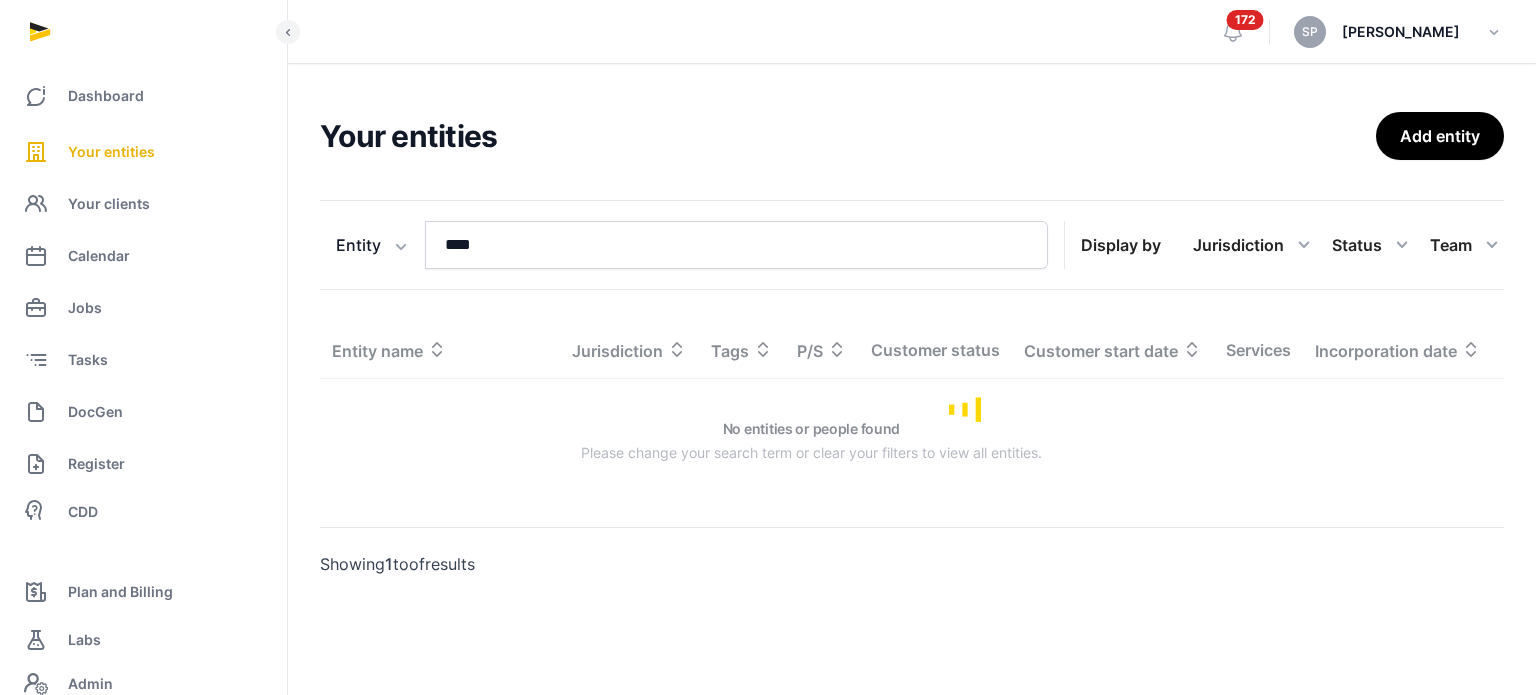 scroll, scrollTop: 0, scrollLeft: 0, axis: both 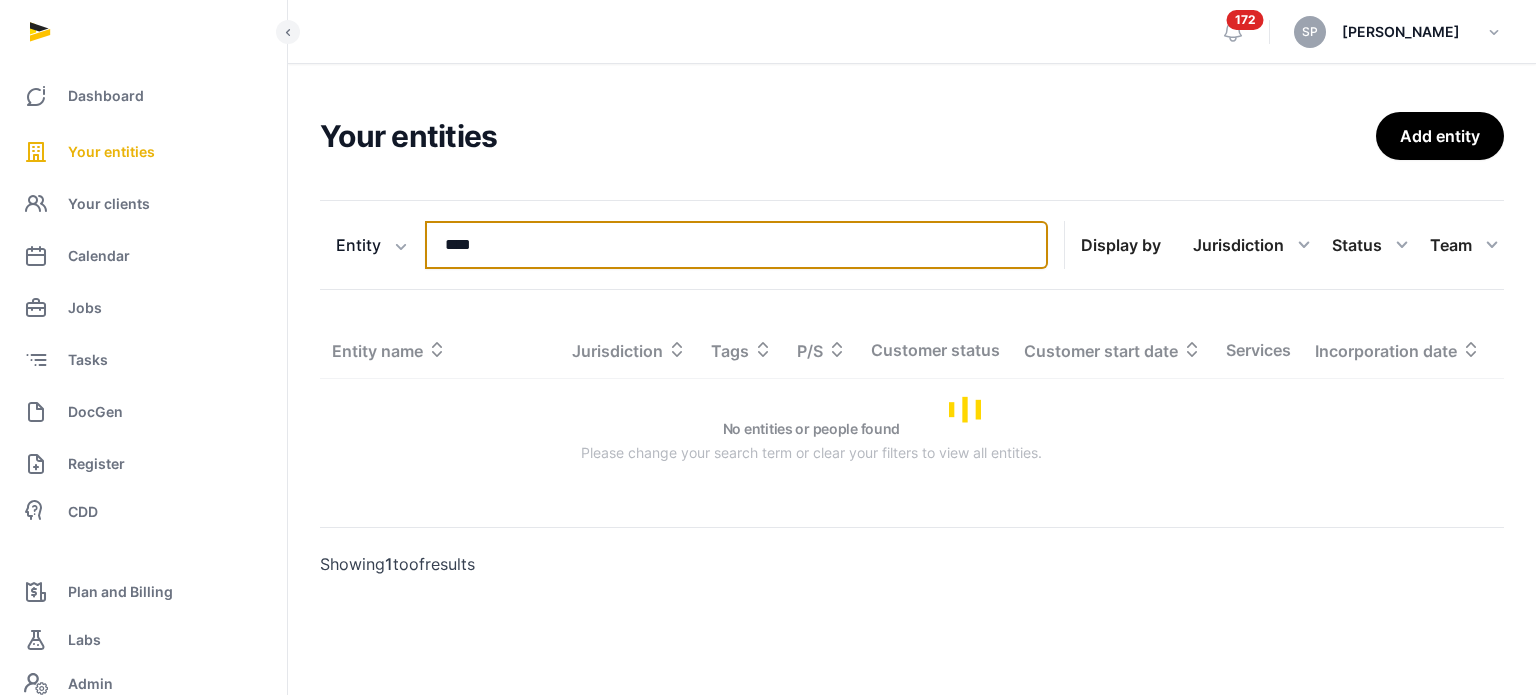 click on "****" at bounding box center (736, 245) 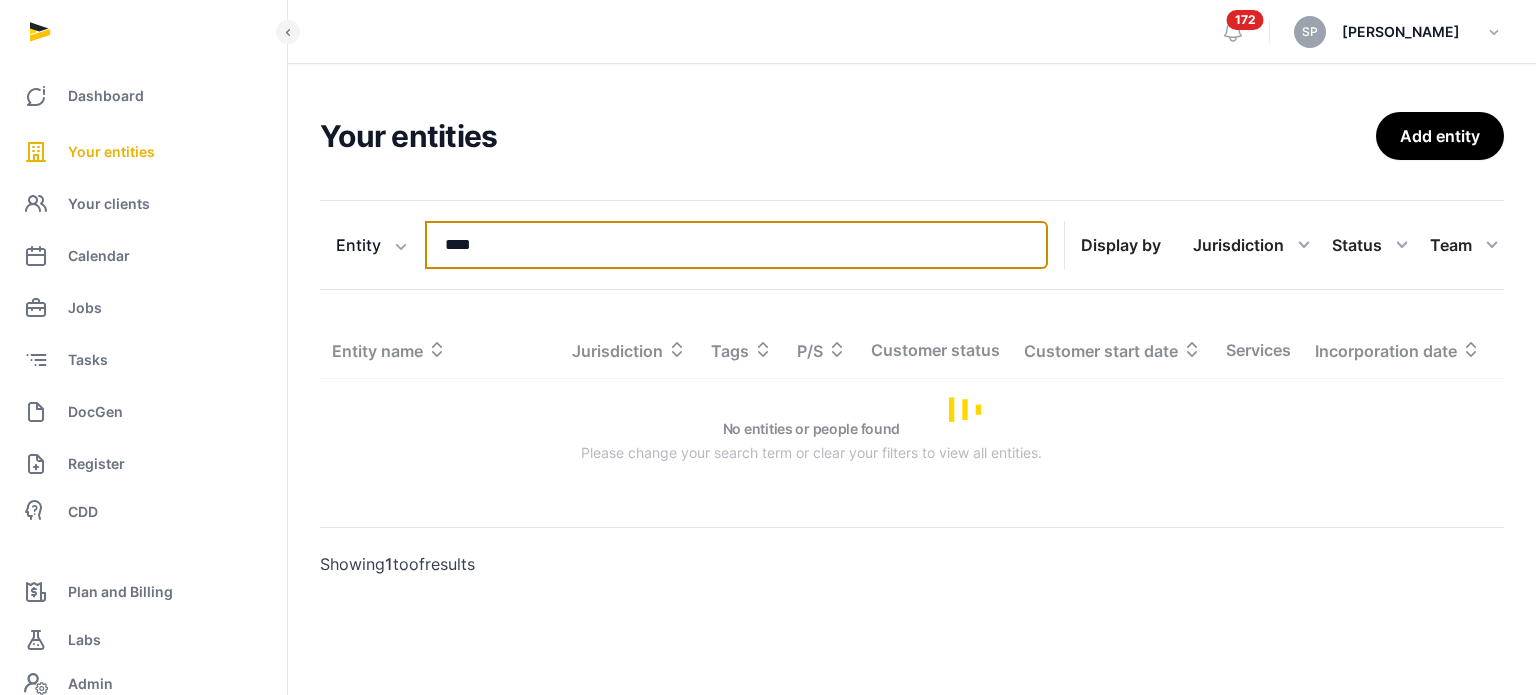 click on "****" at bounding box center (736, 245) 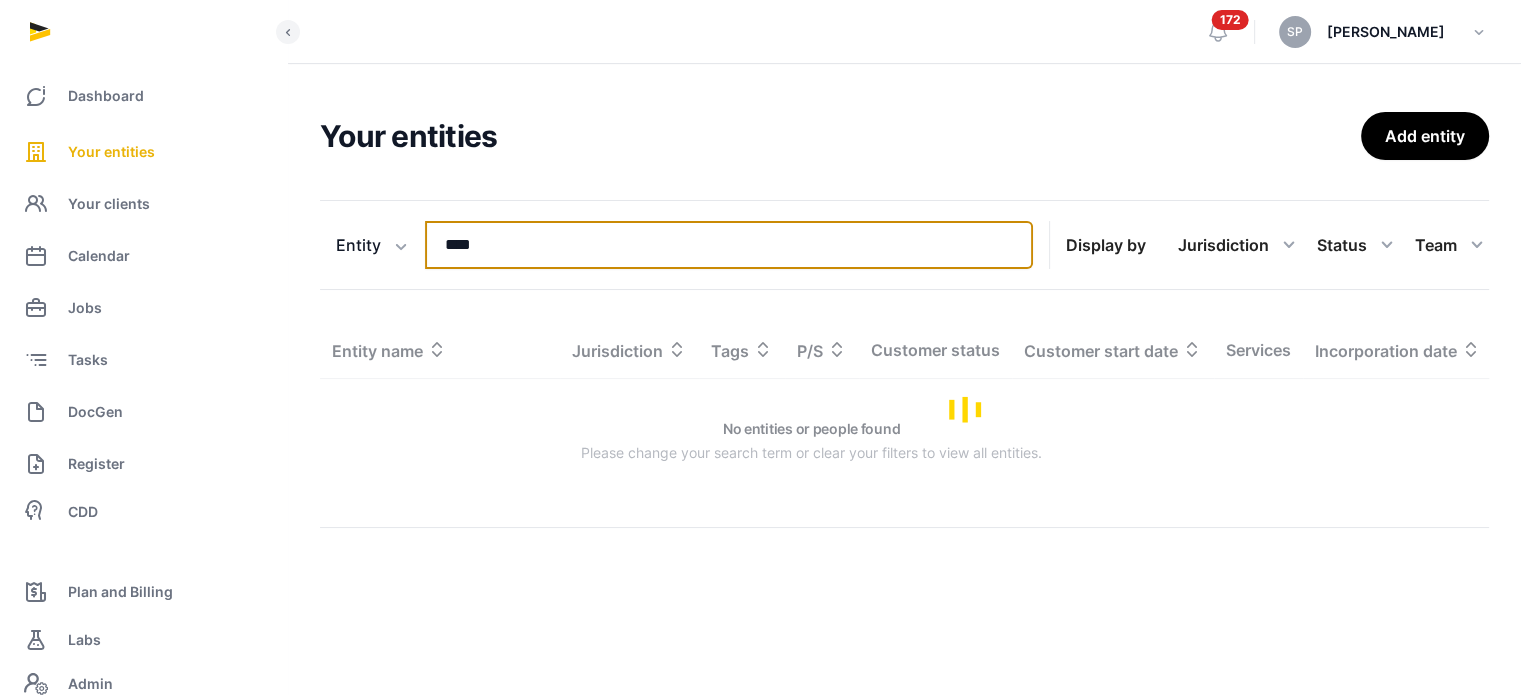 click on "****" at bounding box center [729, 245] 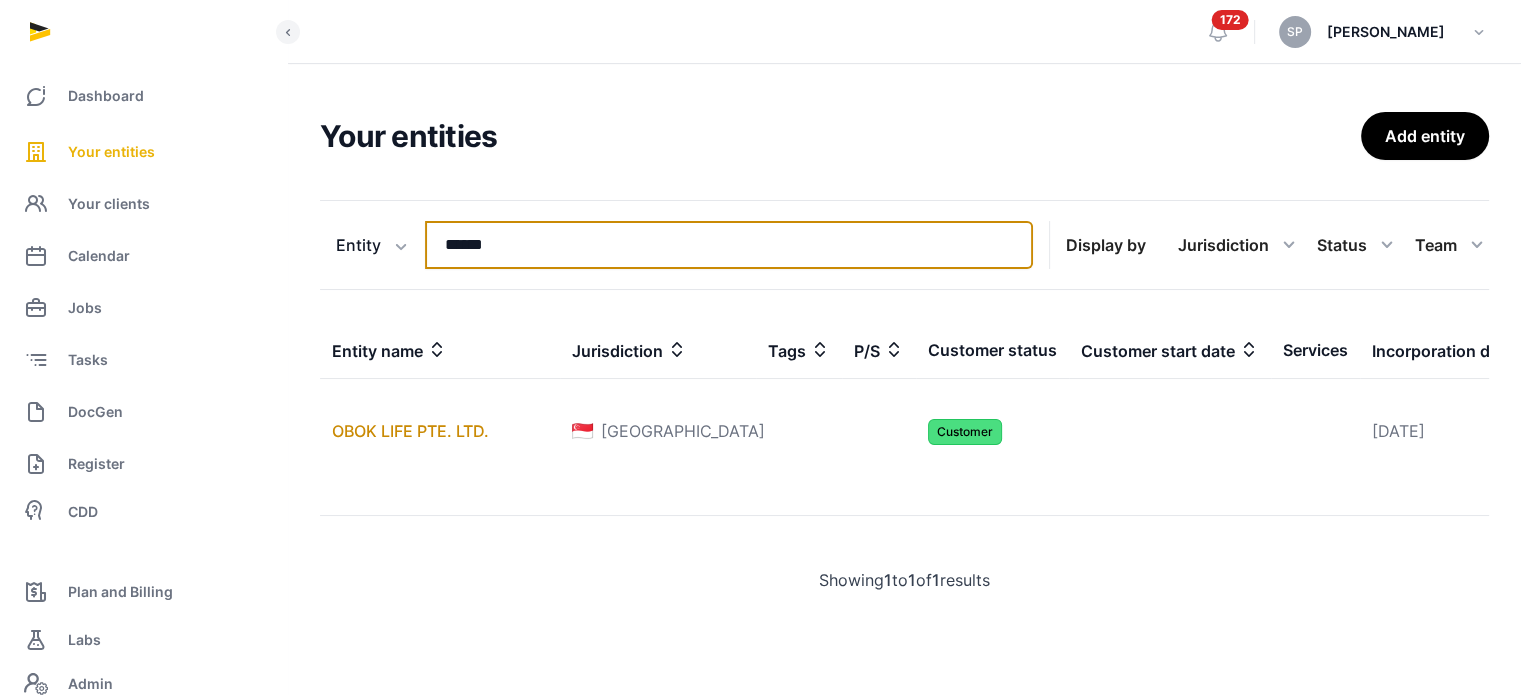 type on "******" 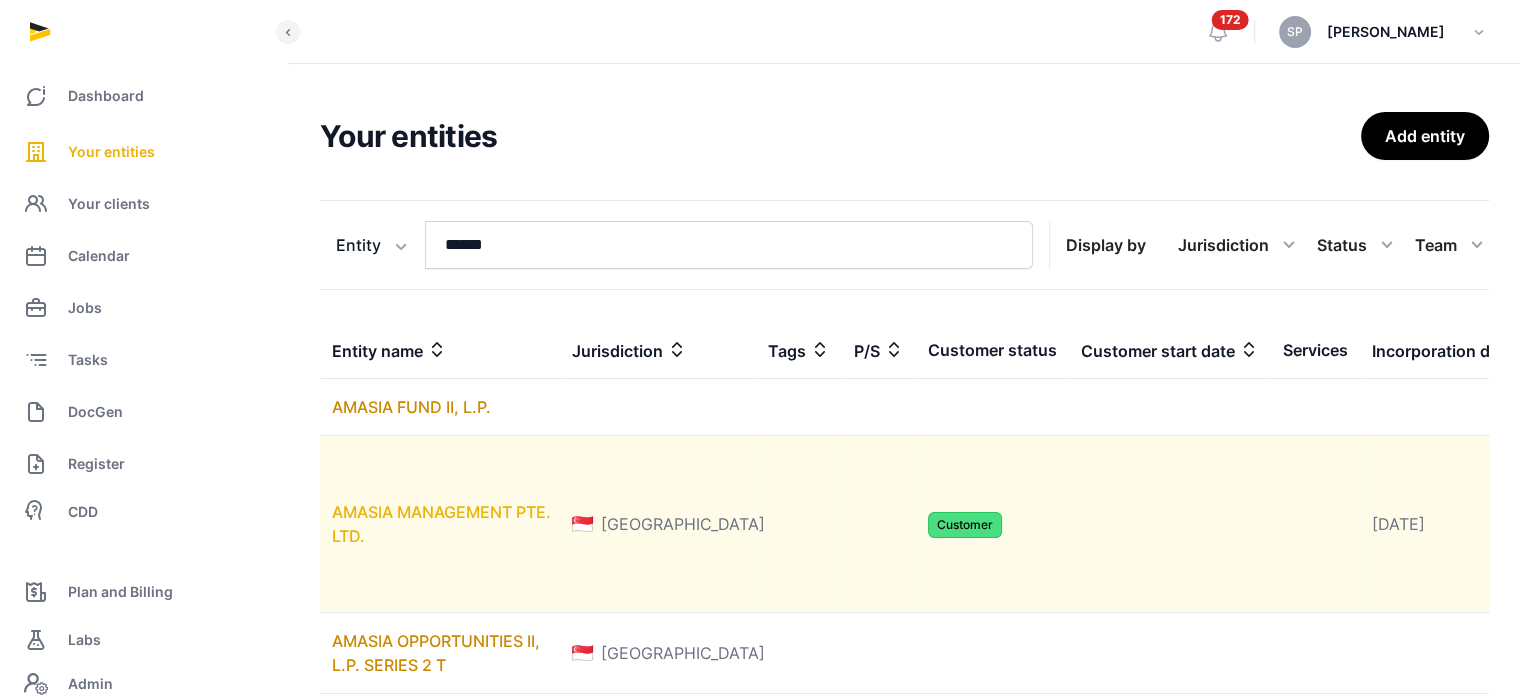 click on "AMASIA MANAGEMENT PTE. LTD." at bounding box center (441, 524) 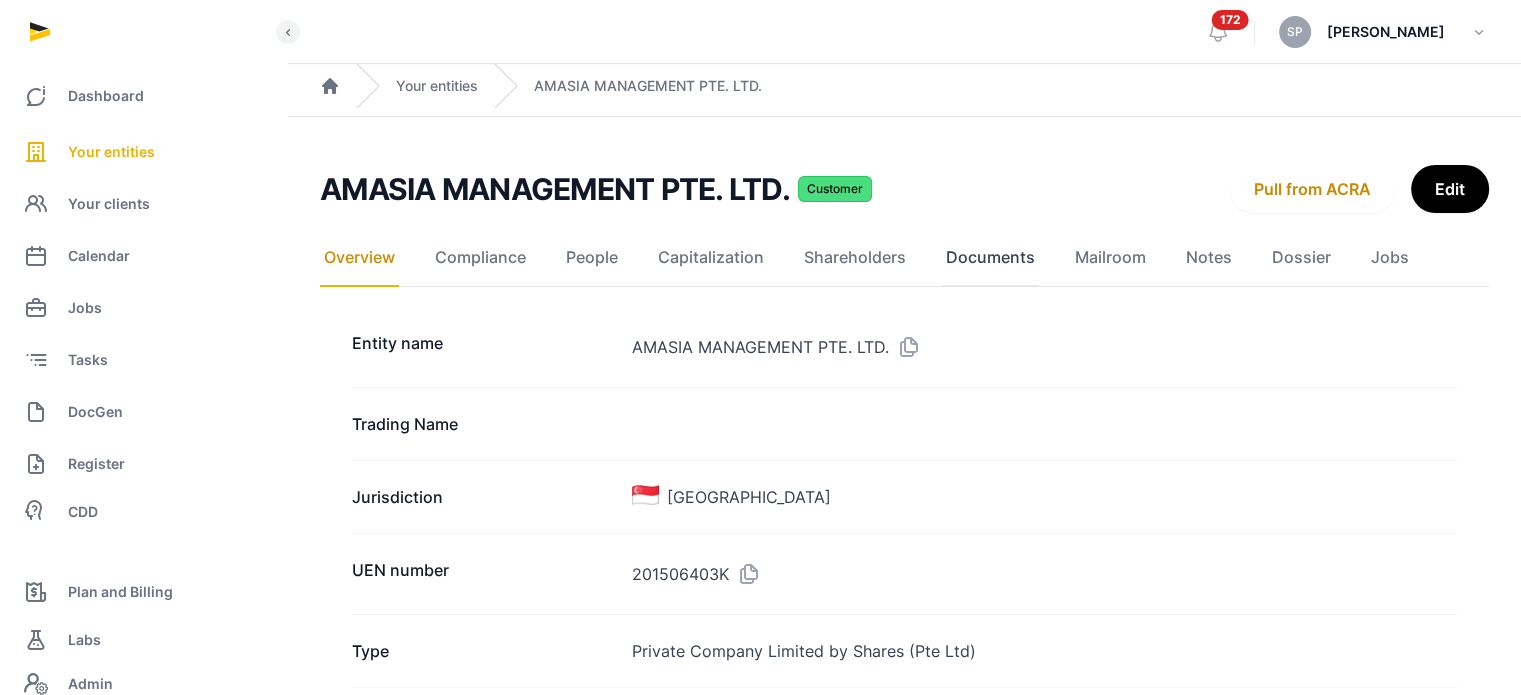 click on "Documents" 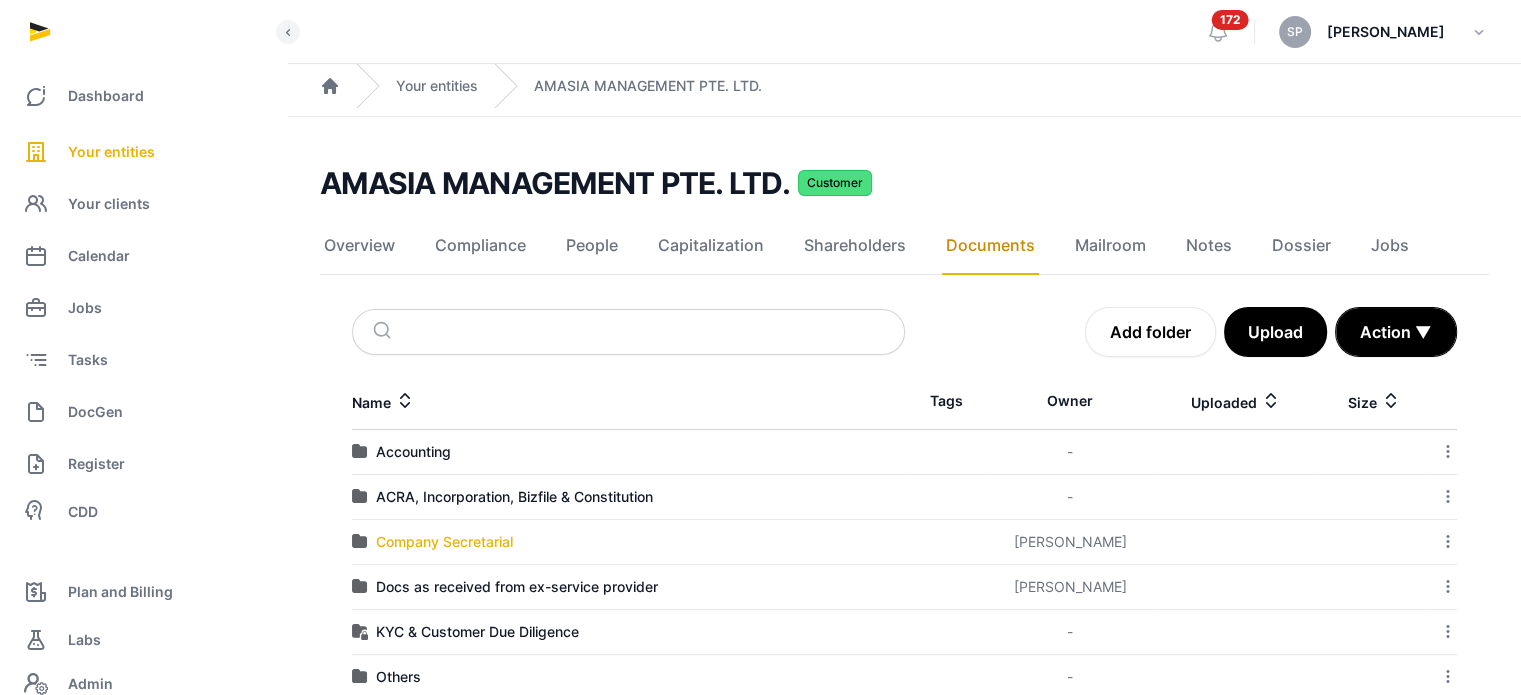 click on "Company Secretarial" at bounding box center [444, 542] 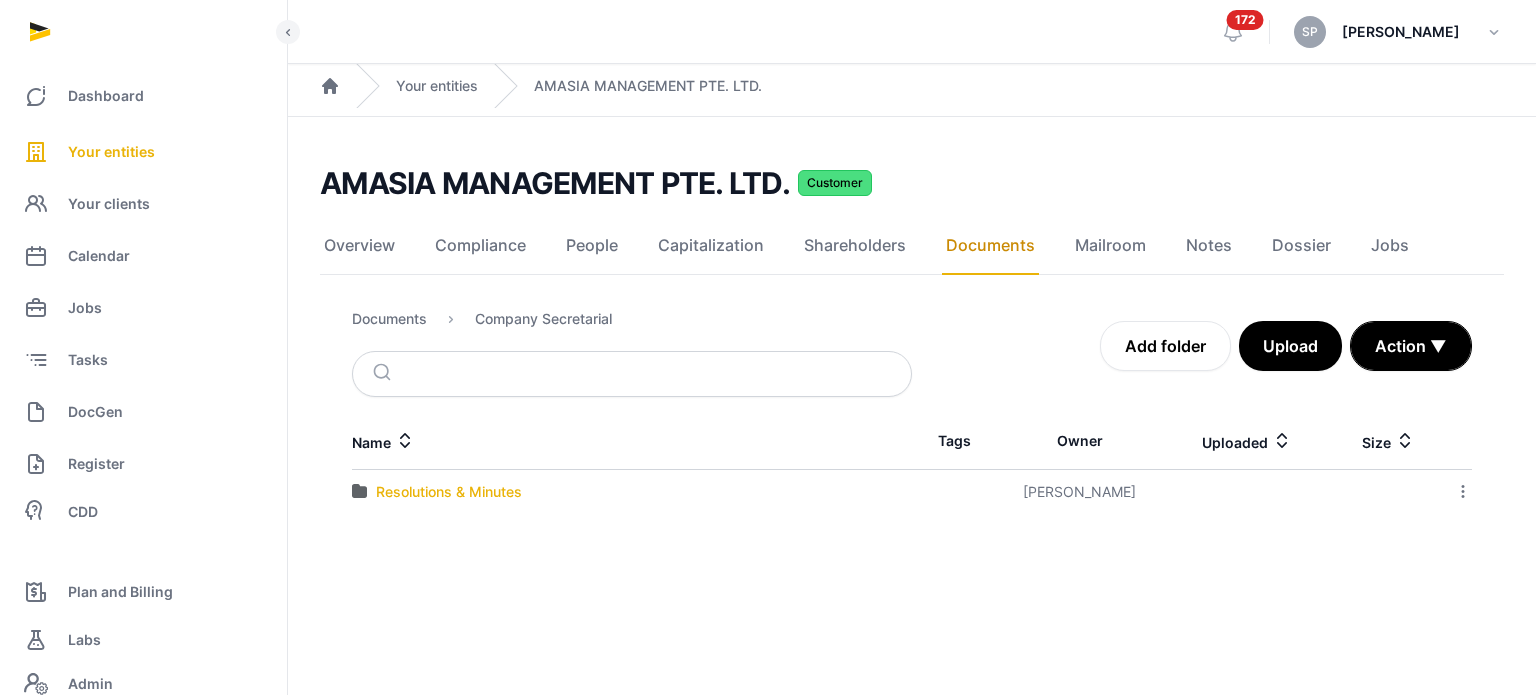 click on "Resolutions & Minutes" at bounding box center (449, 492) 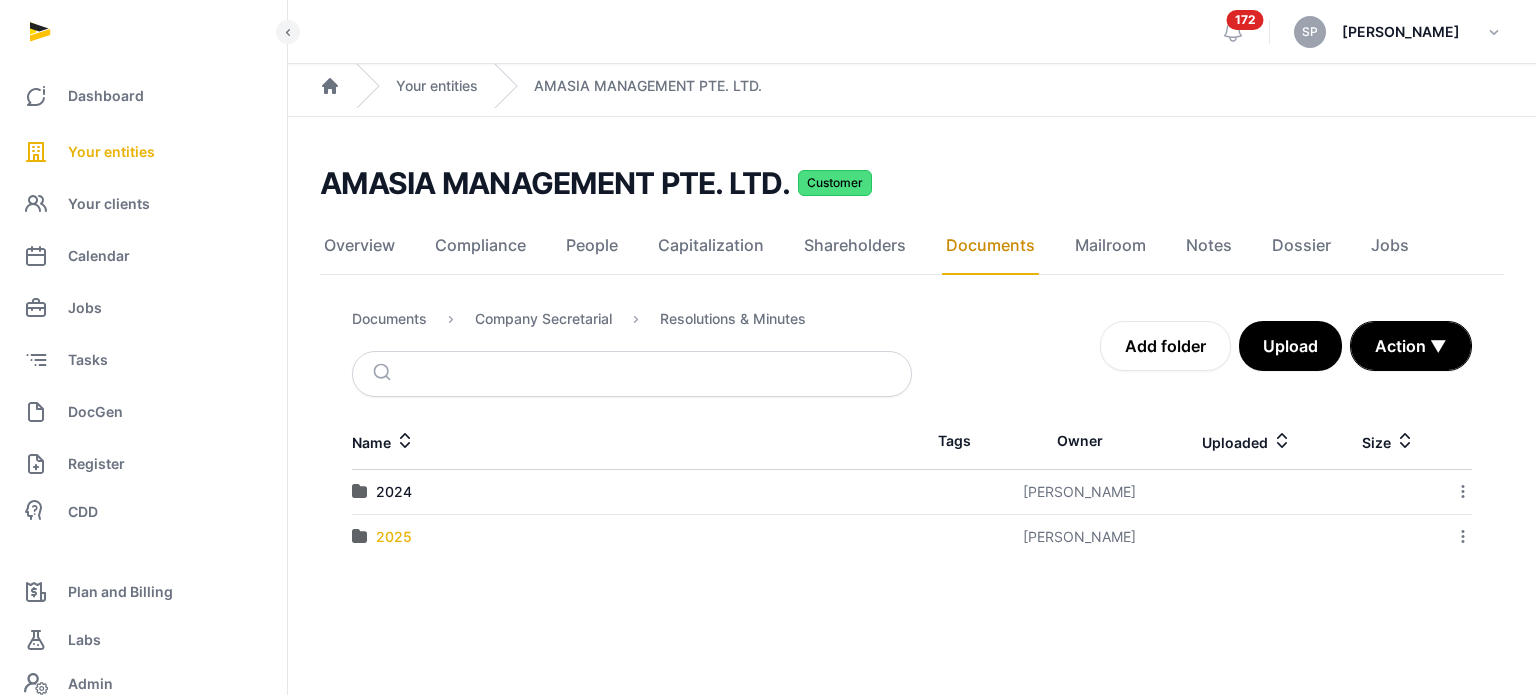 click on "2025" at bounding box center [394, 537] 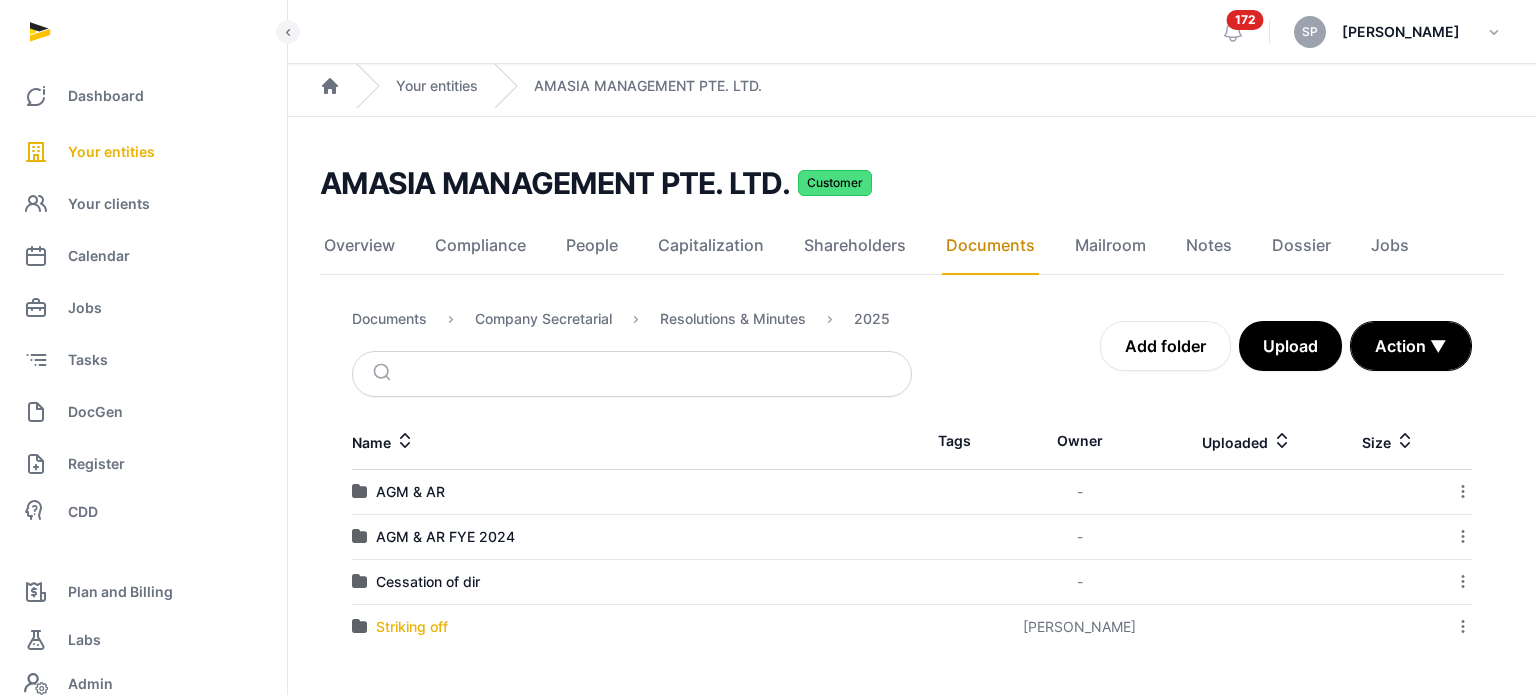 click on "Striking off" at bounding box center [412, 627] 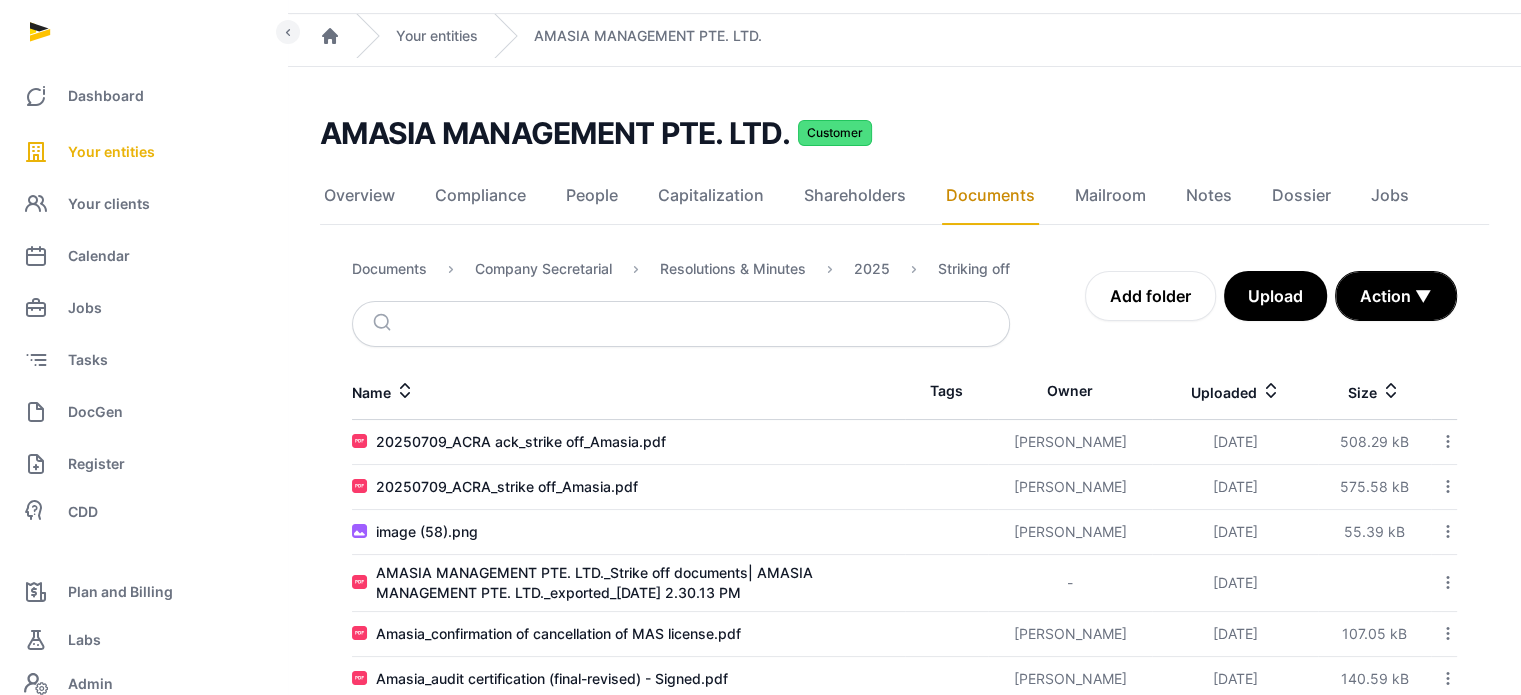 scroll, scrollTop: 138, scrollLeft: 0, axis: vertical 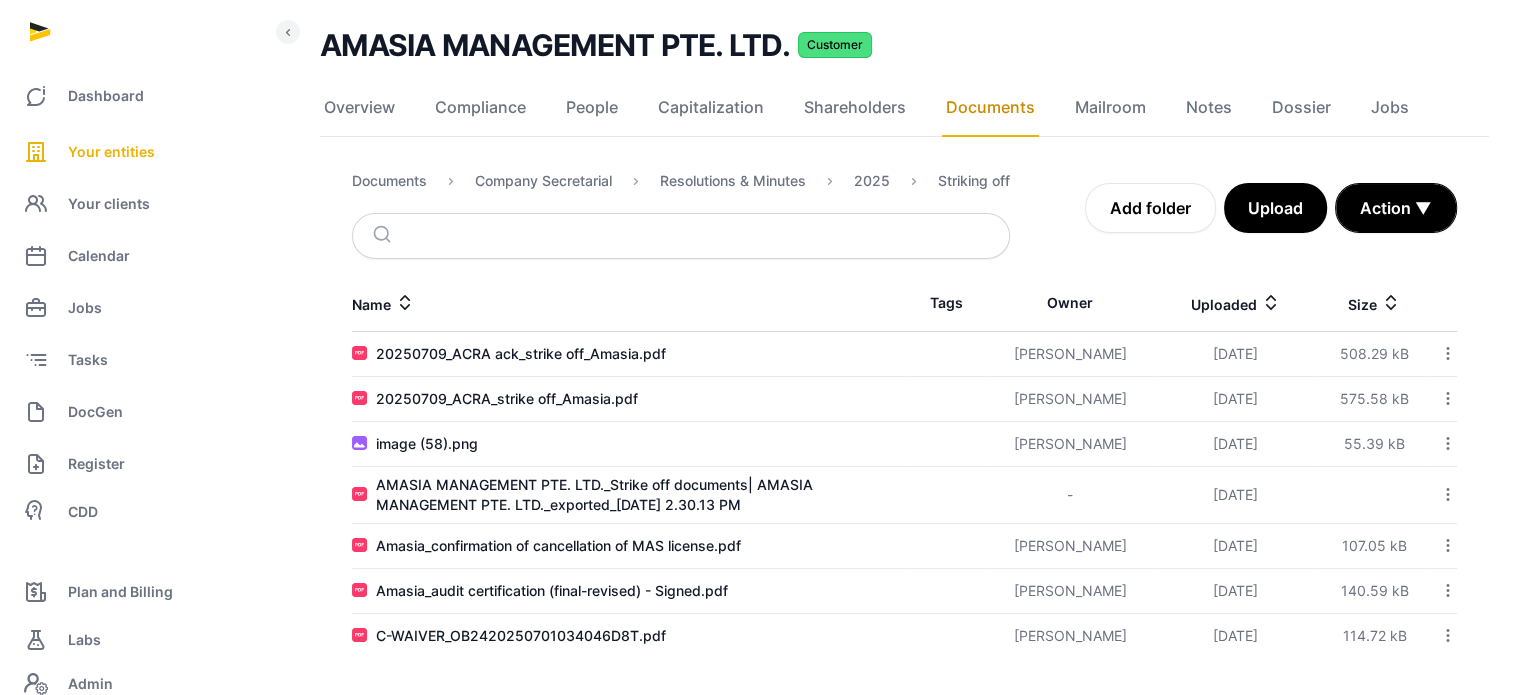 click 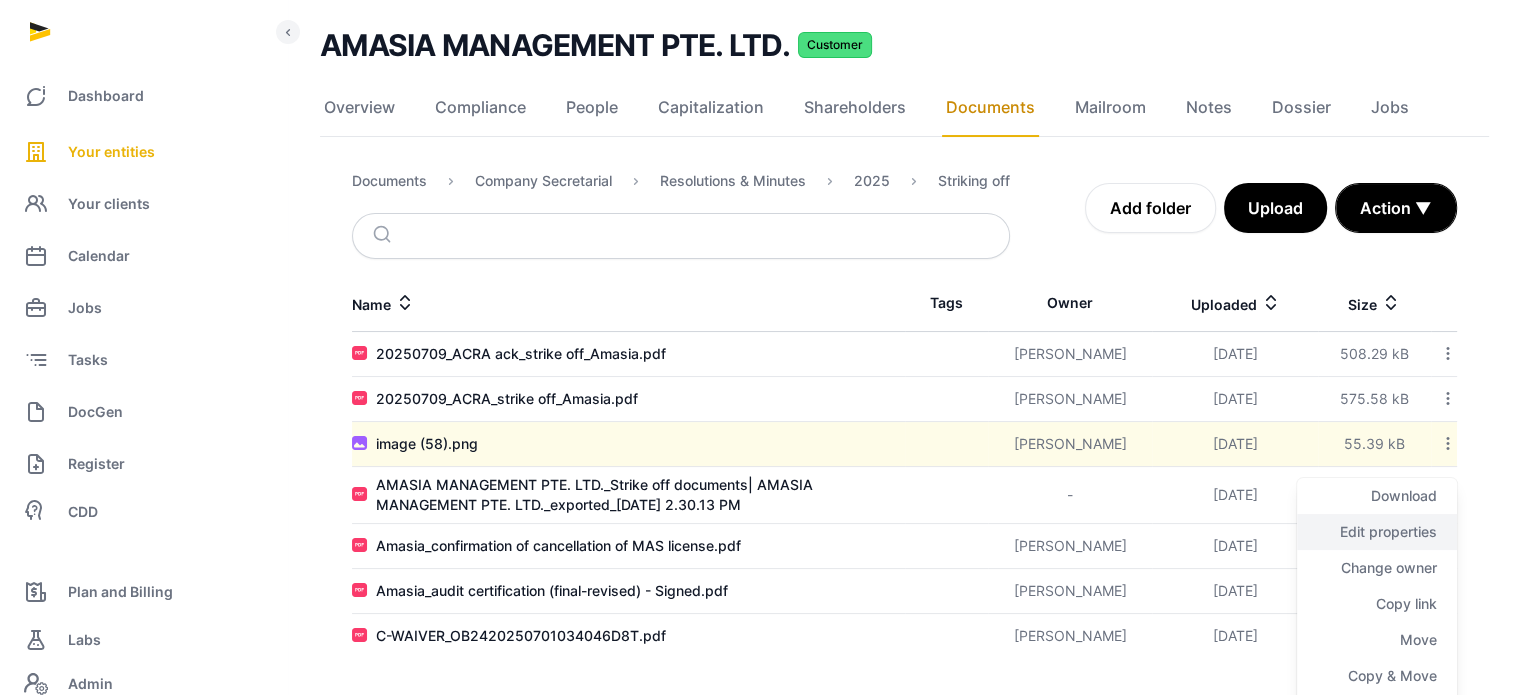 click on "Edit properties" 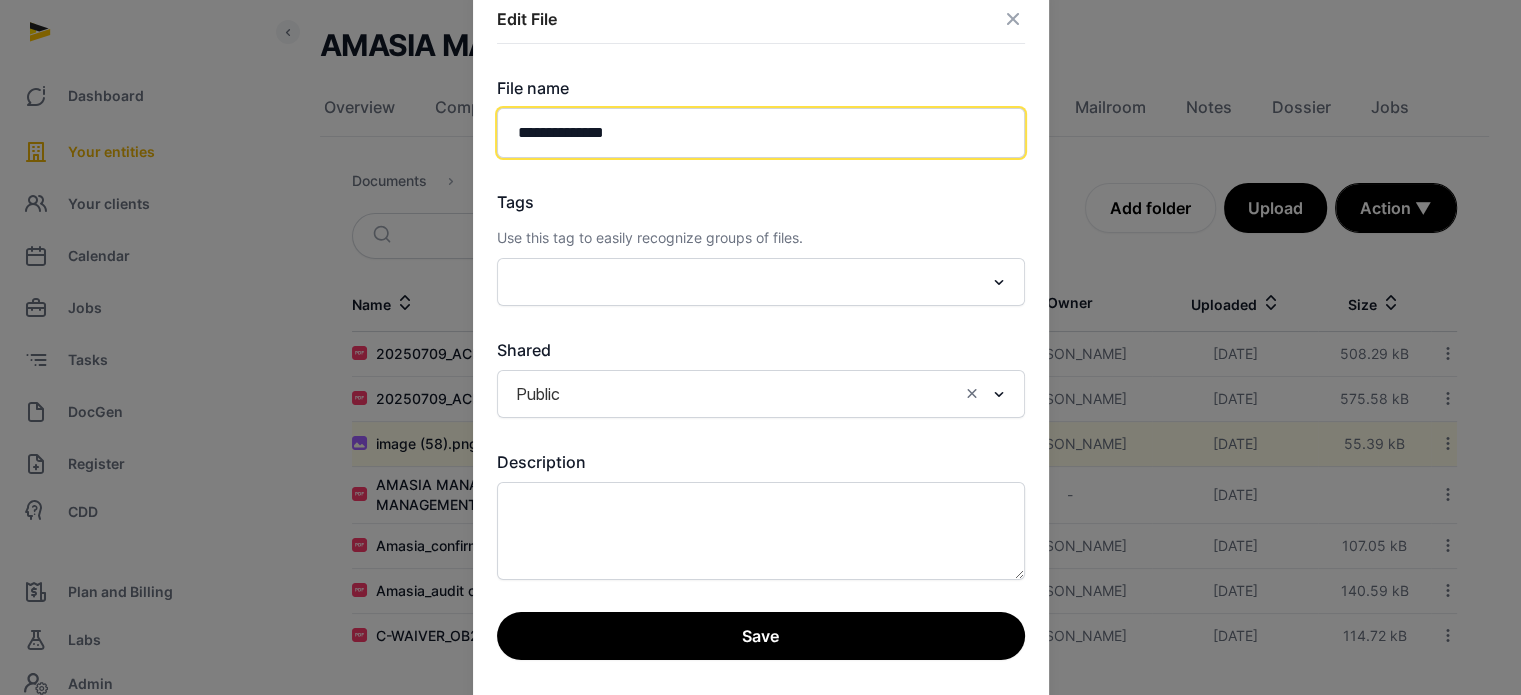 click on "**********" 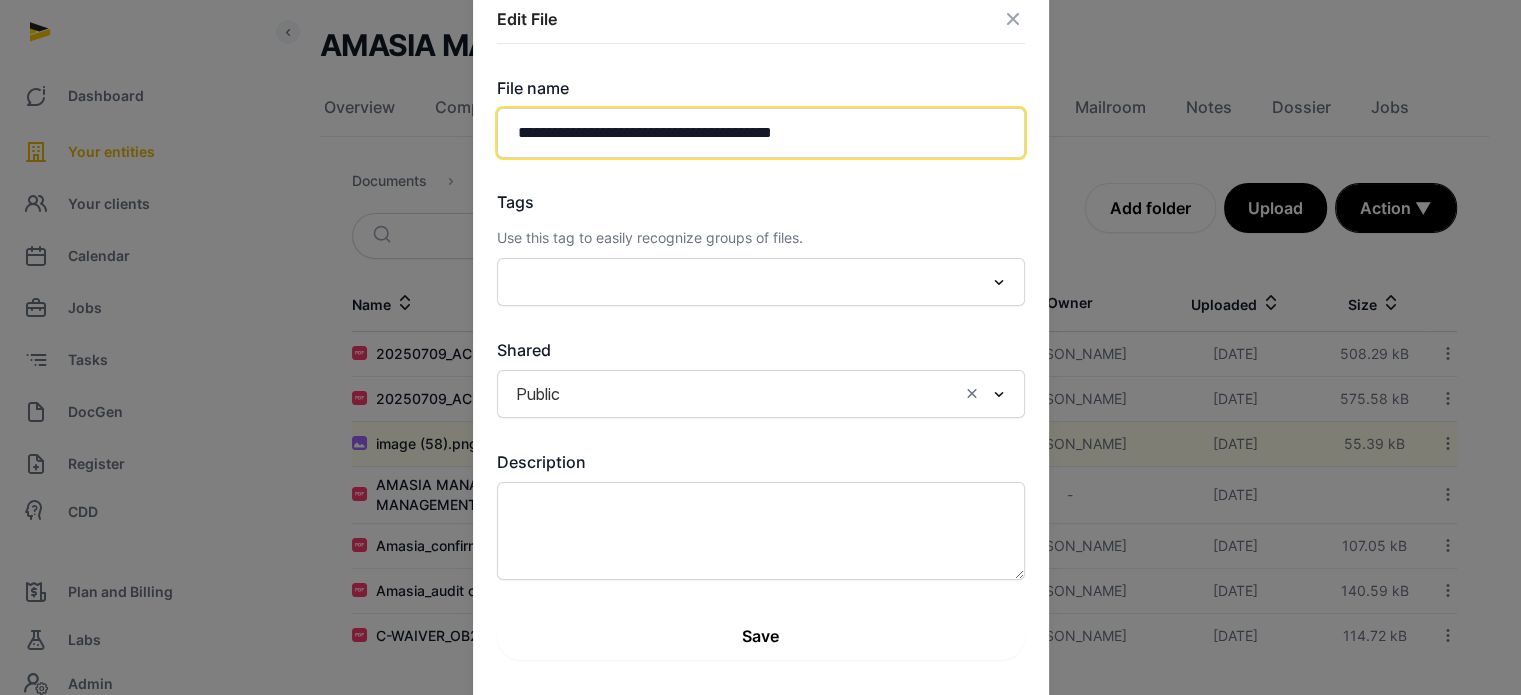 type on "**********" 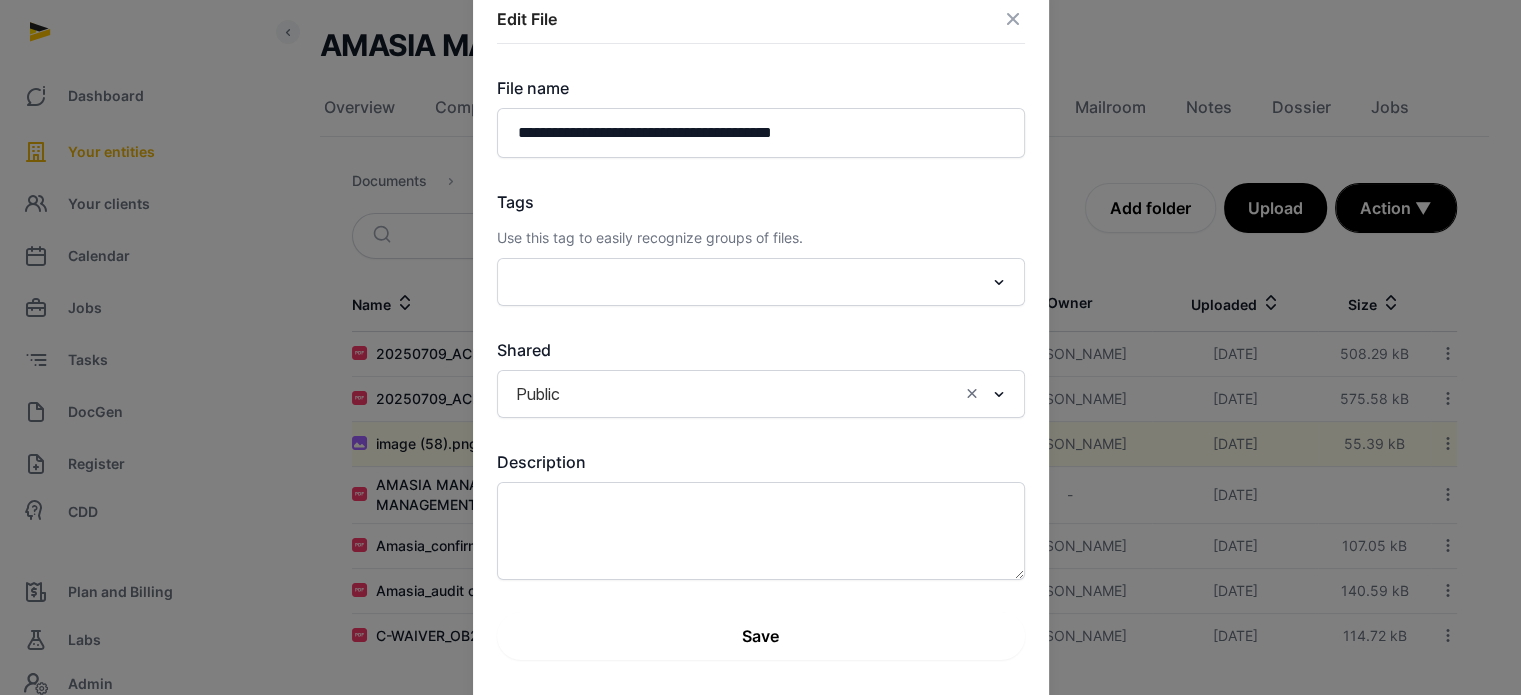 click on "Save" at bounding box center (761, 636) 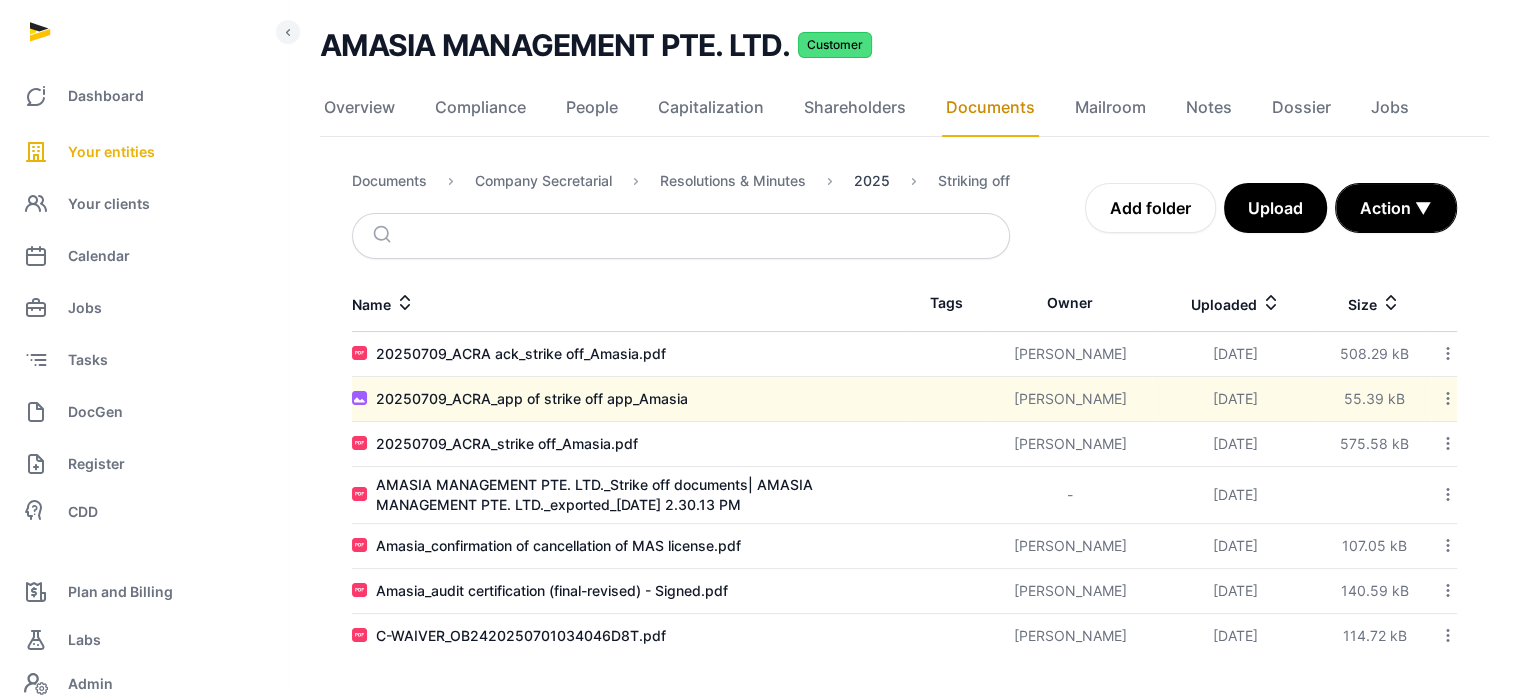 click on "2025" at bounding box center (872, 181) 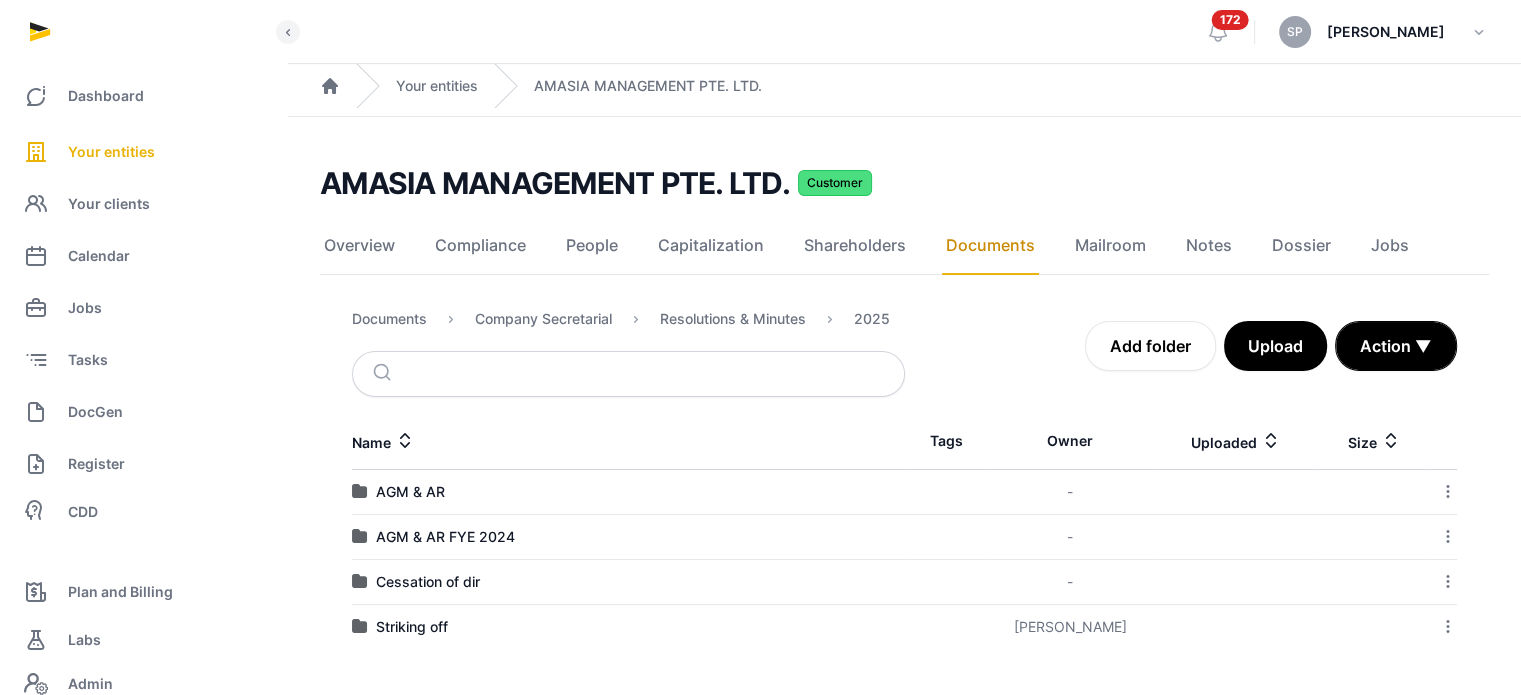 scroll, scrollTop: 0, scrollLeft: 0, axis: both 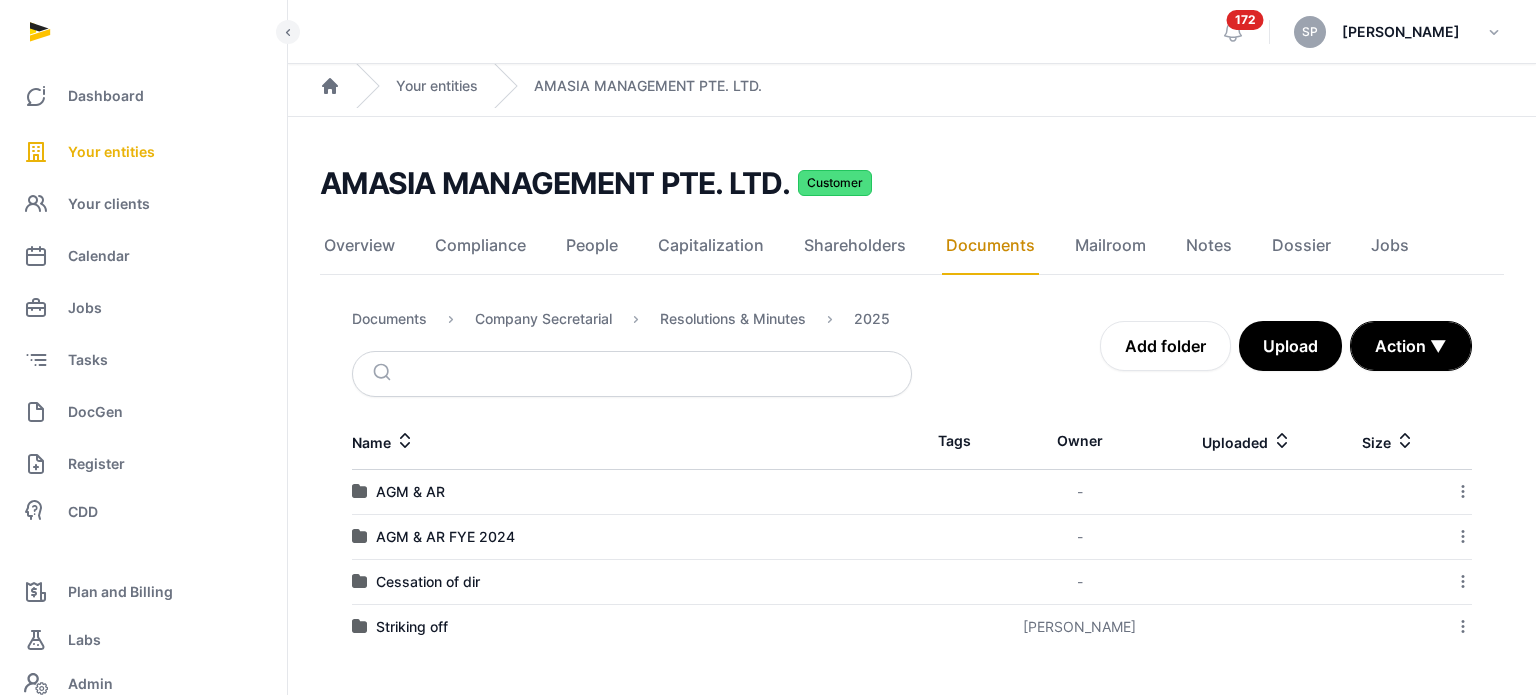 click 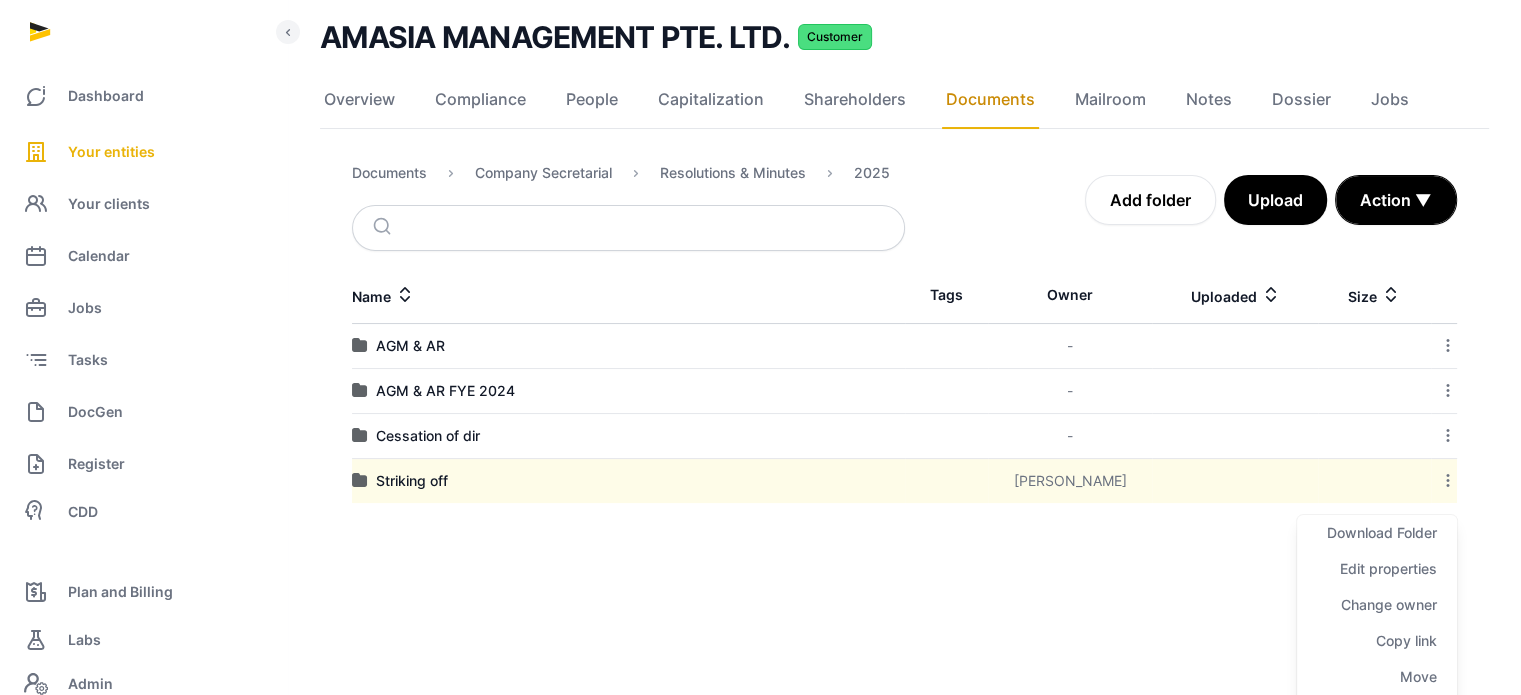 scroll, scrollTop: 164, scrollLeft: 0, axis: vertical 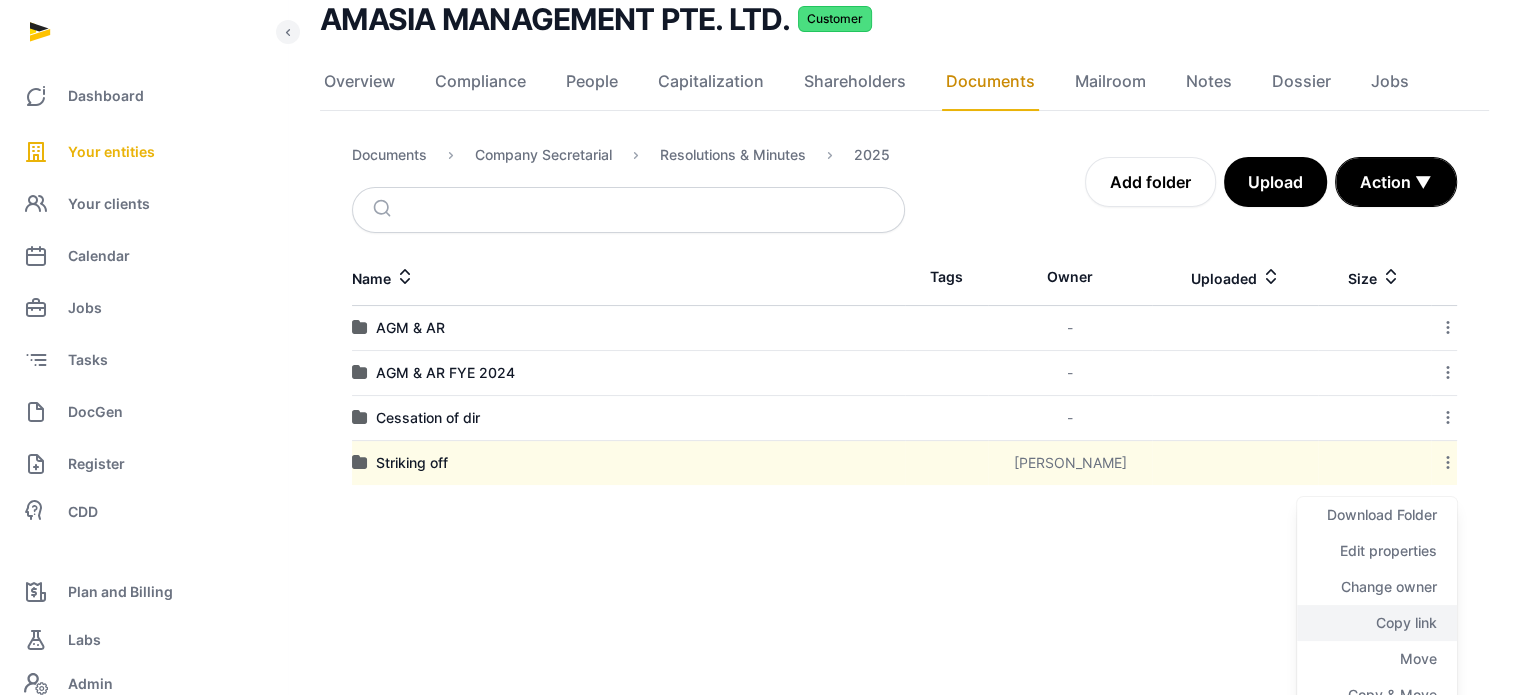 click on "Copy link" 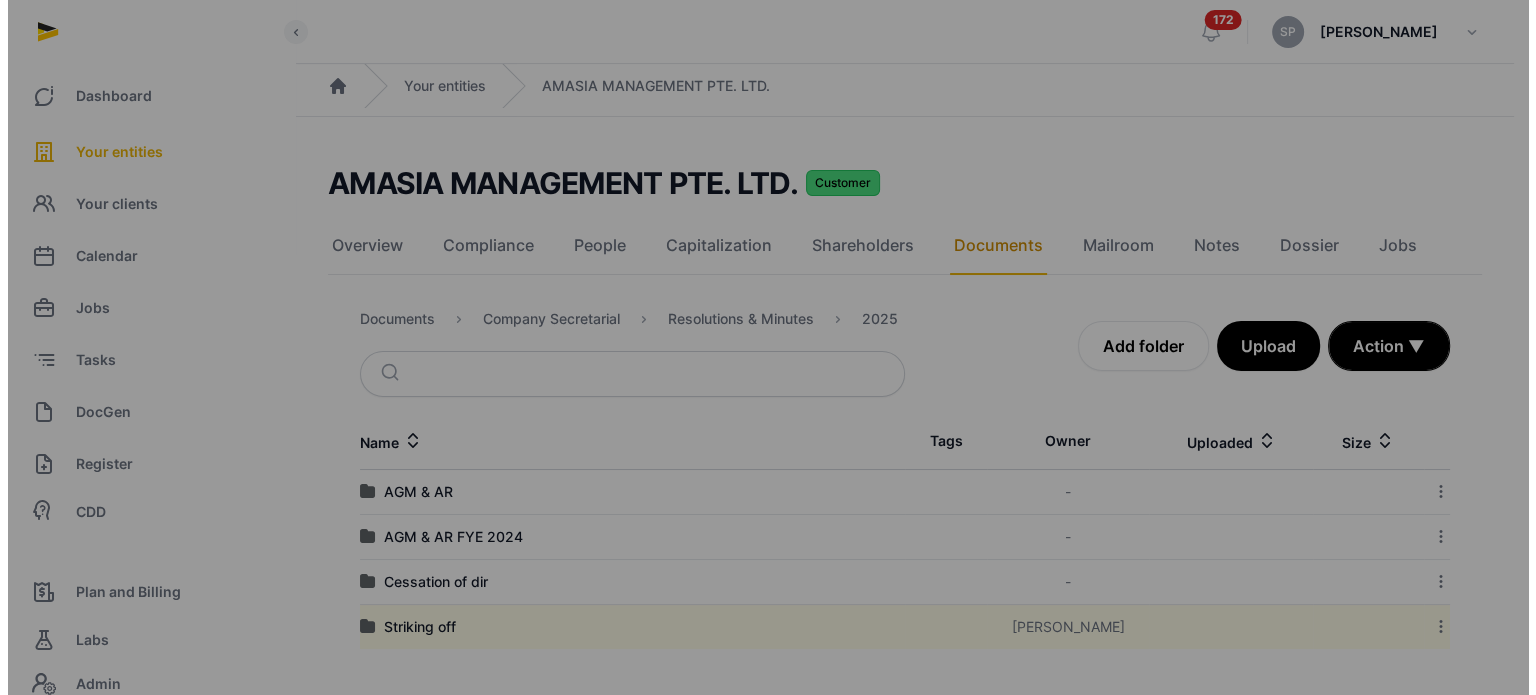 scroll, scrollTop: 0, scrollLeft: 0, axis: both 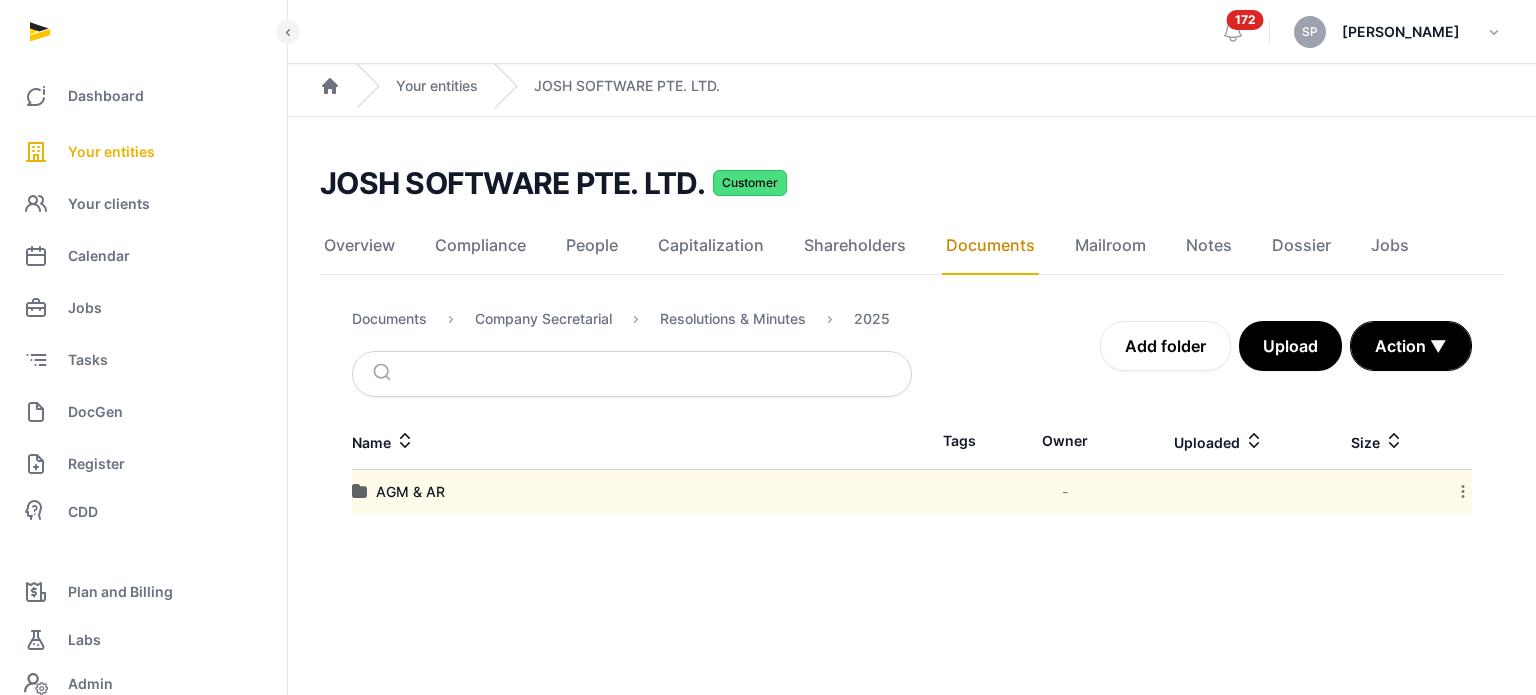 click on "Your entities" at bounding box center [143, 152] 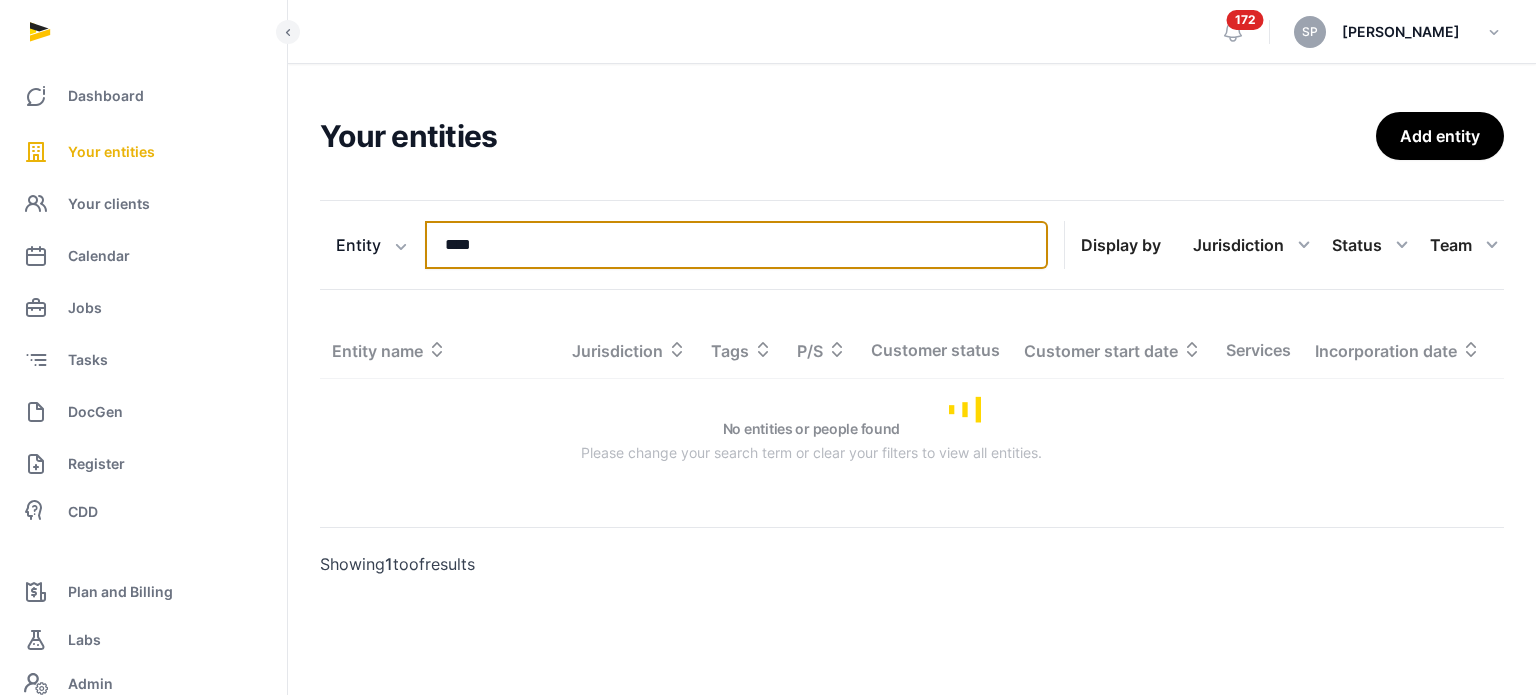 click on "****" at bounding box center (736, 245) 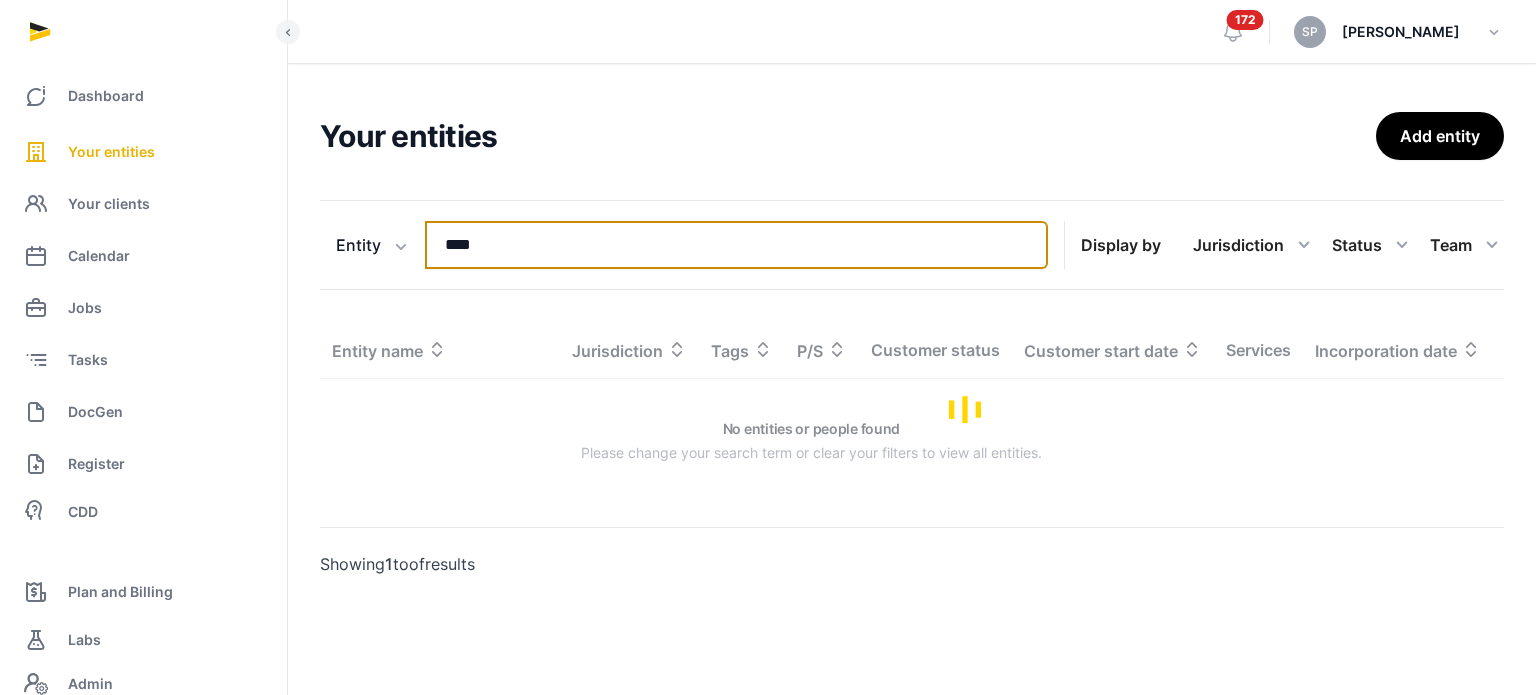 click on "****" at bounding box center (736, 245) 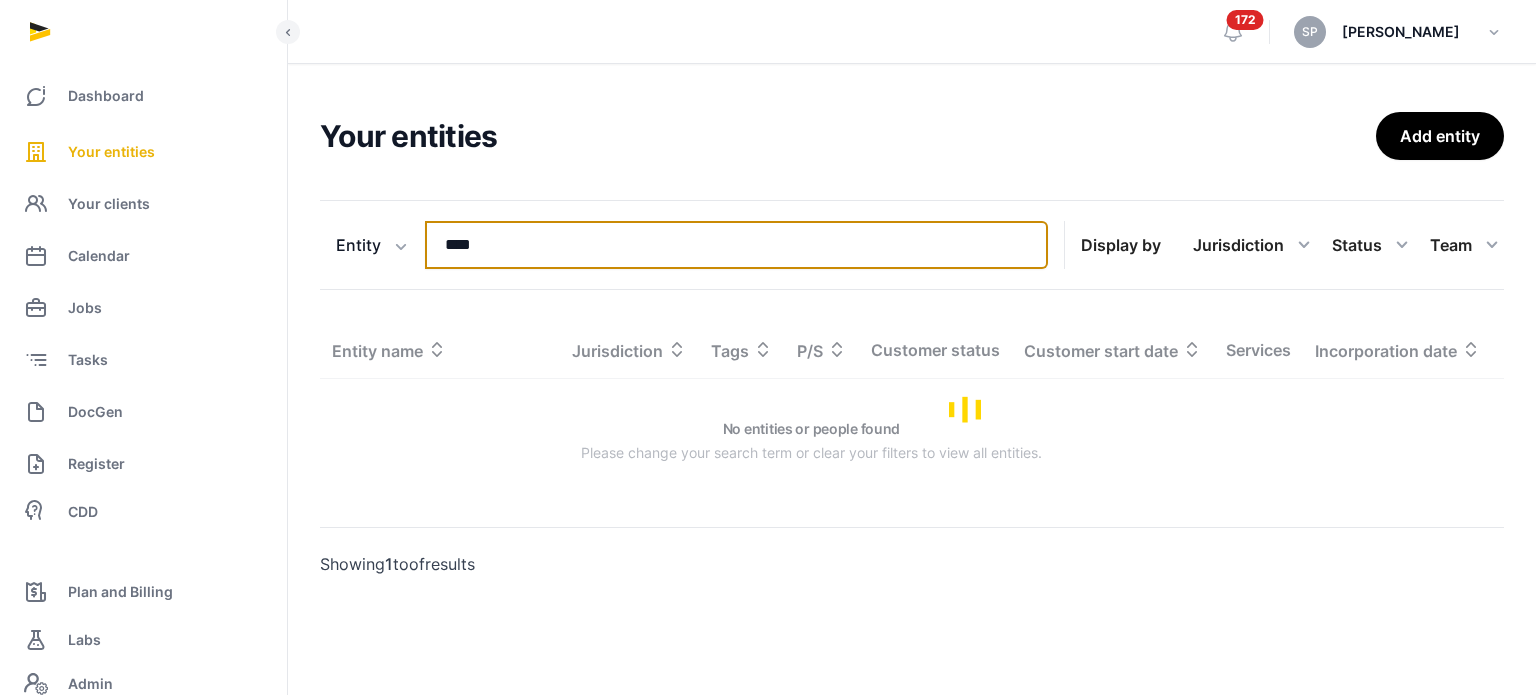 click on "****" at bounding box center (736, 245) 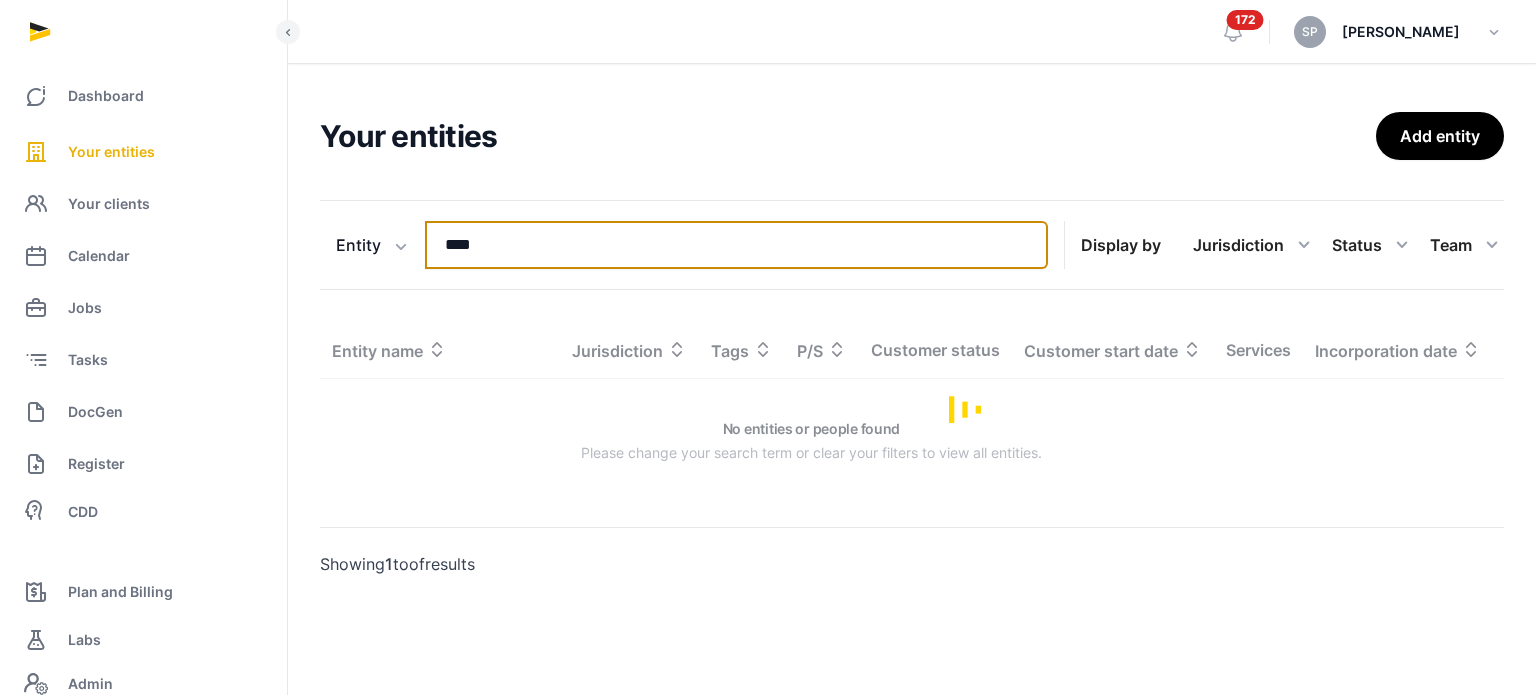 click on "****" at bounding box center [736, 245] 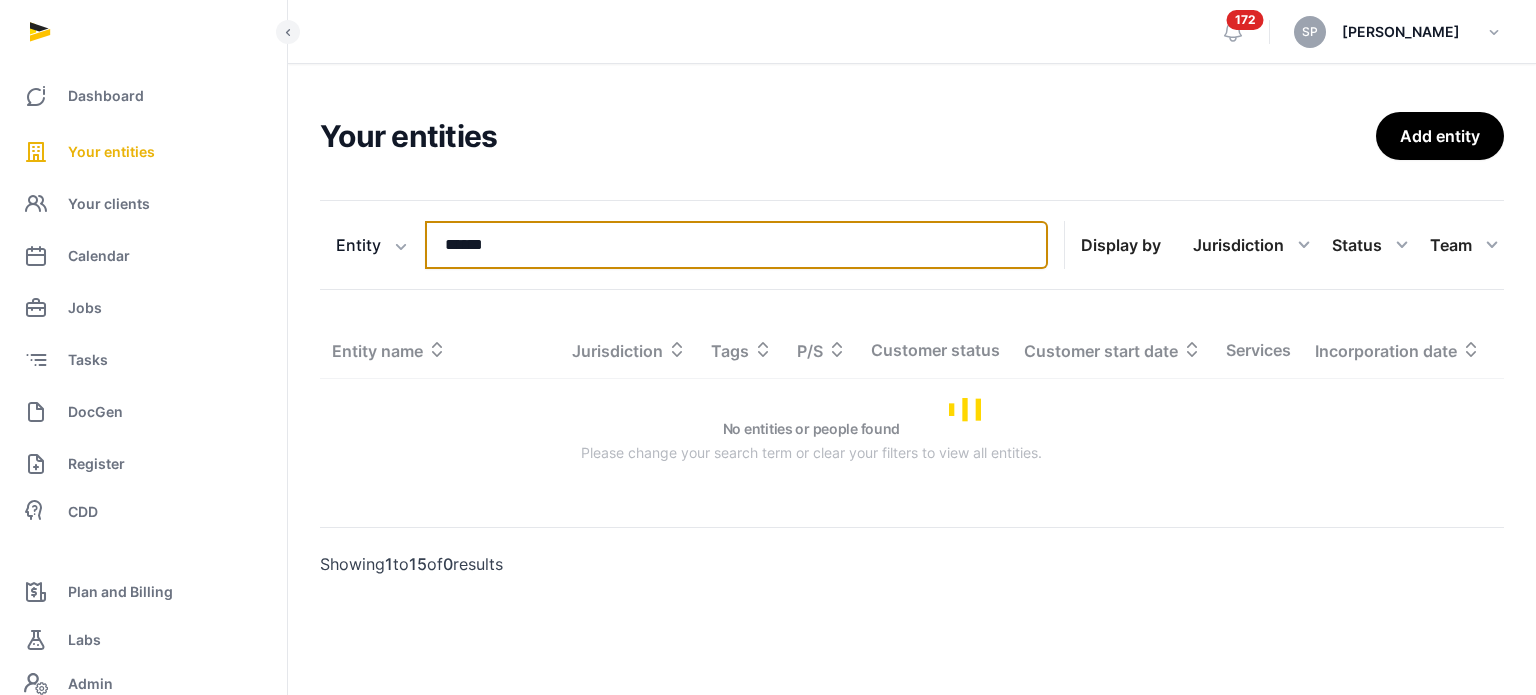 type on "******" 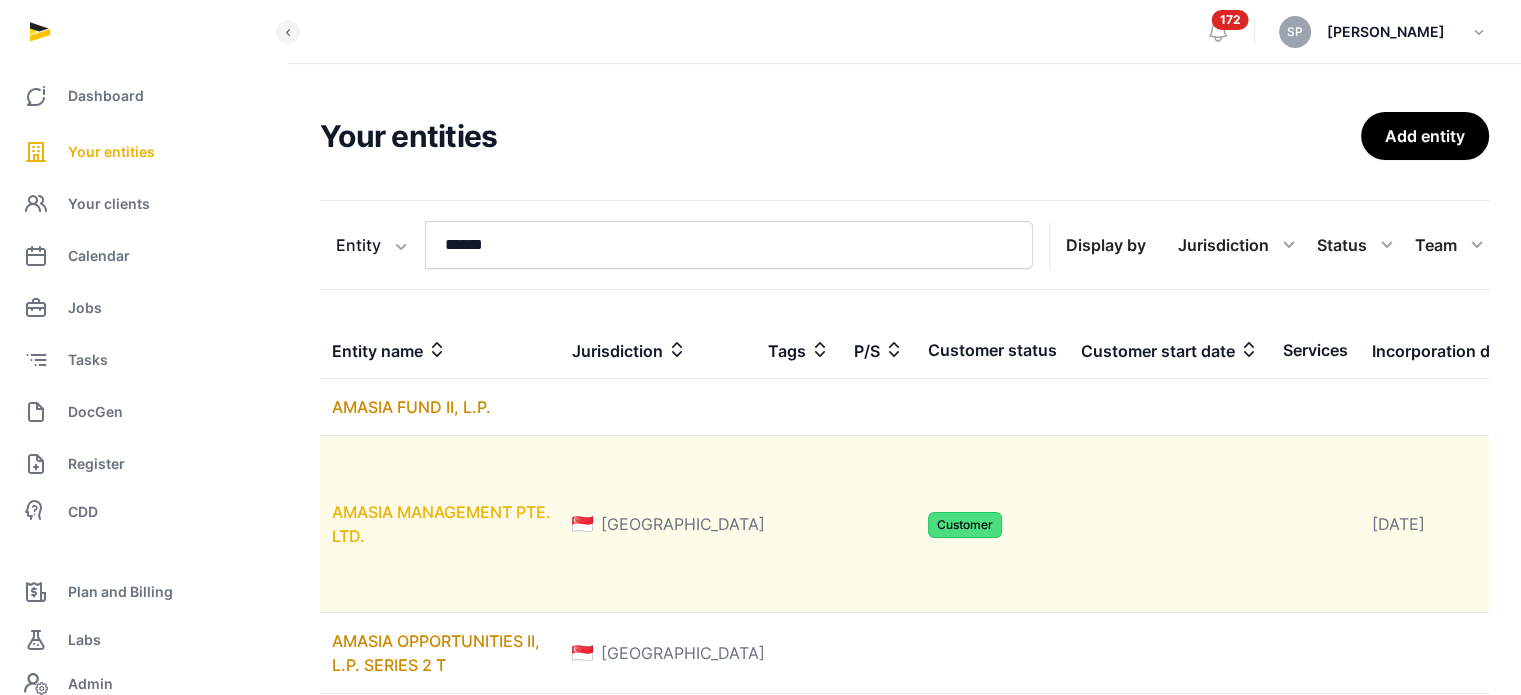 click on "AMASIA MANAGEMENT PTE. LTD." at bounding box center [441, 524] 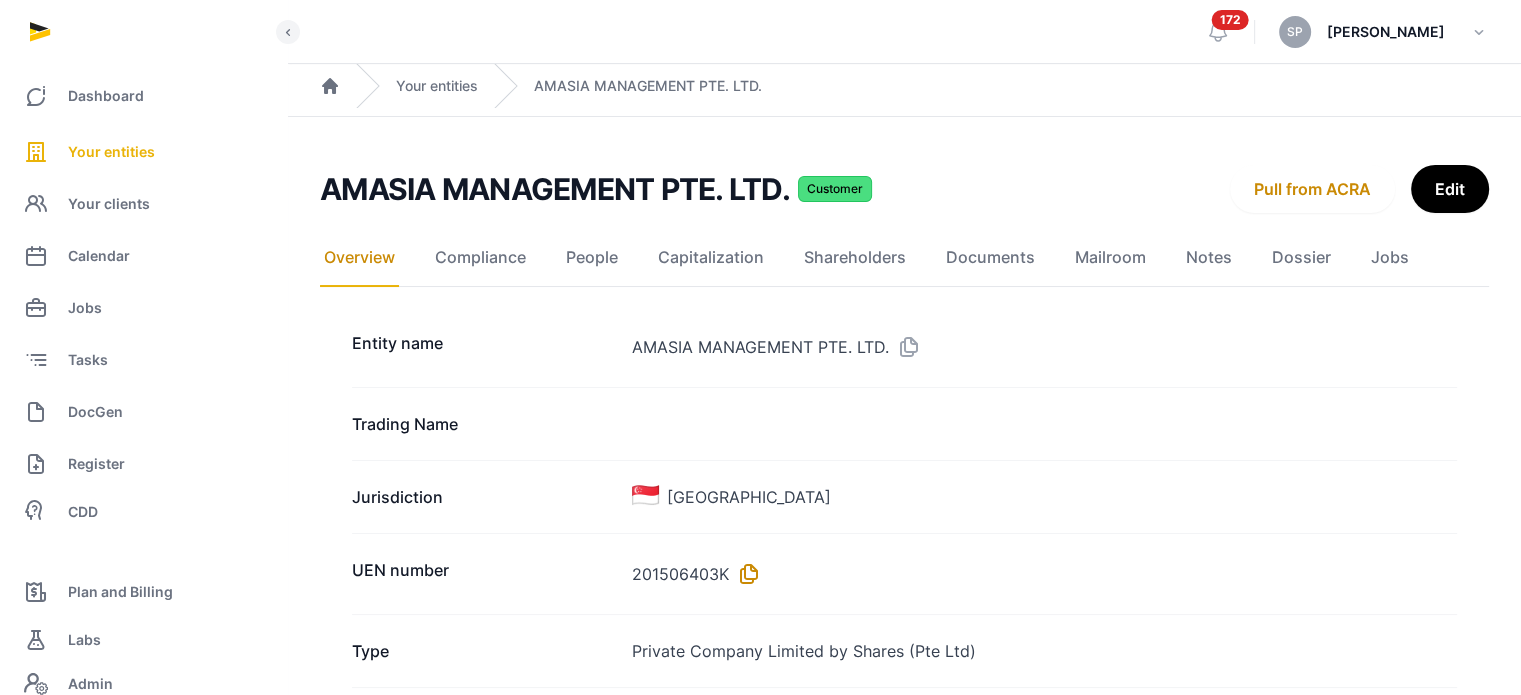 click at bounding box center [745, 574] 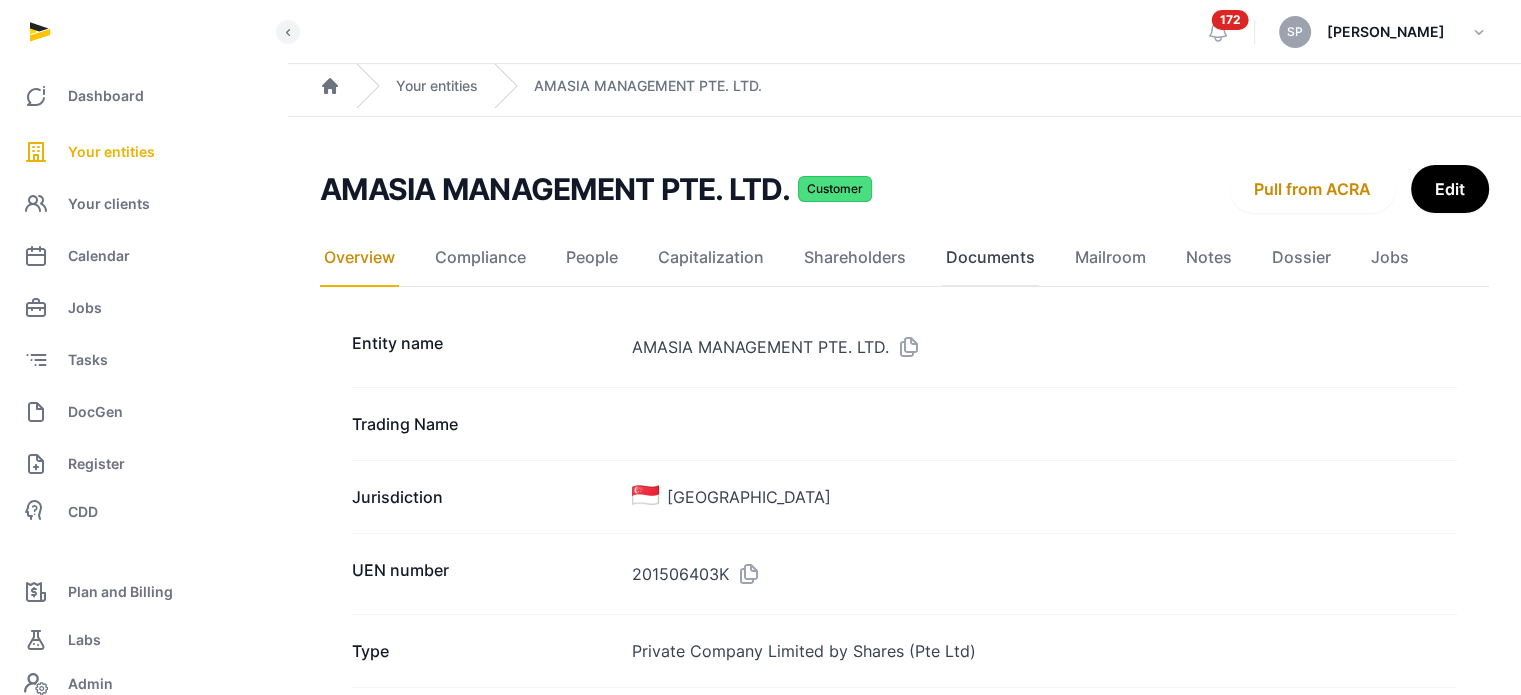 click on "Documents" 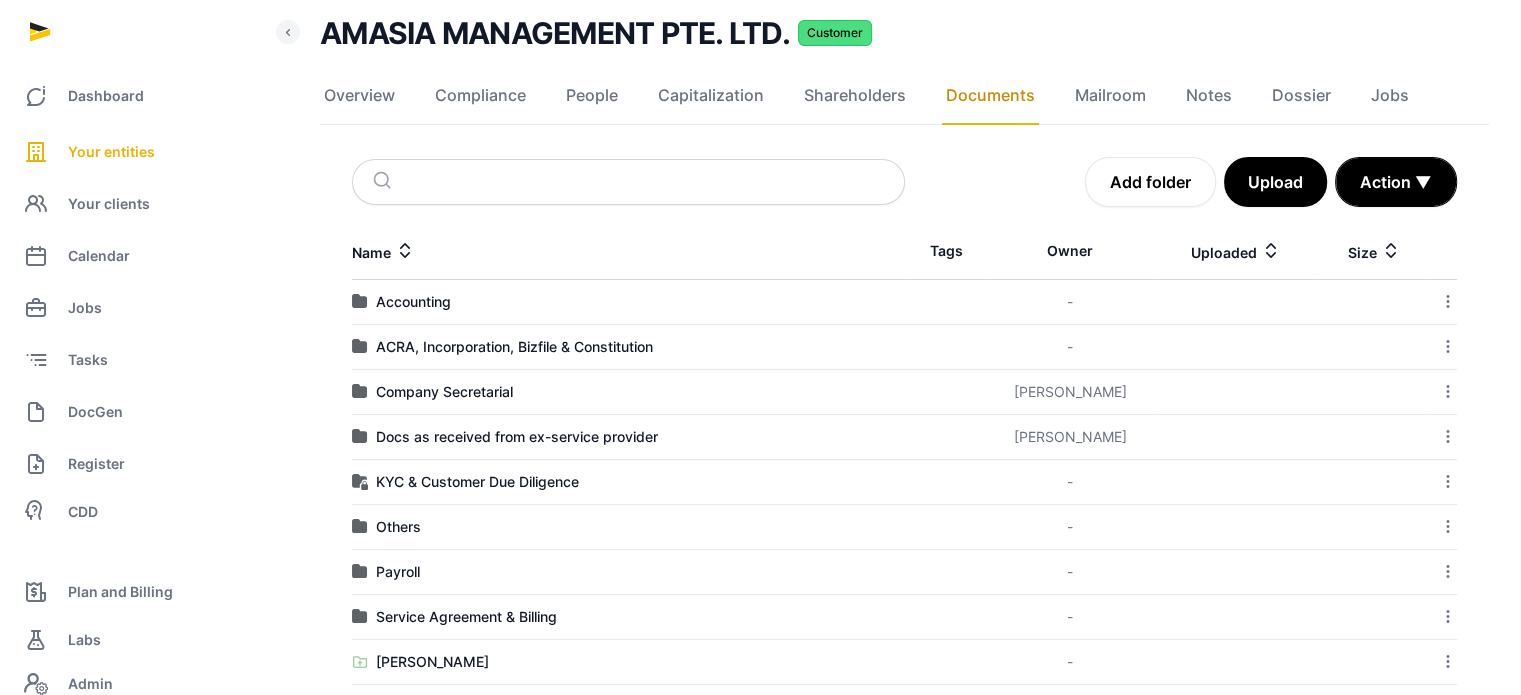 scroll, scrollTop: 156, scrollLeft: 0, axis: vertical 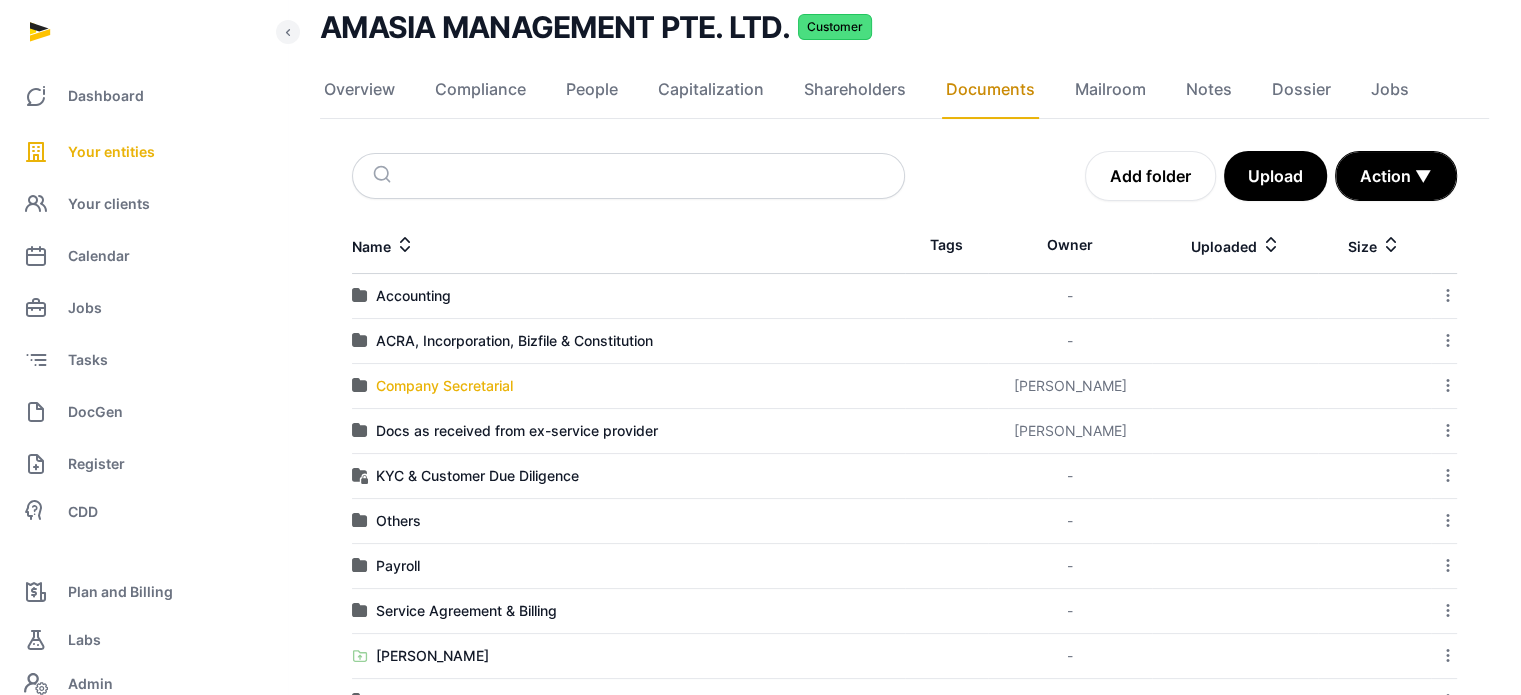click on "Company Secretarial" at bounding box center [444, 386] 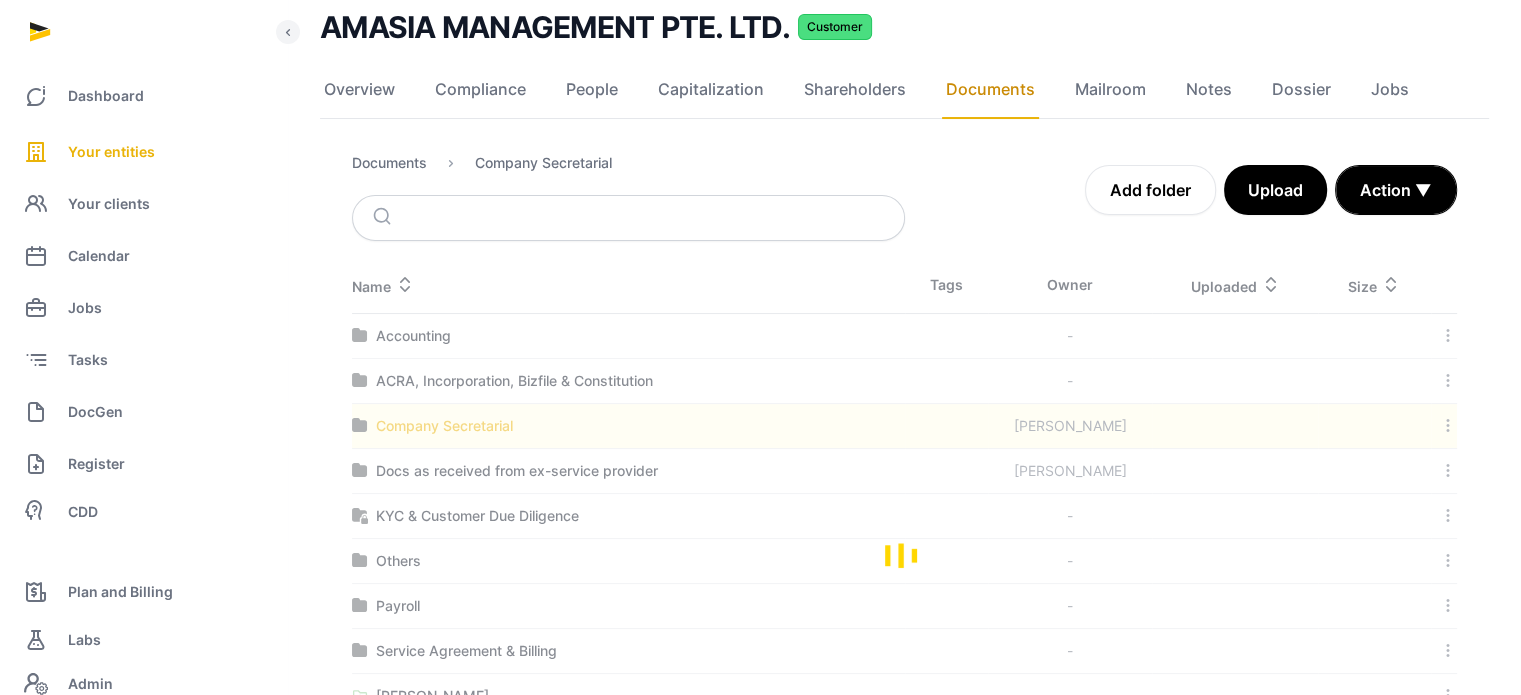 scroll, scrollTop: 0, scrollLeft: 0, axis: both 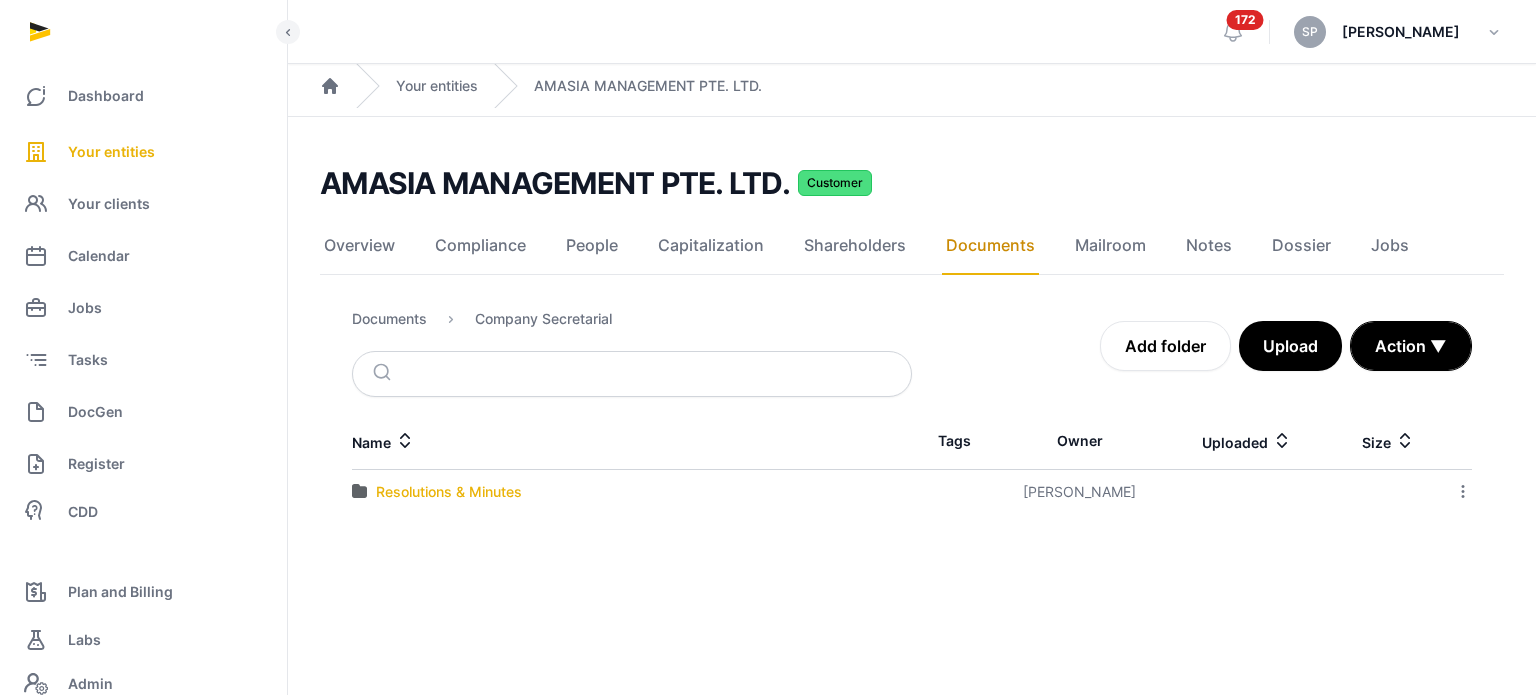 click on "Resolutions & Minutes" at bounding box center (449, 492) 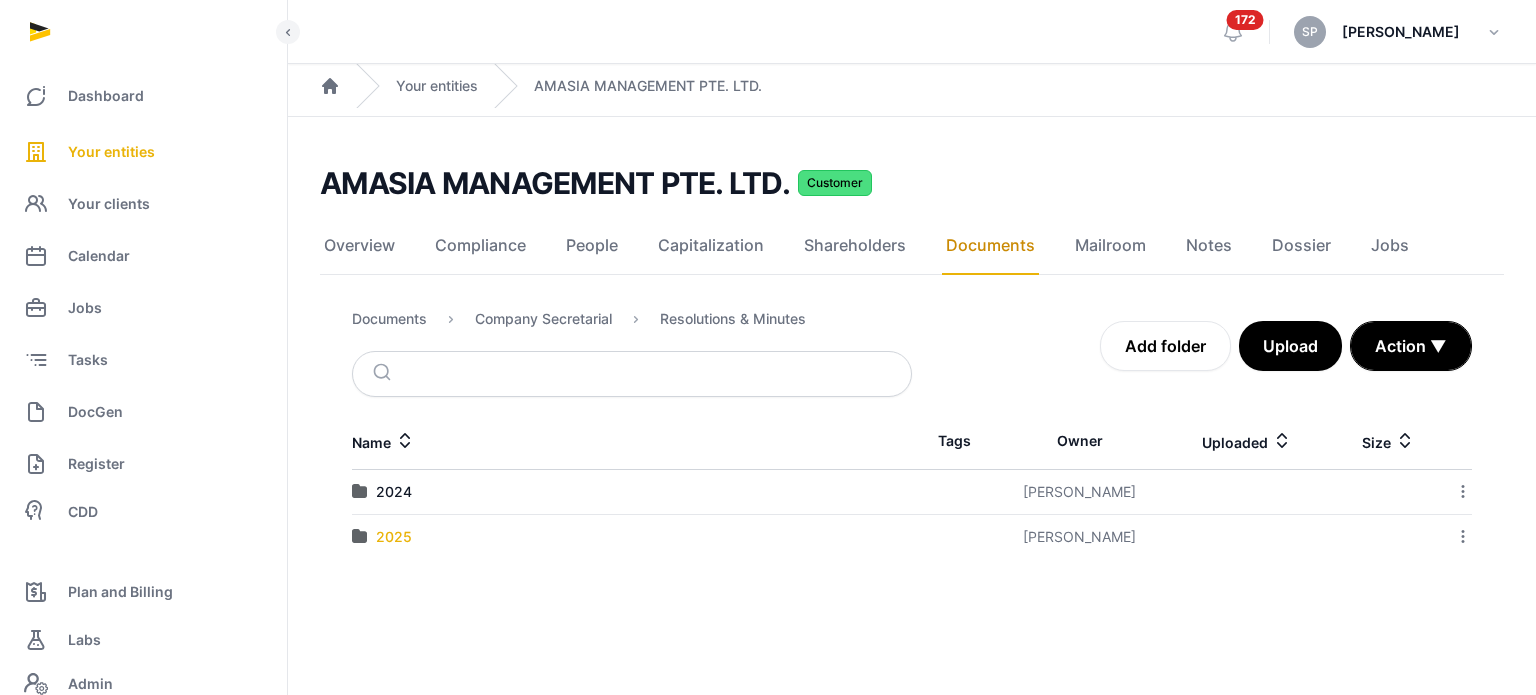 click on "2025" at bounding box center [394, 537] 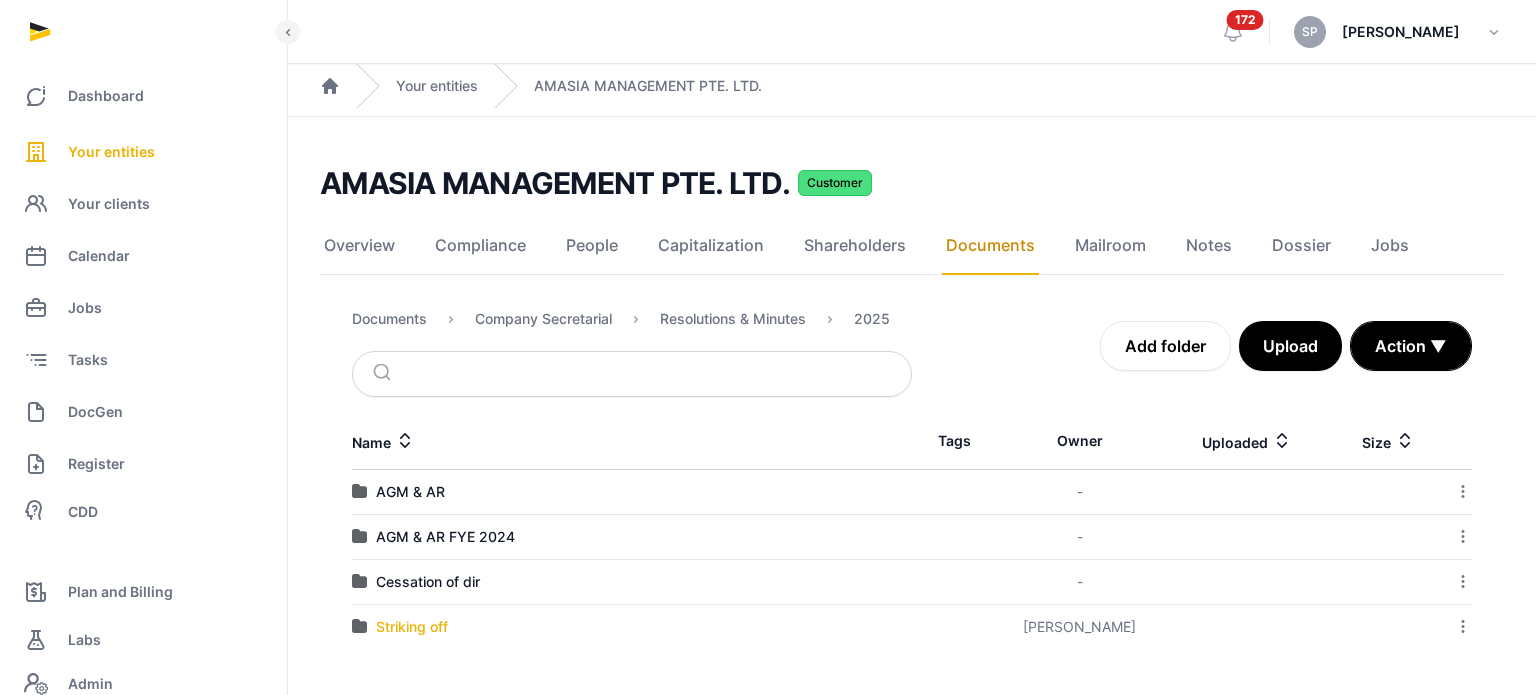 click on "Striking off" at bounding box center [412, 627] 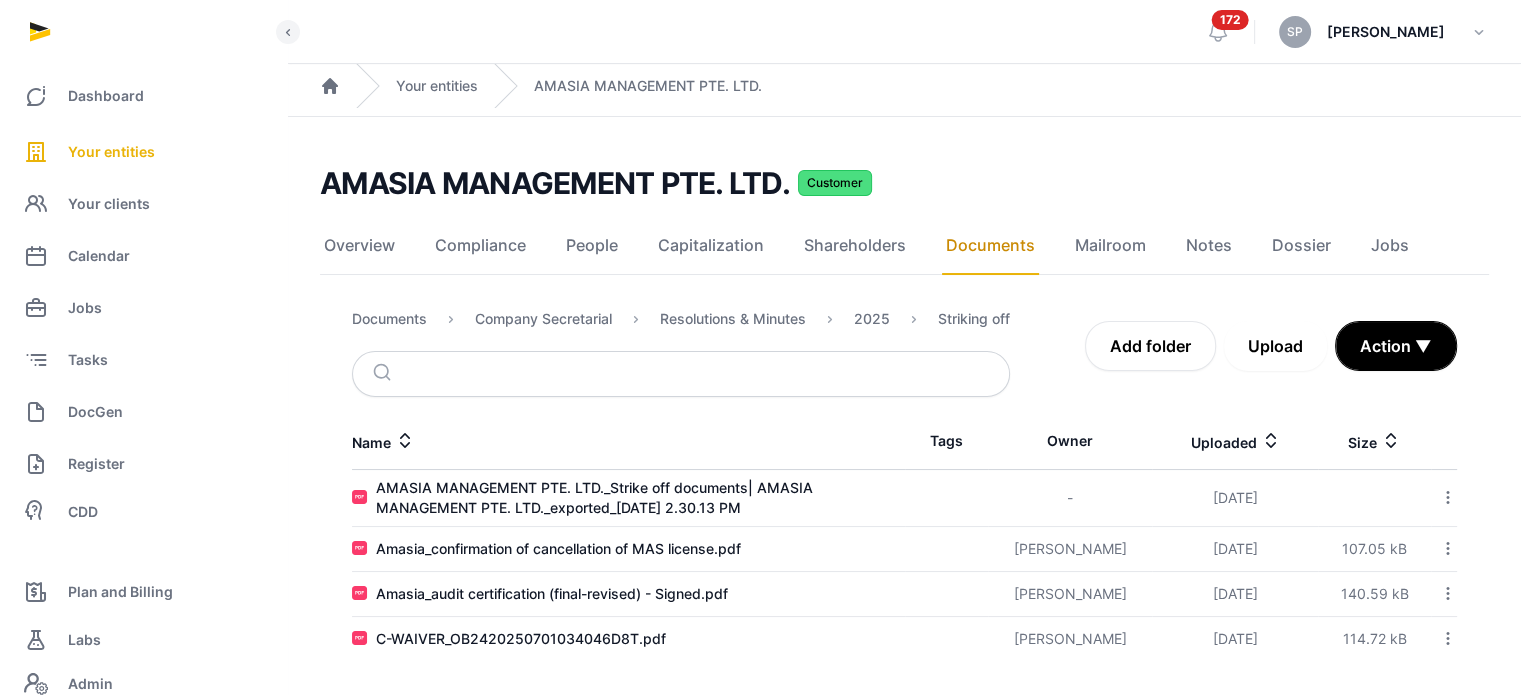 click on "Upload" at bounding box center [1275, 346] 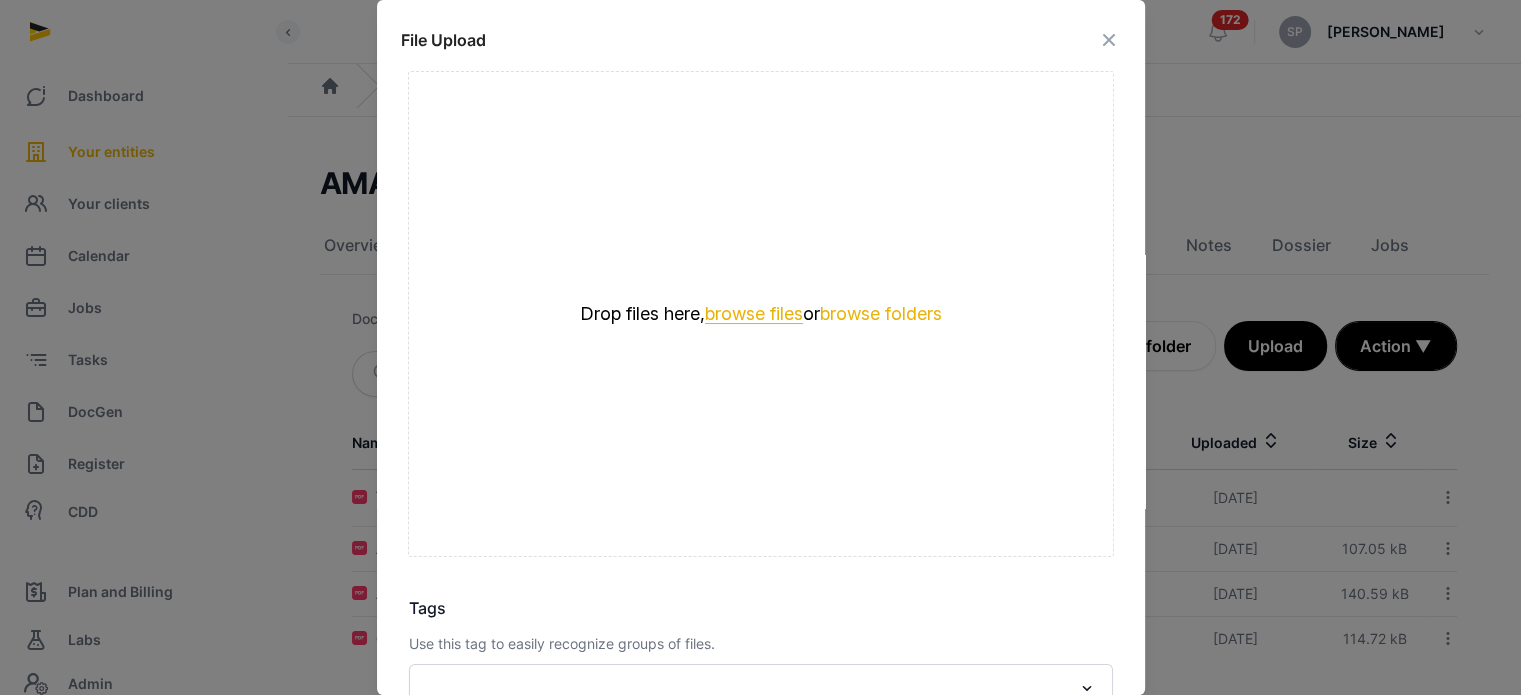 click on "browse files" at bounding box center (754, 314) 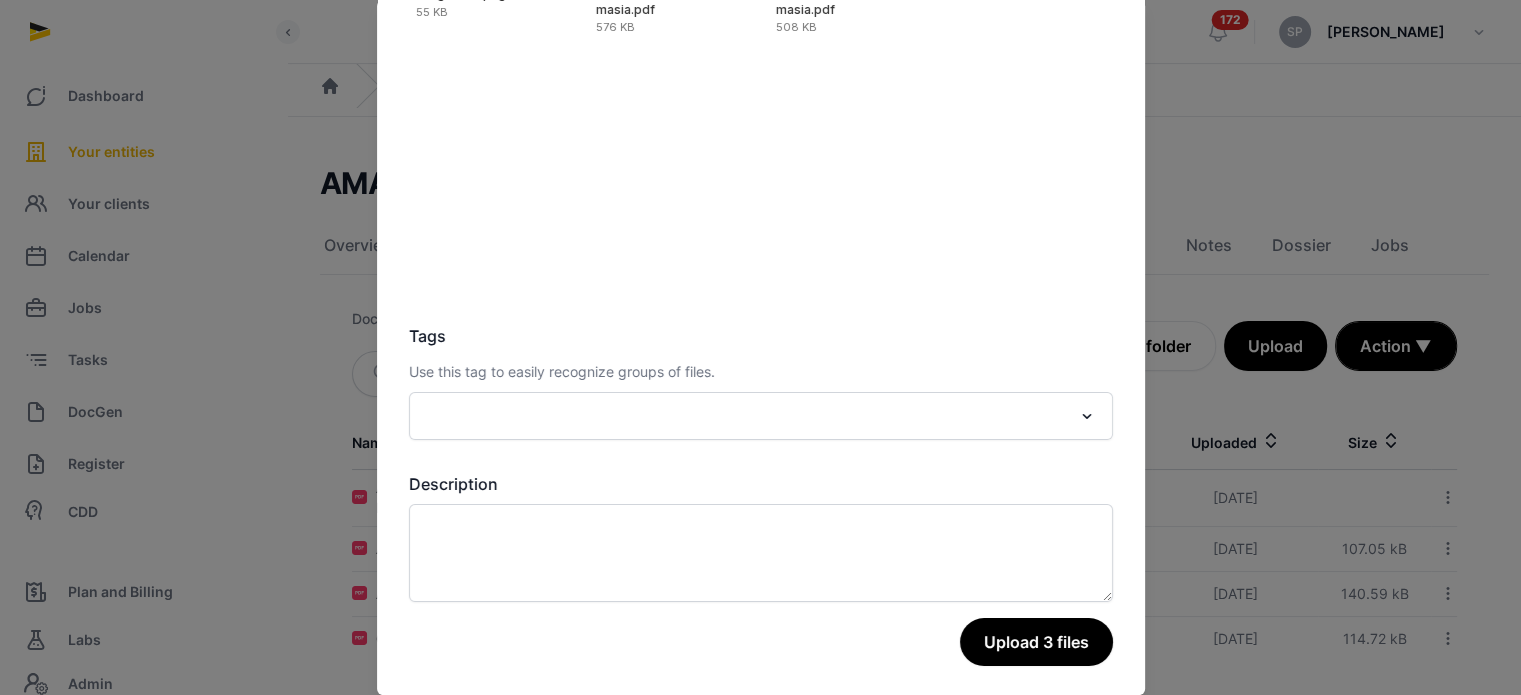 scroll, scrollTop: 282, scrollLeft: 0, axis: vertical 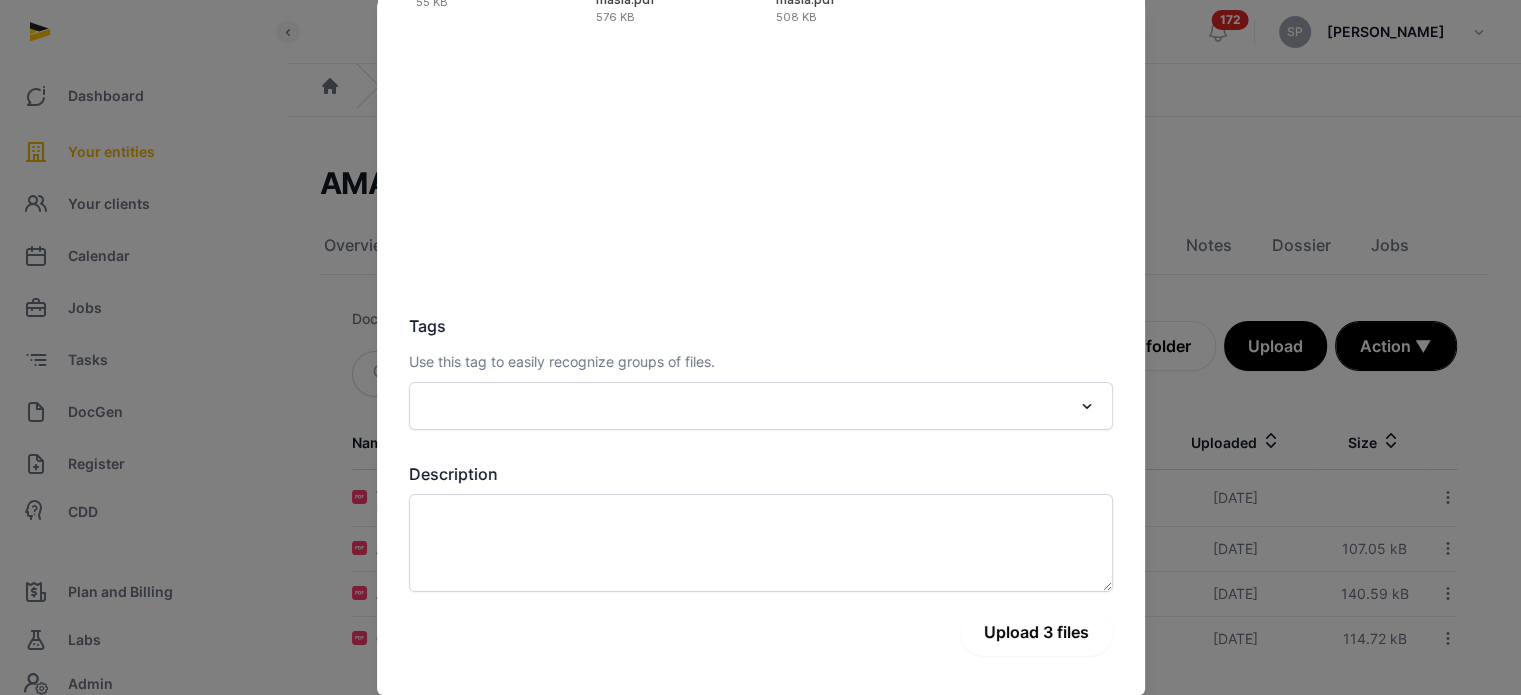 click on "Upload 3 files" at bounding box center [1036, 632] 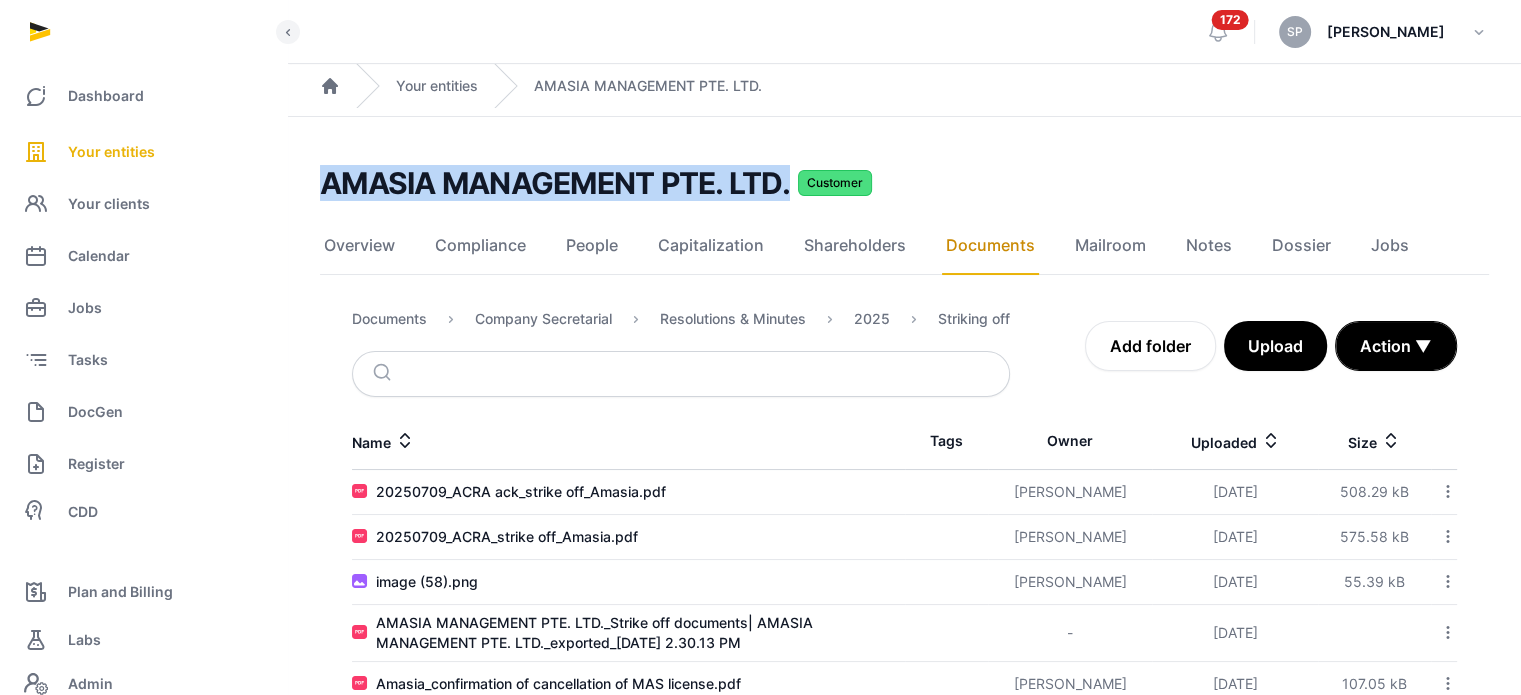 drag, startPoint x: 799, startPoint y: 190, endPoint x: 325, endPoint y: 173, distance: 474.30475 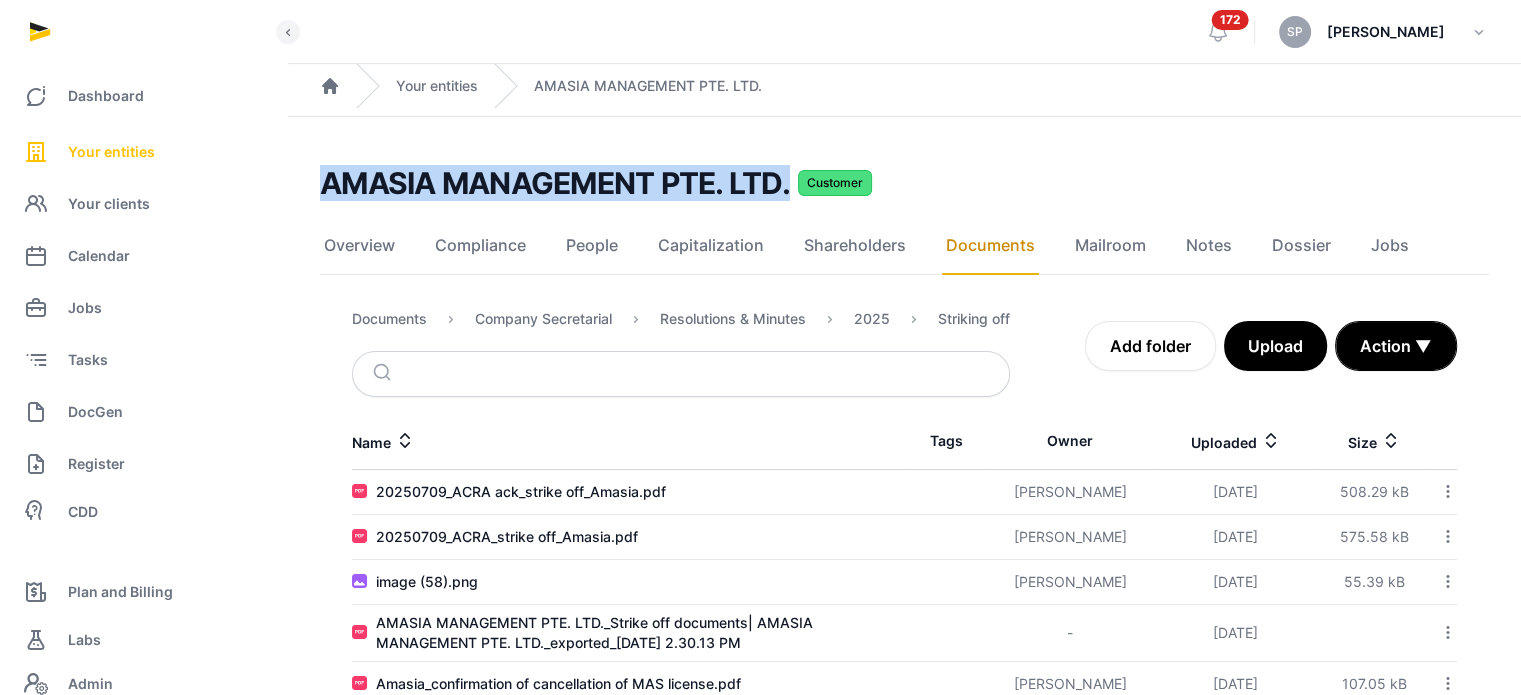 click on "Your entities" at bounding box center (111, 152) 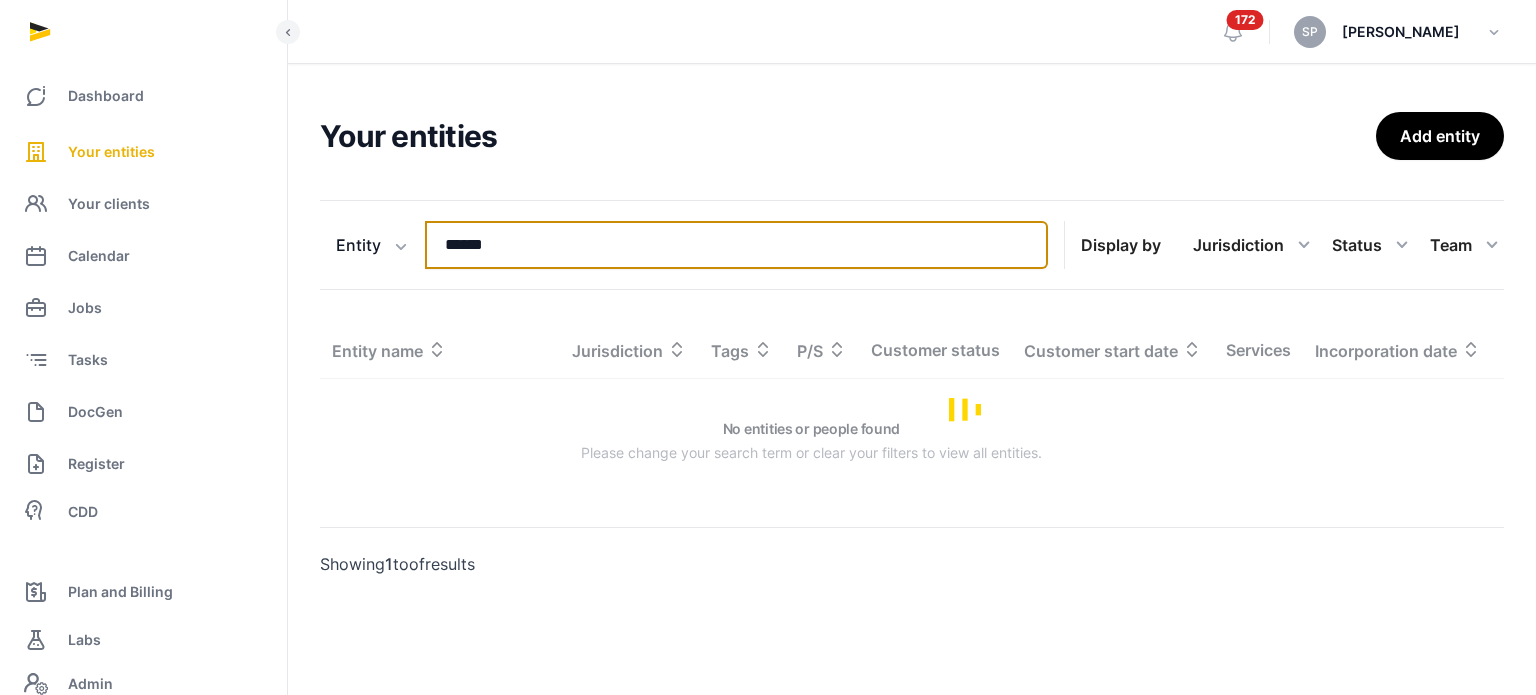 click on "******" at bounding box center [736, 245] 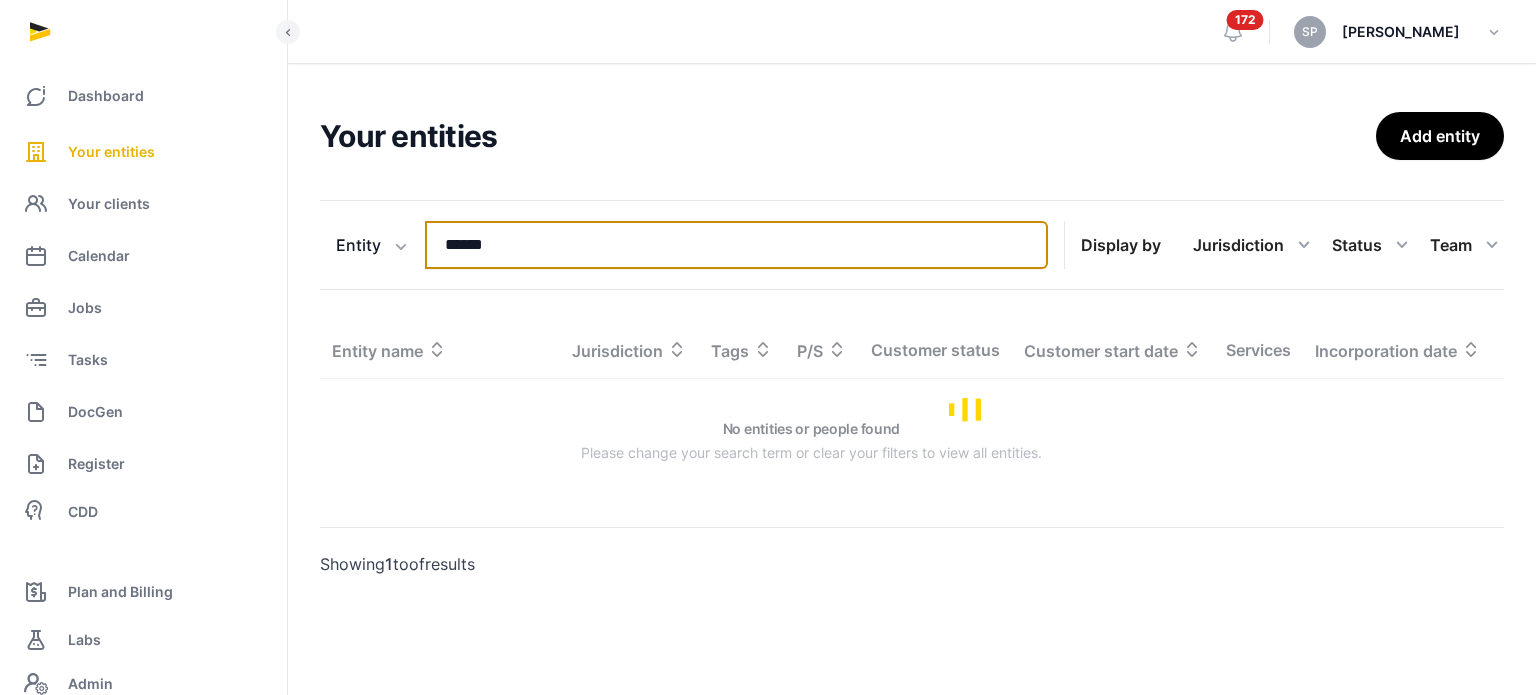 click on "******" at bounding box center [736, 245] 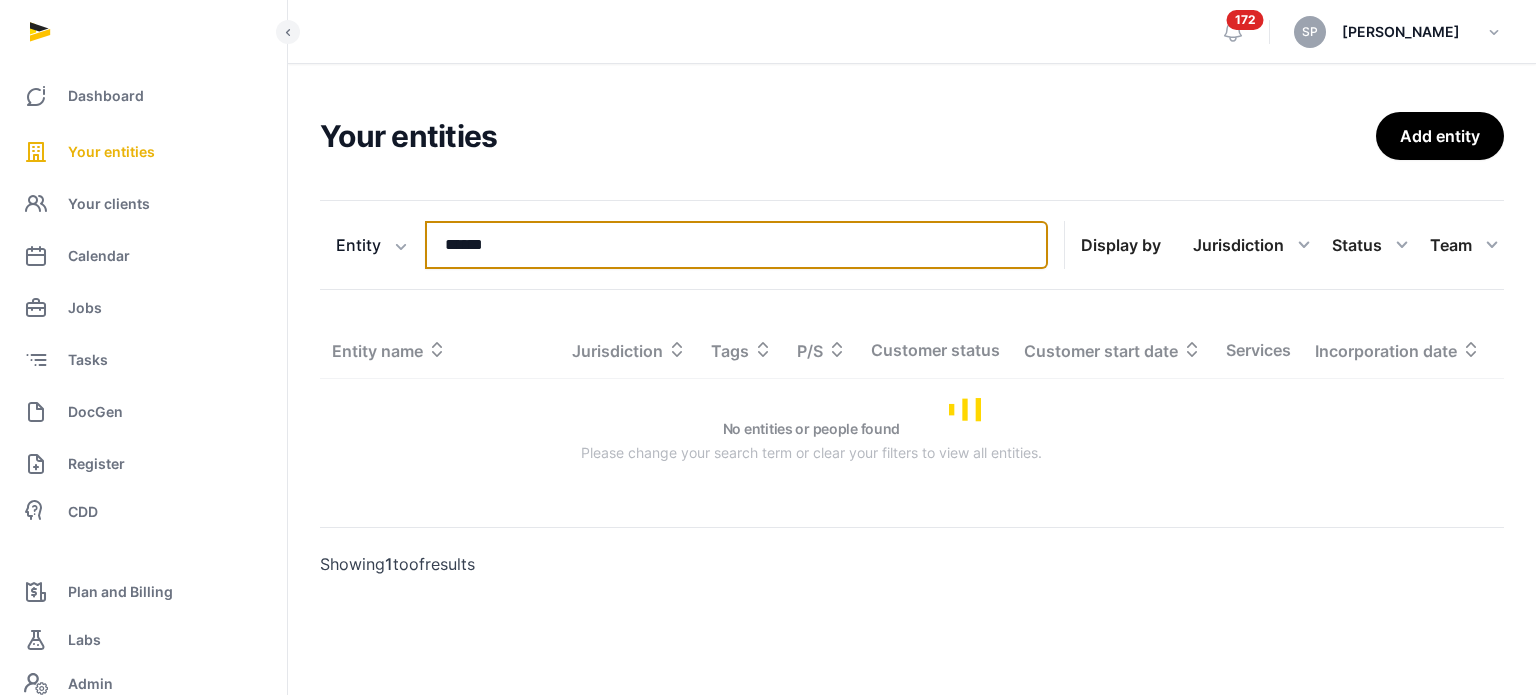 click on "******" at bounding box center [736, 245] 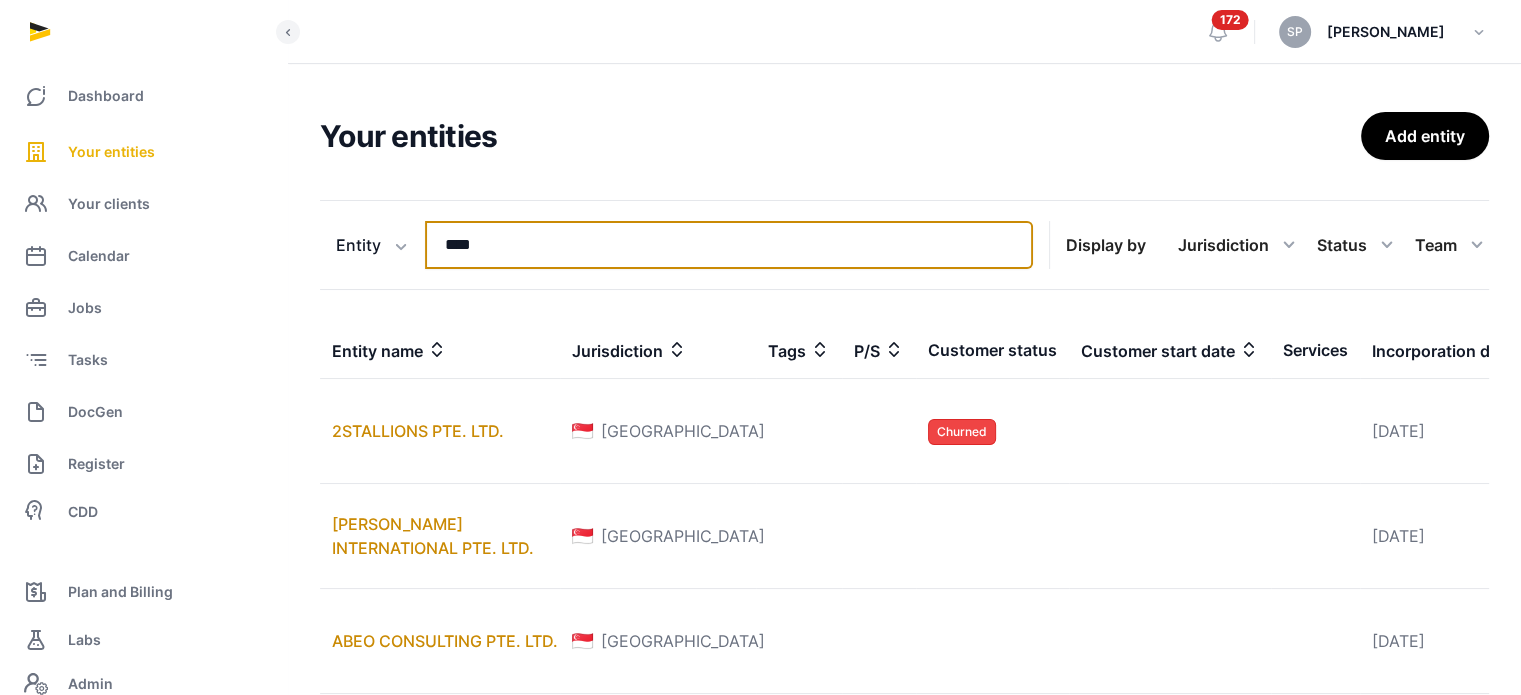 type on "****" 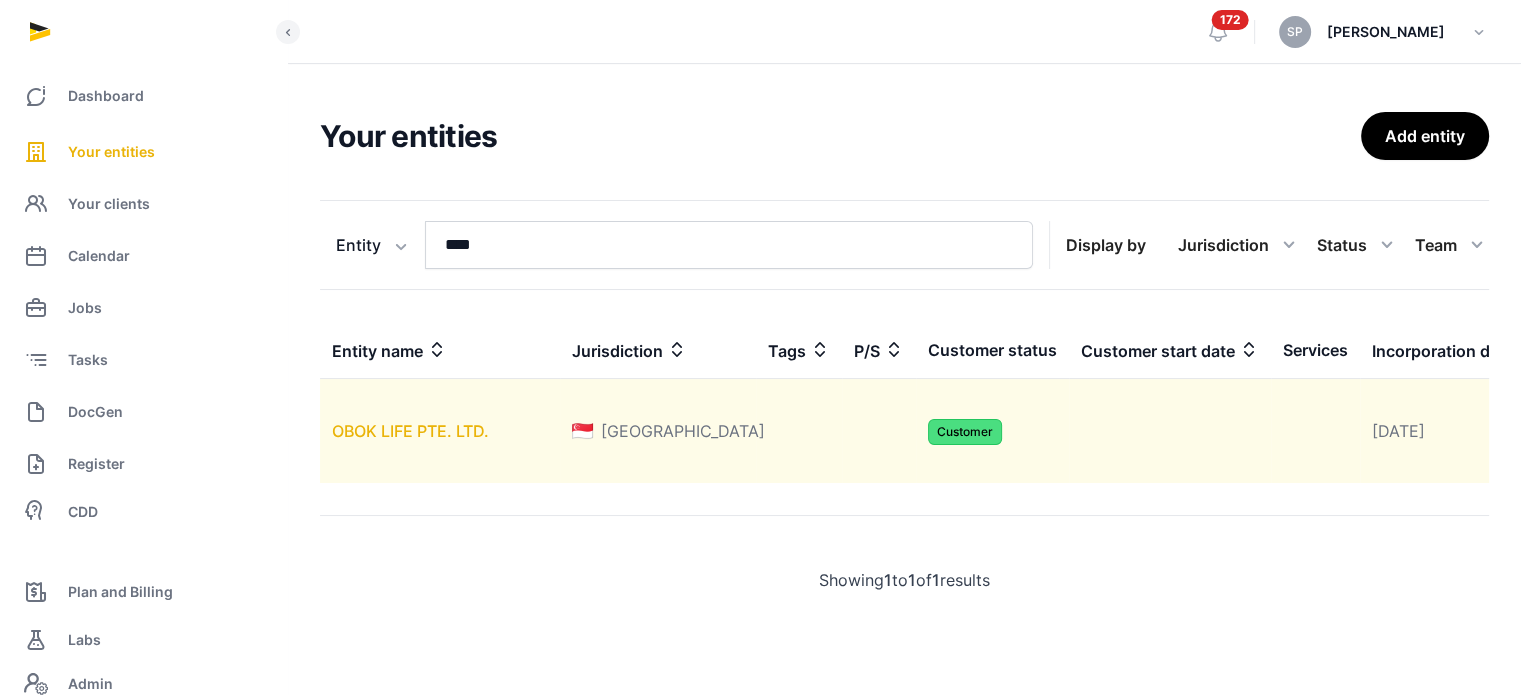 click on "OBOK LIFE PTE. LTD." at bounding box center [410, 431] 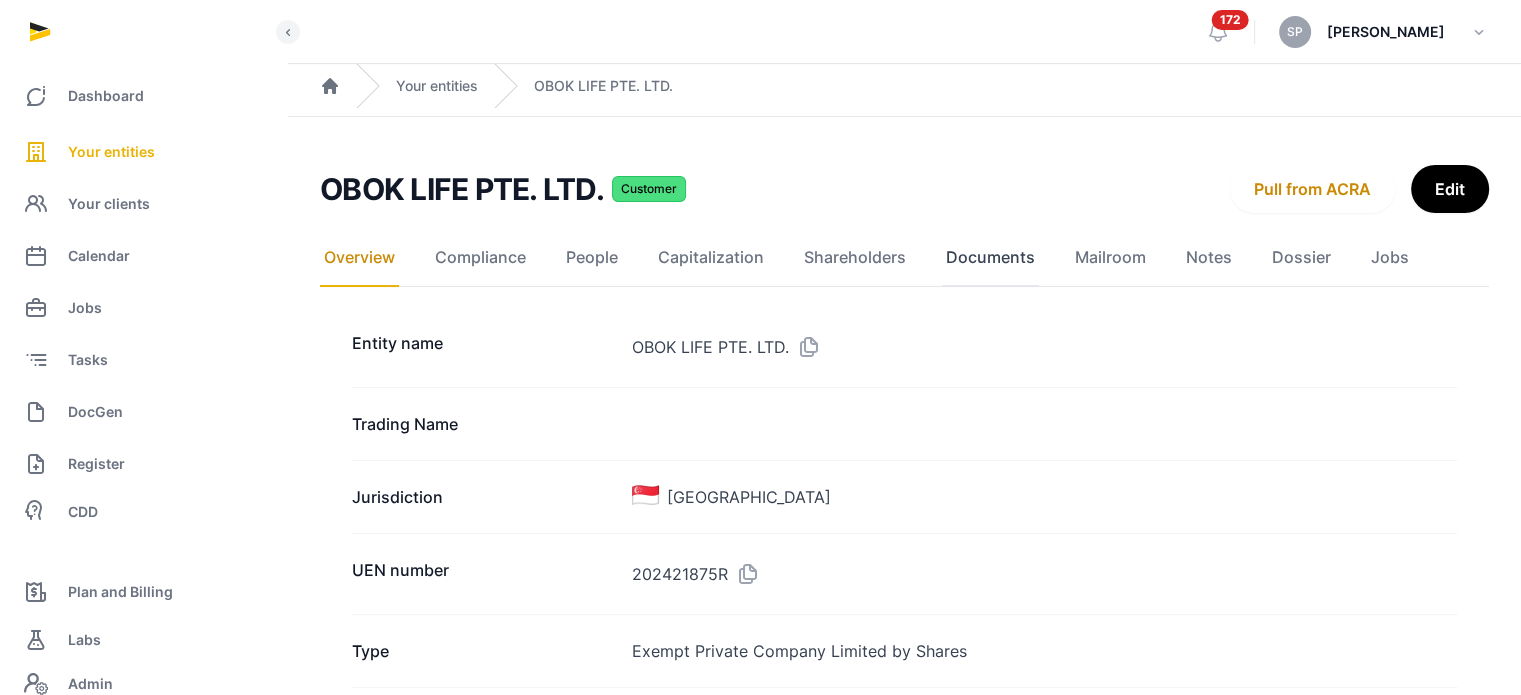 click on "Documents" 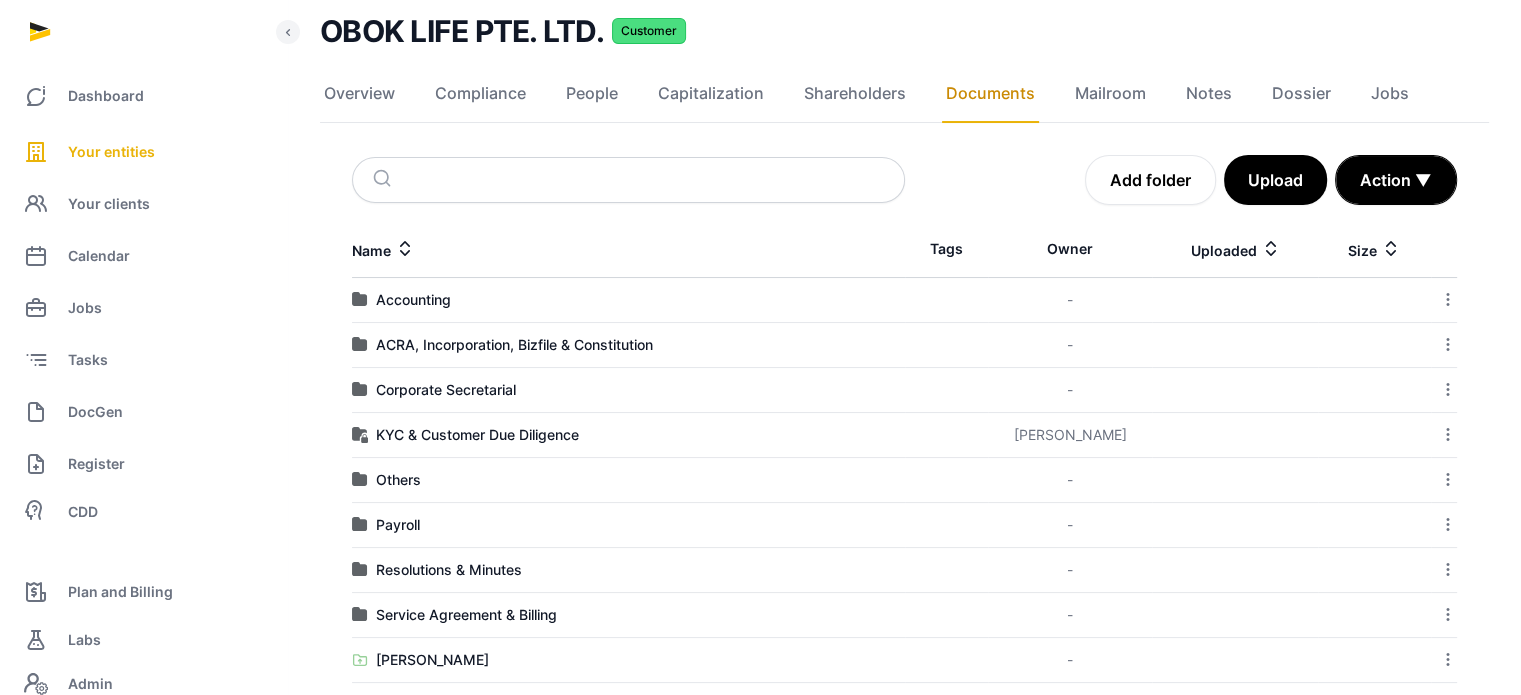 scroll, scrollTop: 265, scrollLeft: 0, axis: vertical 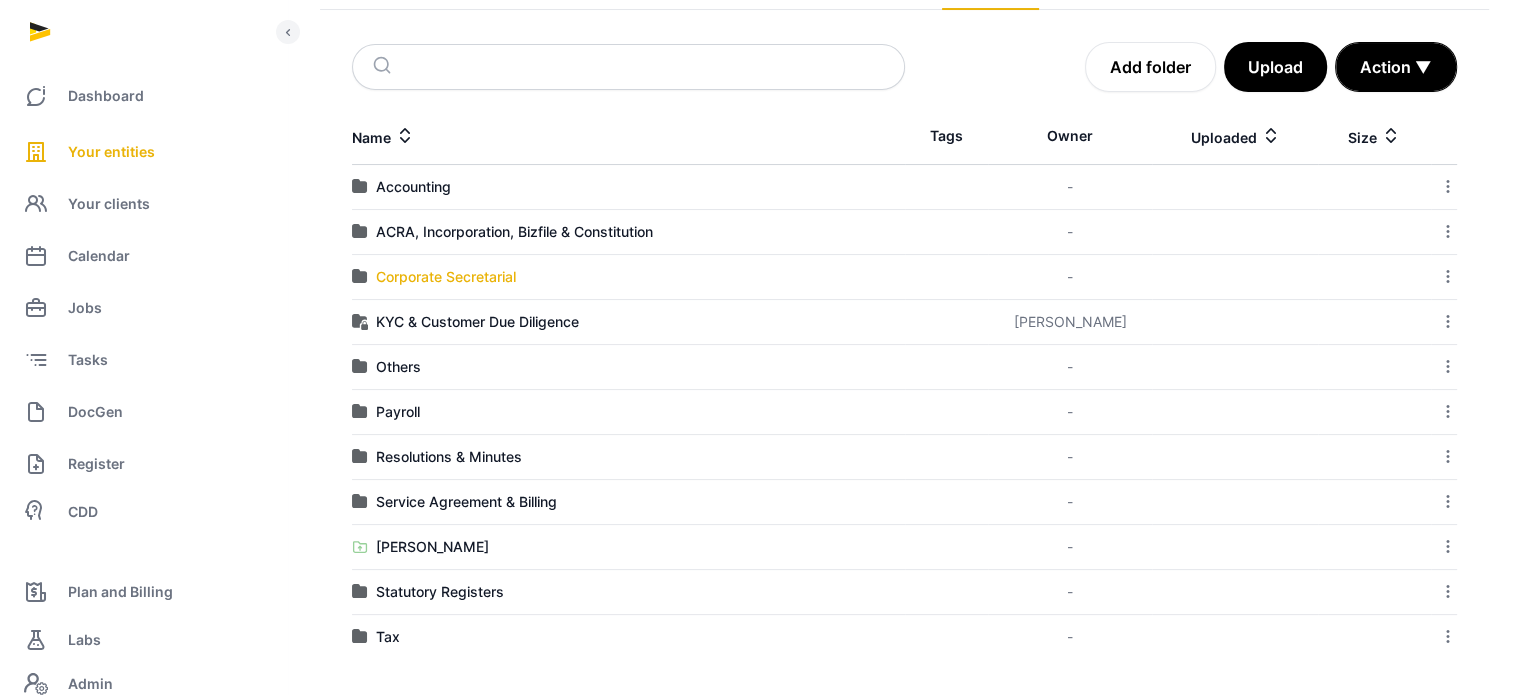 click on "Corporate Secretarial" at bounding box center [446, 277] 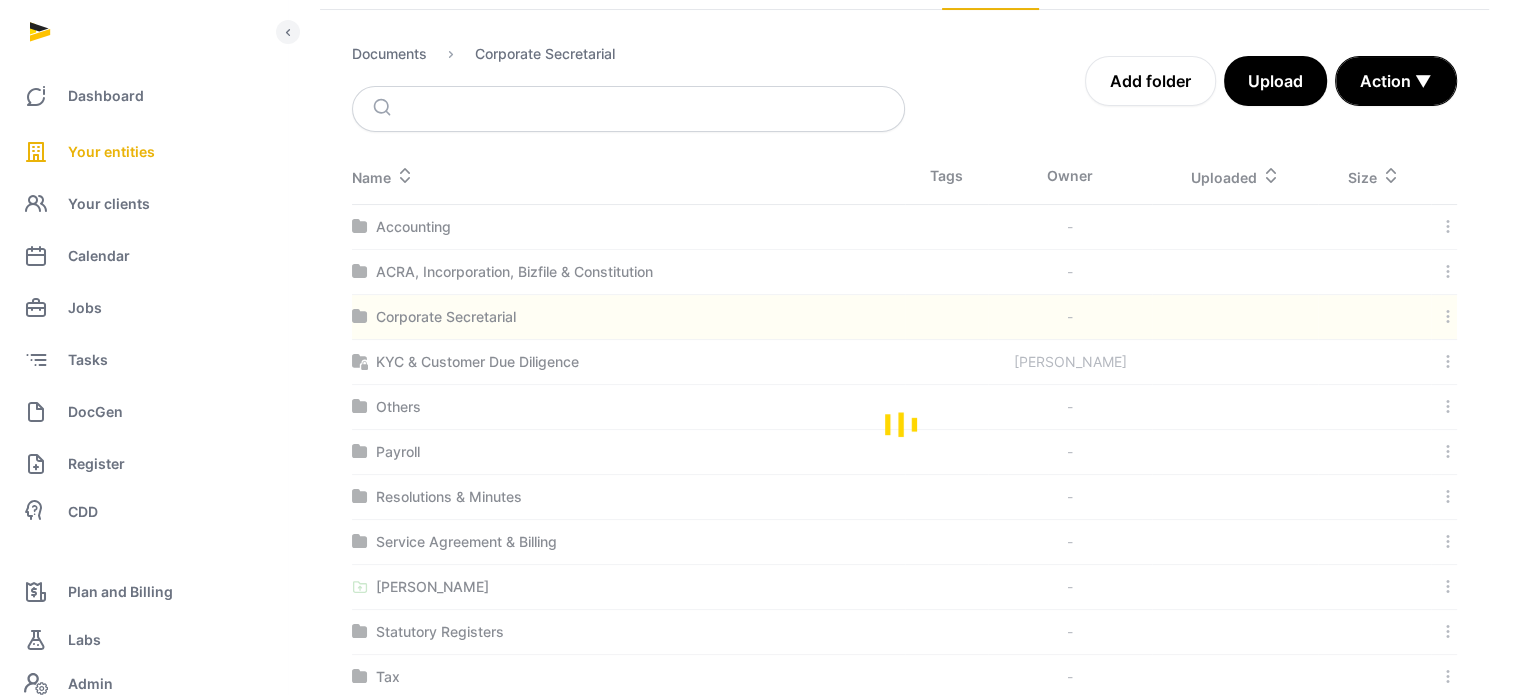 scroll, scrollTop: 0, scrollLeft: 0, axis: both 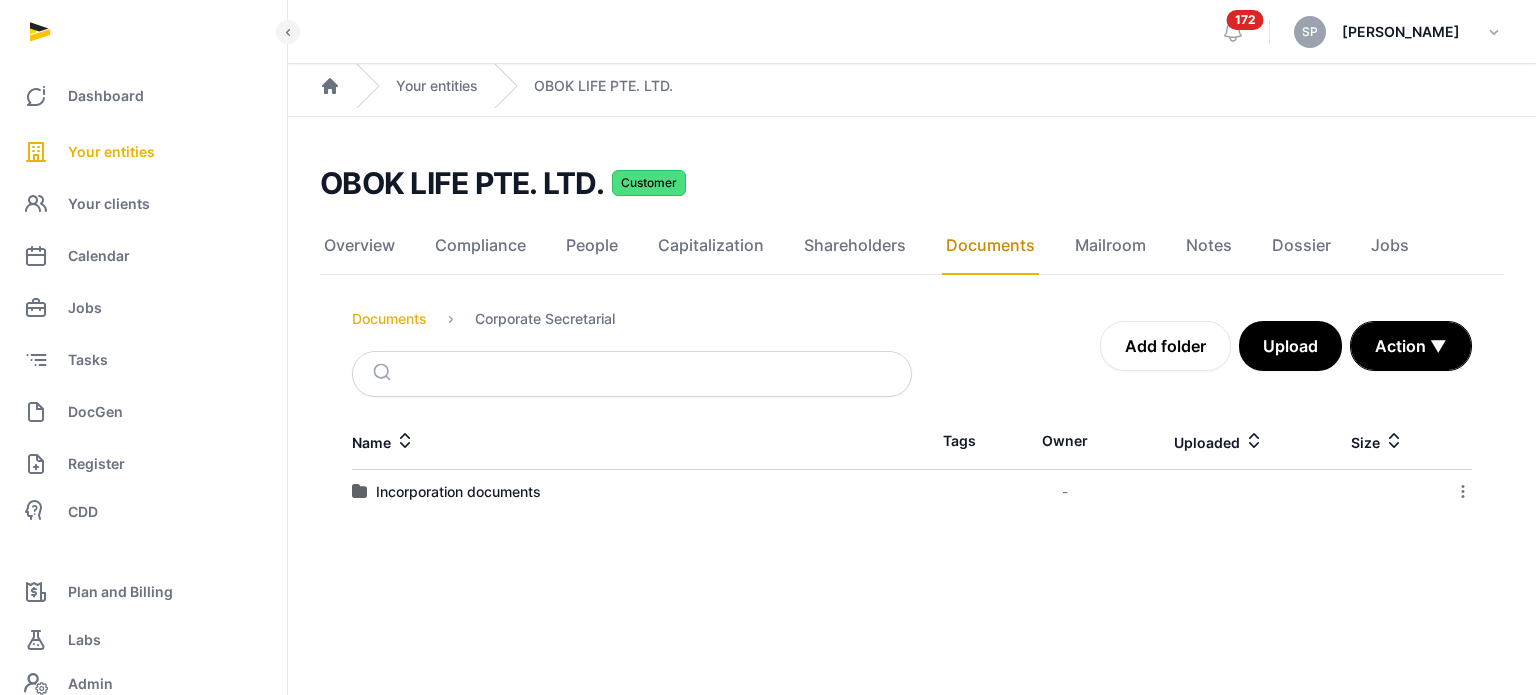 click on "Documents" at bounding box center (389, 319) 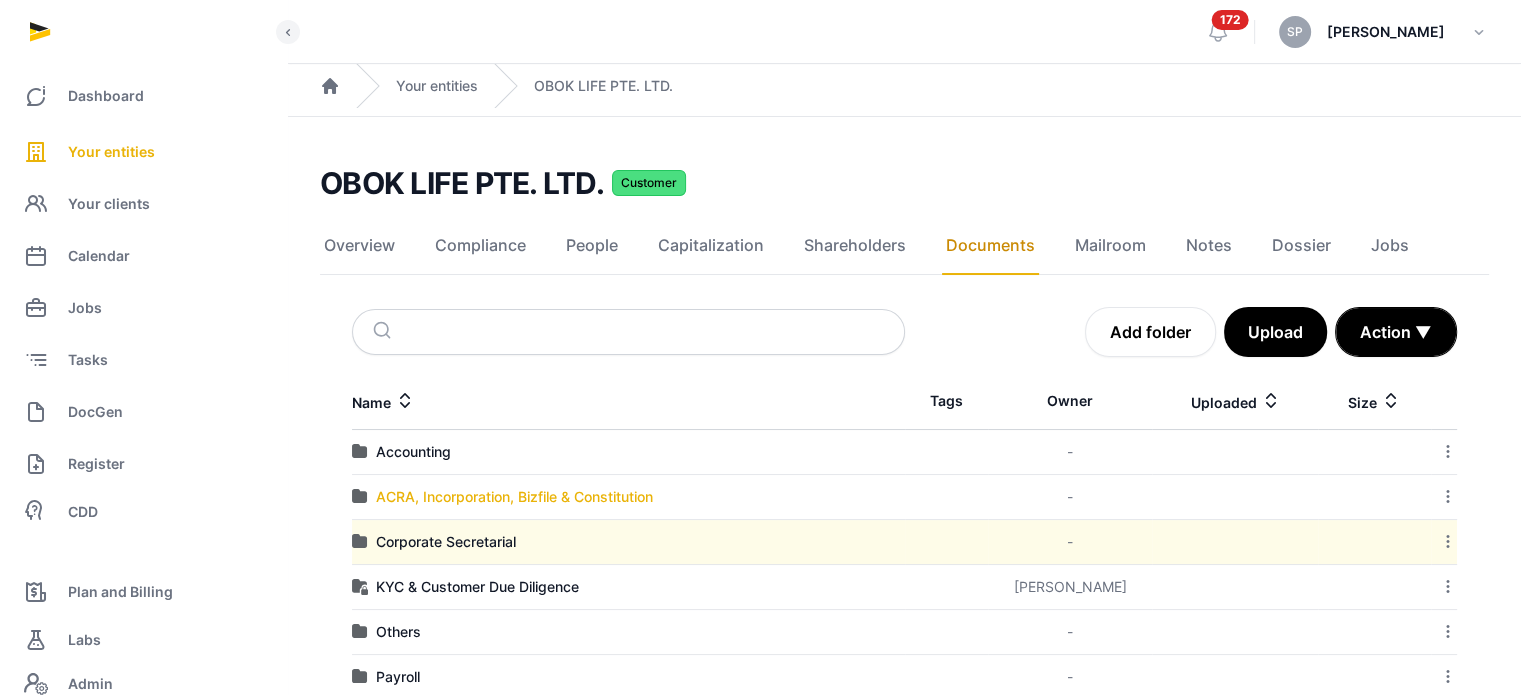 click on "ACRA, Incorporation, Bizfile & Constitution" at bounding box center [514, 497] 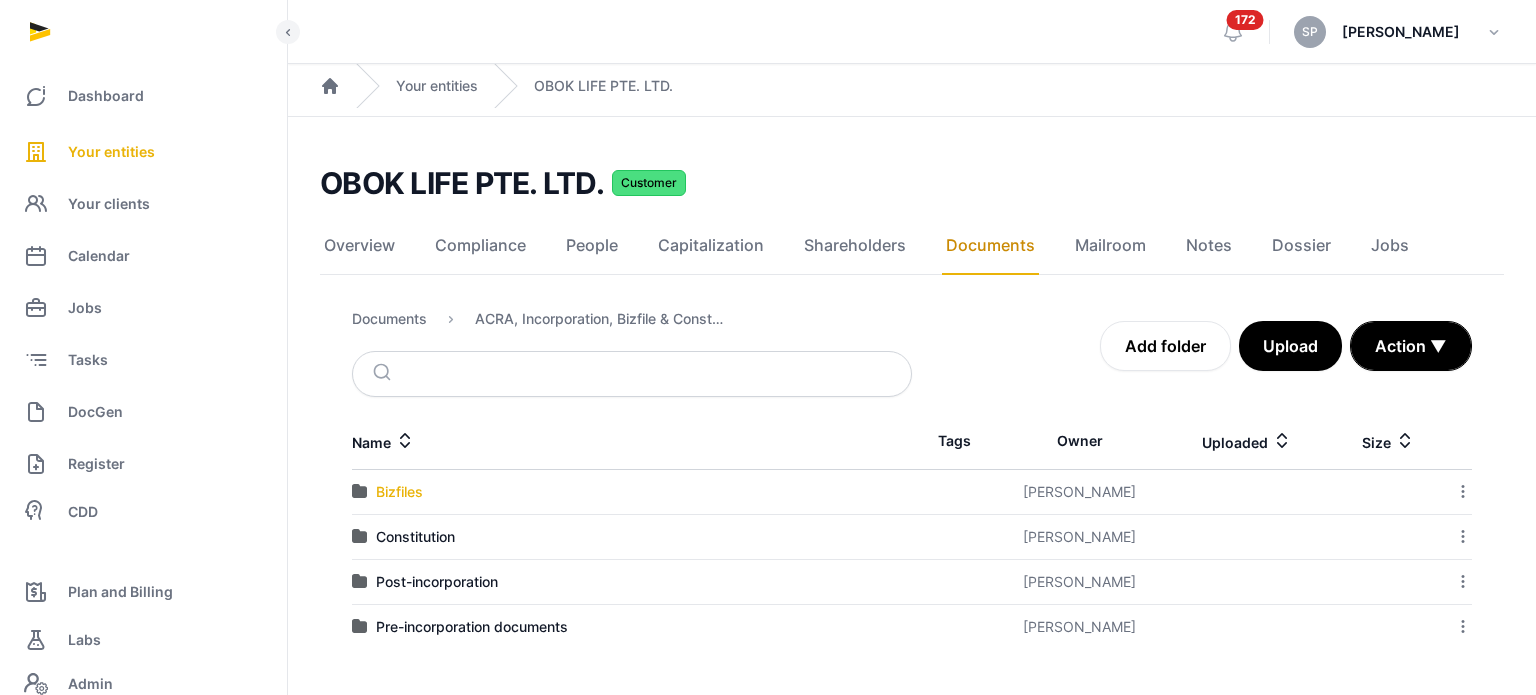 click on "Bizfiles" at bounding box center [399, 492] 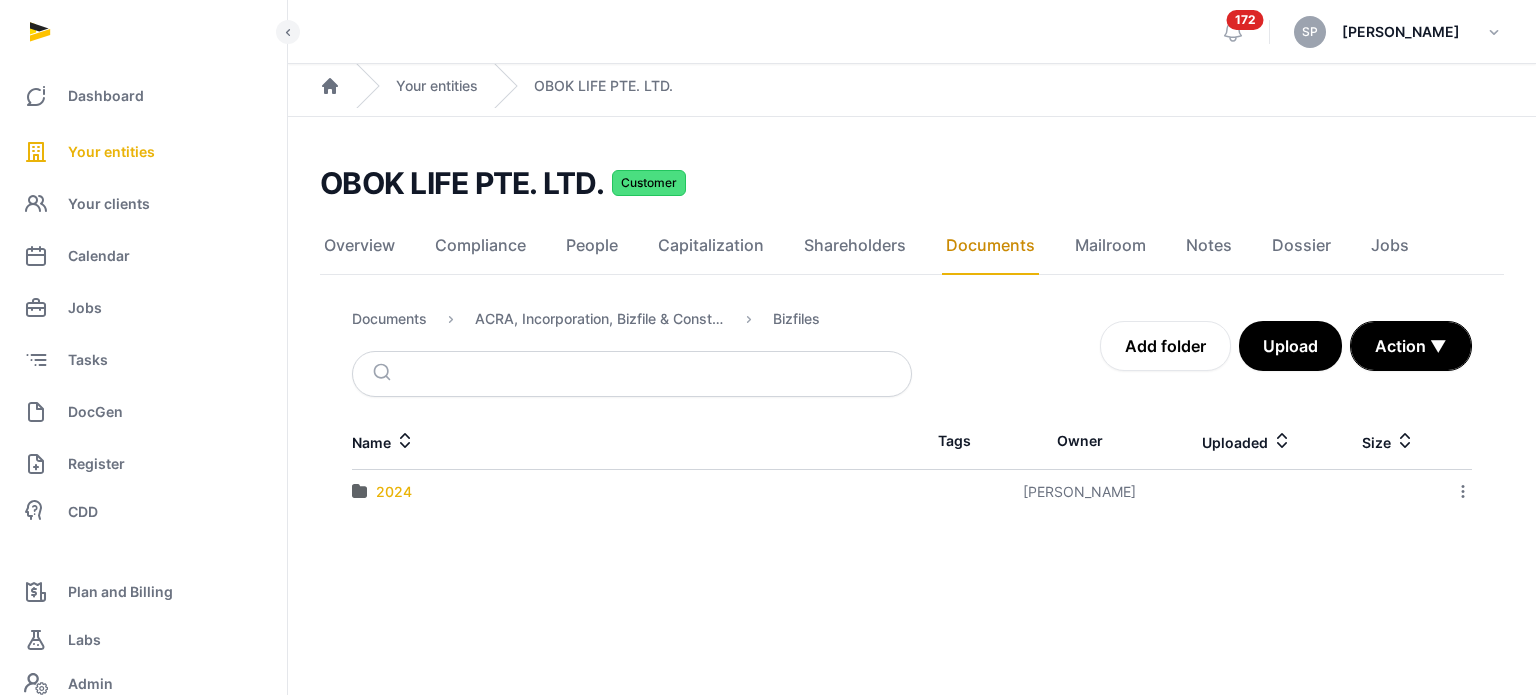 click on "2024" at bounding box center [394, 492] 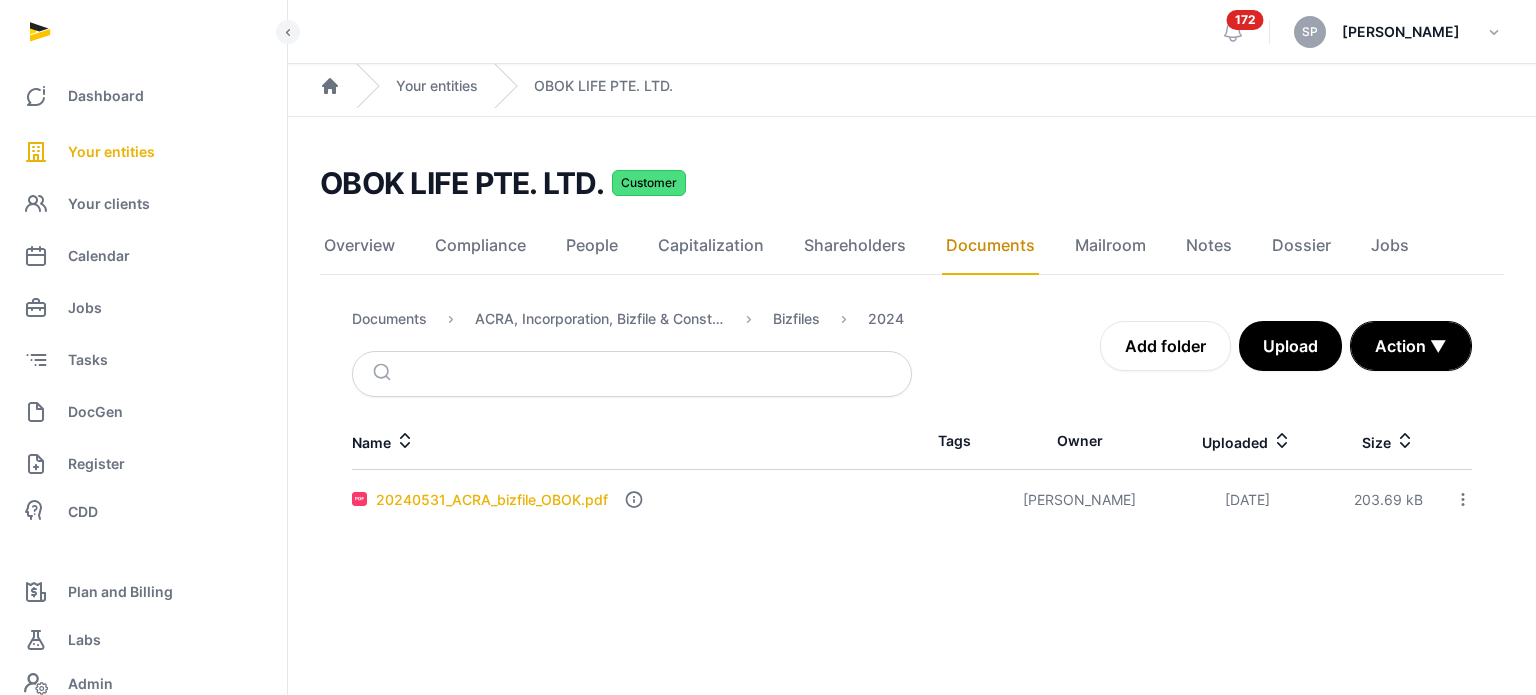 click on "20240531_ACRA_bizfile_OBOK.pdf" at bounding box center (492, 500) 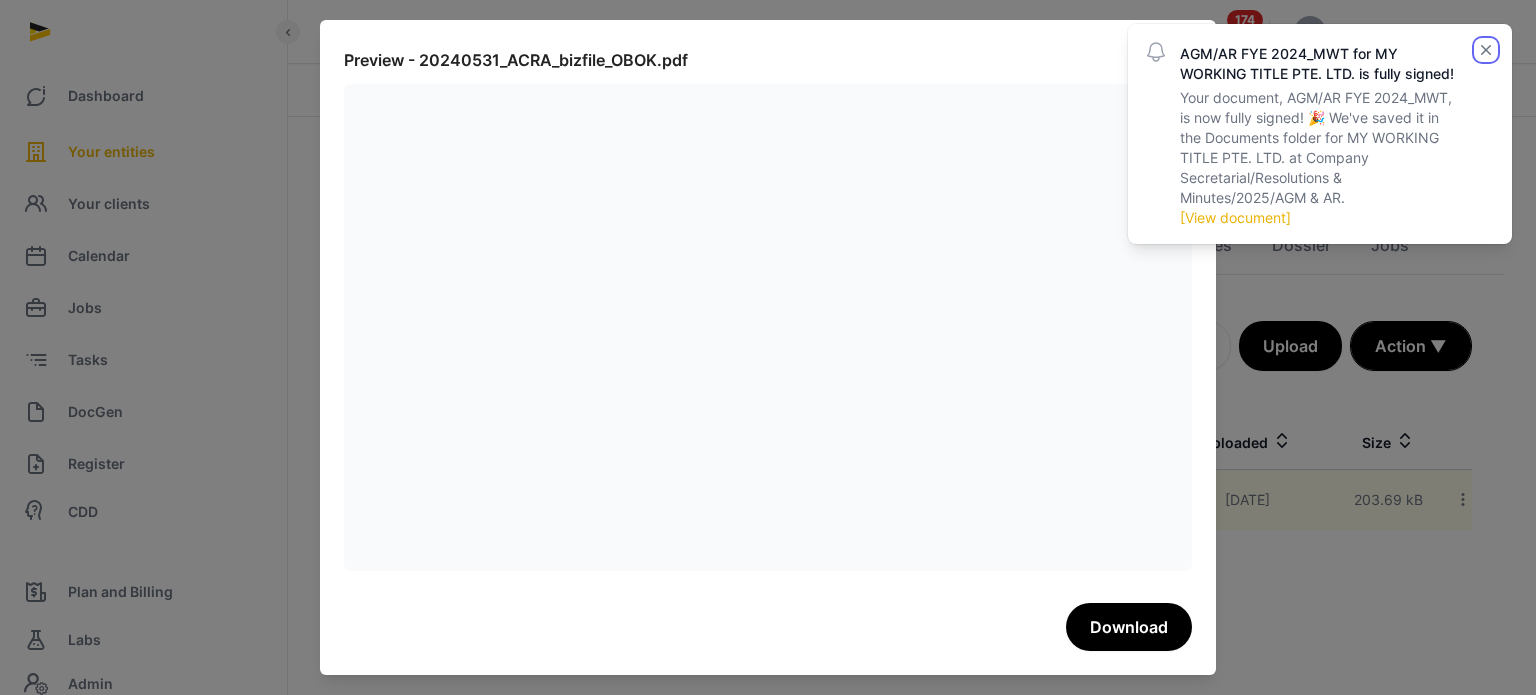 click 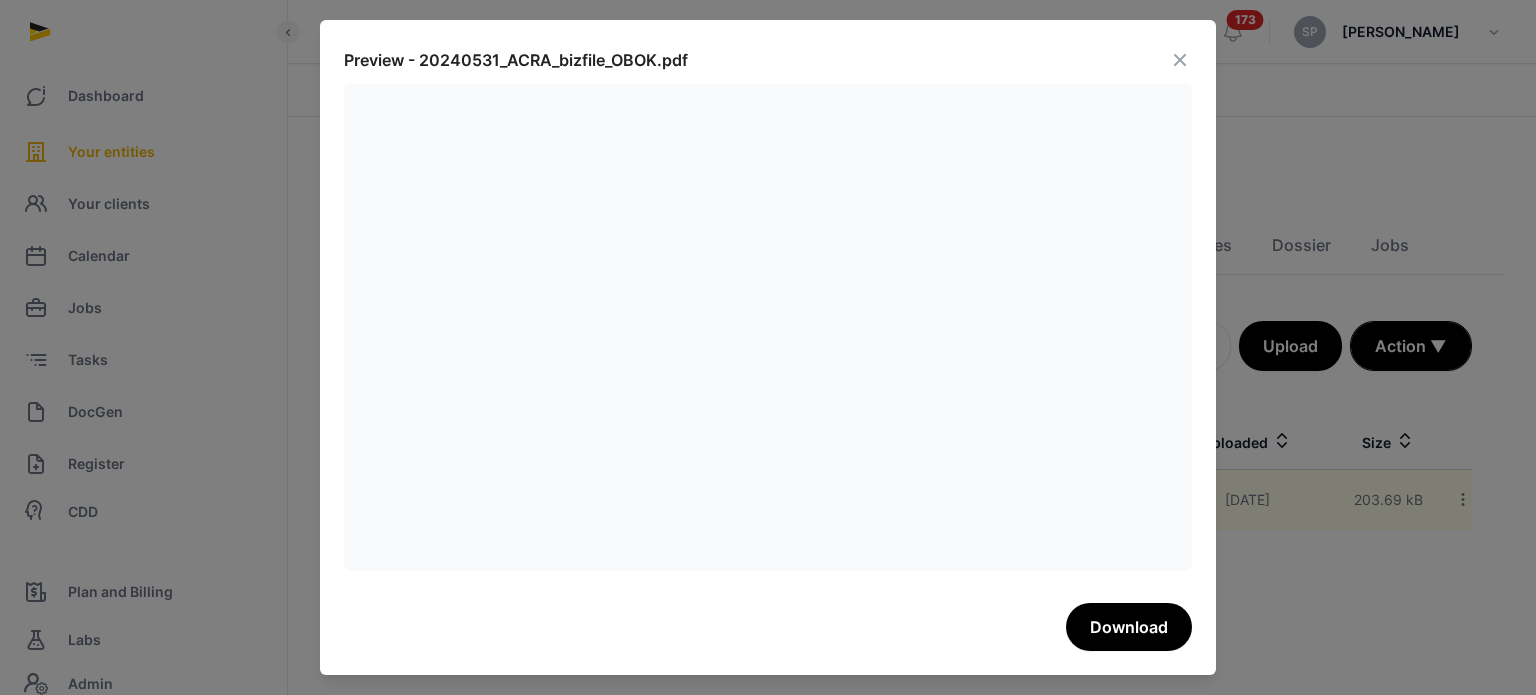 click at bounding box center [1180, 60] 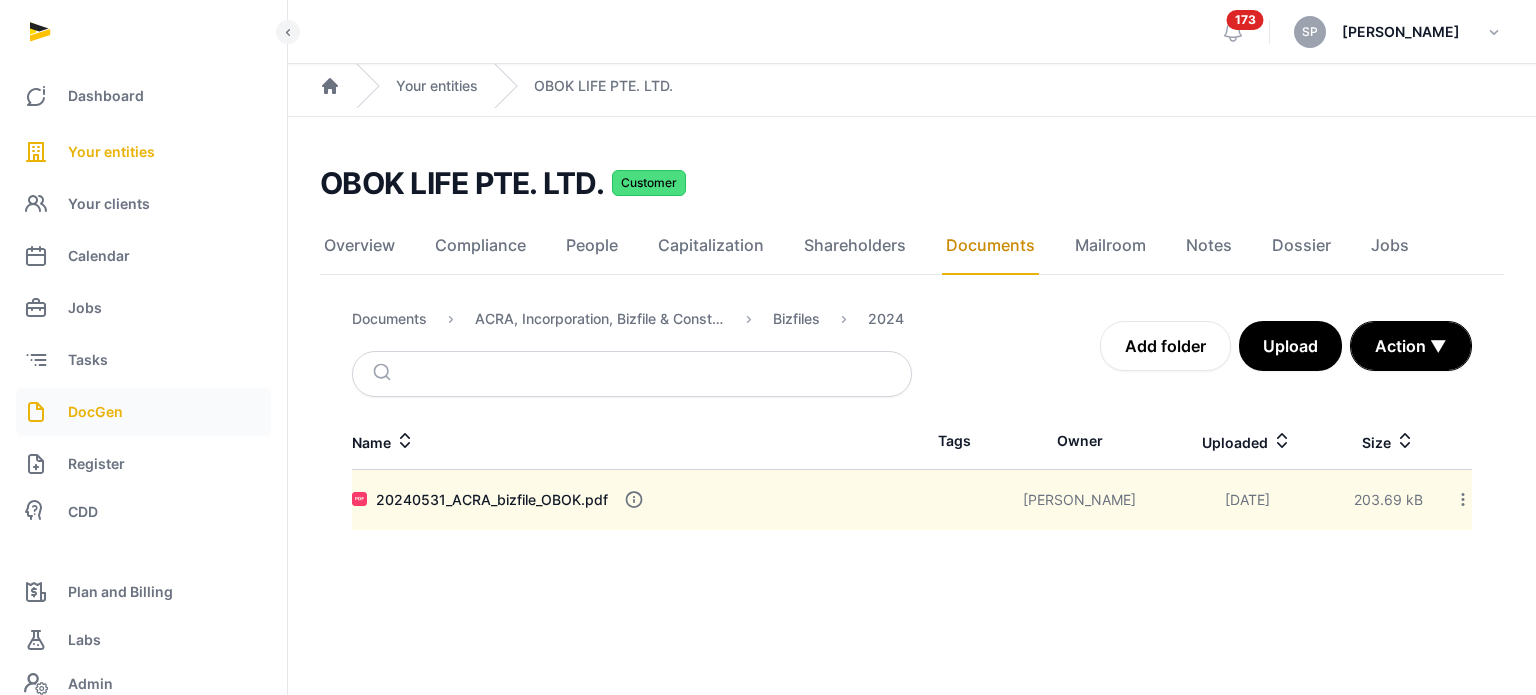 click on "DocGen" at bounding box center (95, 412) 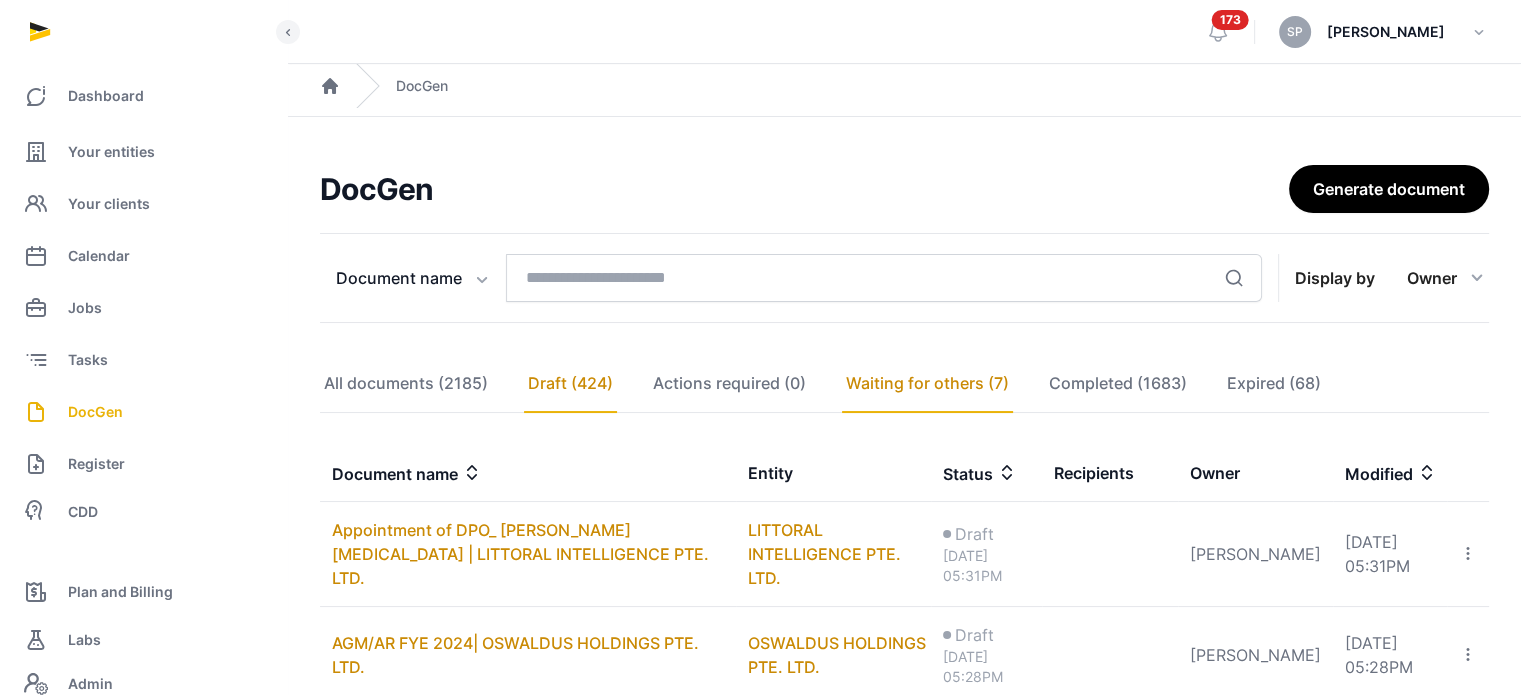 click on "Waiting for others (7)" 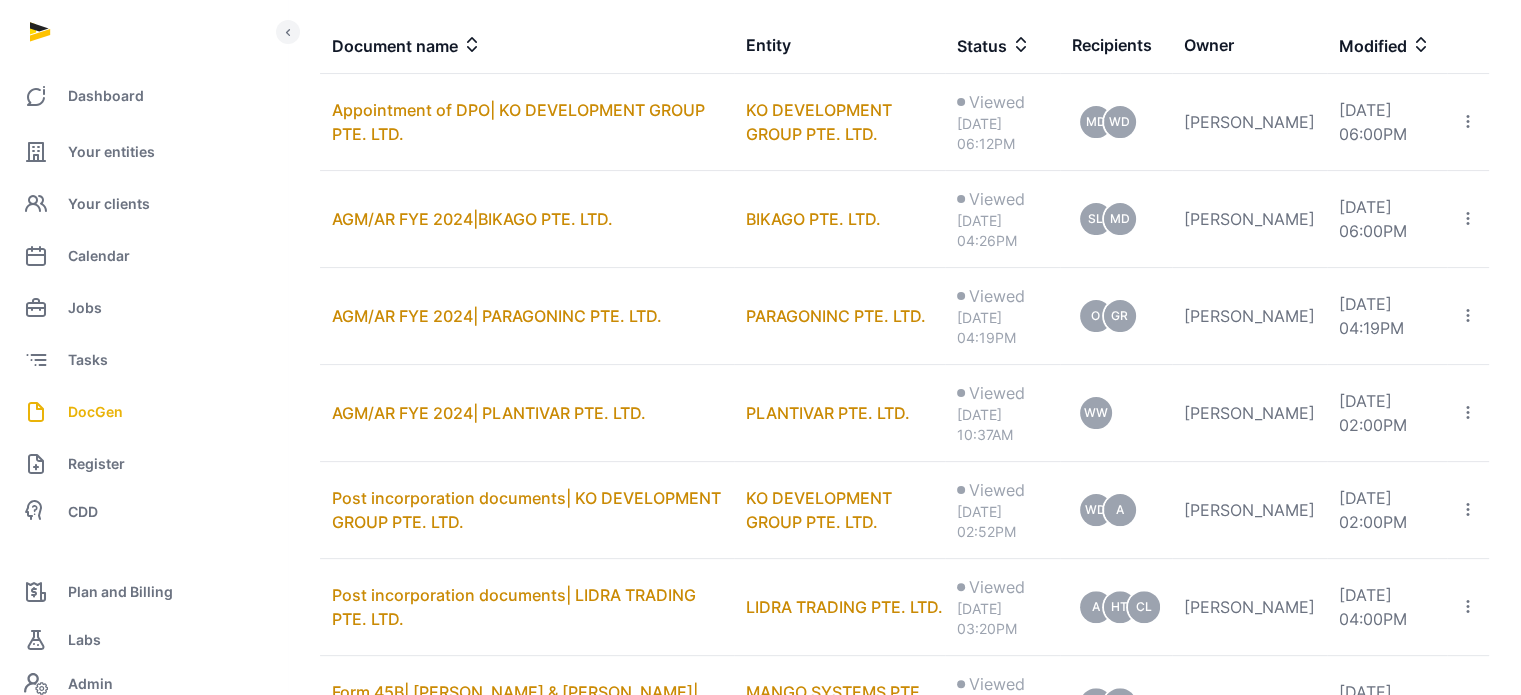 scroll, scrollTop: 468, scrollLeft: 0, axis: vertical 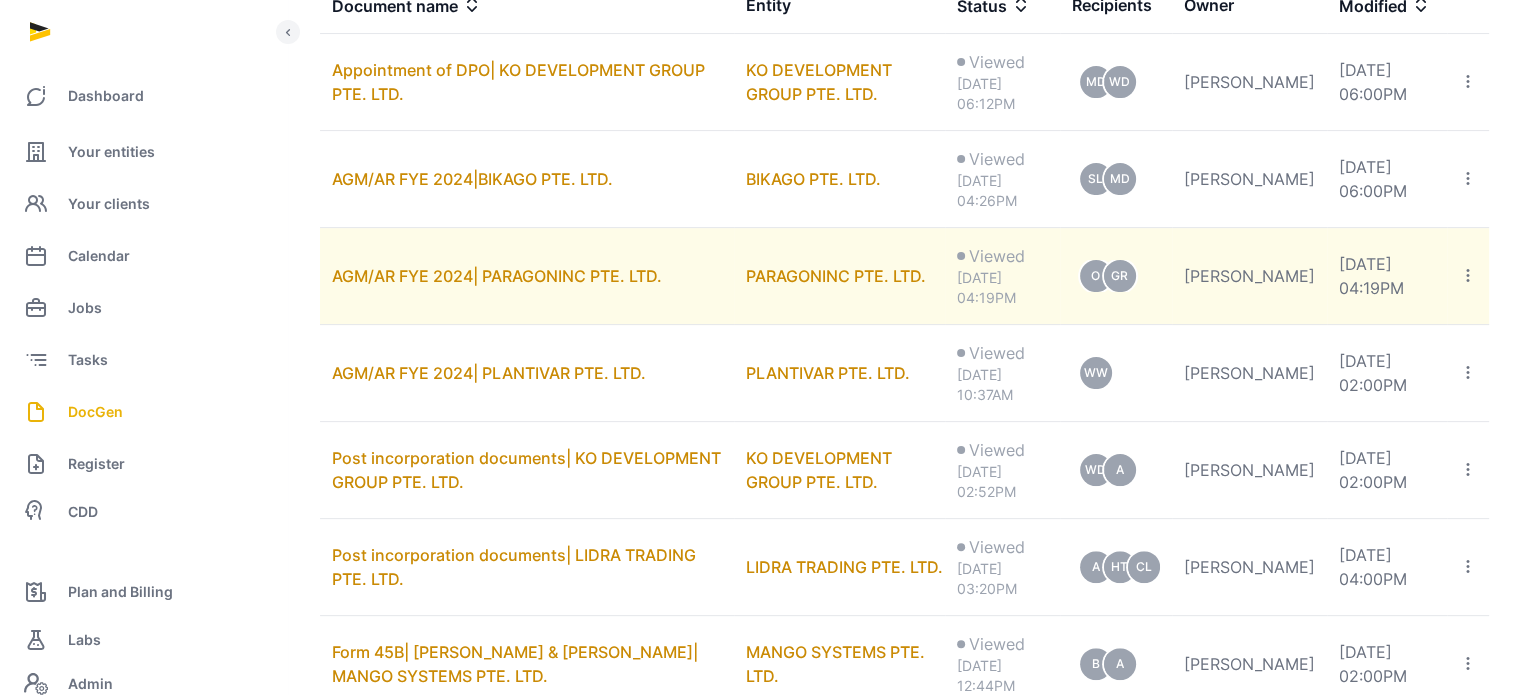 click 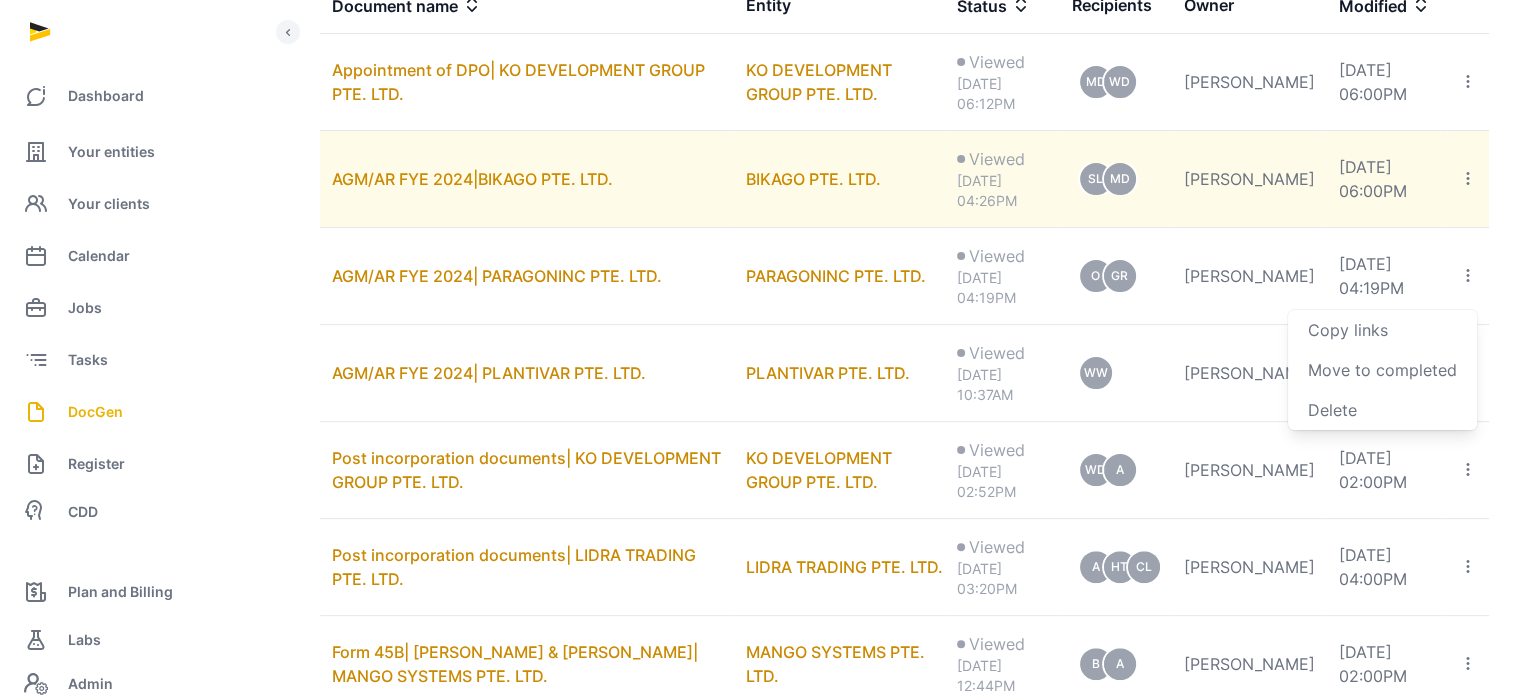 click 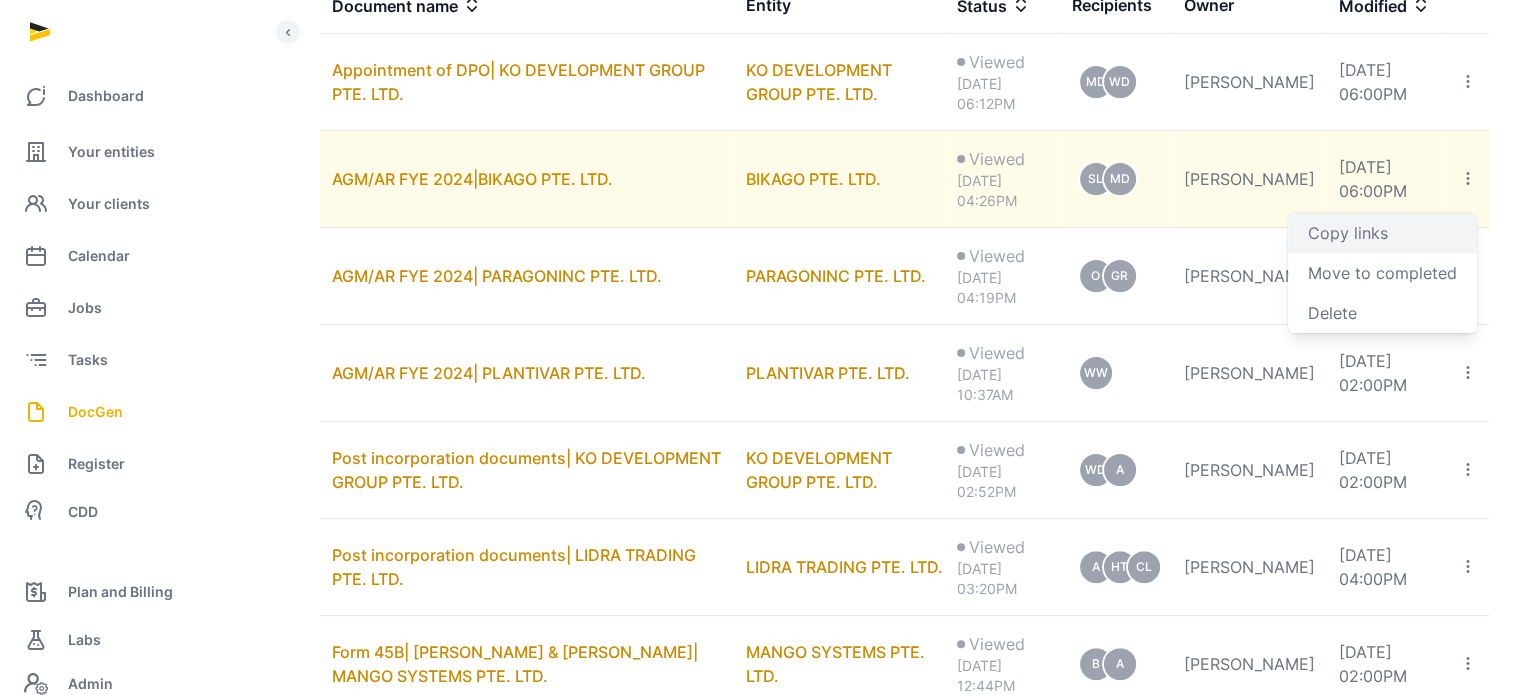 click on "Copy links" at bounding box center (1382, 233) 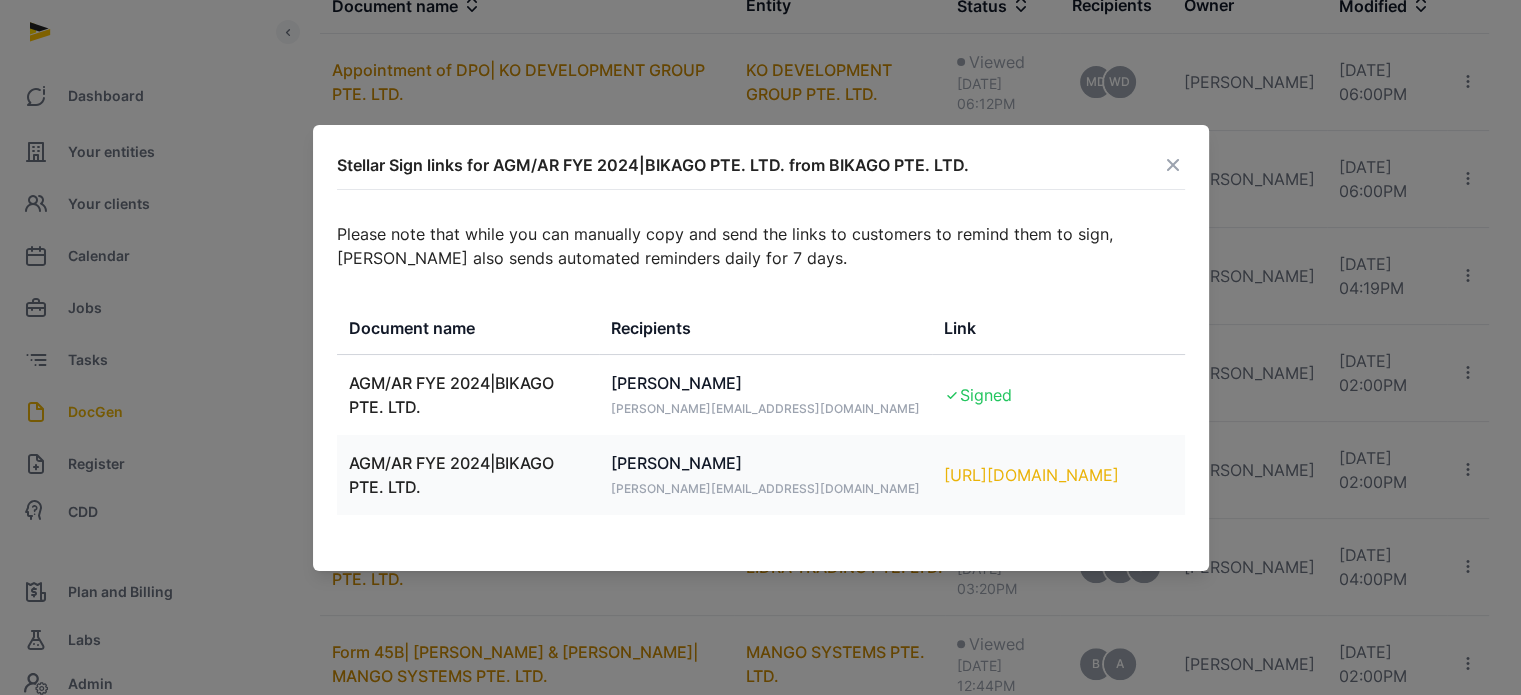 click on "https://app.pandadoc.com/s/GBJk7hHcrPDFrRQsvzZQdh" at bounding box center (1058, 475) 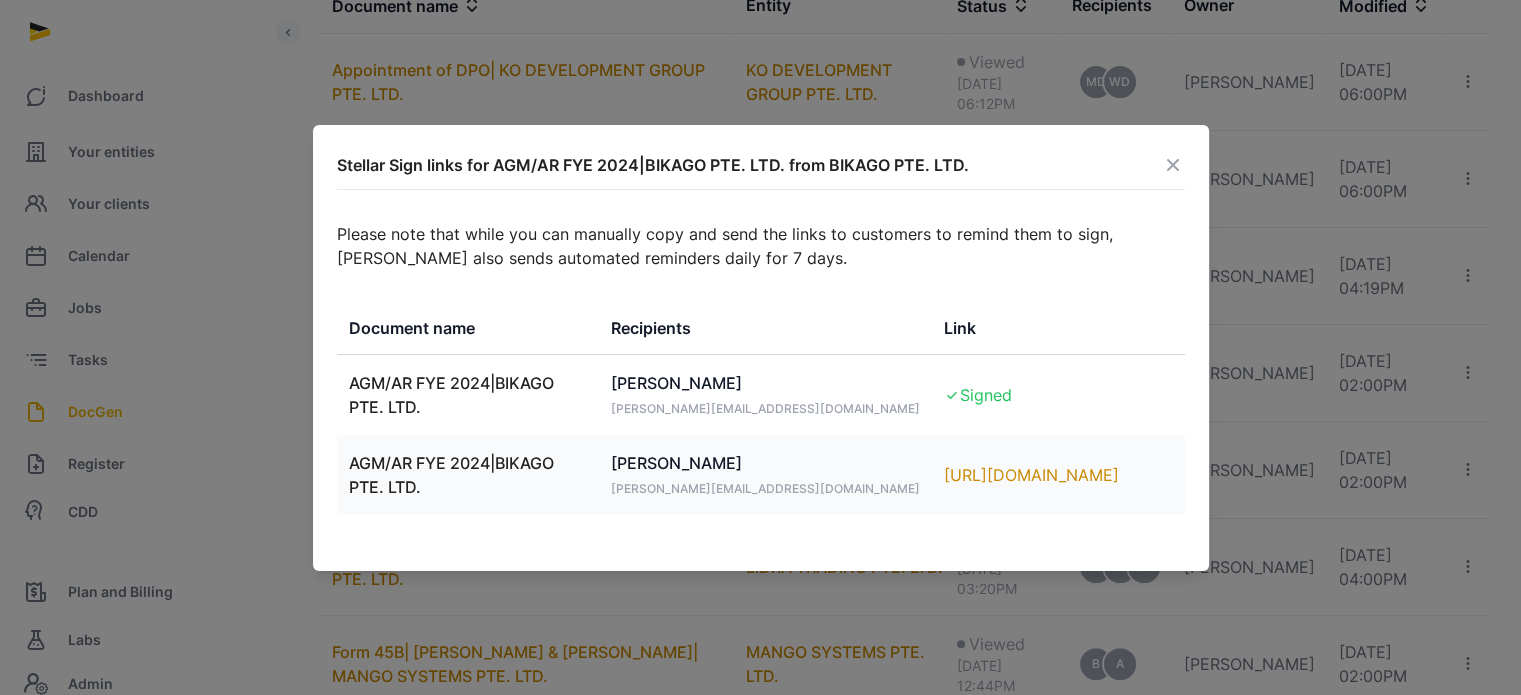 click on "Stellar Sign links for AGM/AR FYE 2024|BIKAGO PTE. LTD. from BIKAGO PTE. LTD. Please note that while you can manually copy and send the links to customers to remind them to sign, Stellar also sends automated reminders daily for 7 days. Document name Recipients Link AGM/AR FYE 2024|BIKAGO PTE. LTD. SIMON LANDSHEER simon@impiro.com  Signed AGM/AR FYE 2024|BIKAGO PTE. LTD. MATTHEW KUMAR DANARAJ matthew@singbac.com https://app.pandadoc.com/s/GBJk7hHcrPDFrRQsvzZQdh" at bounding box center [761, 348] 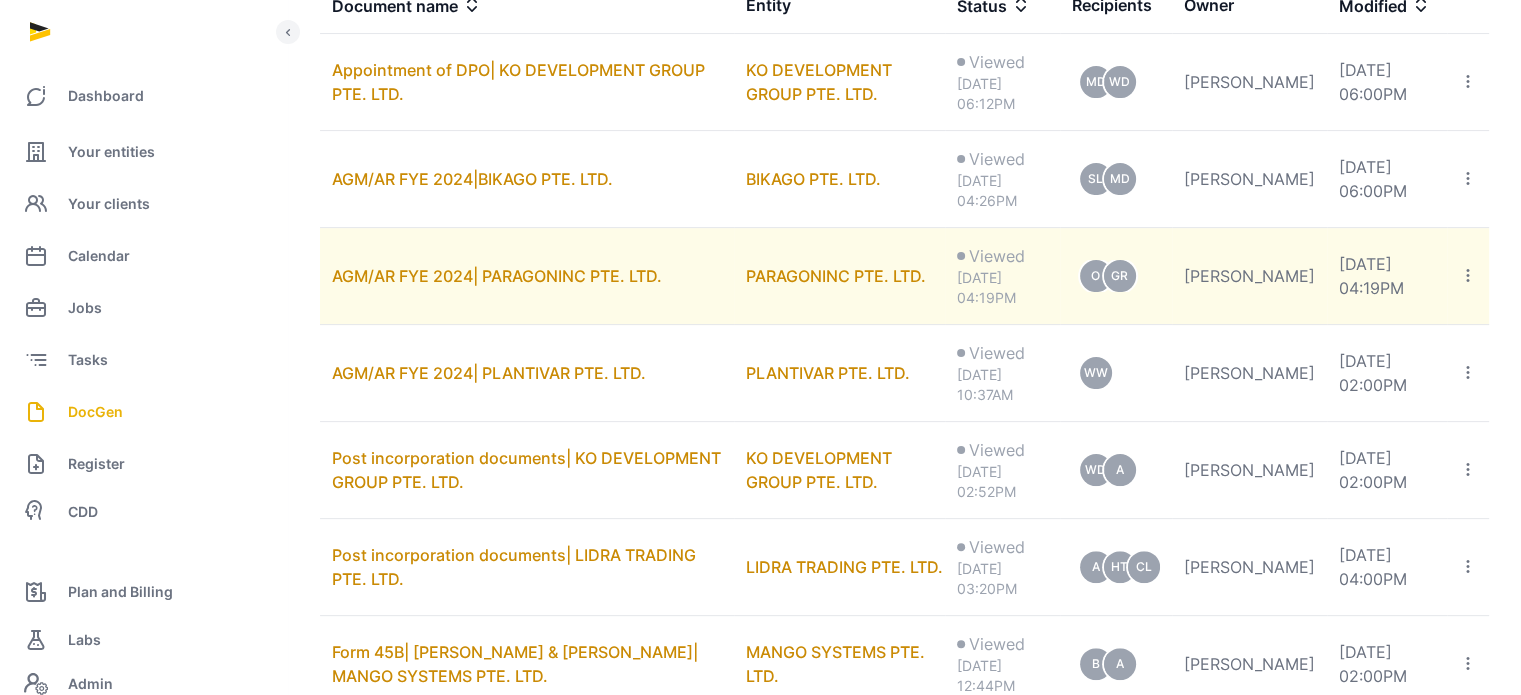 click on "AGM/AR FYE 2024| PARAGONINC PTE. LTD." at bounding box center [527, 276] 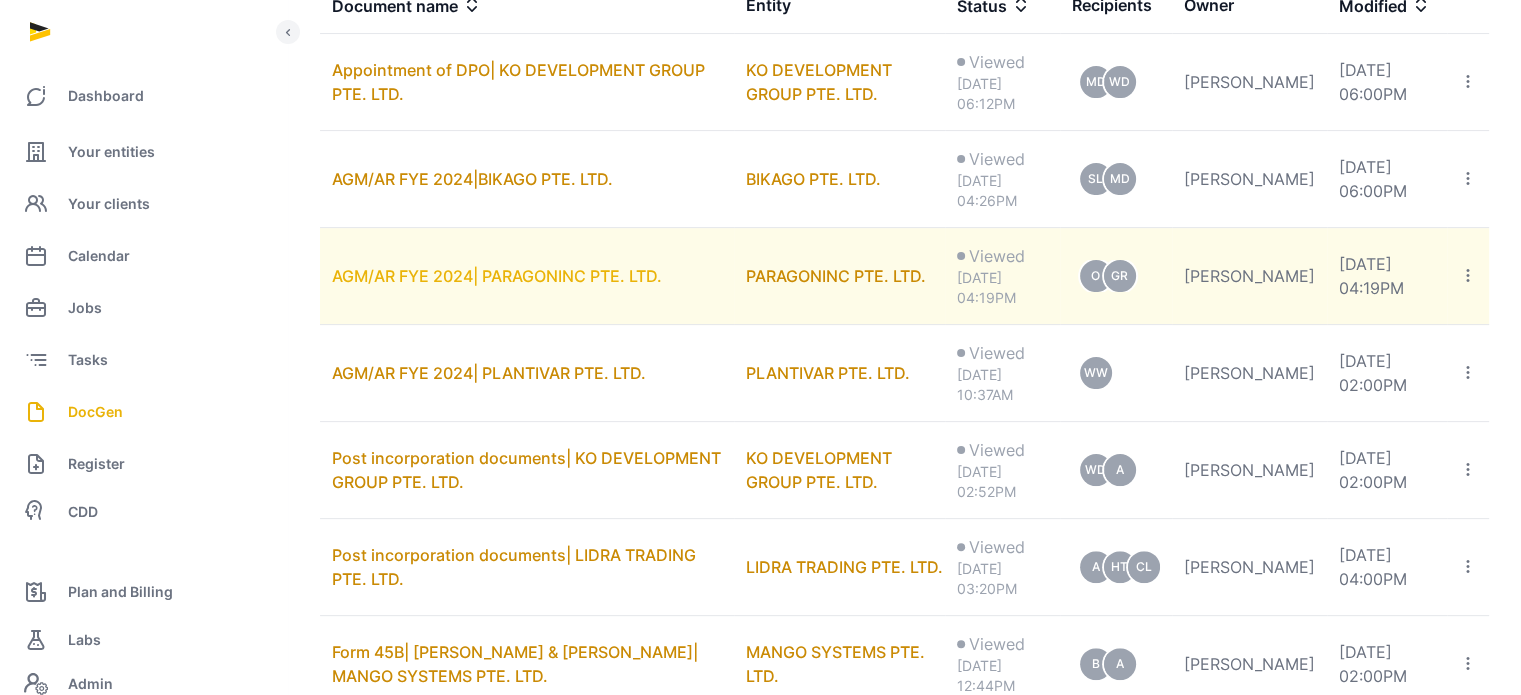 click on "AGM/AR FYE 2024| PARAGONINC PTE. LTD." at bounding box center (497, 276) 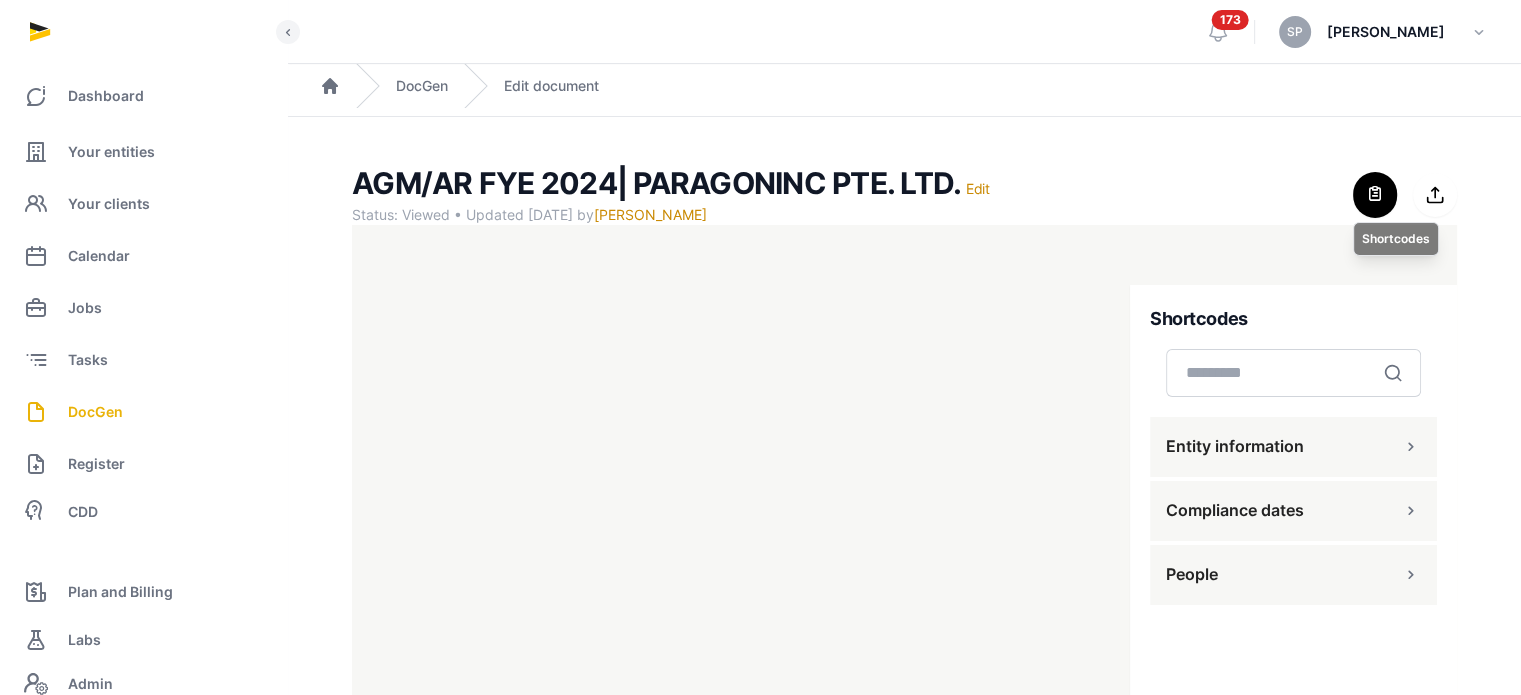 click at bounding box center [1375, 195] 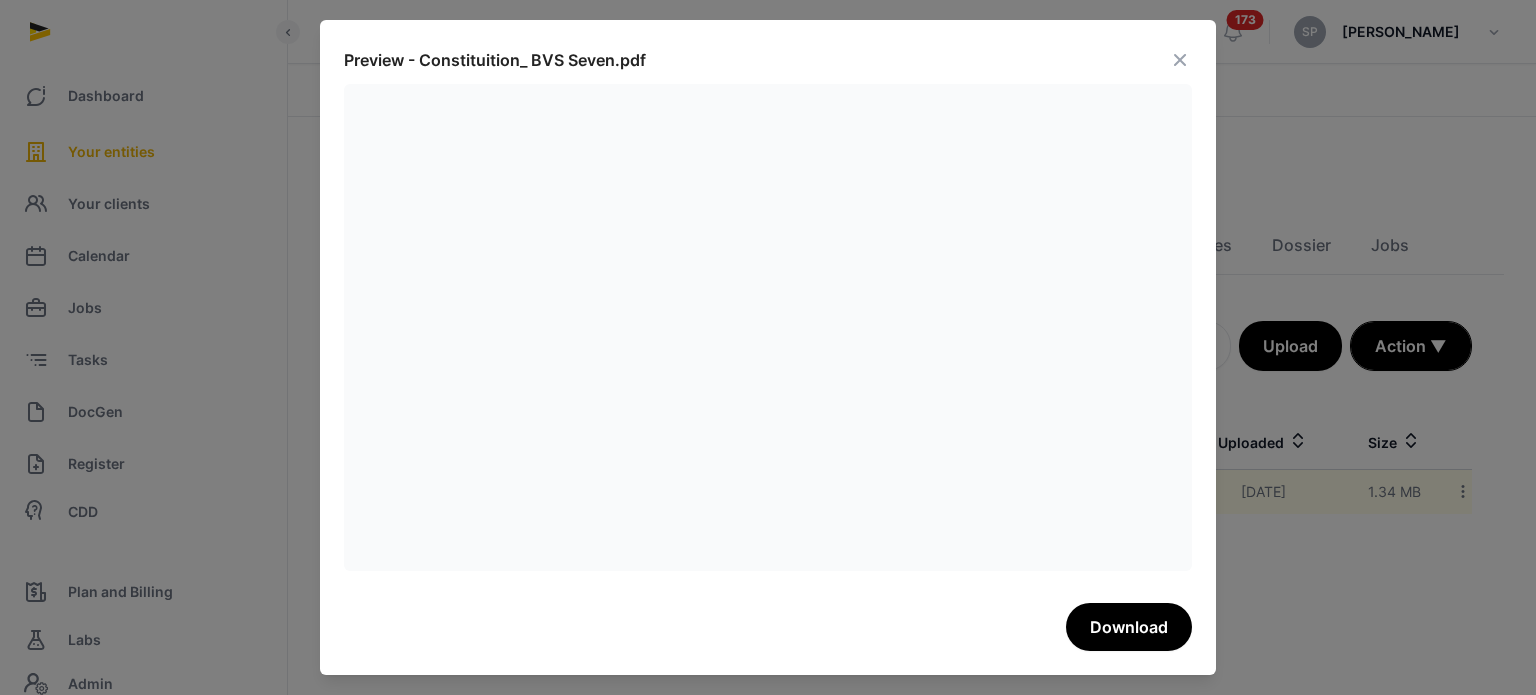 scroll, scrollTop: 0, scrollLeft: 0, axis: both 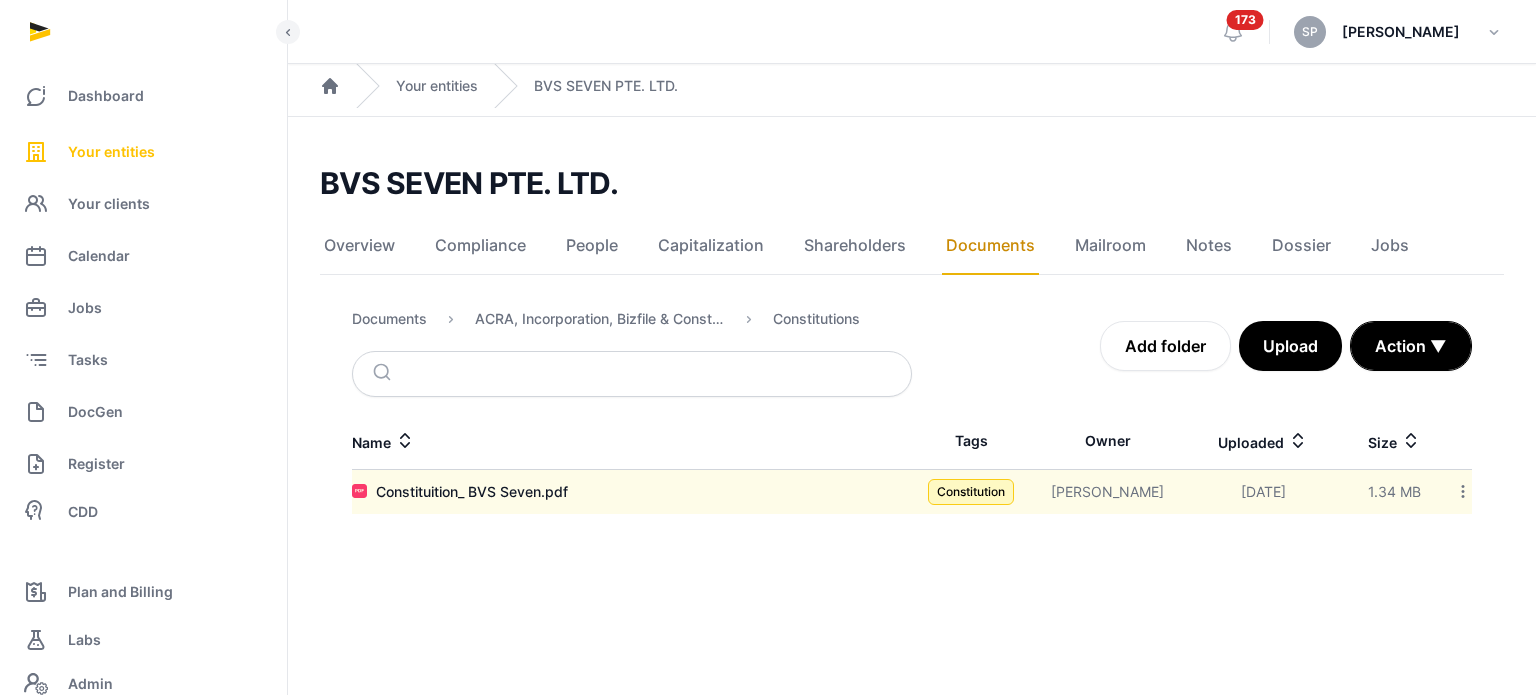 click on "Your entities" at bounding box center (143, 152) 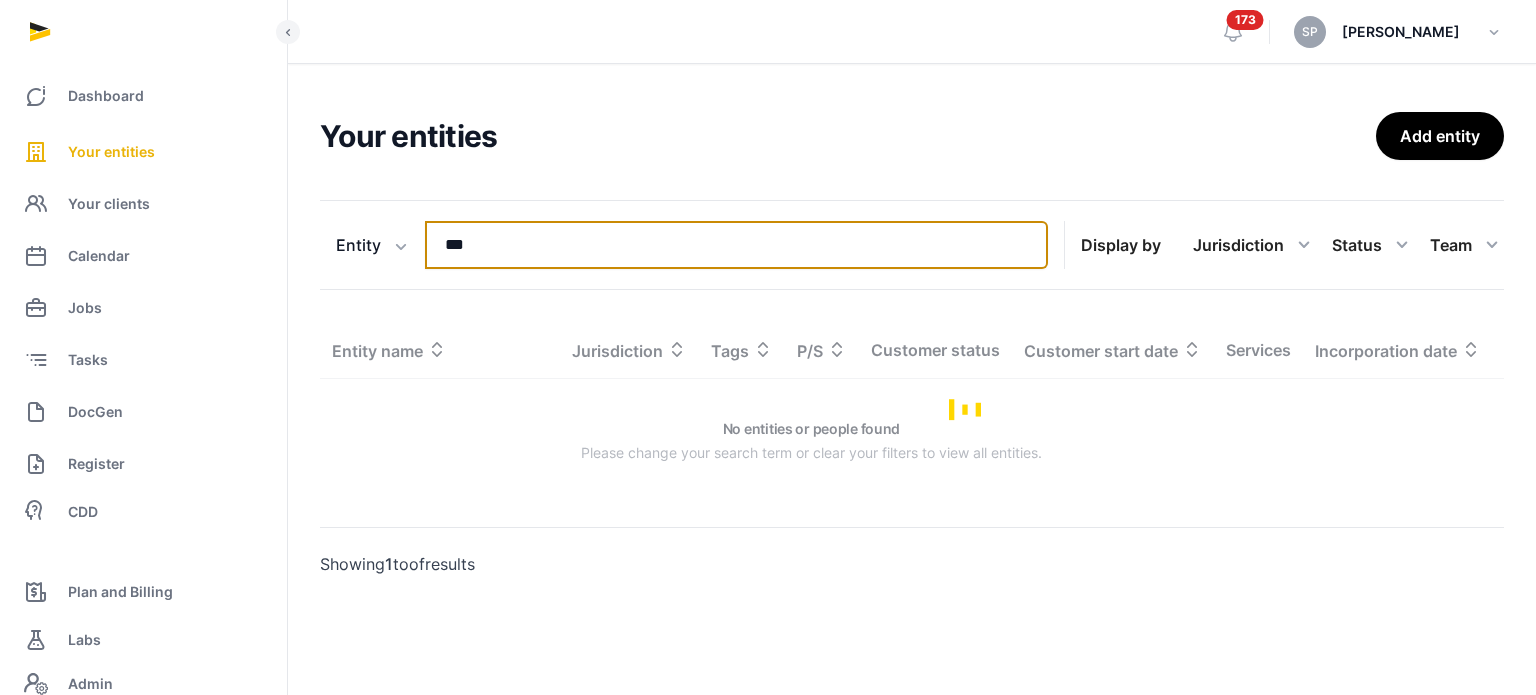 click on "***" at bounding box center [736, 245] 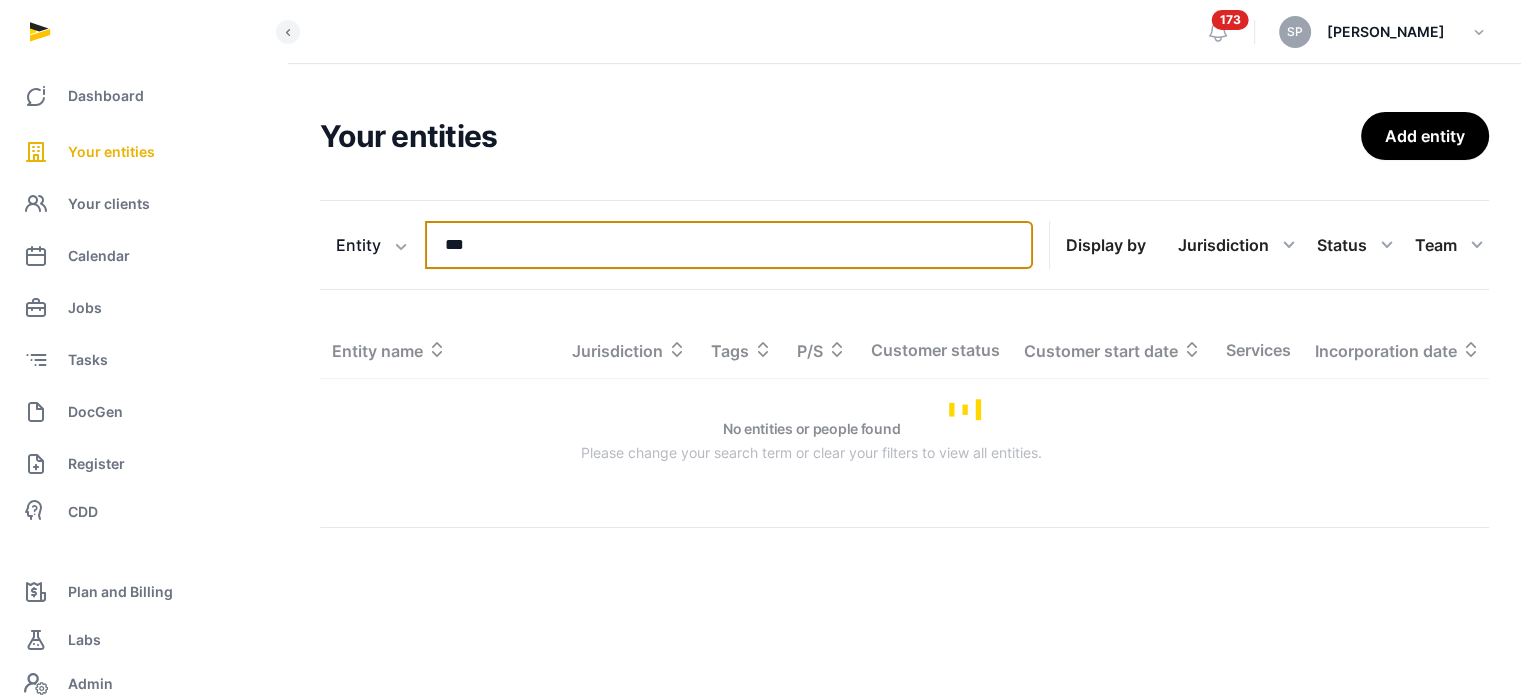 click on "***" at bounding box center (729, 245) 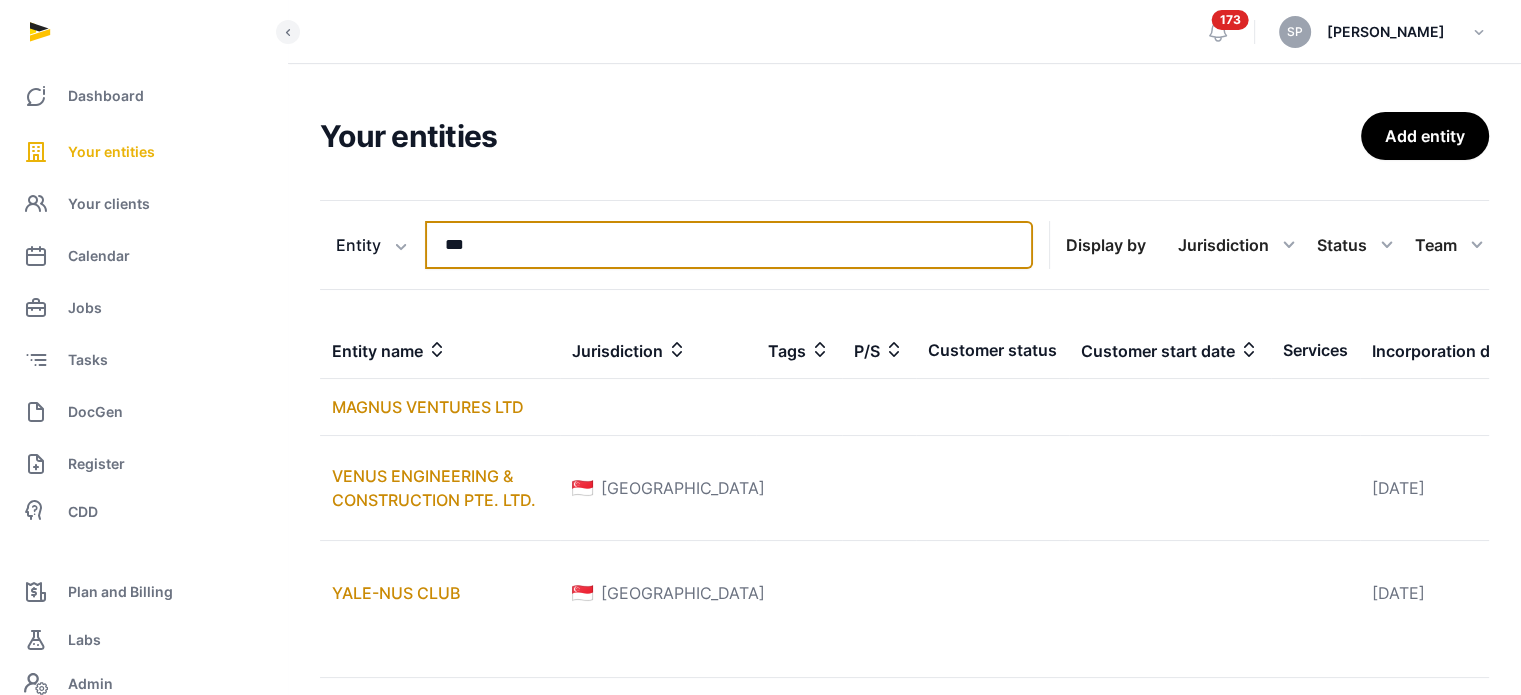 click on "***" at bounding box center (729, 245) 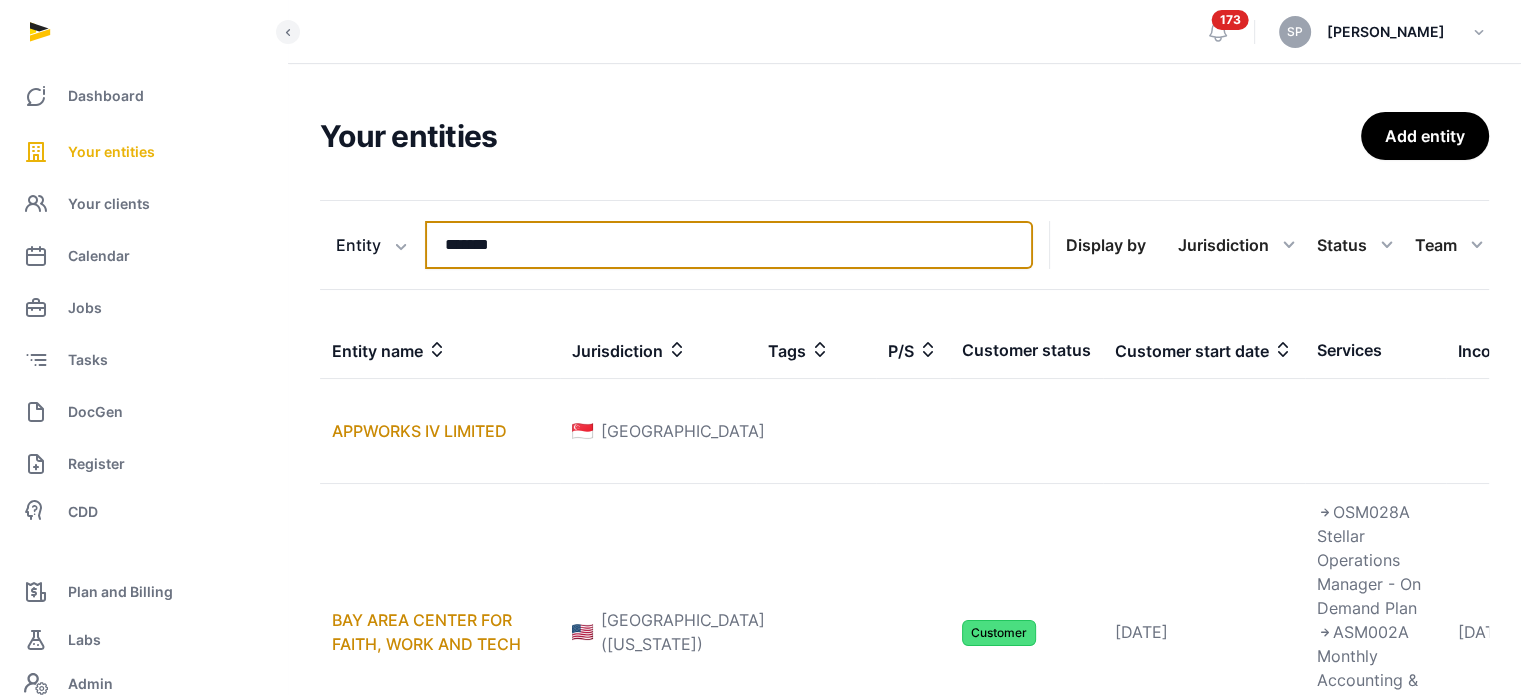 type on "*******" 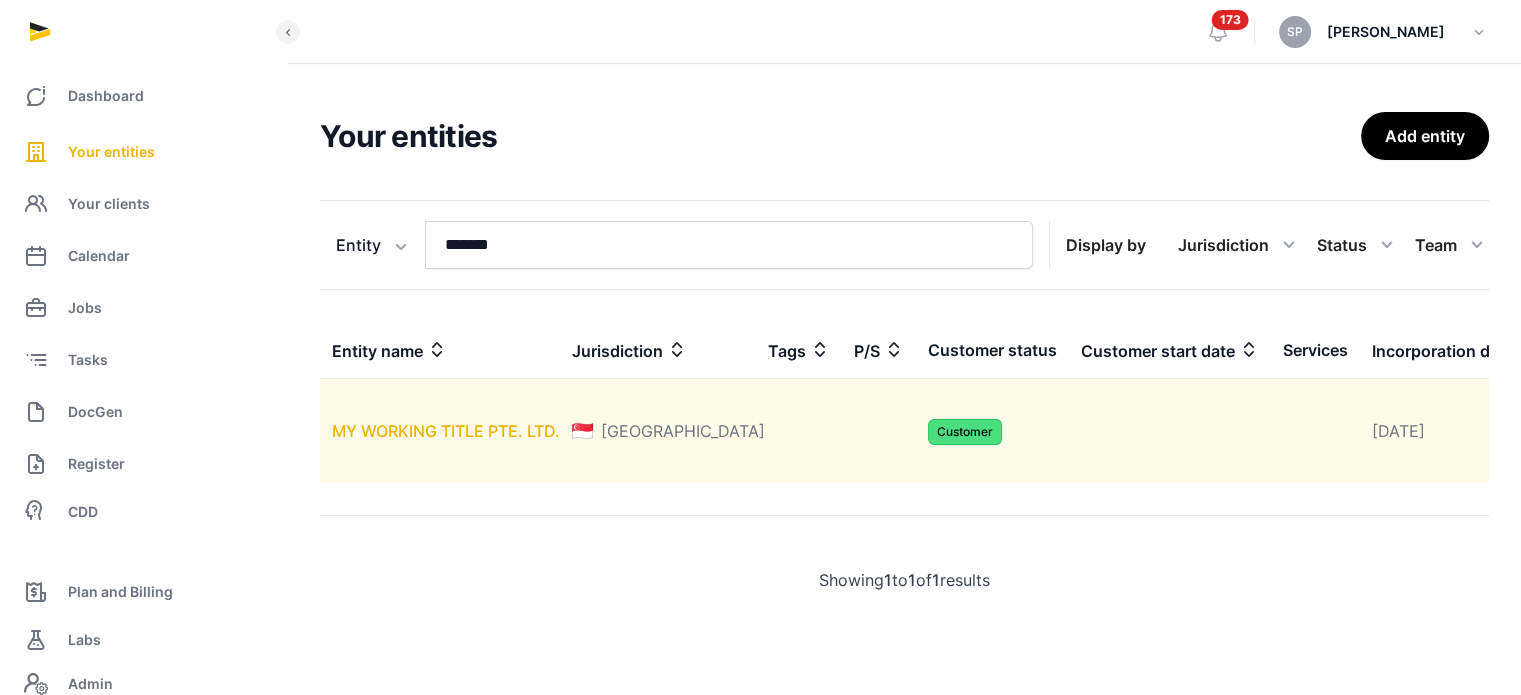 click on "MY WORKING TITLE PTE. LTD." at bounding box center (446, 431) 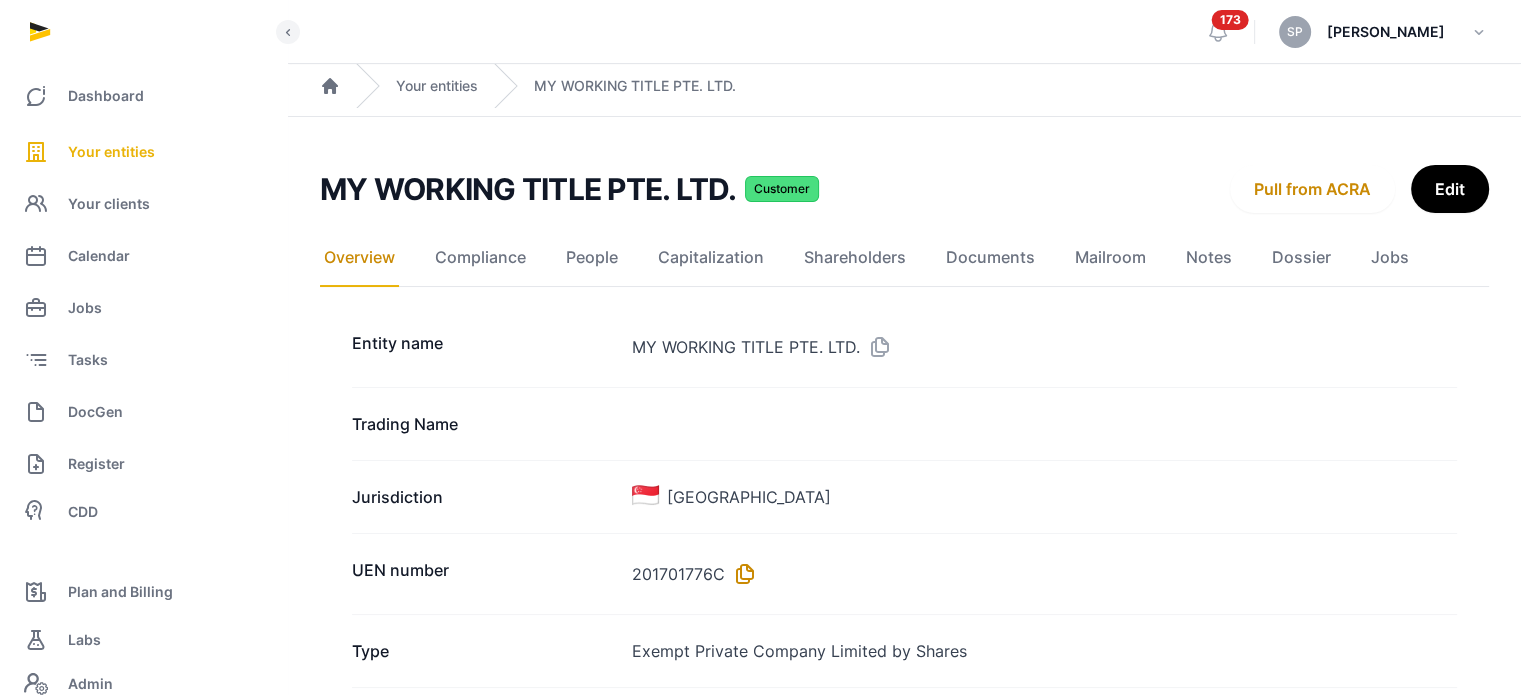 click at bounding box center (741, 574) 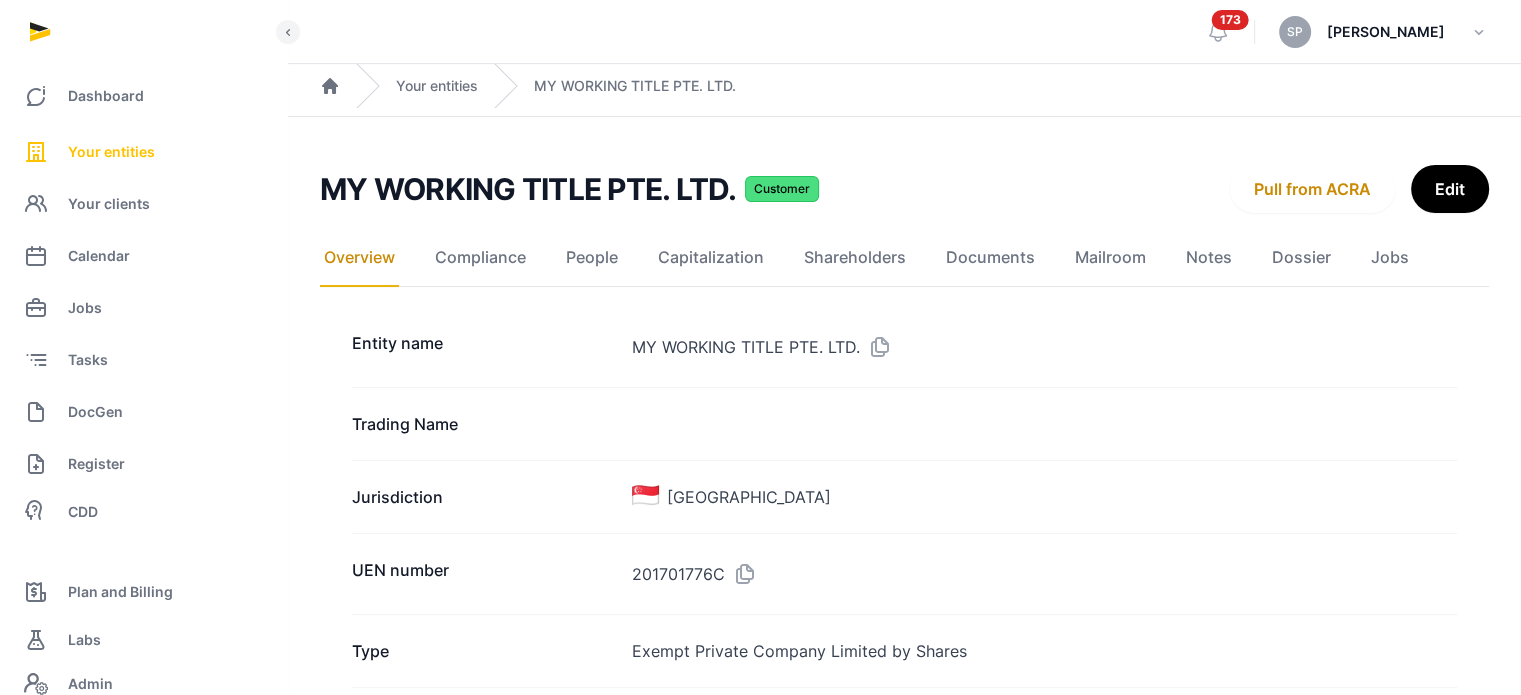 click on "Your entities" at bounding box center (143, 152) 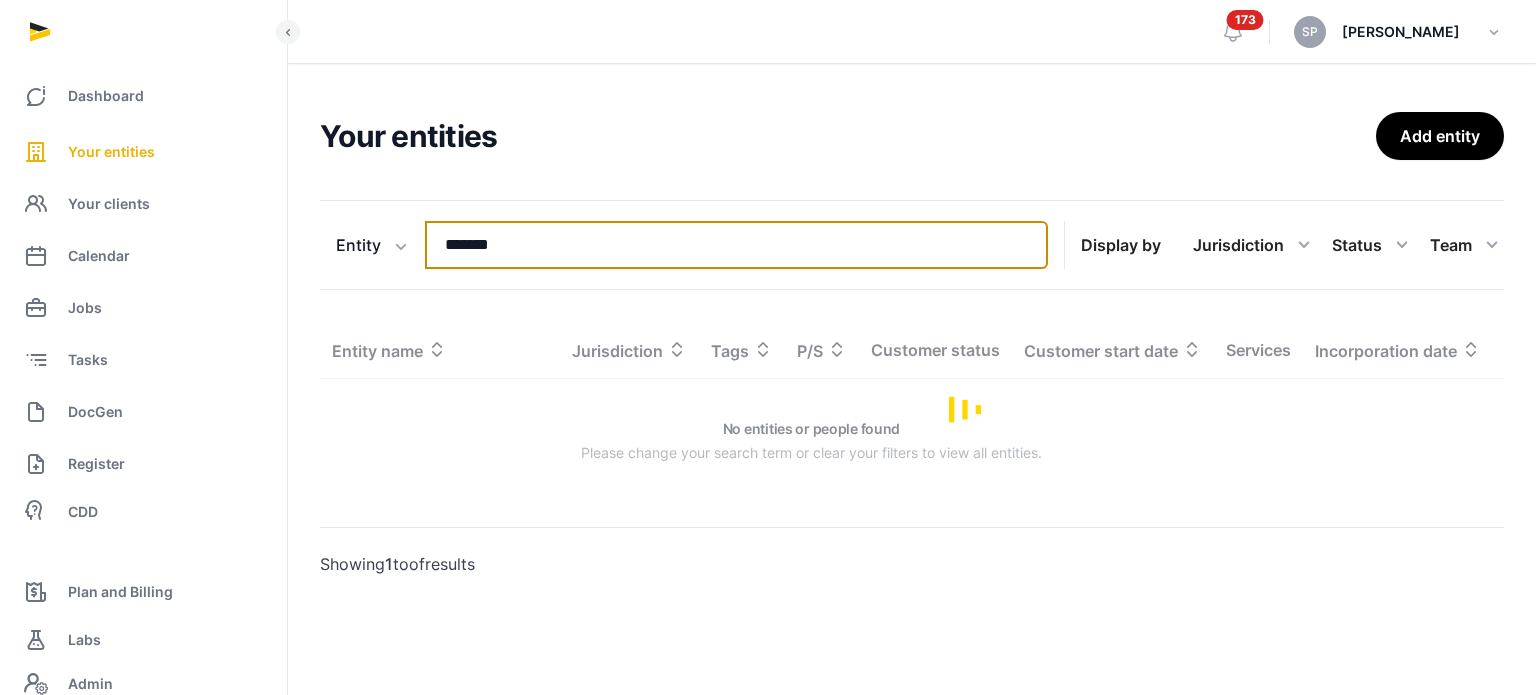 click on "*******" at bounding box center (736, 245) 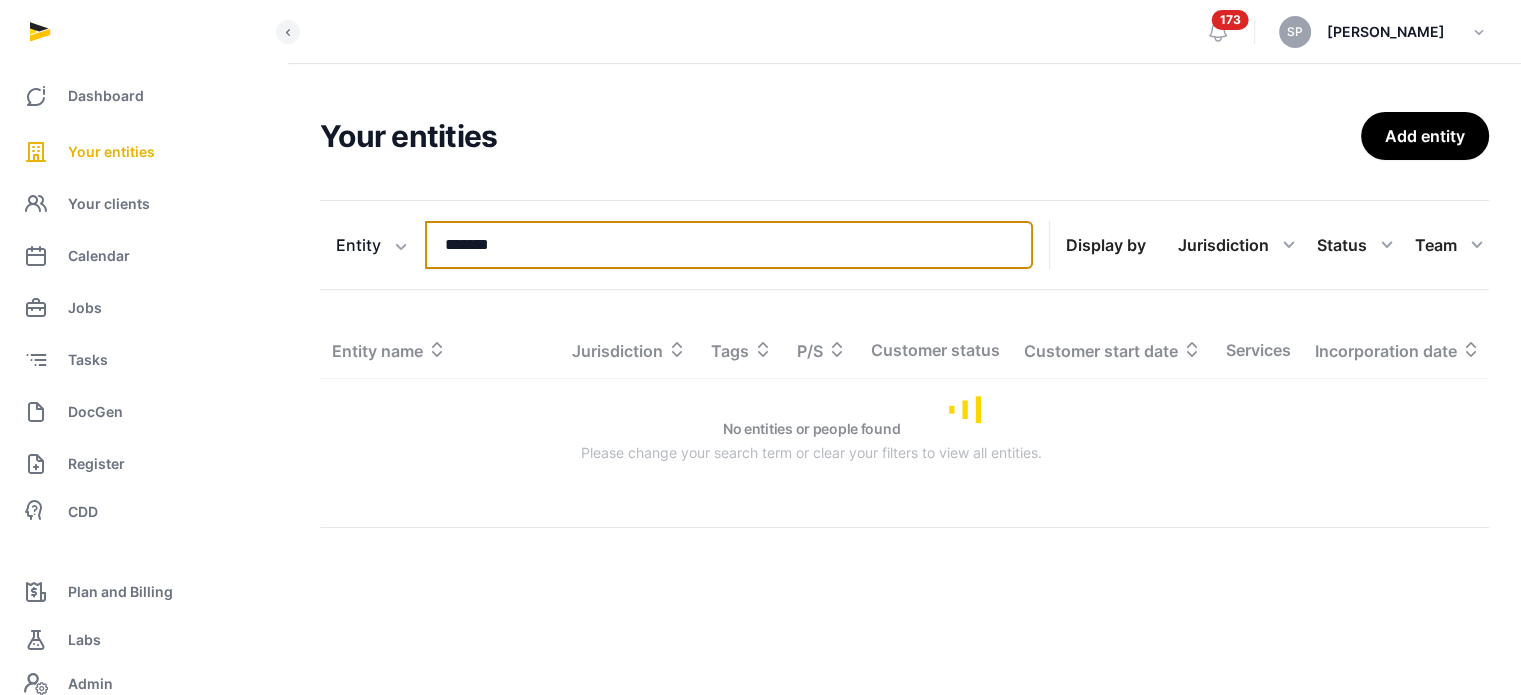 click on "*******" at bounding box center [729, 245] 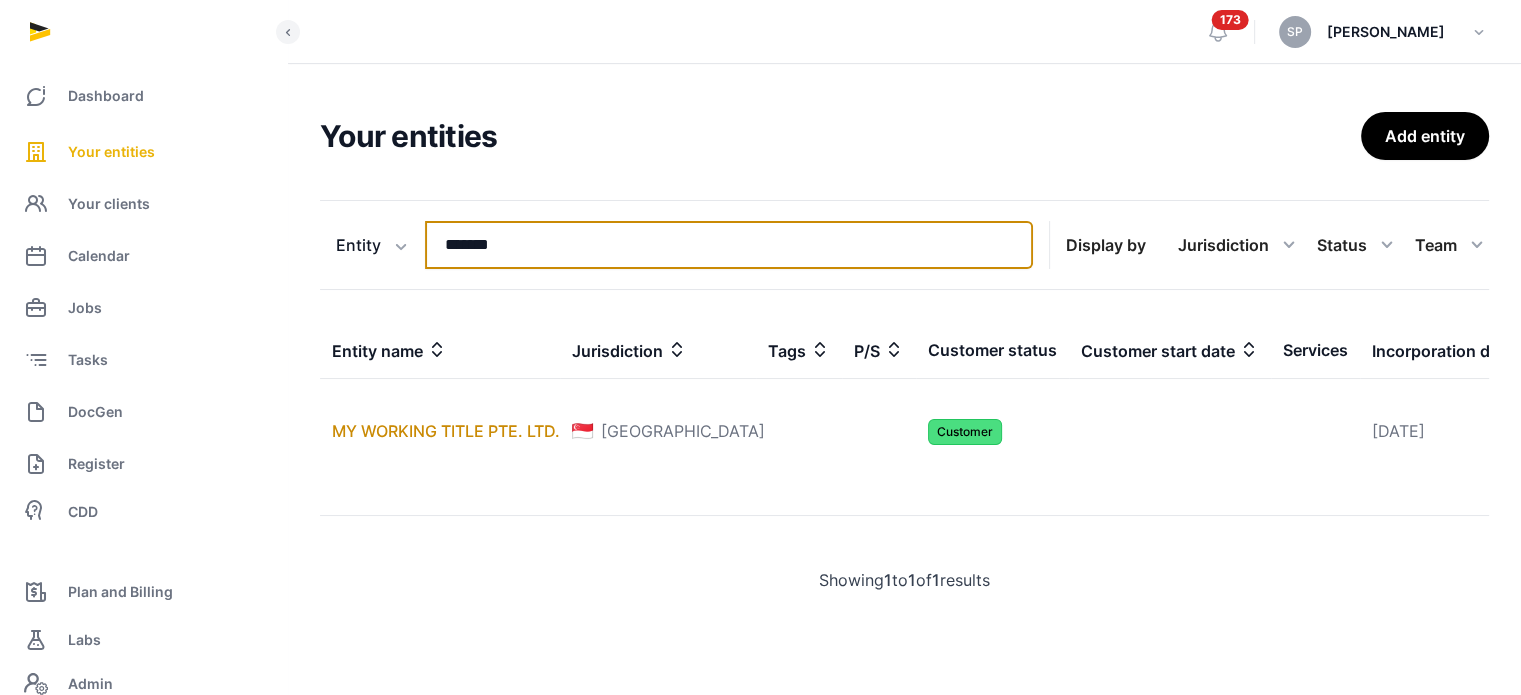 click on "*******" at bounding box center [729, 245] 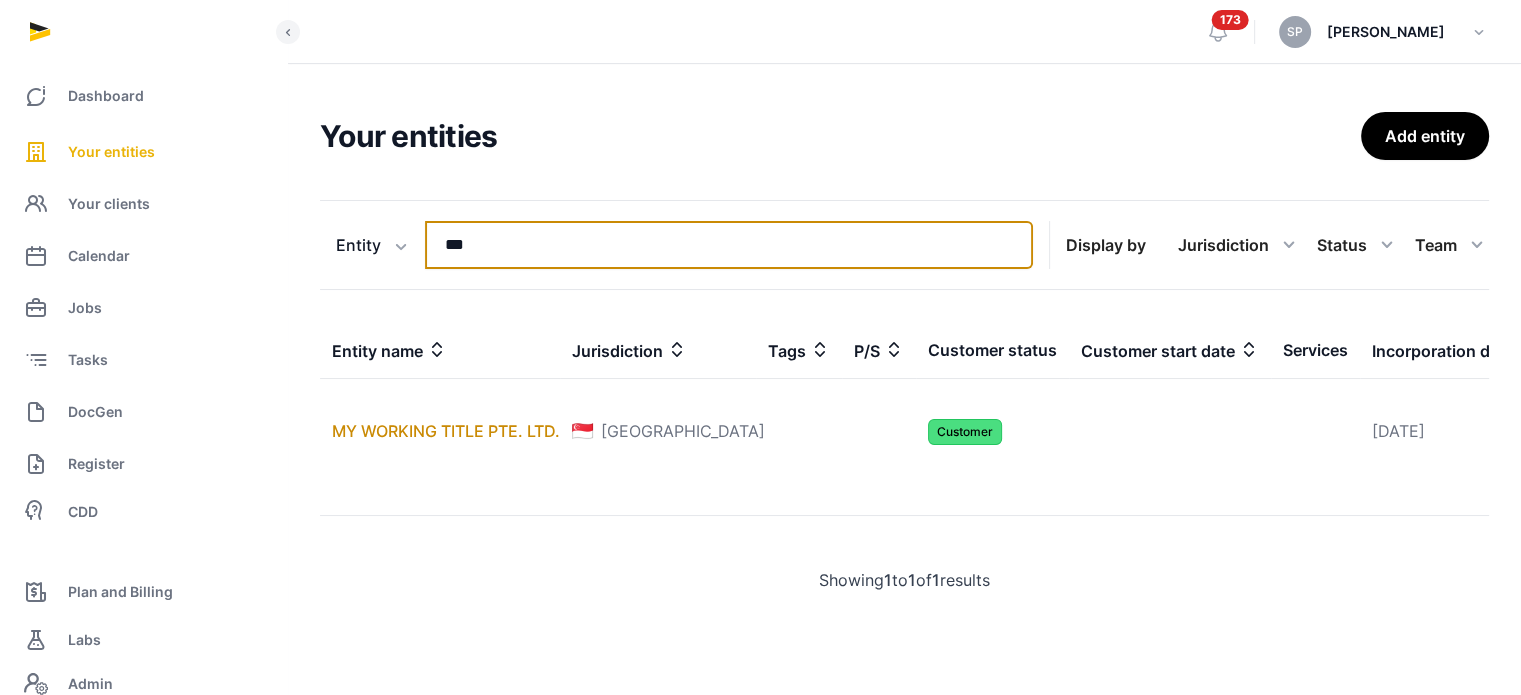 type on "***" 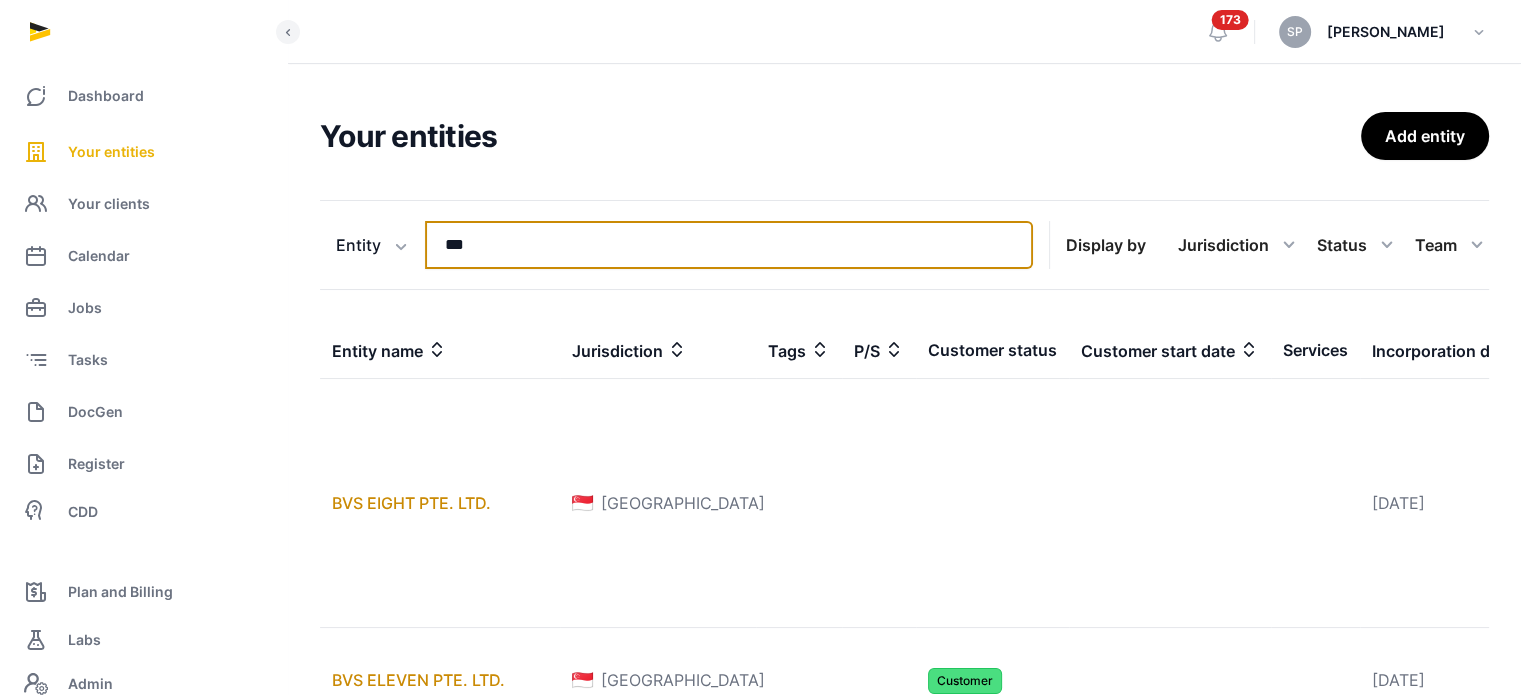 scroll, scrollTop: 608, scrollLeft: 0, axis: vertical 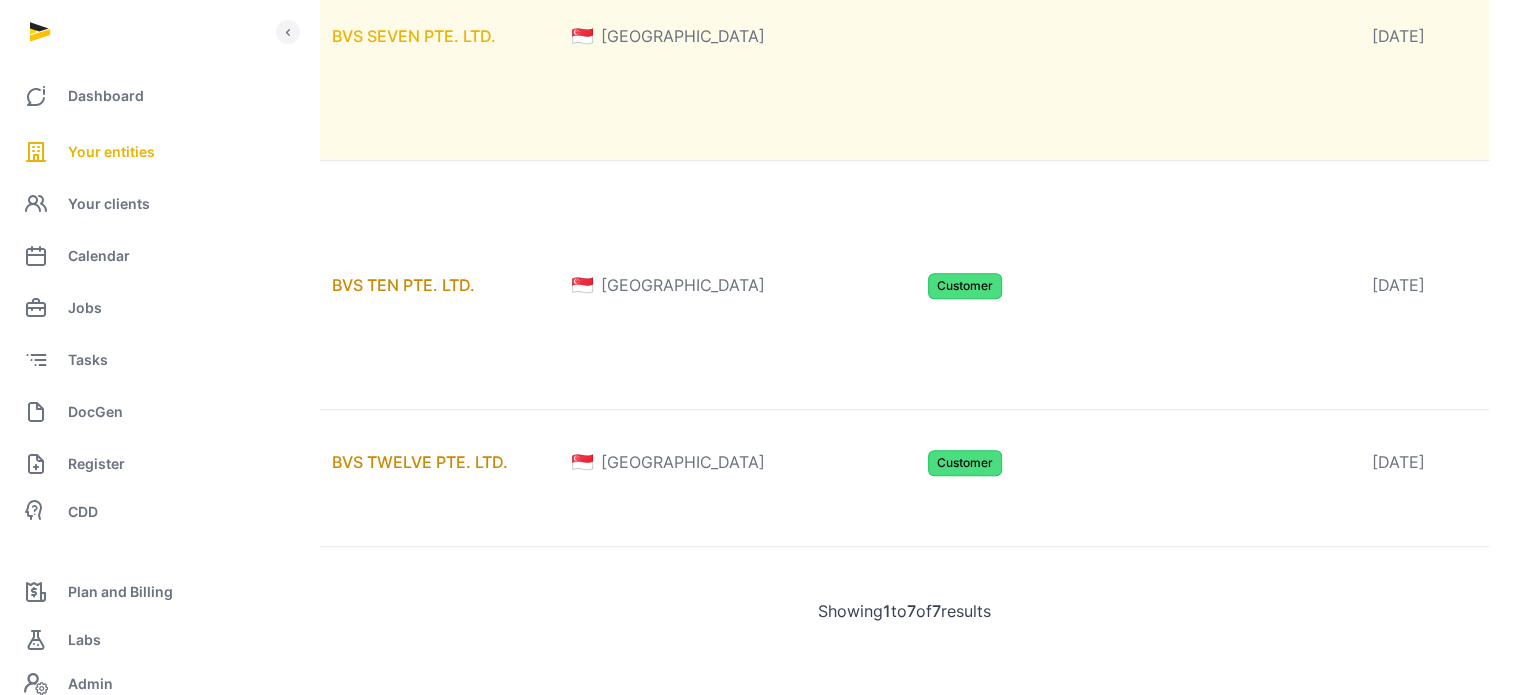 click on "BVS SEVEN PTE. LTD." at bounding box center [414, 36] 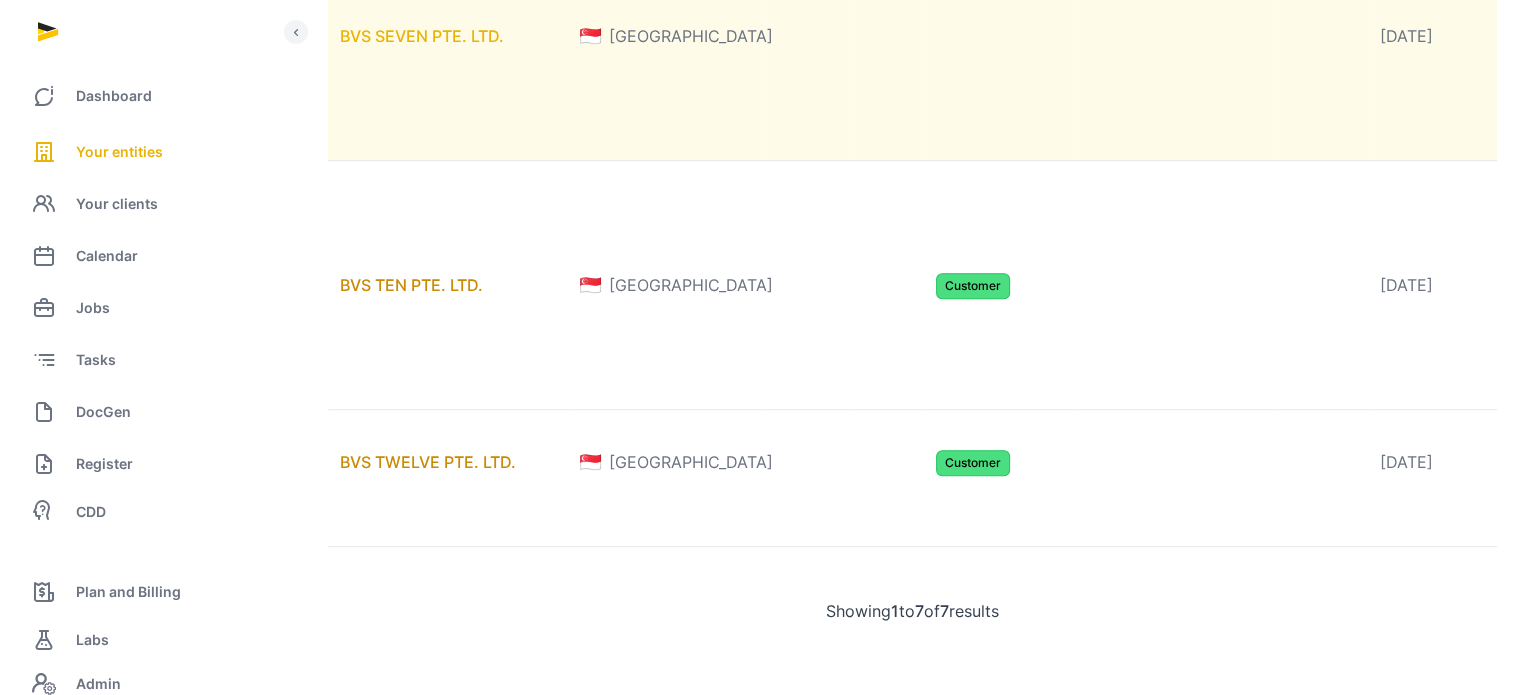 scroll, scrollTop: 0, scrollLeft: 0, axis: both 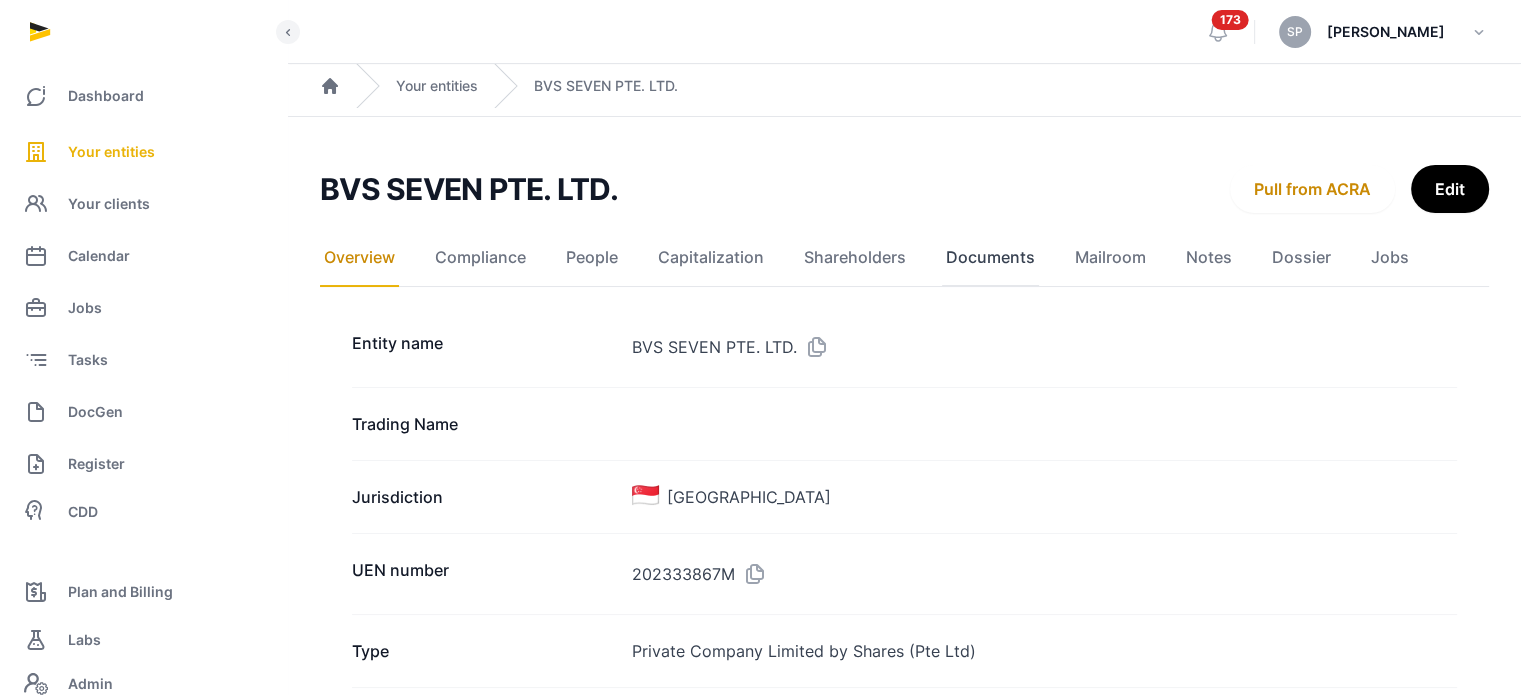 click on "Documents" 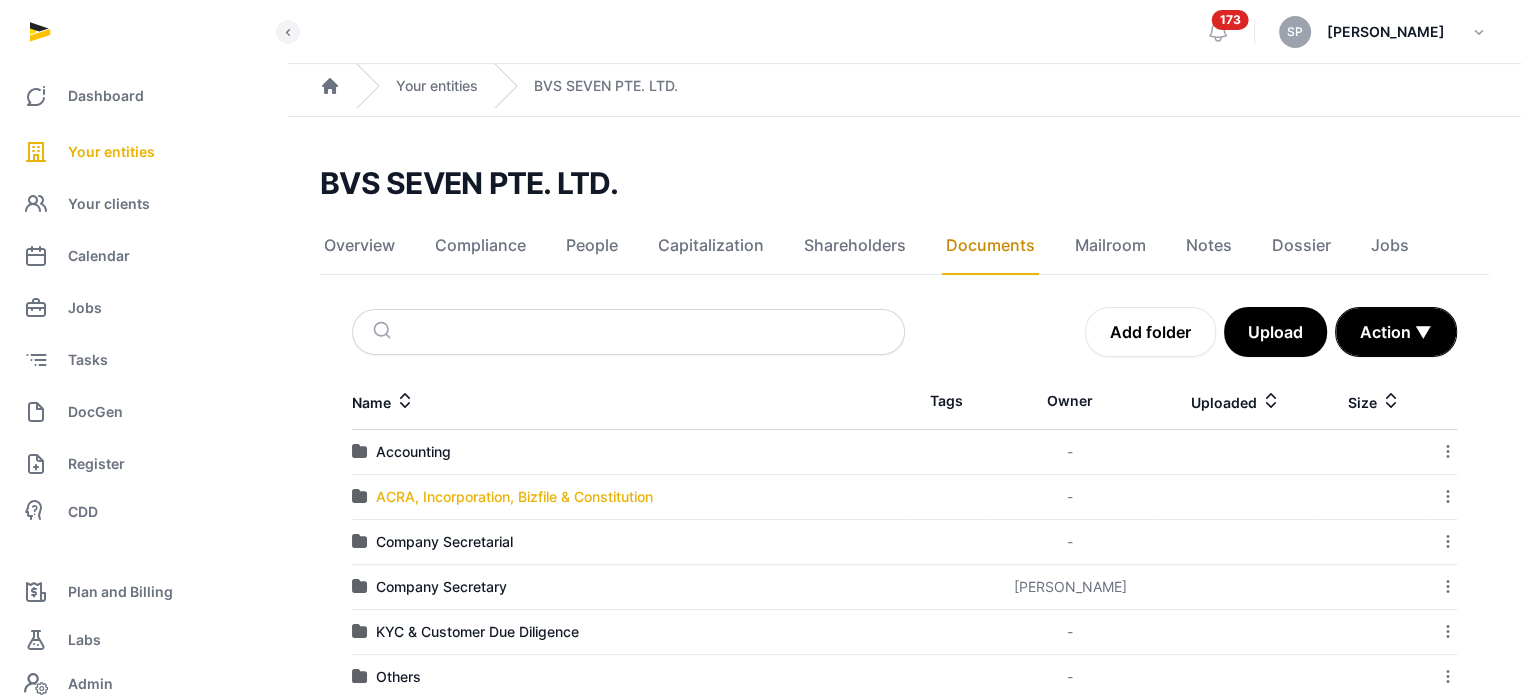 click on "ACRA, Incorporation, Bizfile & Constitution" at bounding box center [514, 497] 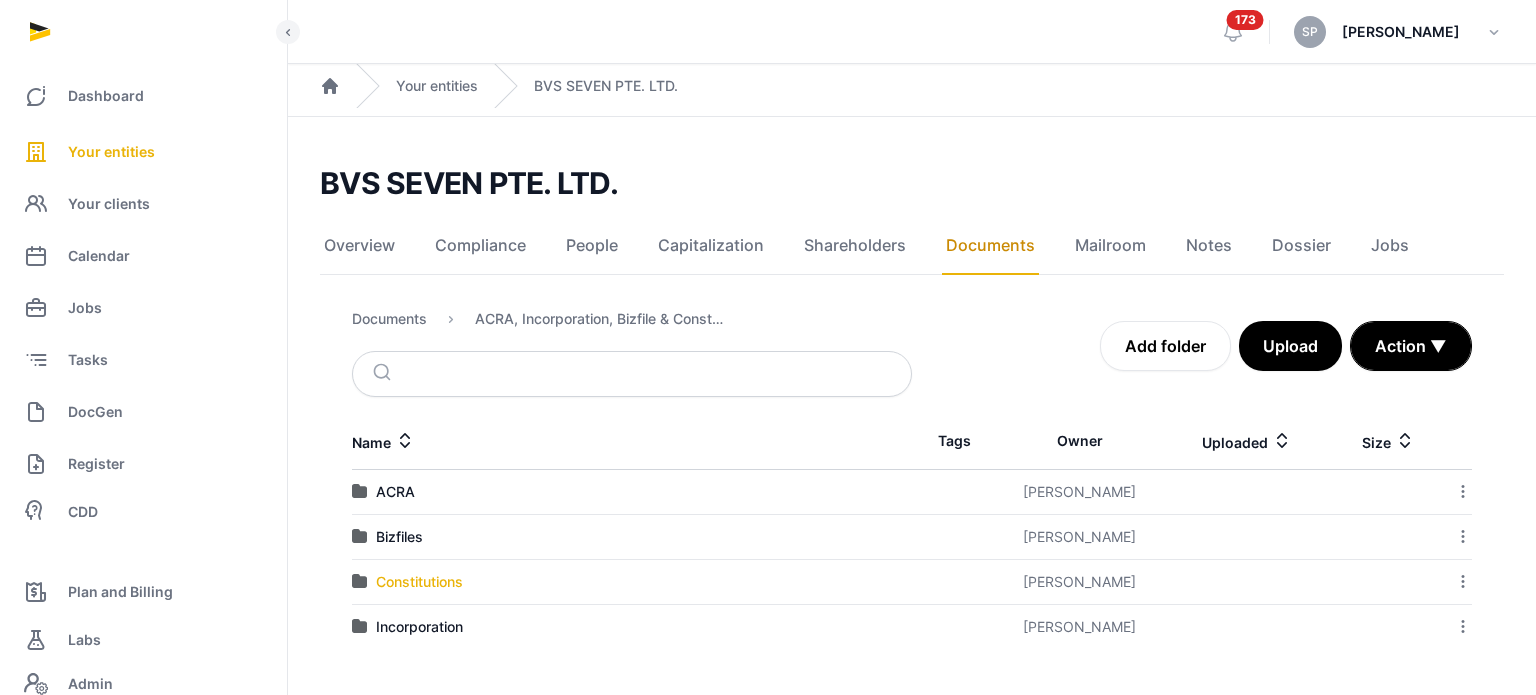 click on "Constitutions" at bounding box center [419, 582] 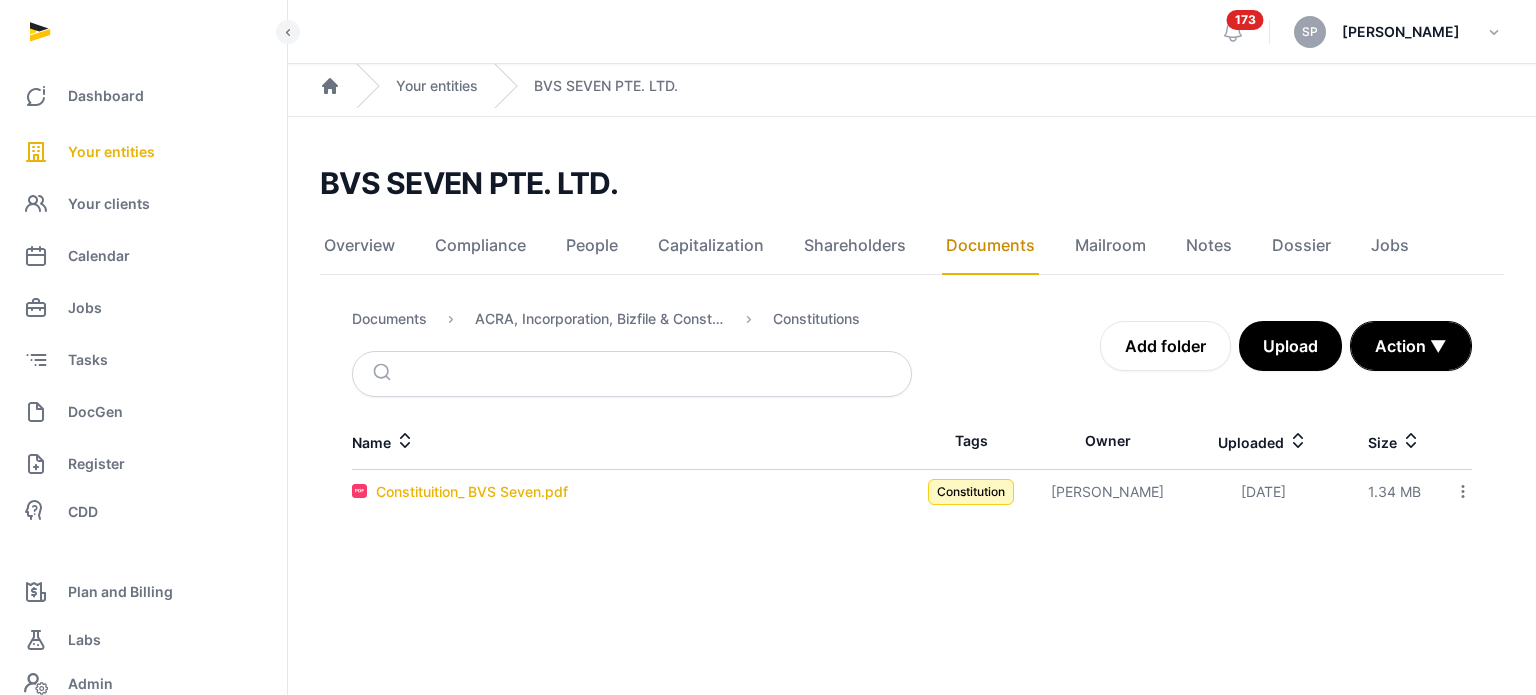 click on "Constituition_ BVS Seven.pdf" at bounding box center (472, 492) 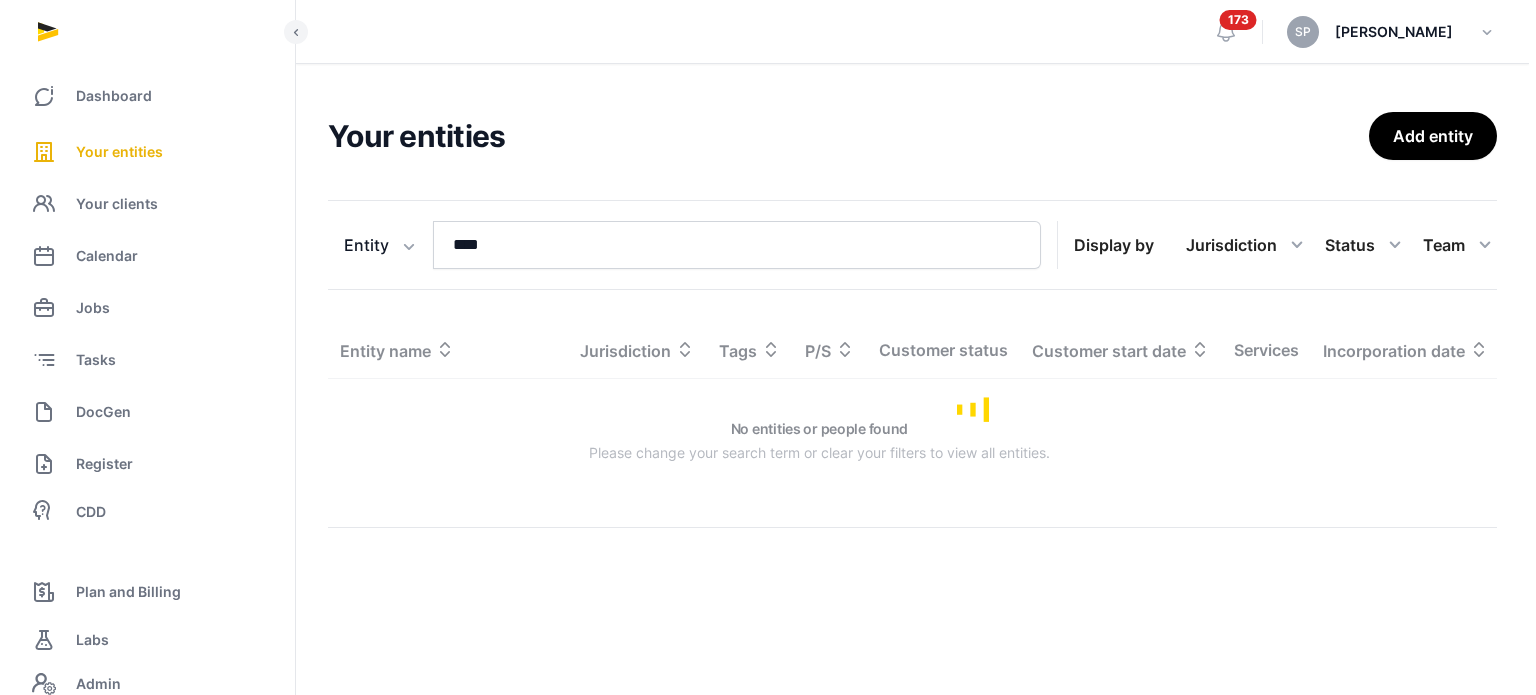 scroll, scrollTop: 0, scrollLeft: 0, axis: both 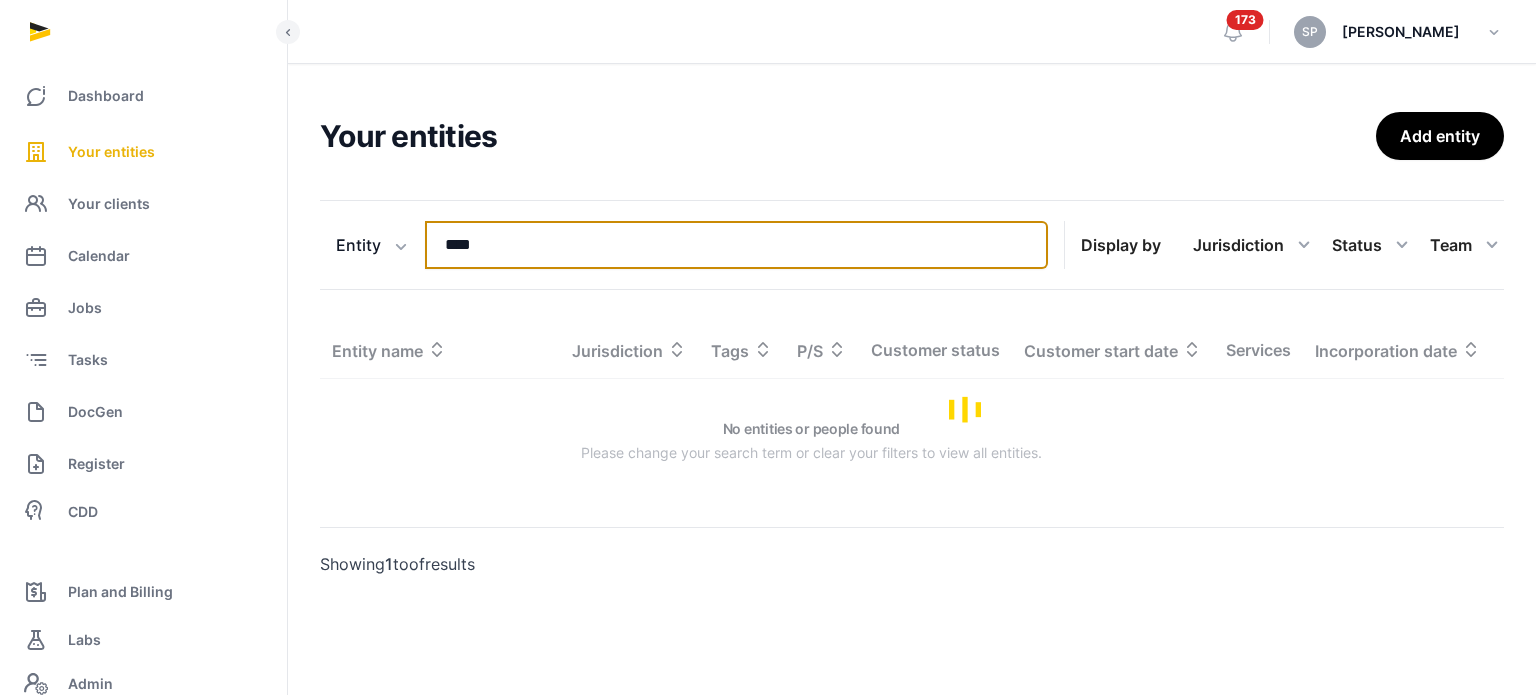 click on "****" at bounding box center (736, 245) 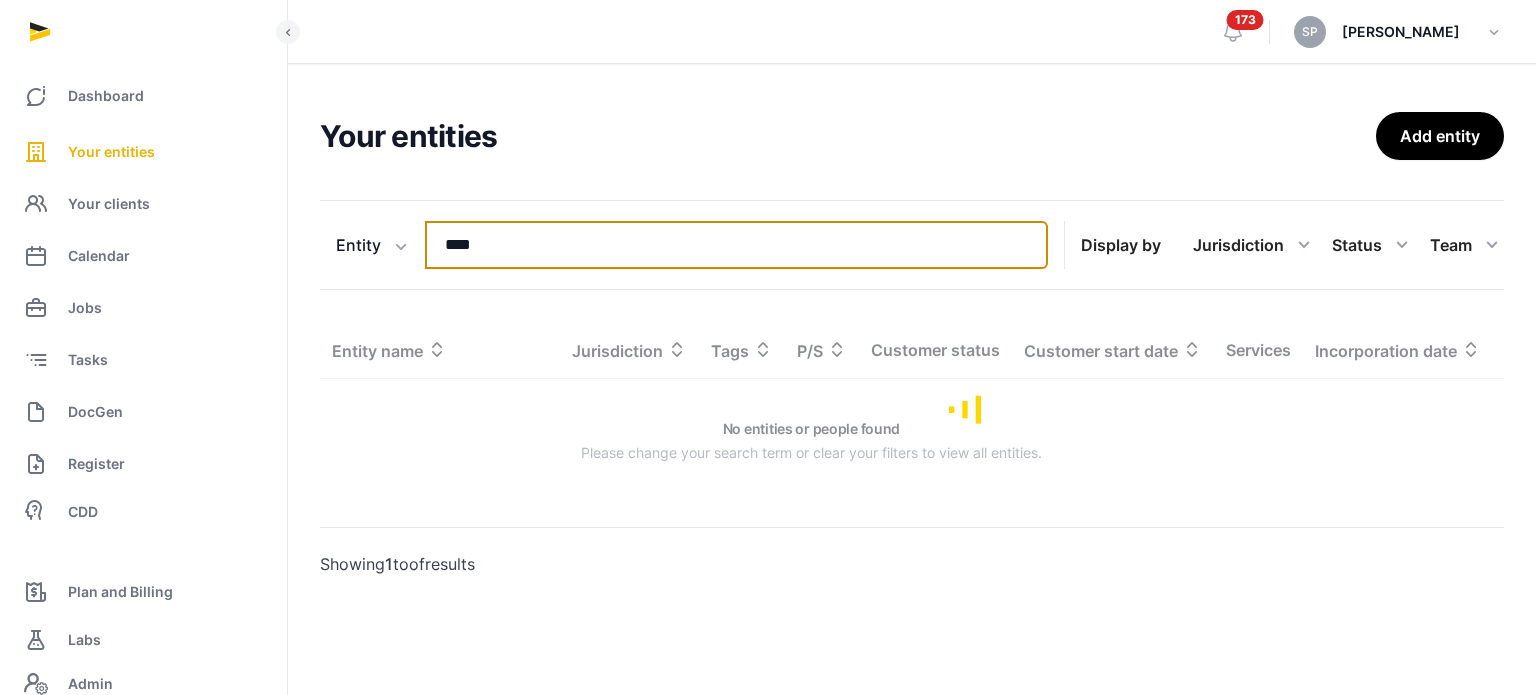 click on "****" at bounding box center [736, 245] 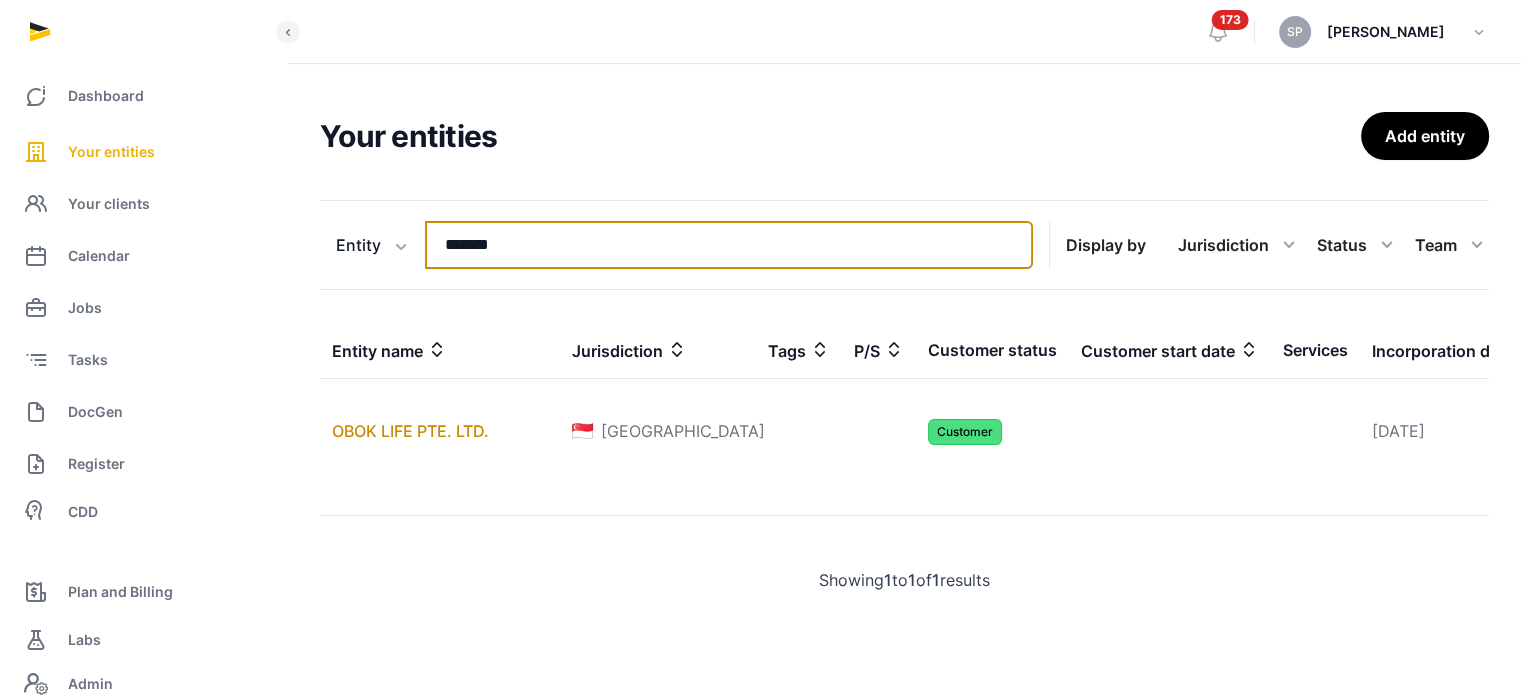 type on "*******" 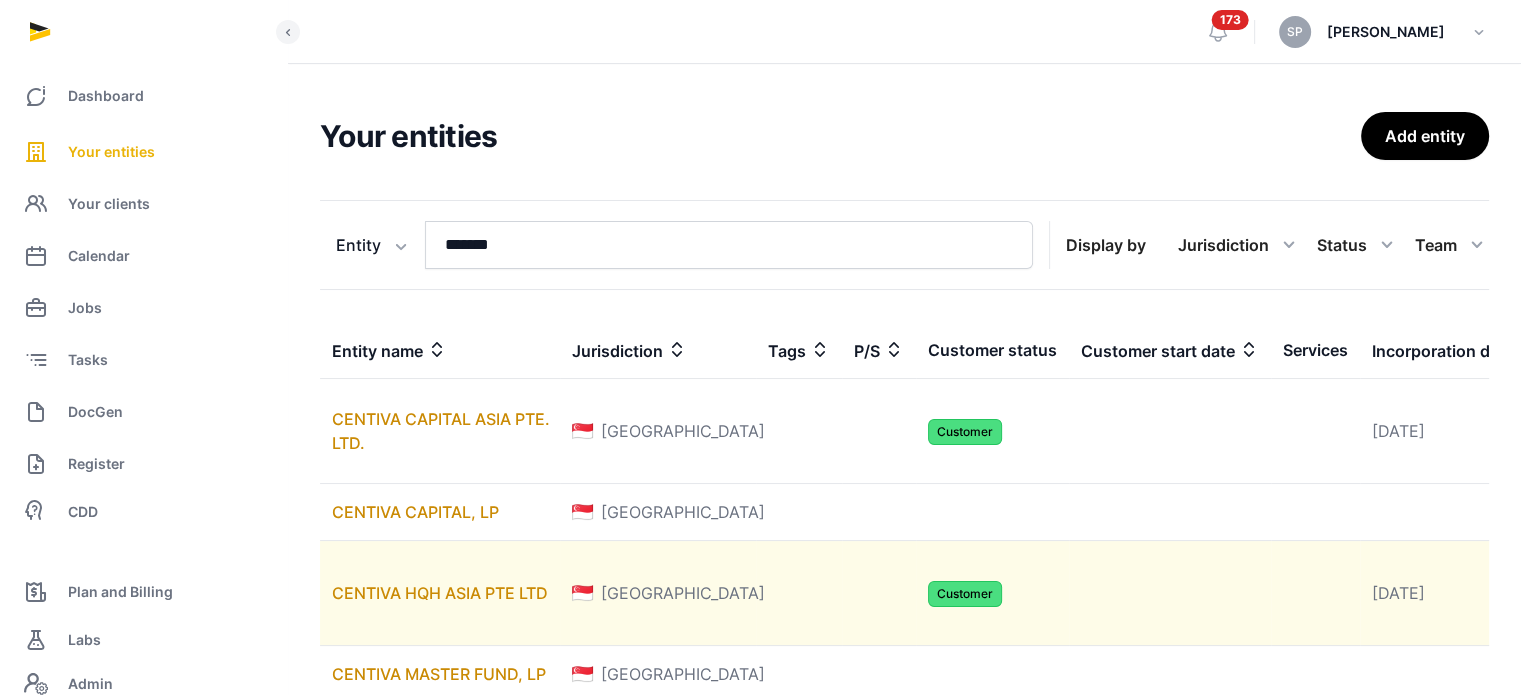 click on "CENTIVA HQH ASIA PTE LTD" at bounding box center [440, 593] 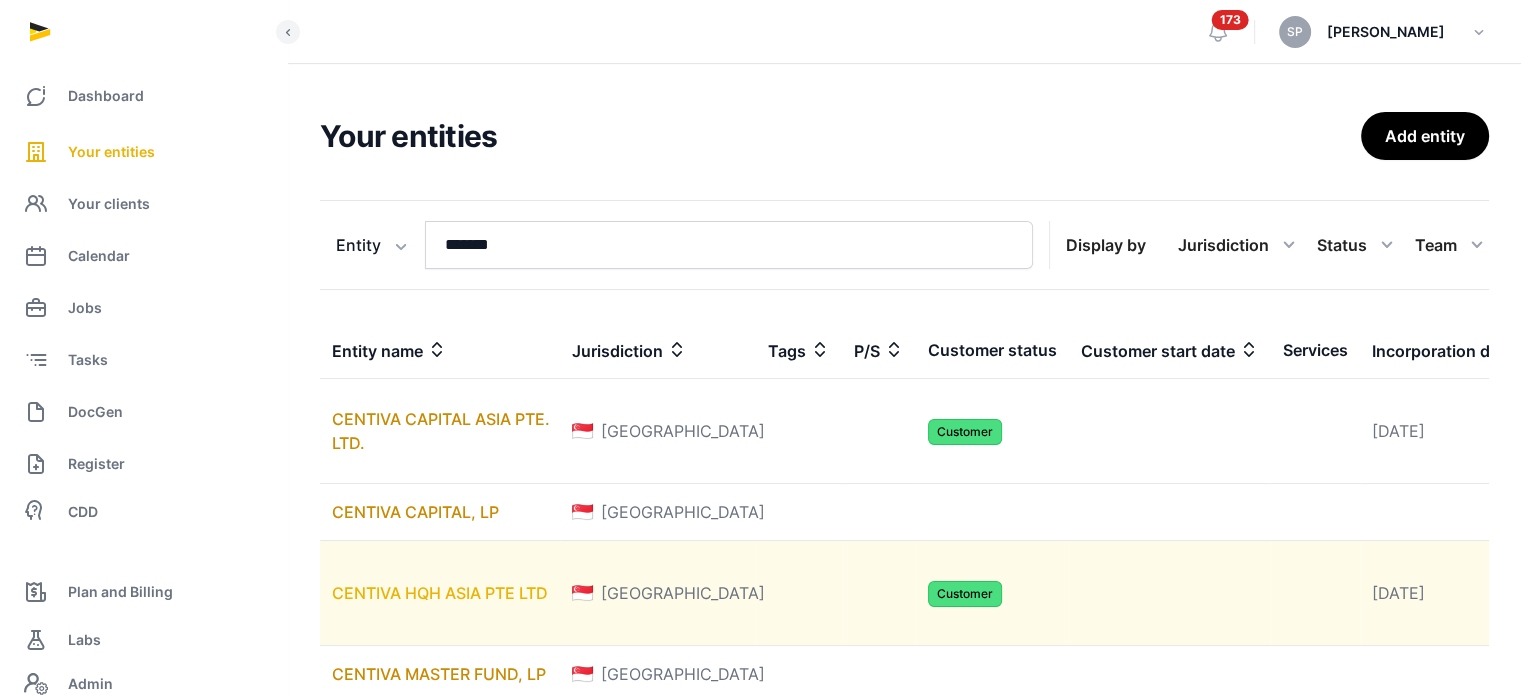 click on "CENTIVA HQH ASIA PTE LTD" at bounding box center (440, 593) 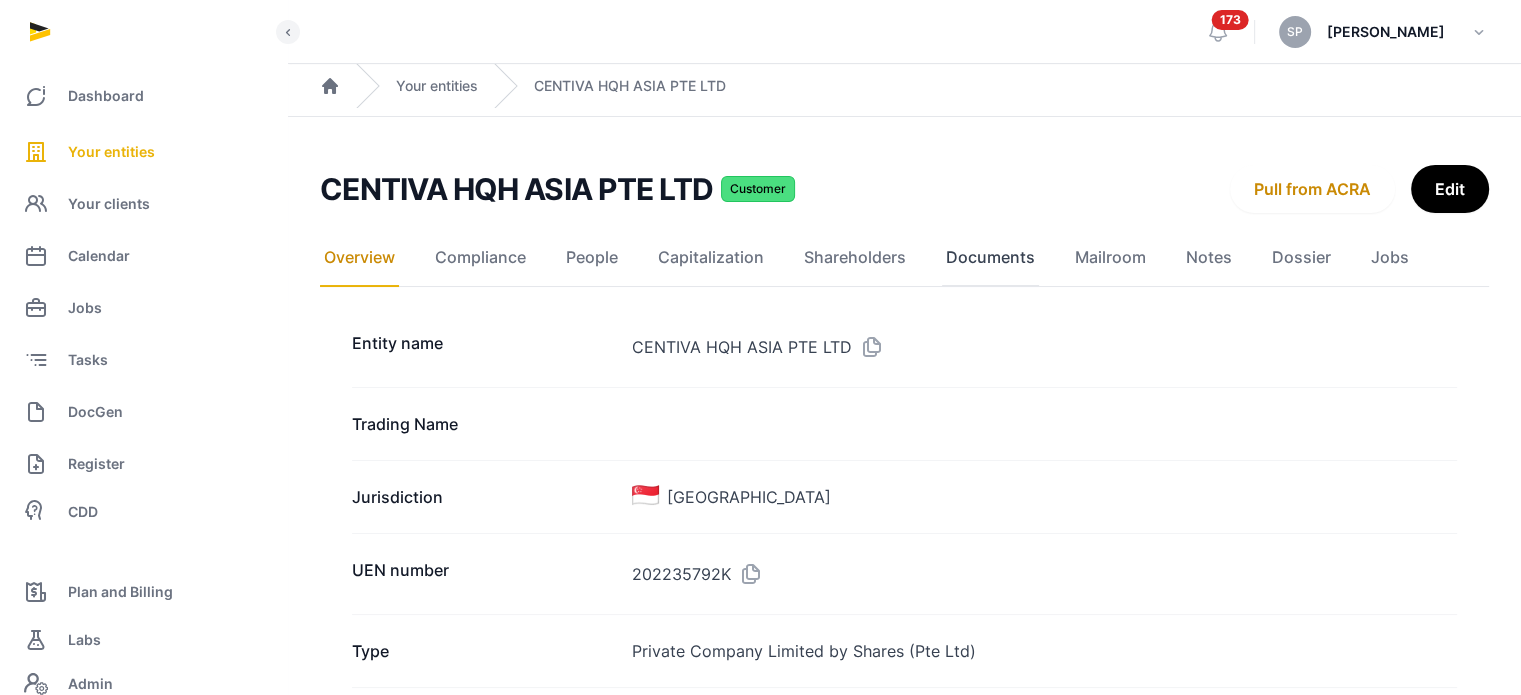 click on "Documents" 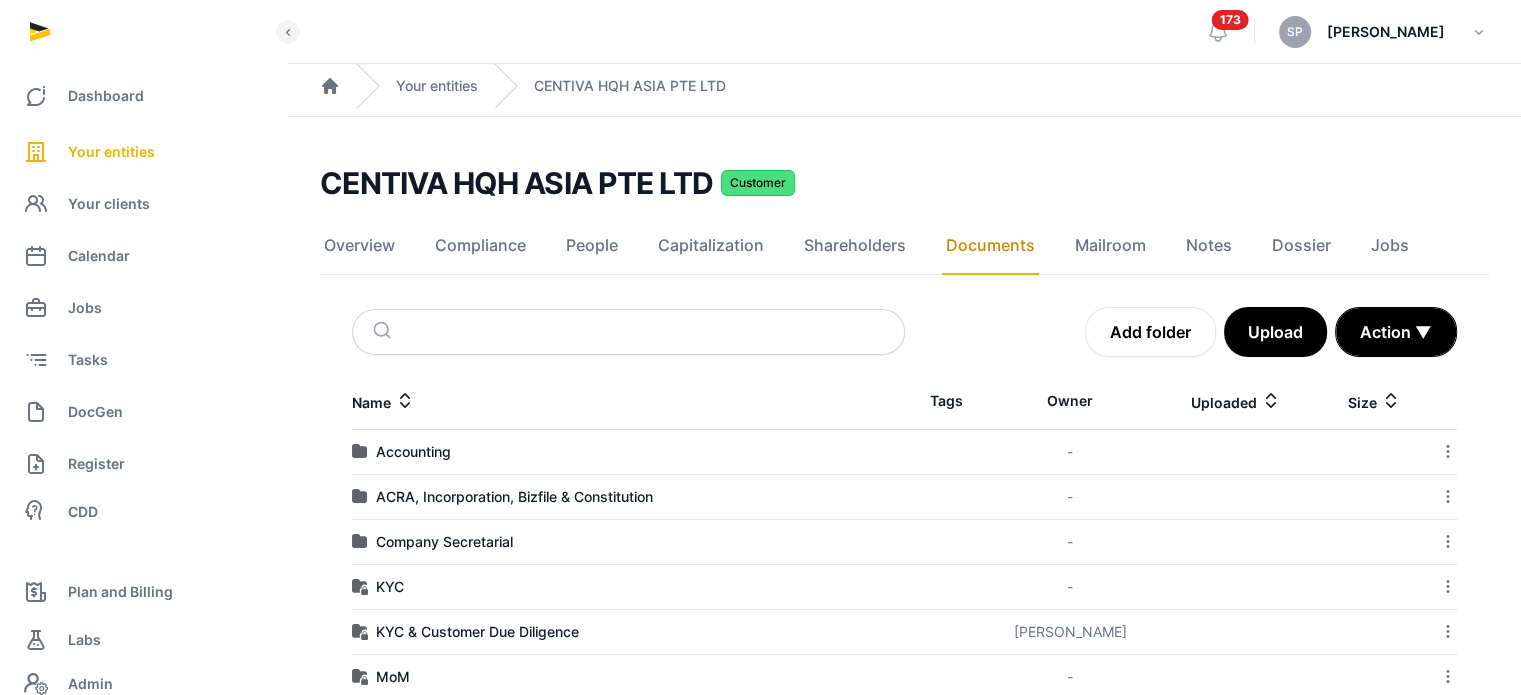 click on "Overview  Compliance  People  Capitalization  Shareholders  Documents  Mailroom  Notes  Dossier  Jobs" at bounding box center [904, 246] 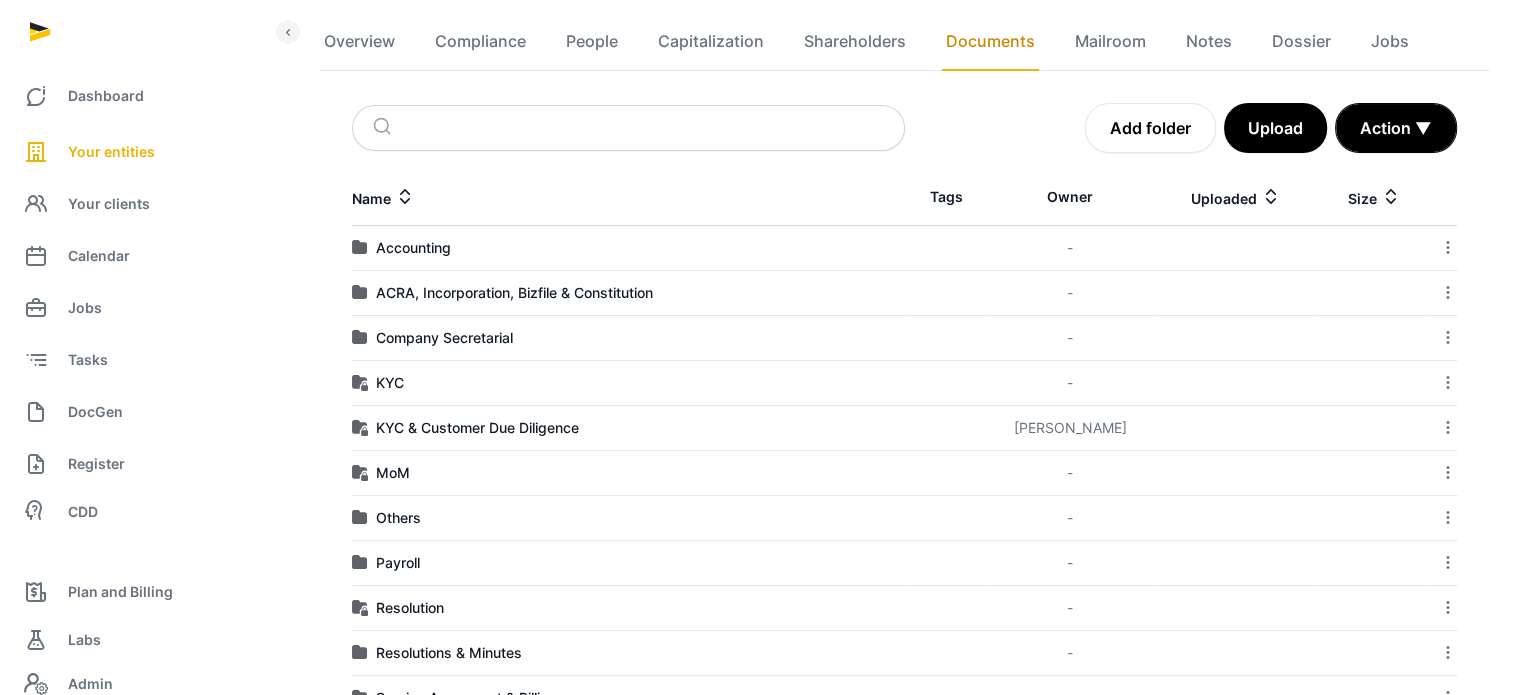 scroll, scrollTop: 300, scrollLeft: 0, axis: vertical 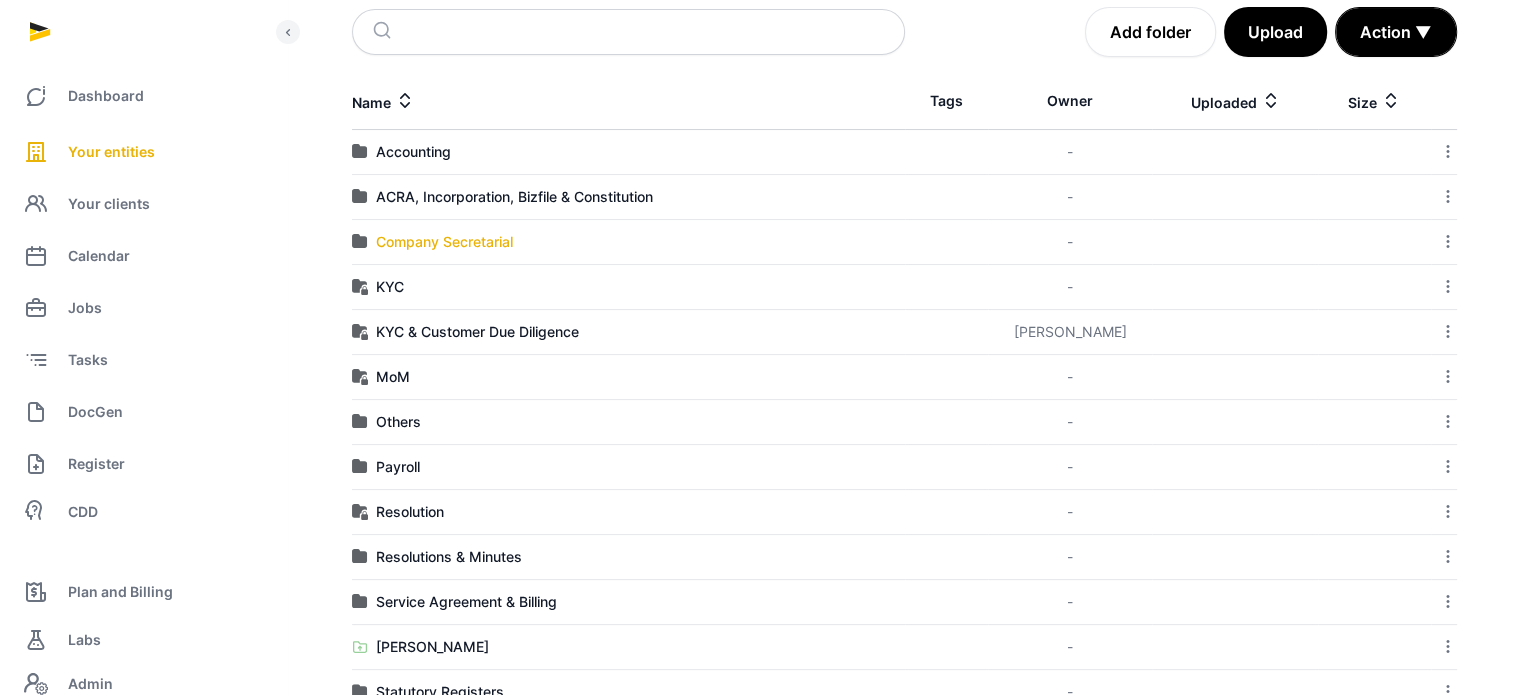 click on "Company Secretarial" at bounding box center [444, 242] 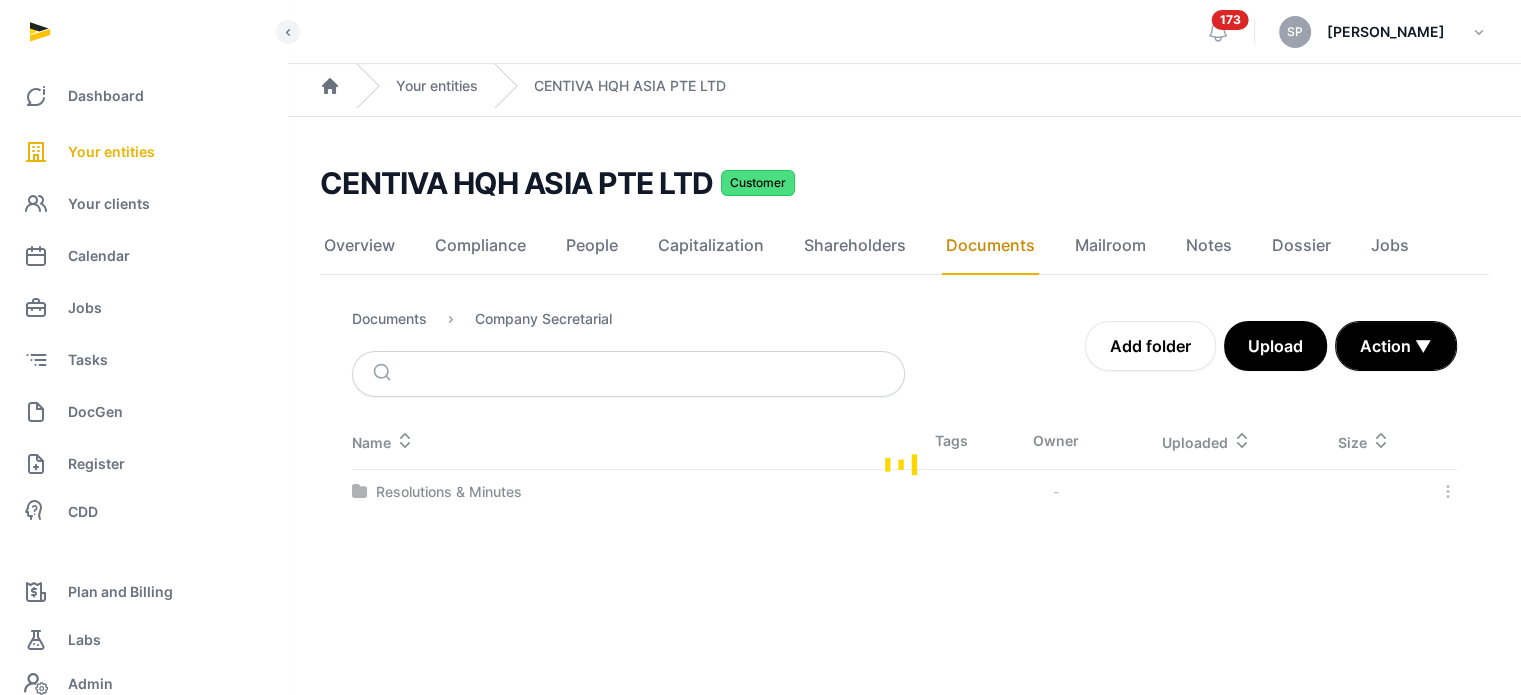 scroll, scrollTop: 0, scrollLeft: 0, axis: both 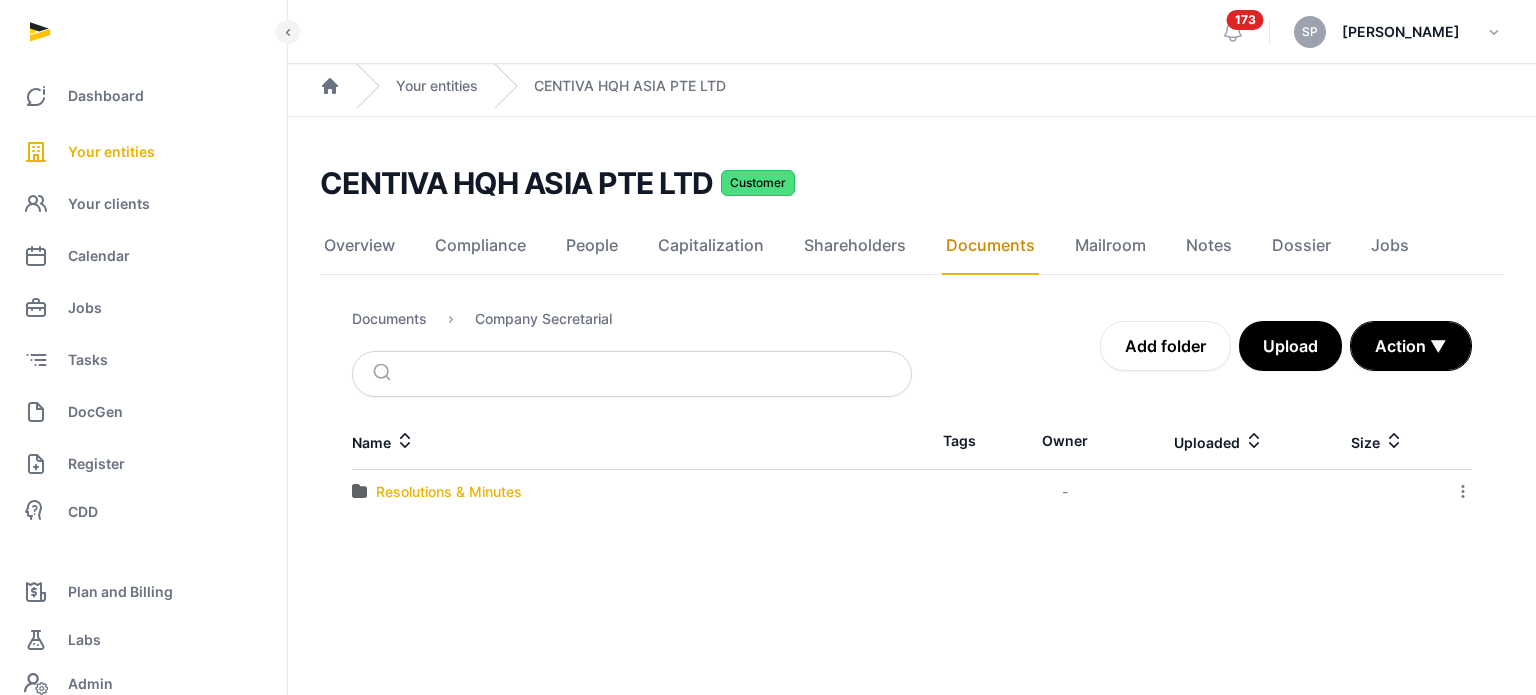 click on "Resolutions & Minutes" at bounding box center [449, 492] 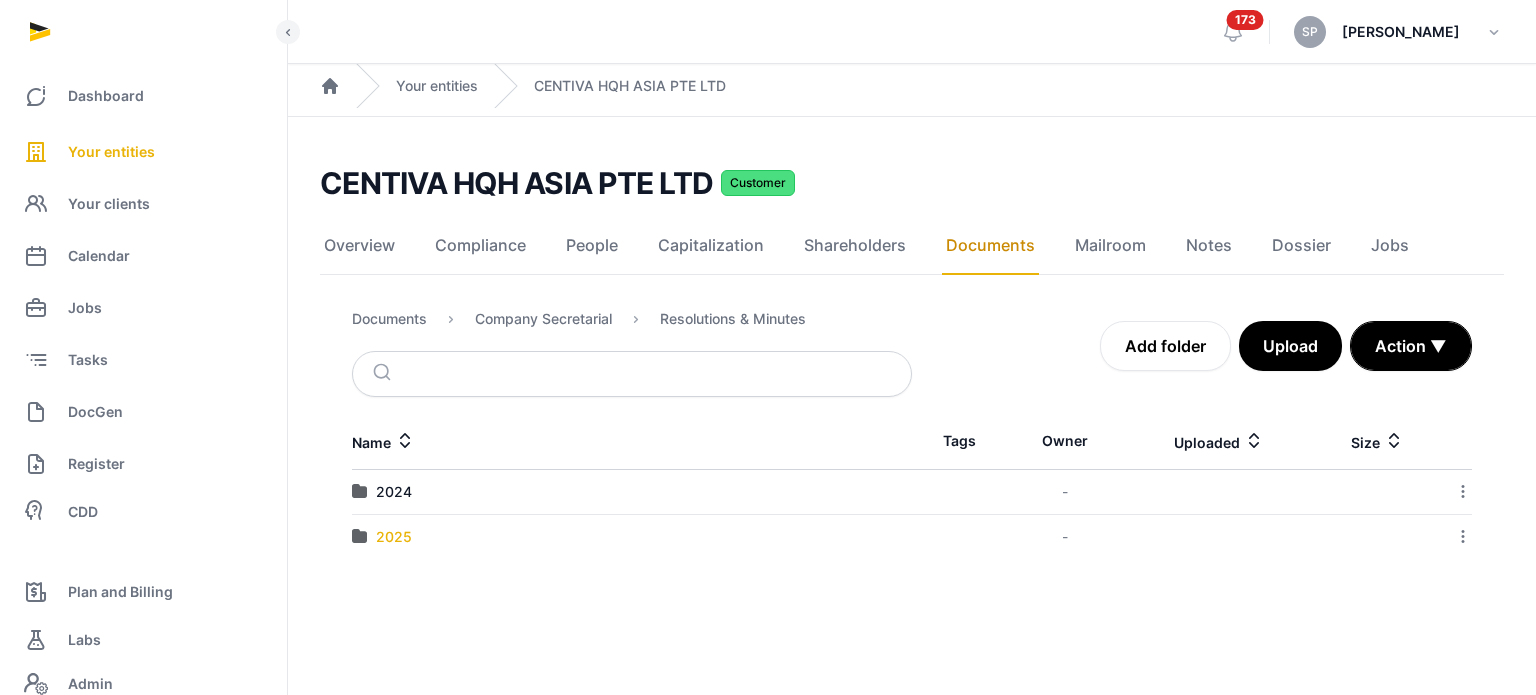 click on "2025" at bounding box center [394, 537] 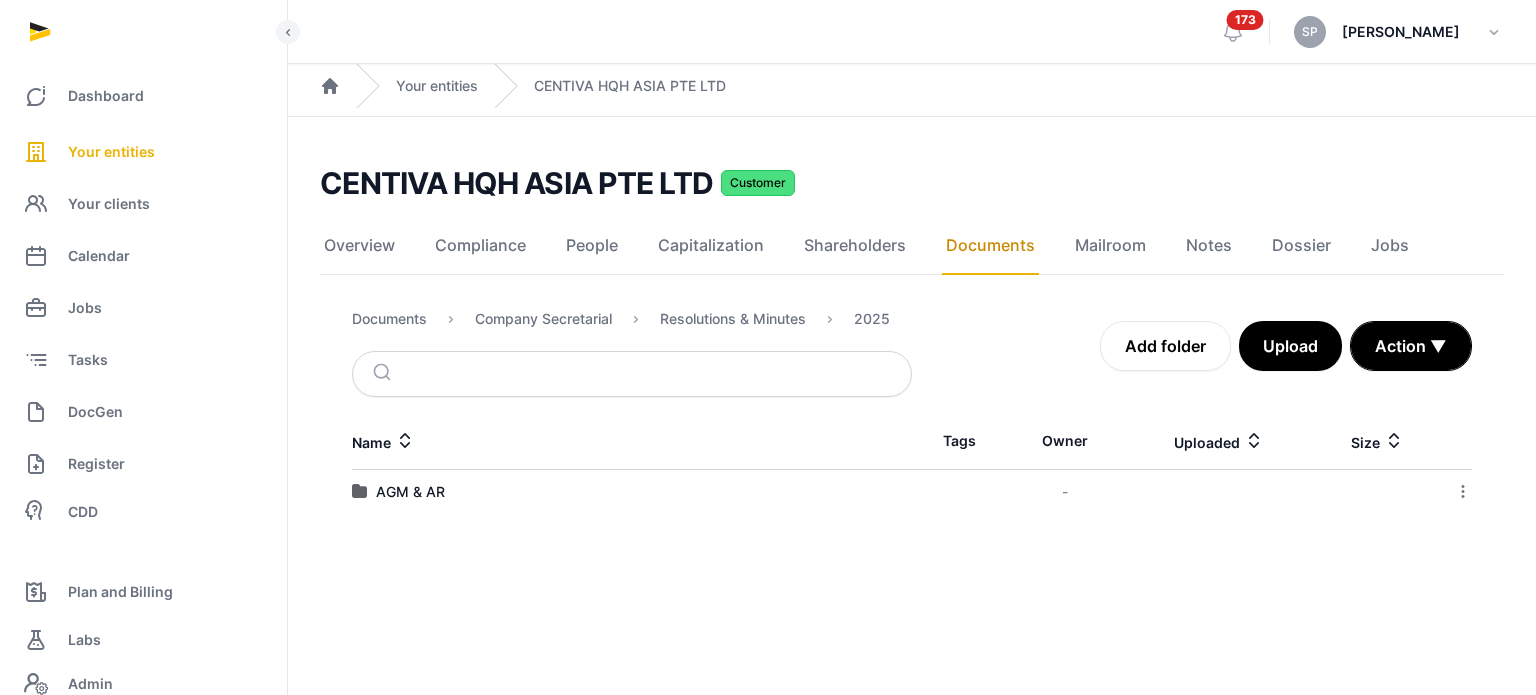 click on "AGM & AR" at bounding box center [632, 492] 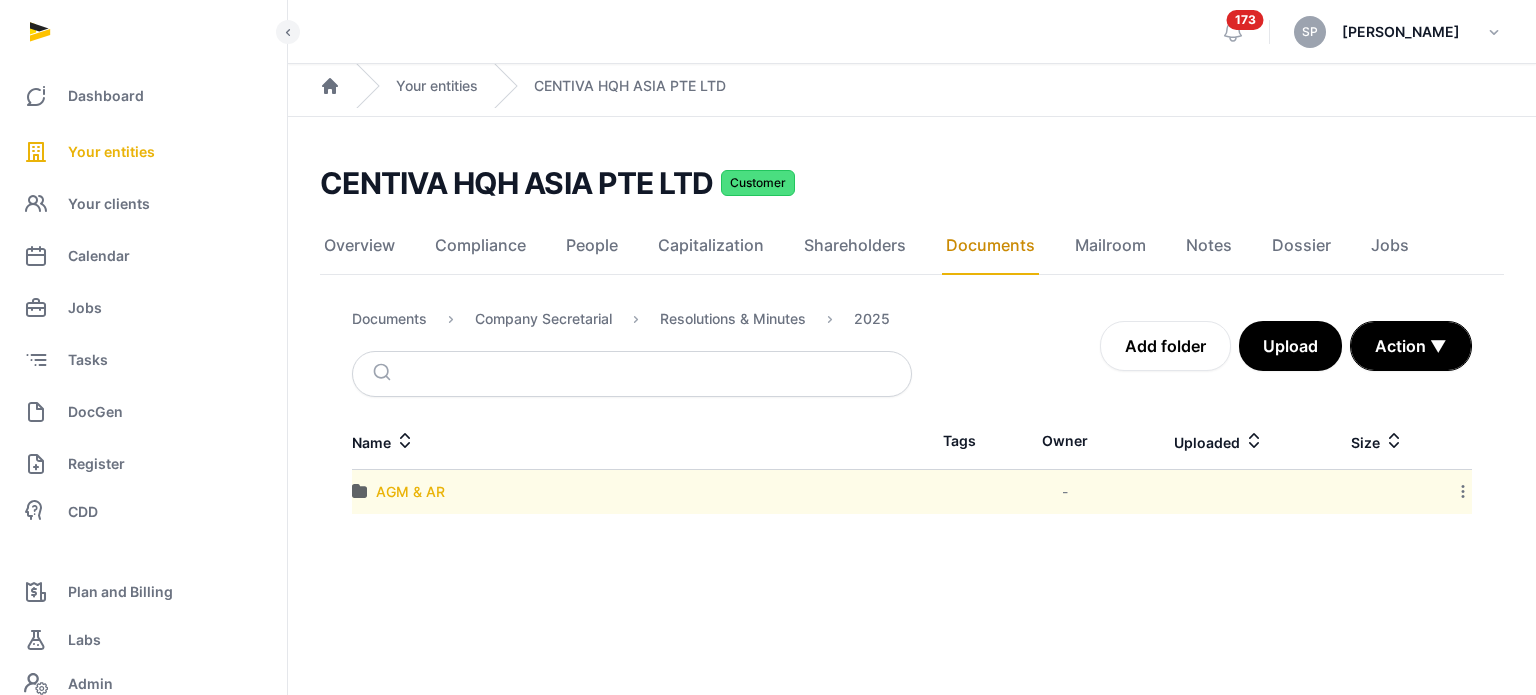 click on "AGM & AR" at bounding box center [410, 492] 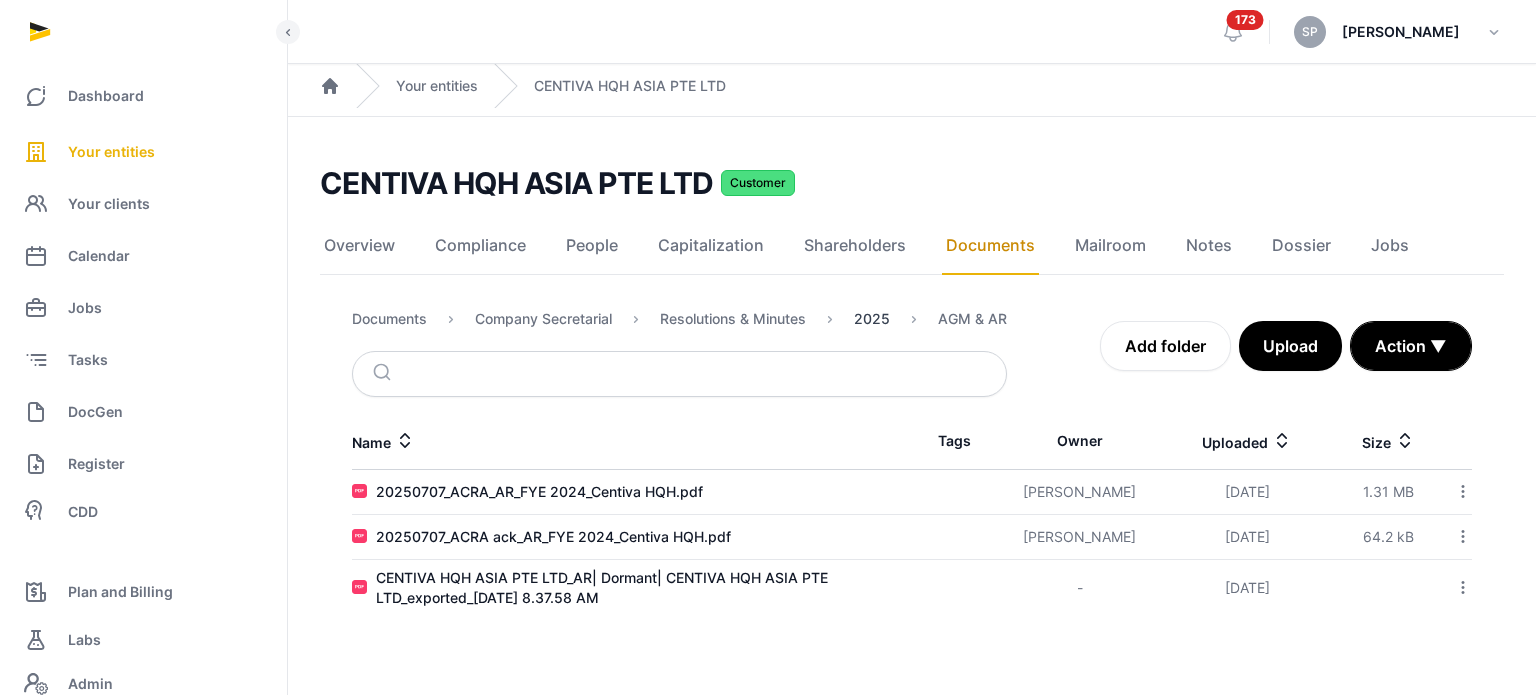click on "2025" at bounding box center [872, 319] 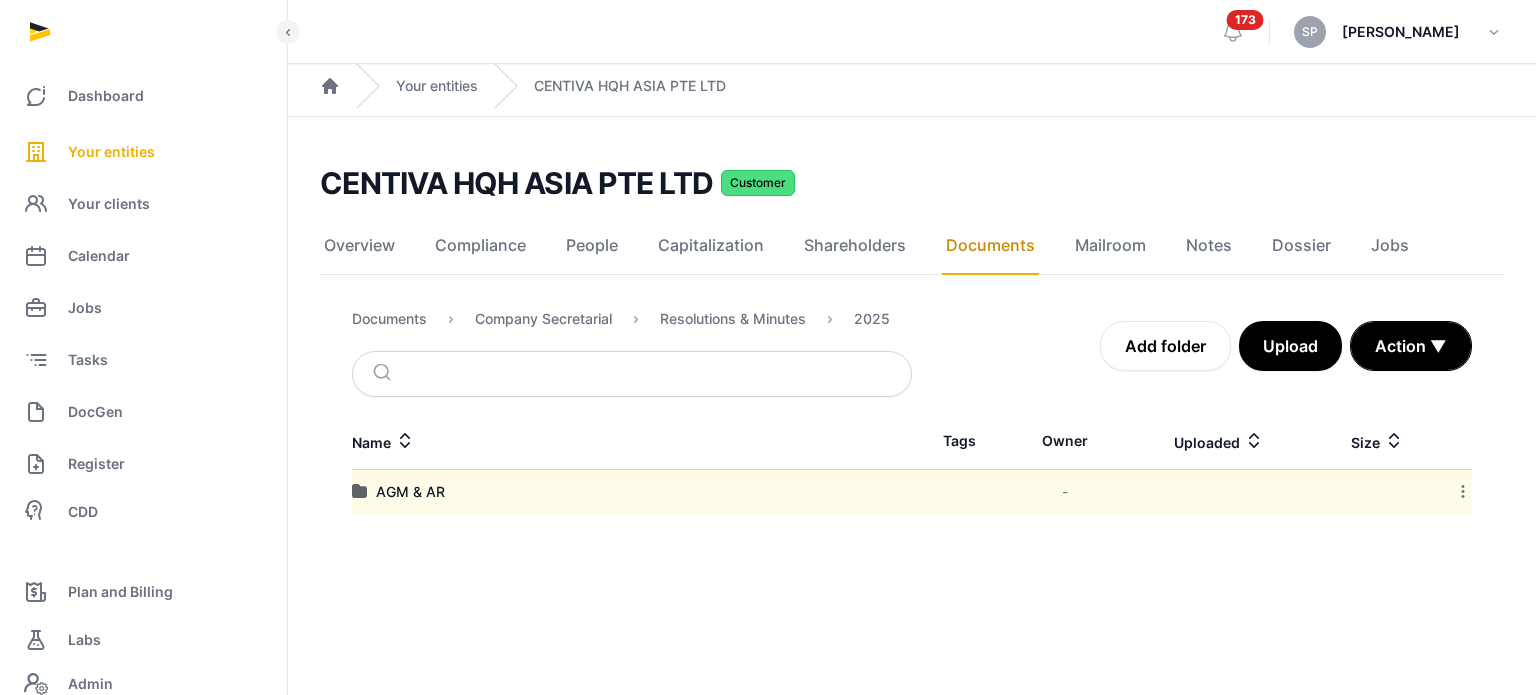 click 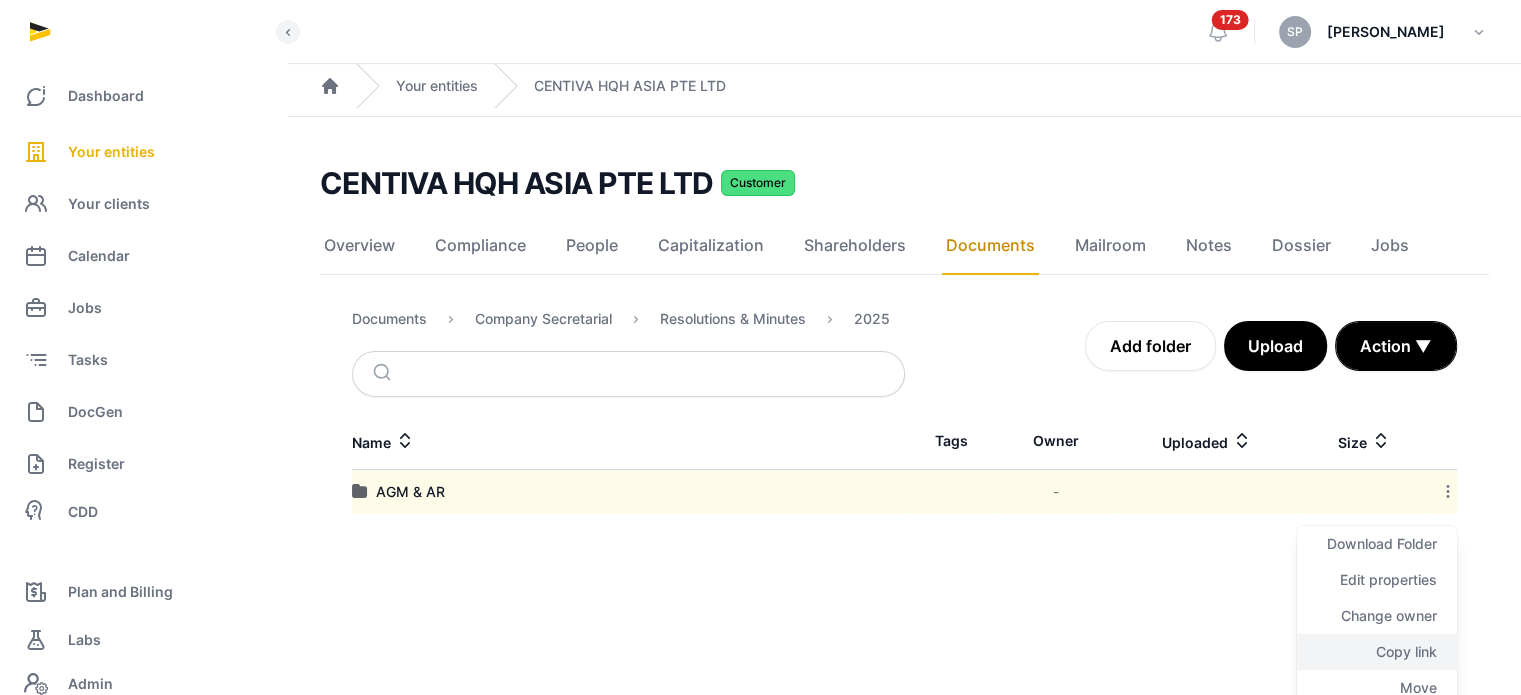 click on "Copy link" 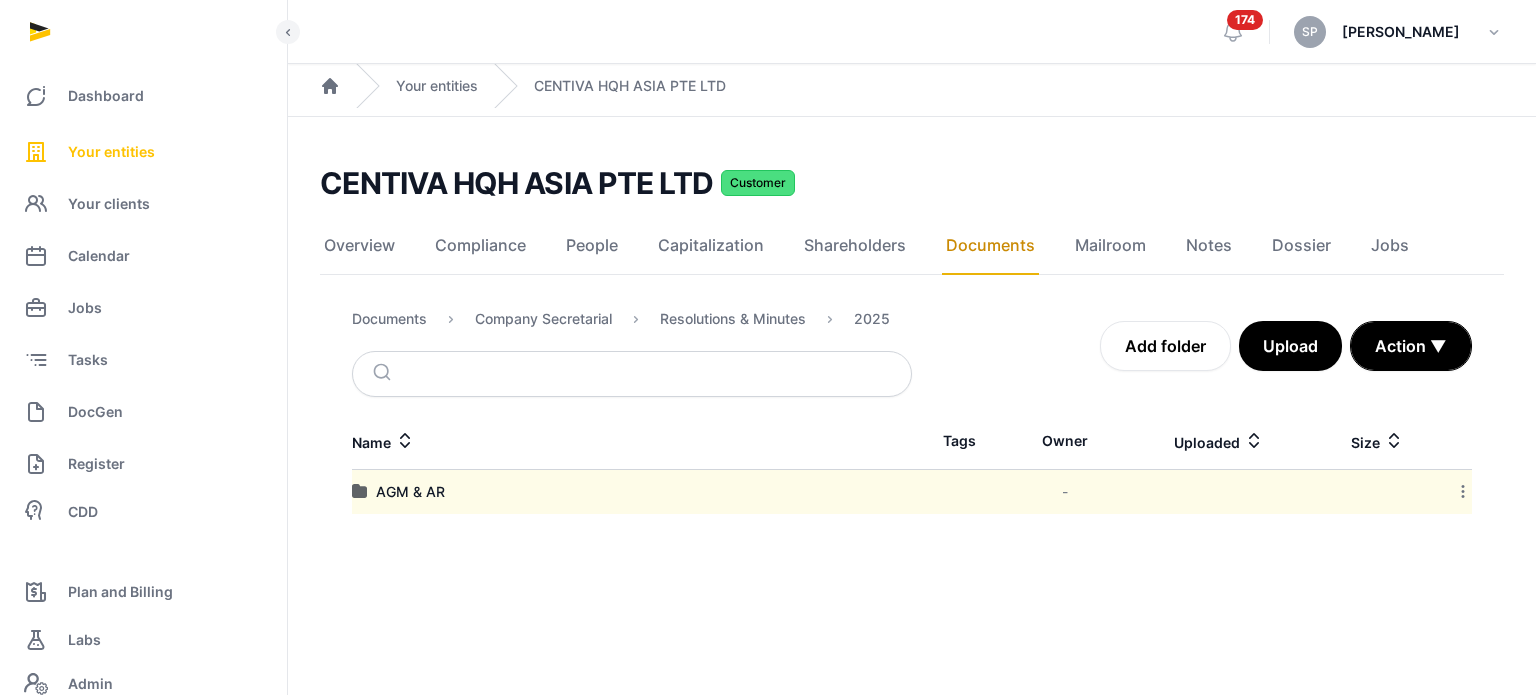 click on "Your entities" at bounding box center [111, 152] 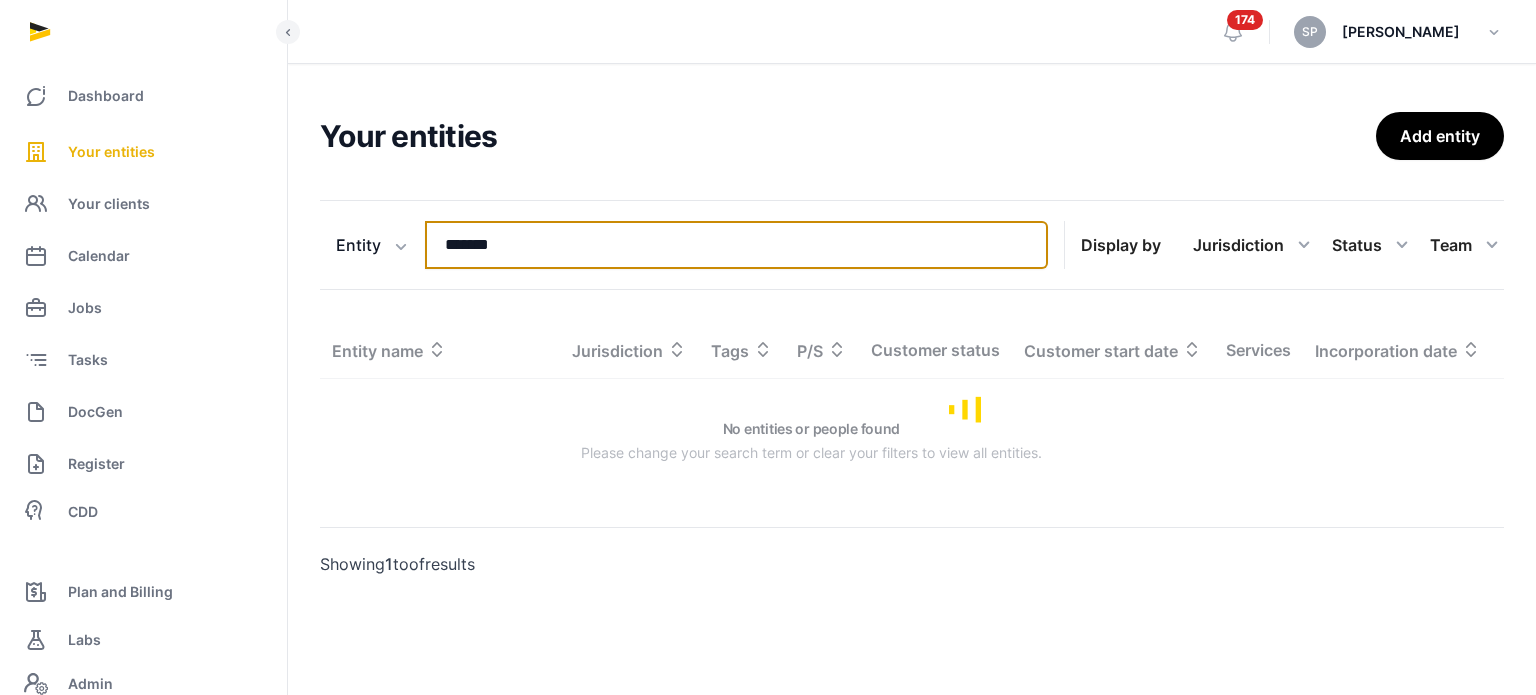 click on "*******" at bounding box center [736, 245] 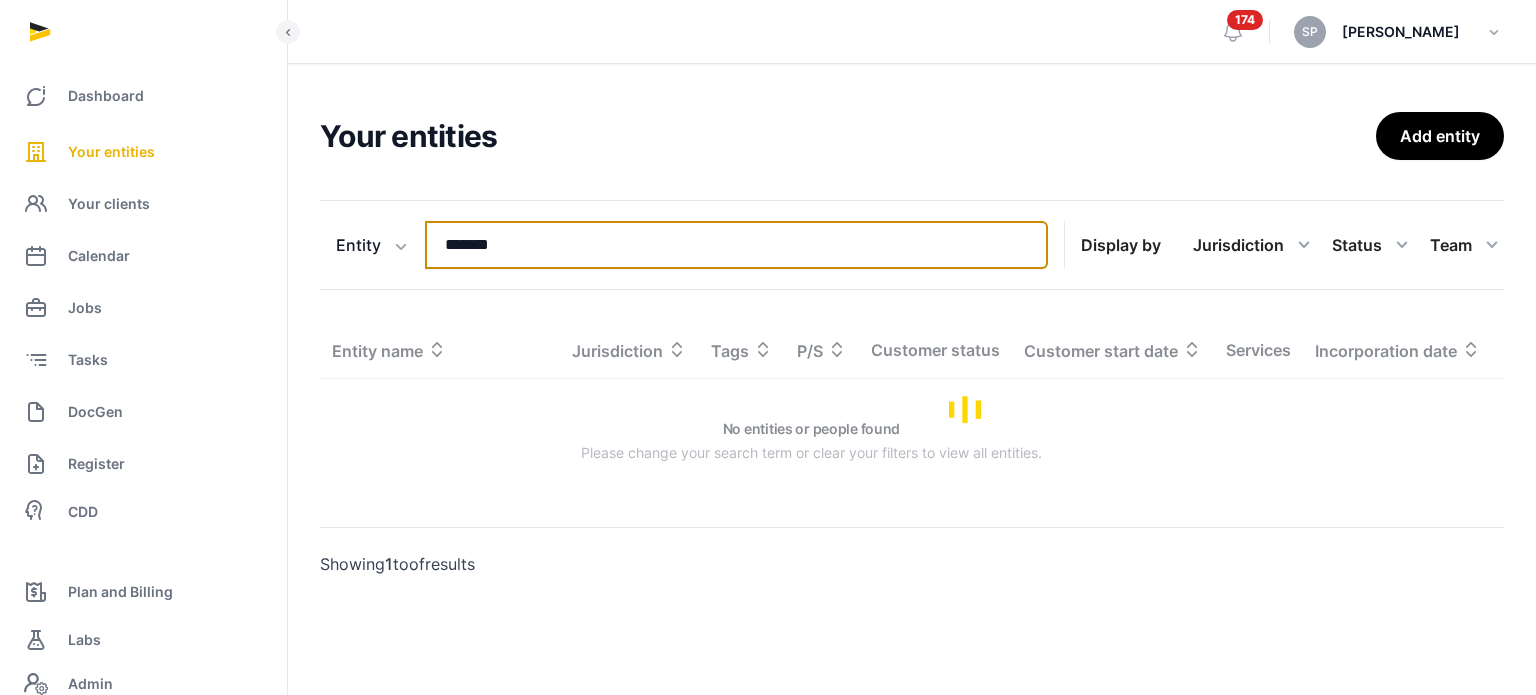 click on "*******" at bounding box center [736, 245] 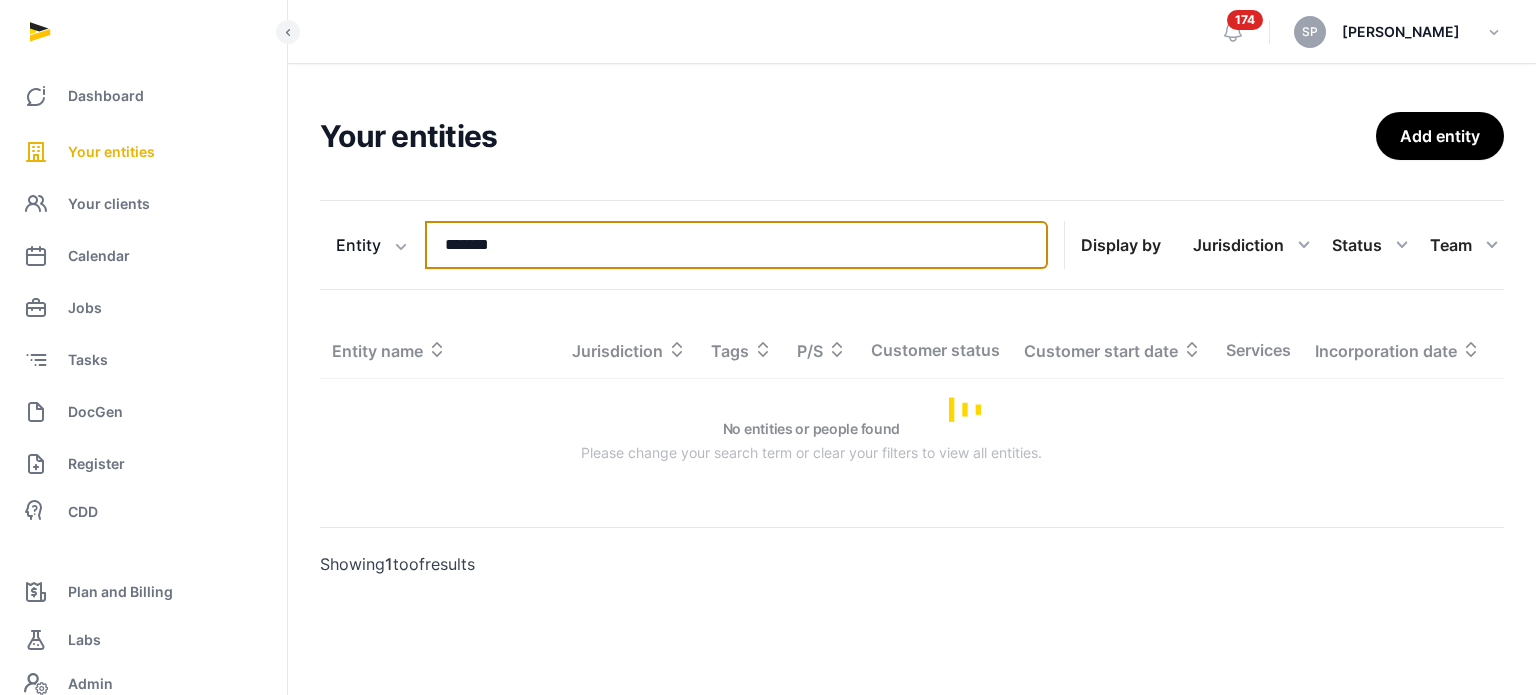 click on "*******" at bounding box center [736, 245] 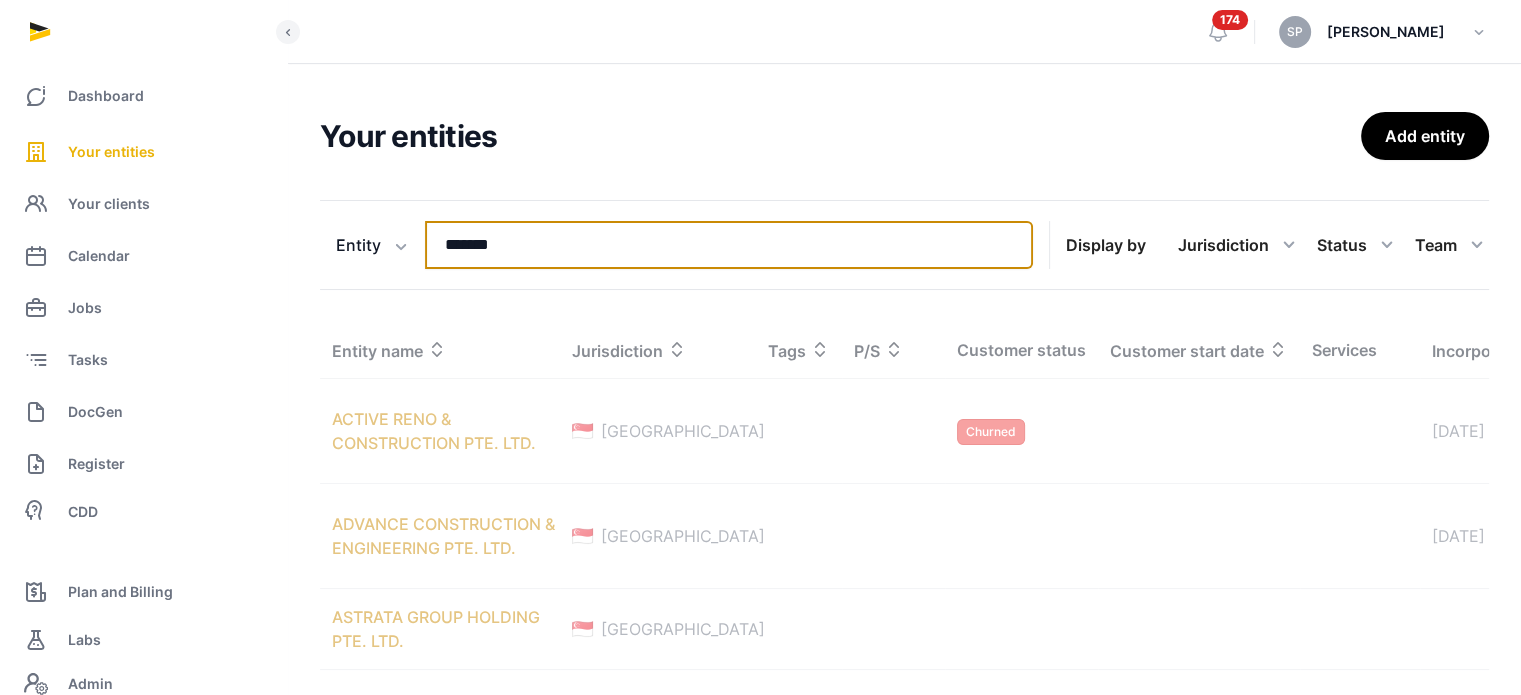 type on "*******" 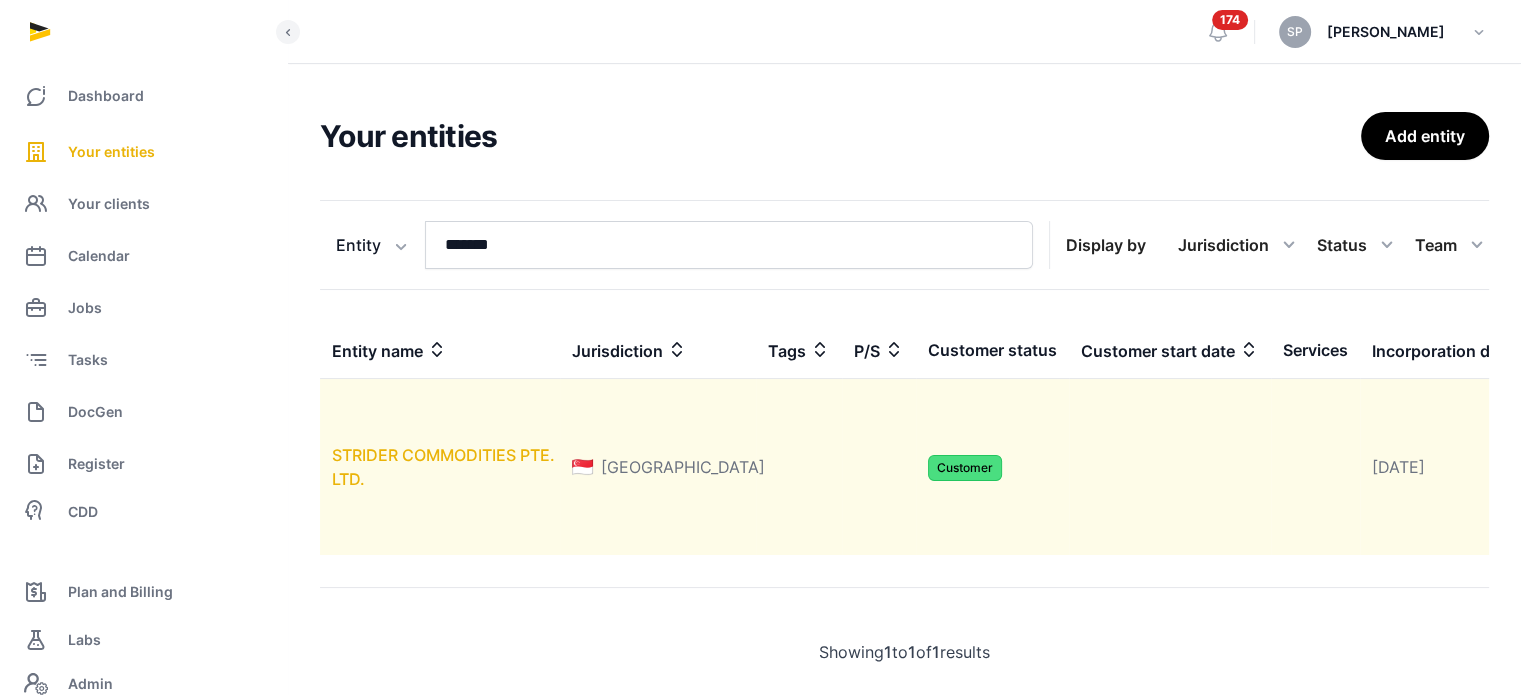click on "STRIDER COMMODITIES PTE. LTD." at bounding box center (443, 467) 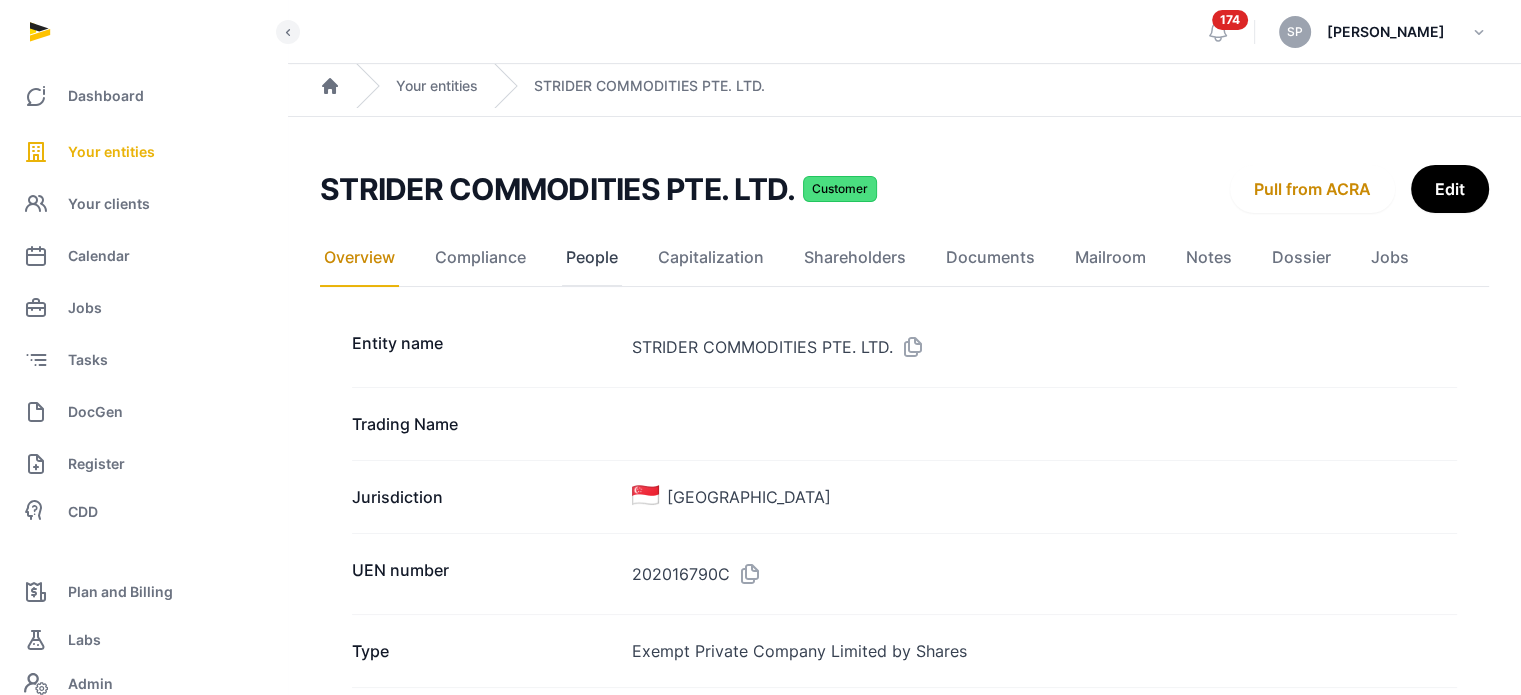 click on "People" 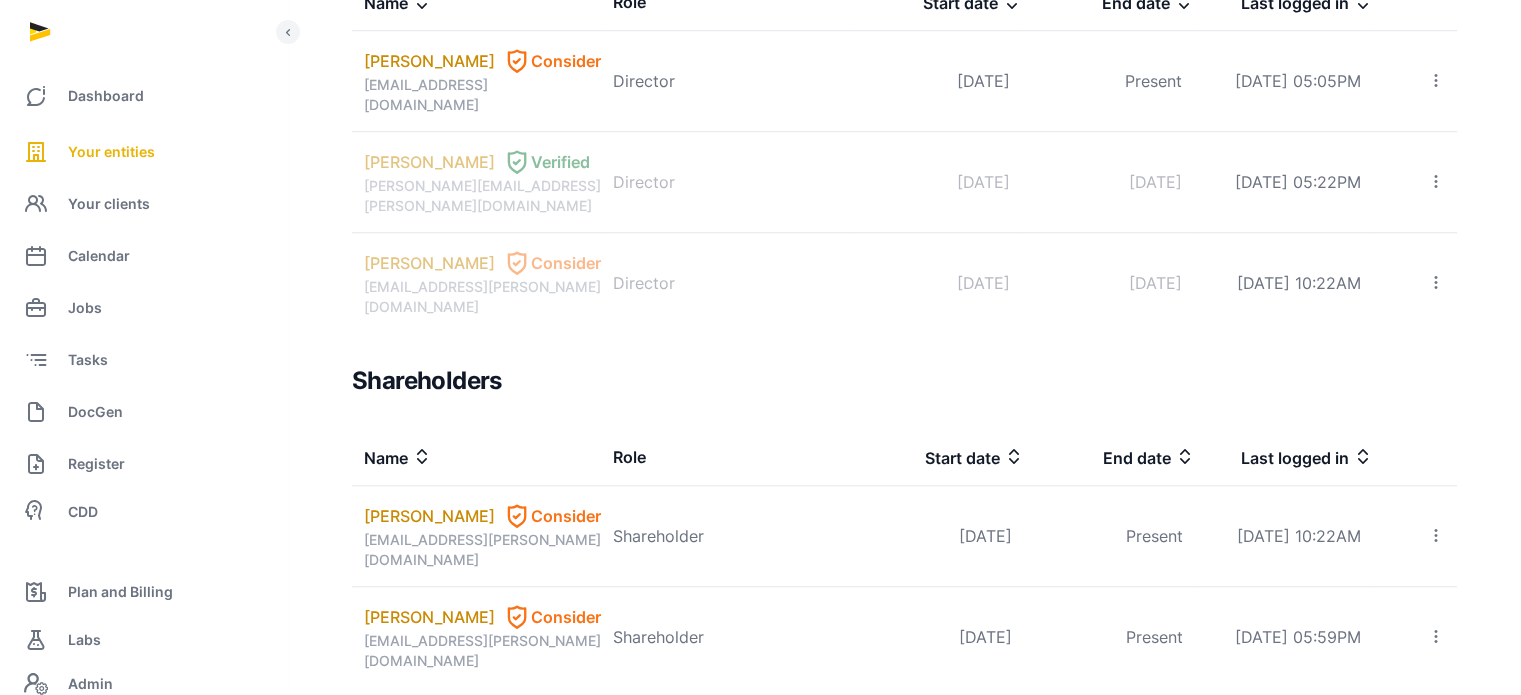 scroll, scrollTop: 1666, scrollLeft: 0, axis: vertical 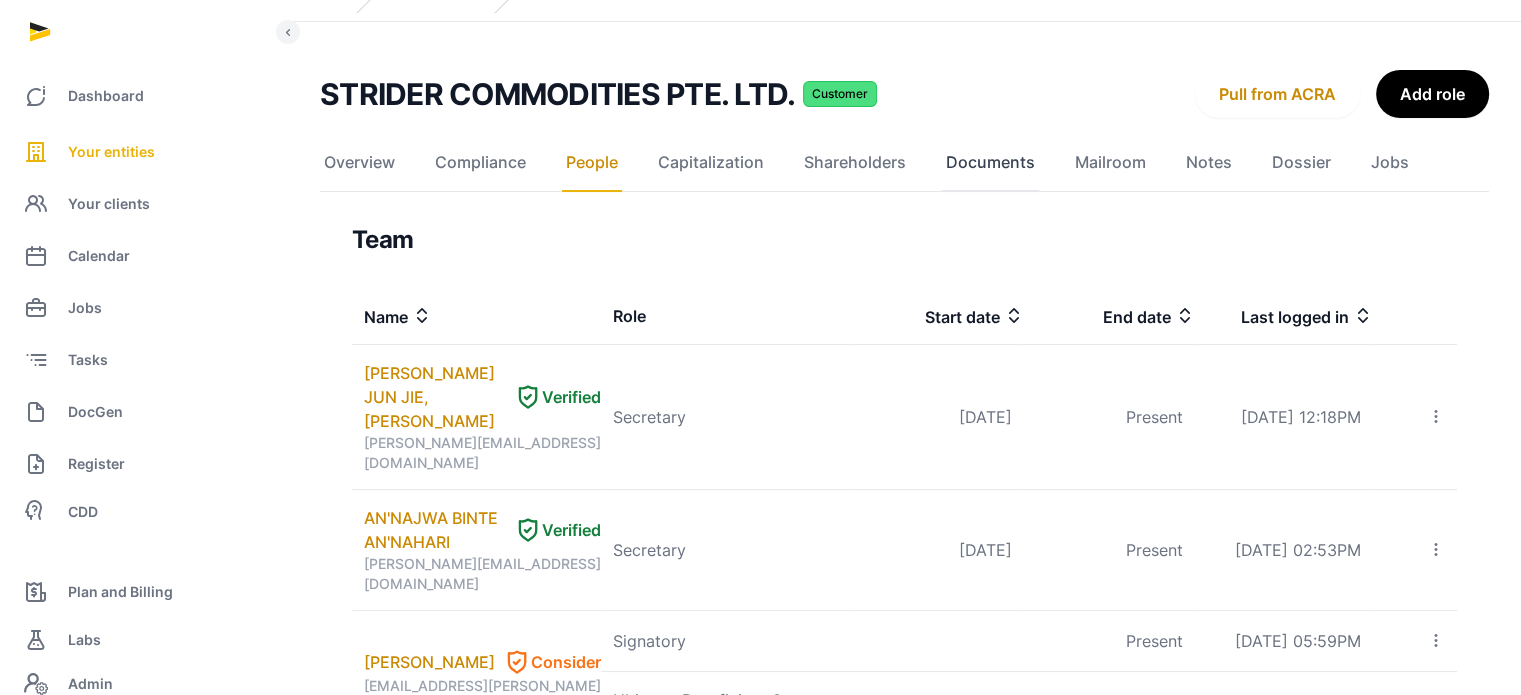click on "Documents" 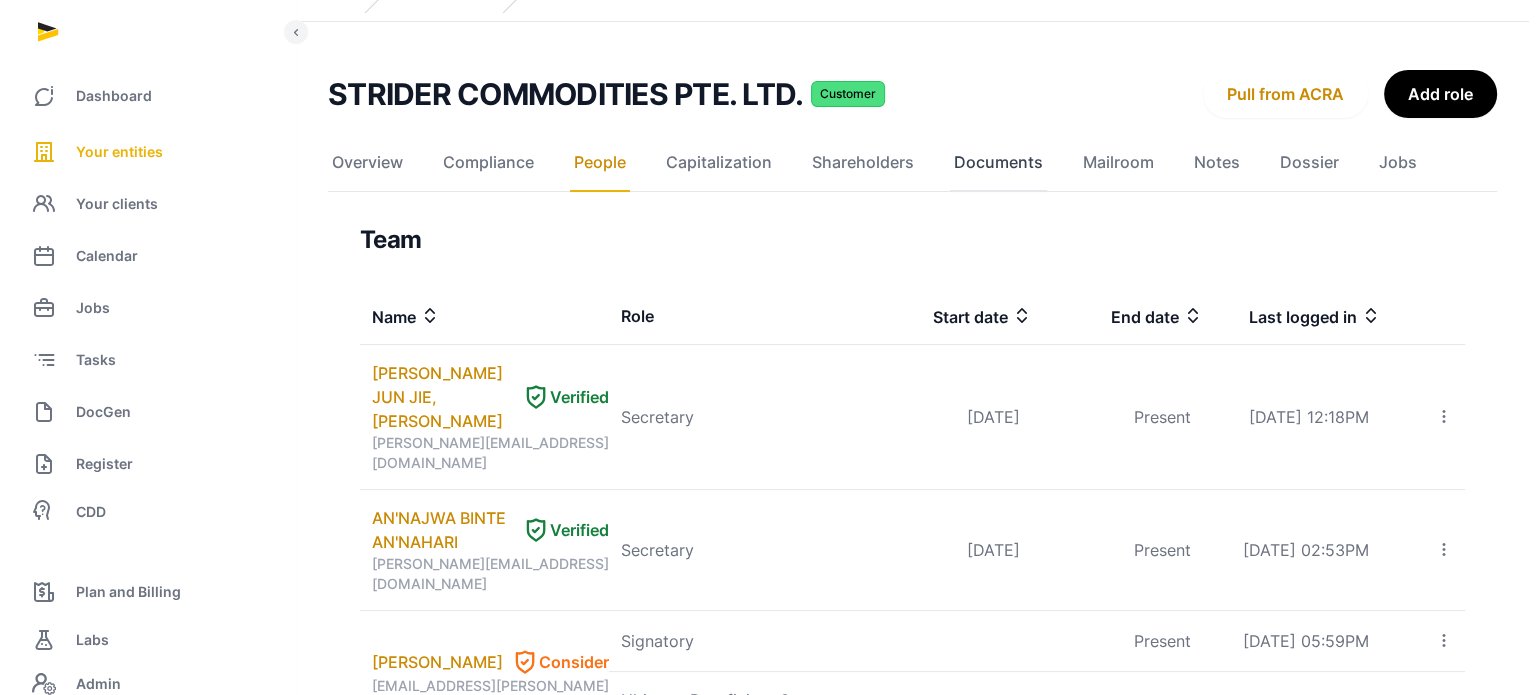 scroll, scrollTop: 0, scrollLeft: 0, axis: both 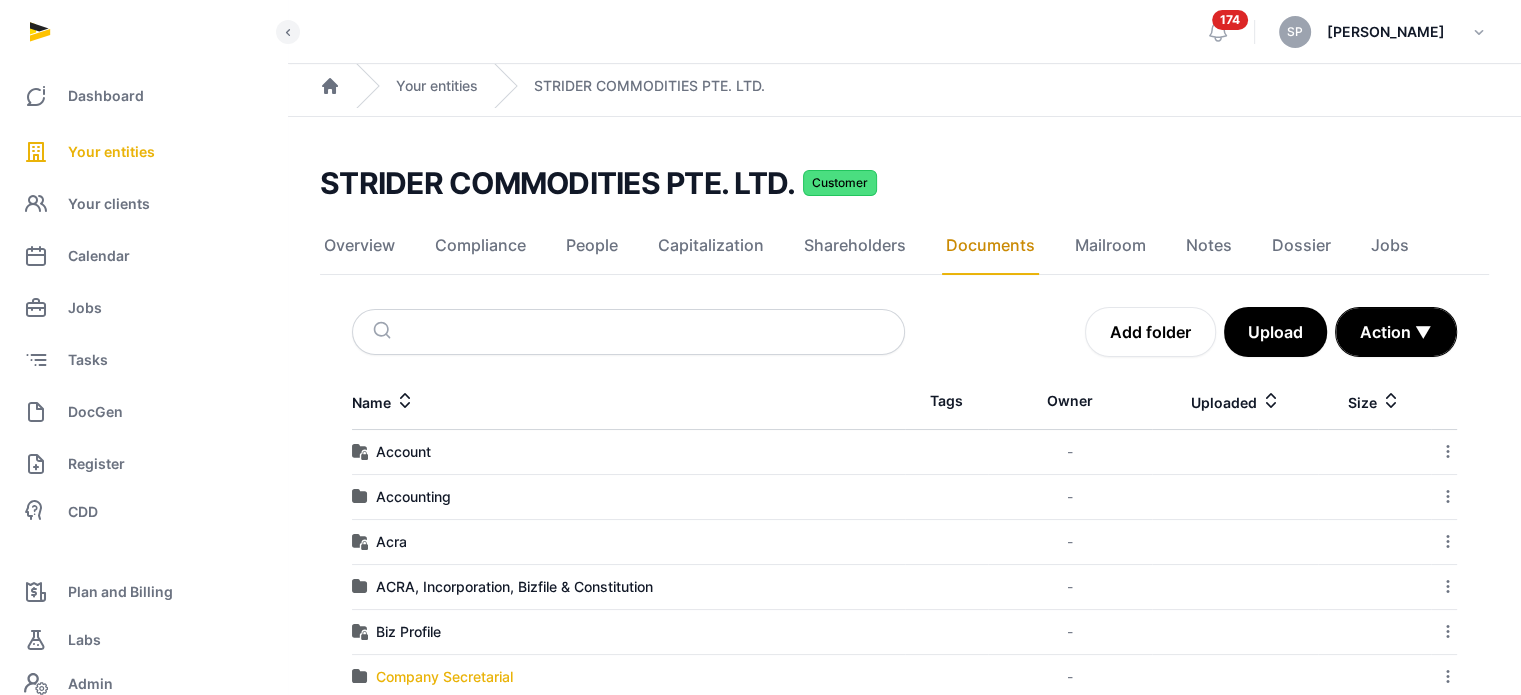 click on "Company Secretarial" at bounding box center [444, 677] 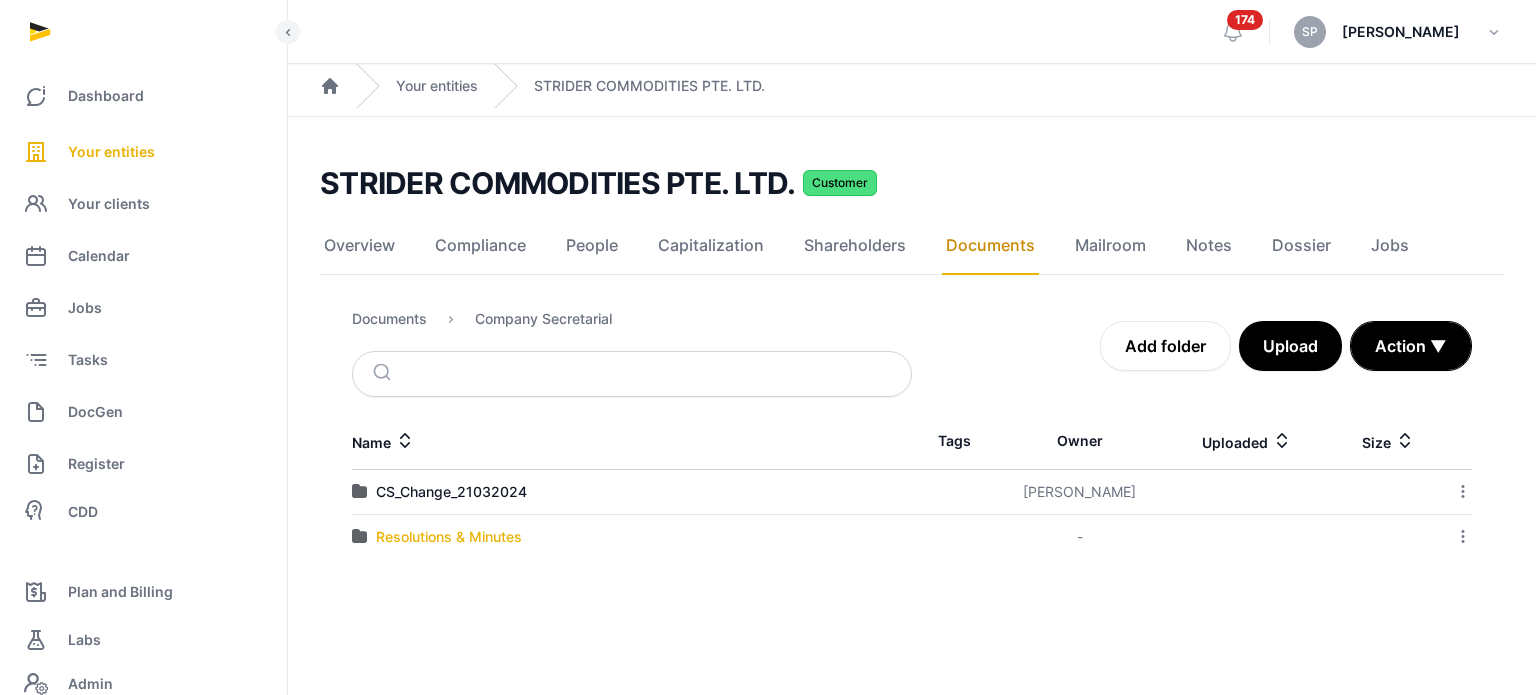 click on "Resolutions & Minutes" at bounding box center [449, 537] 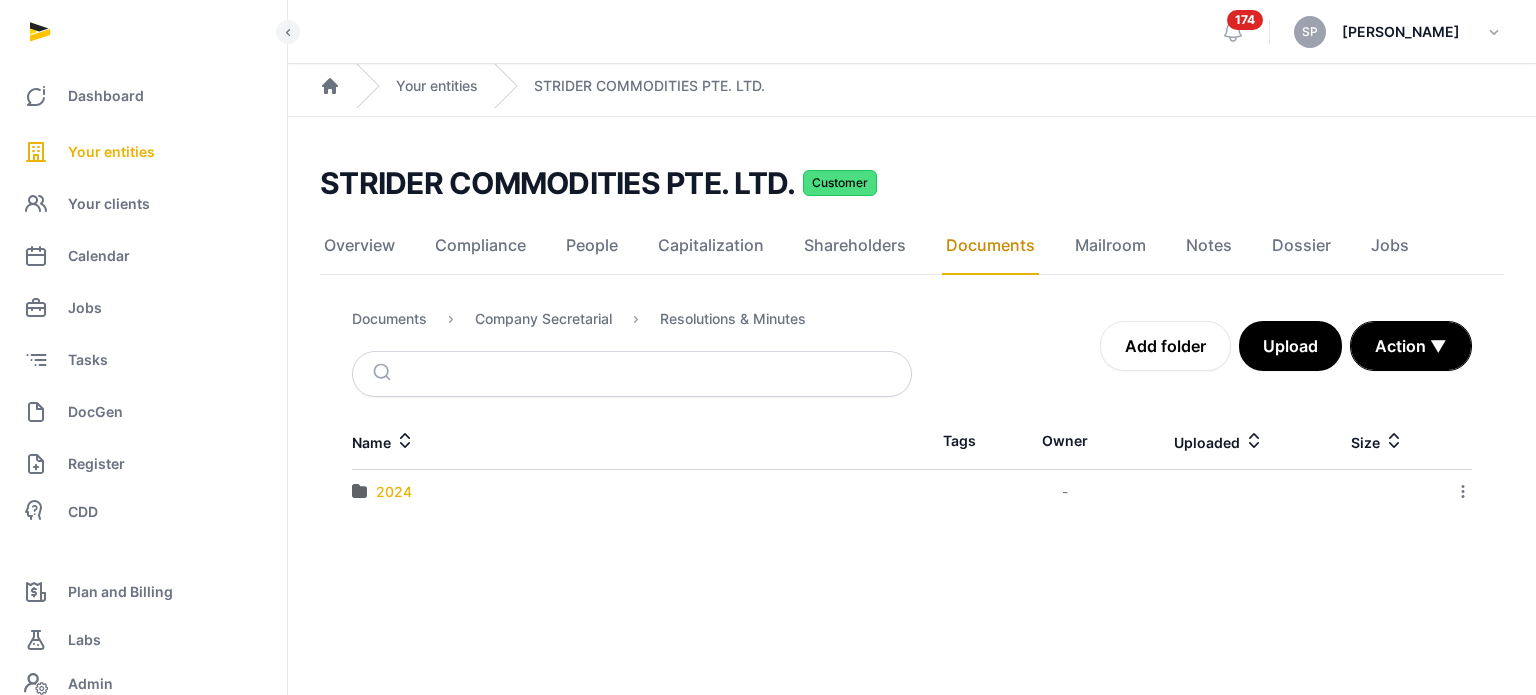 click on "2024" at bounding box center [394, 492] 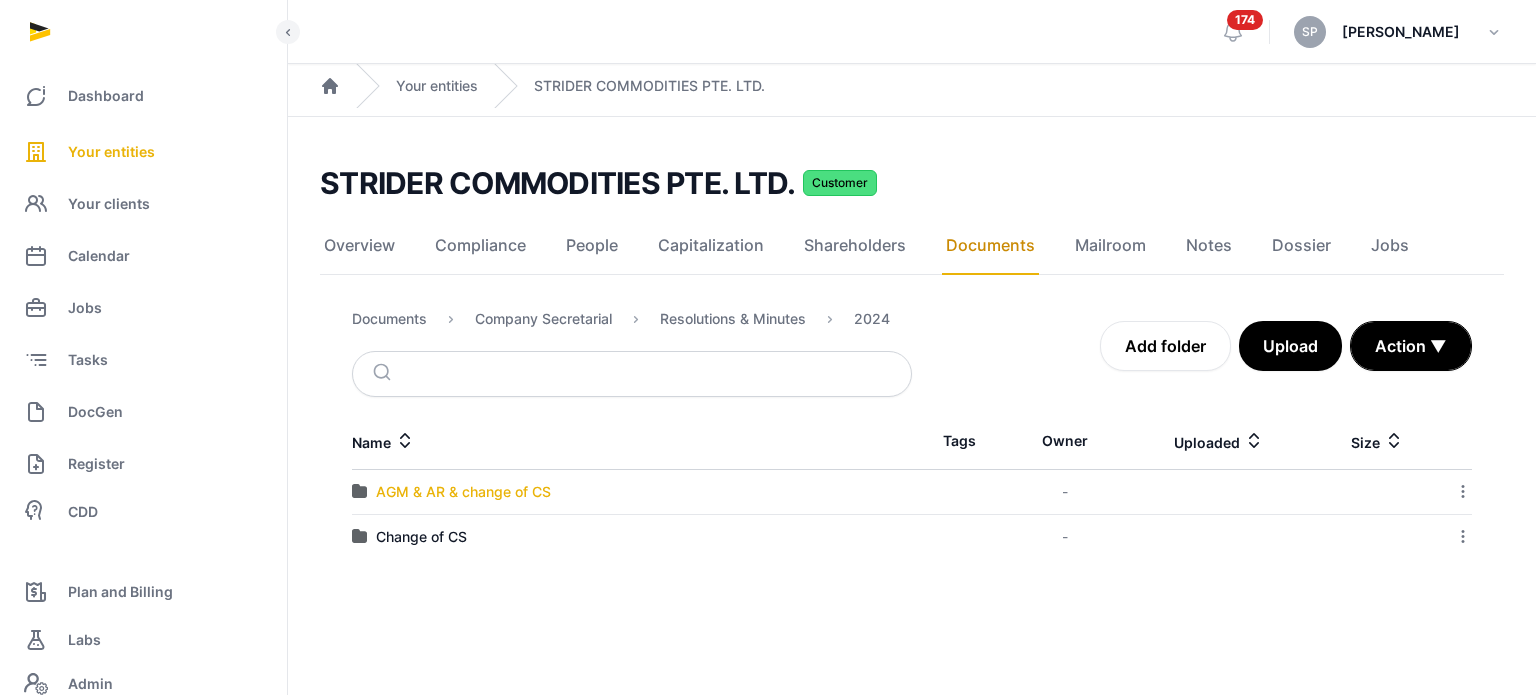 click on "AGM & AR & change of CS" at bounding box center [463, 492] 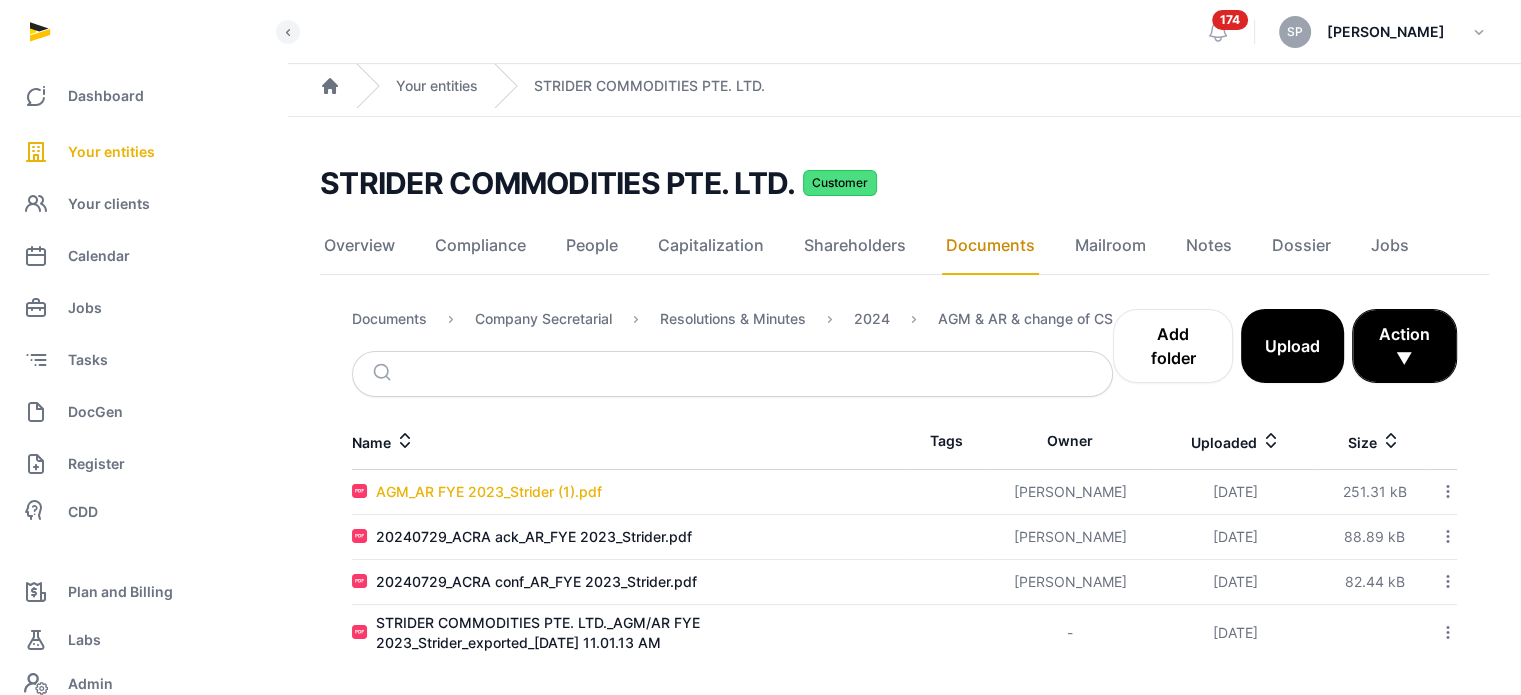 click on "AGM_AR FYE 2023_Strider (1).pdf" at bounding box center (489, 492) 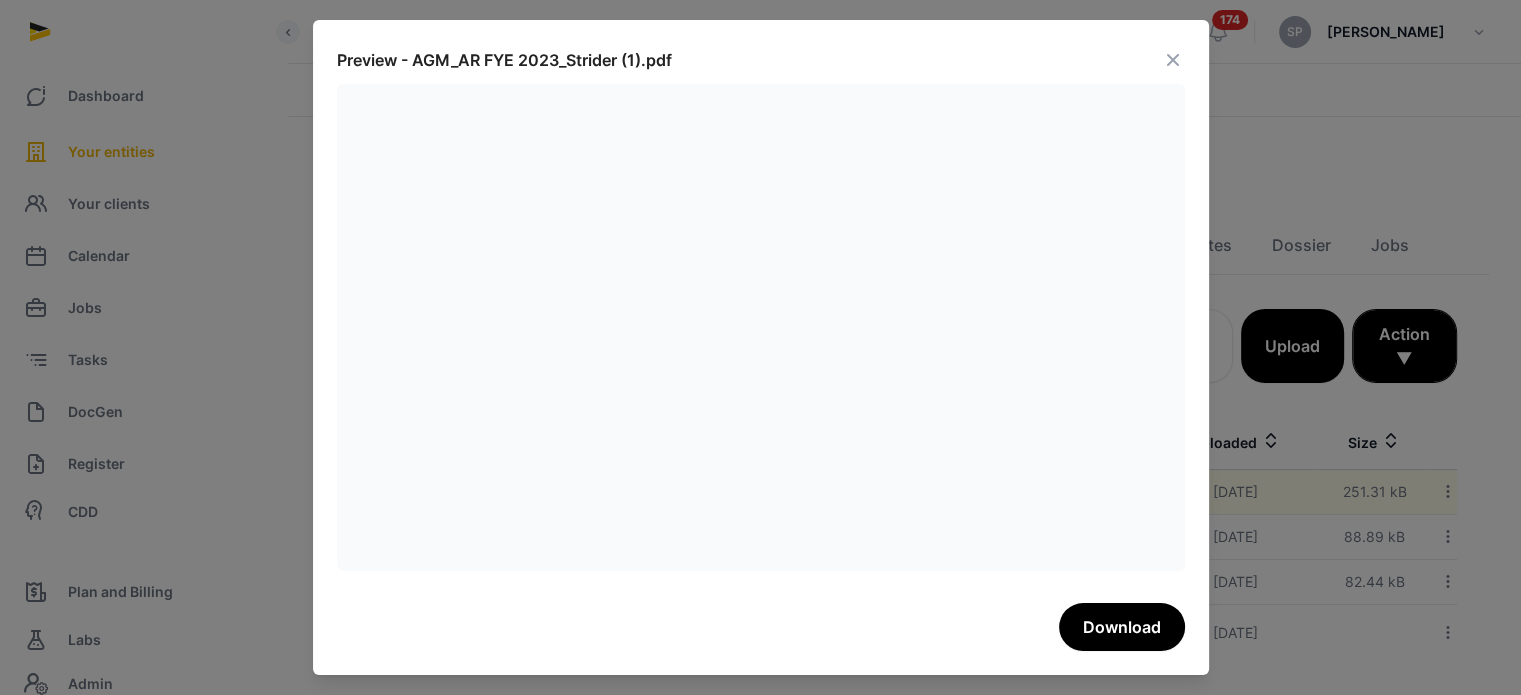 click at bounding box center (1173, 60) 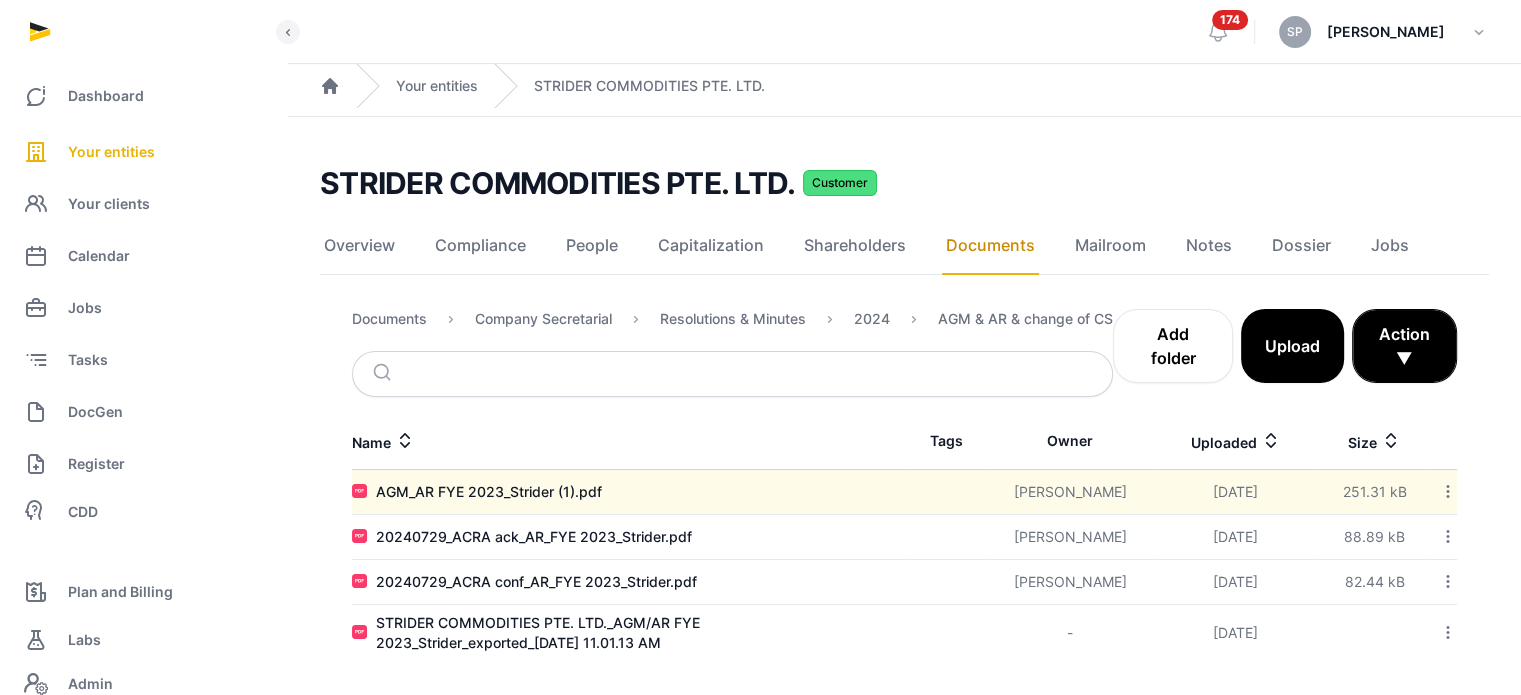 click on "STRIDER COMMODITIES PTE. LTD._AGM/AR FYE 2023_Strider_exported_2024-07-28 11.01.13 AM" at bounding box center [628, 633] 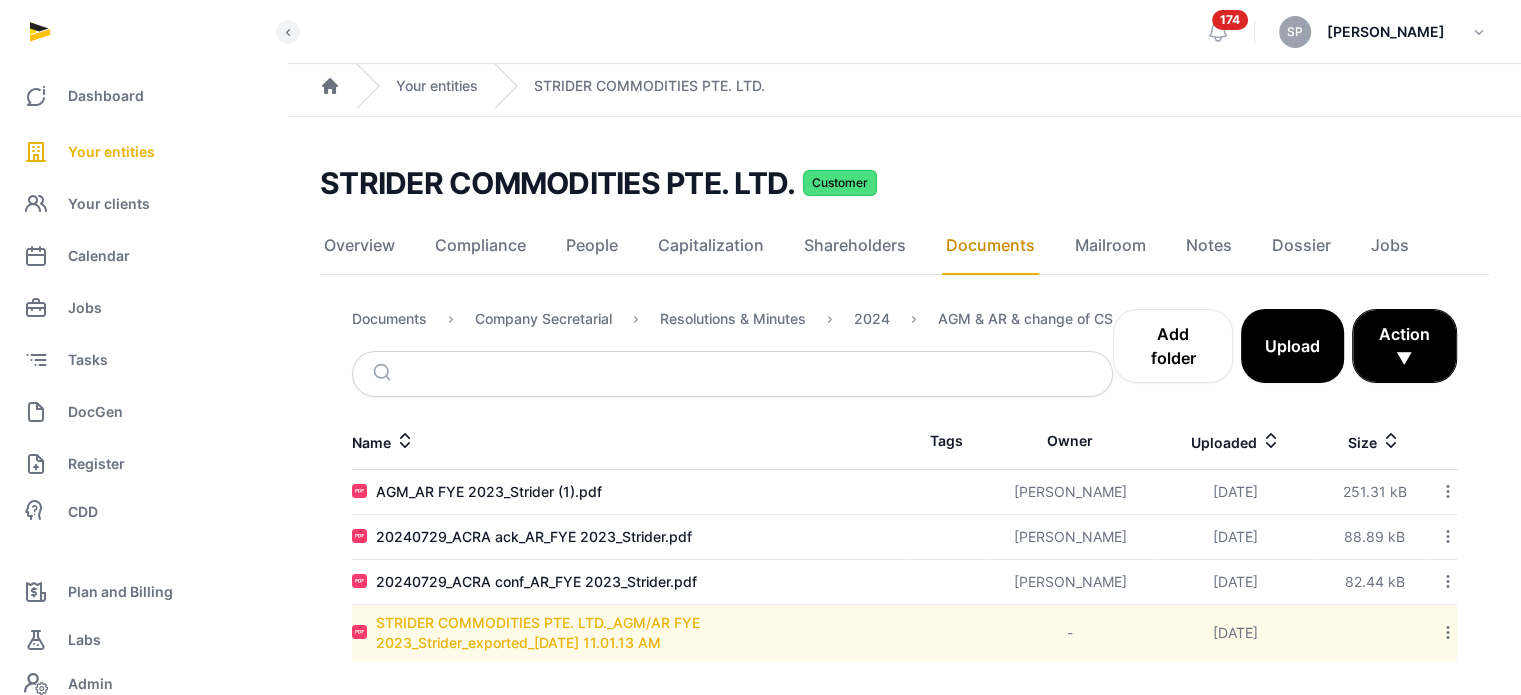 click on "STRIDER COMMODITIES PTE. LTD._AGM/AR FYE 2023_Strider_exported_2024-07-28 11.01.13 AM" at bounding box center [640, 633] 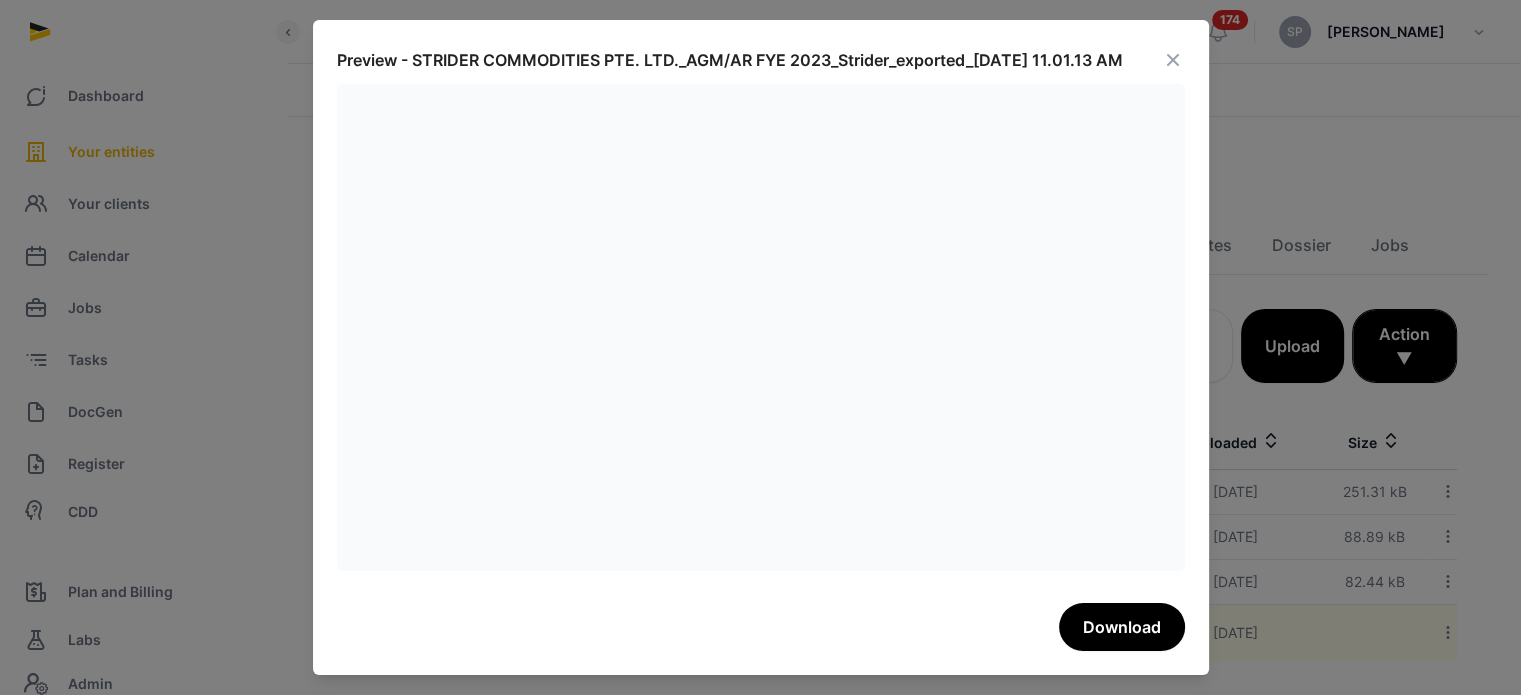 click at bounding box center (1173, 60) 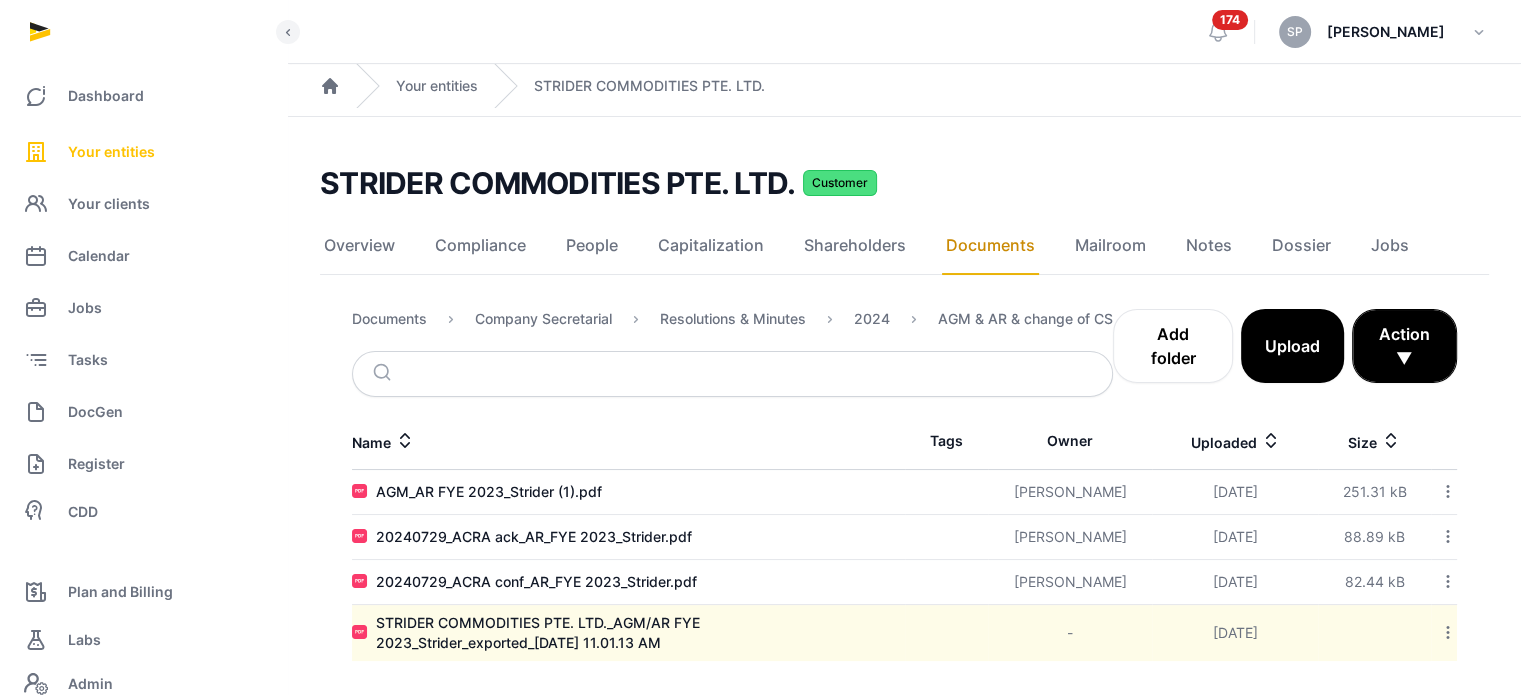 click on "Your entities" at bounding box center [143, 152] 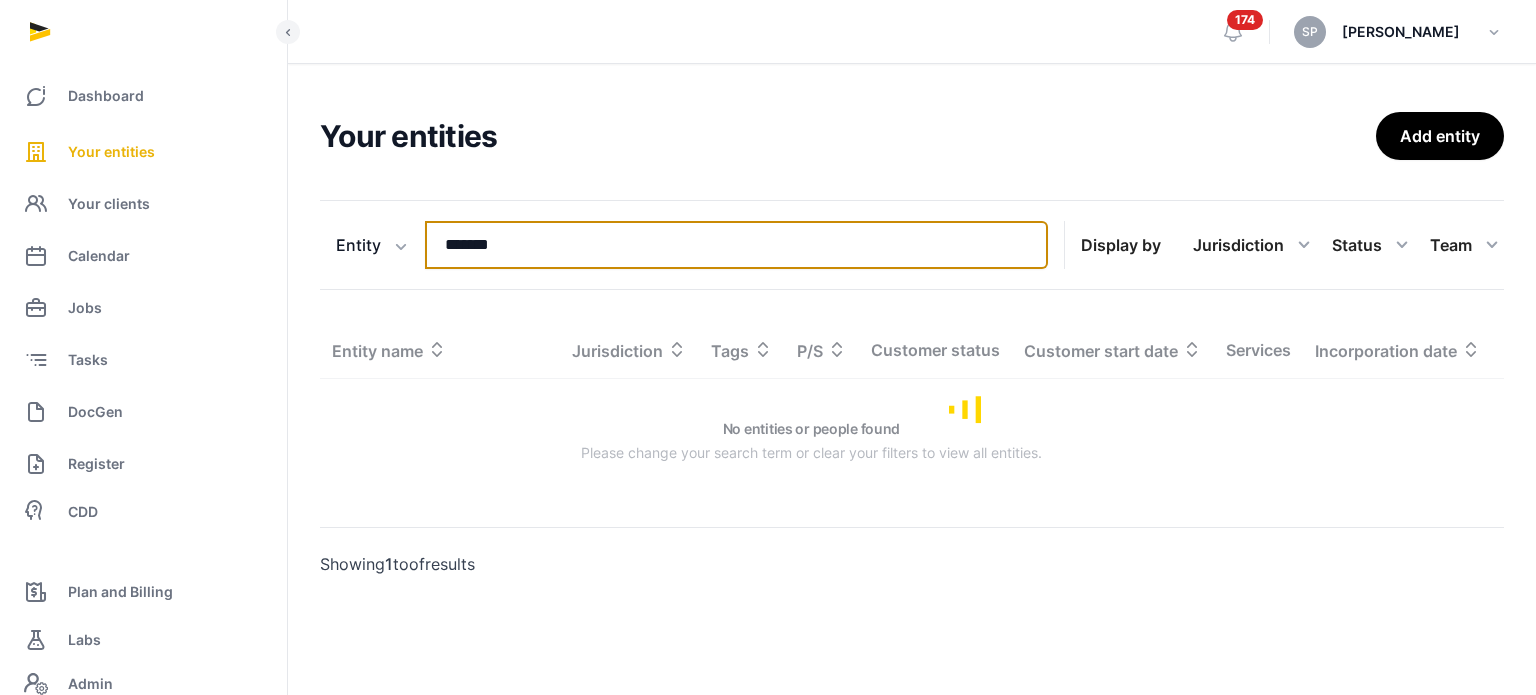 click on "*******" at bounding box center [736, 245] 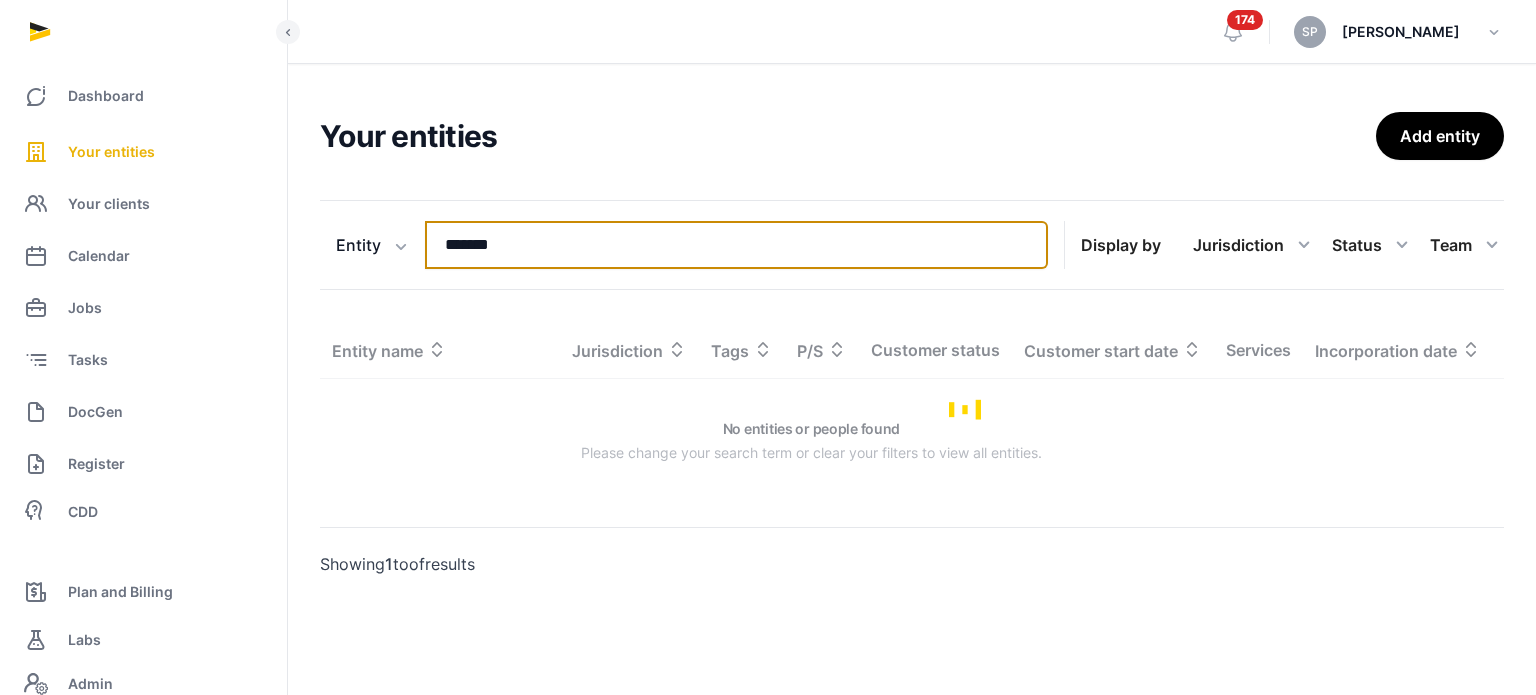 click on "*******" at bounding box center (736, 245) 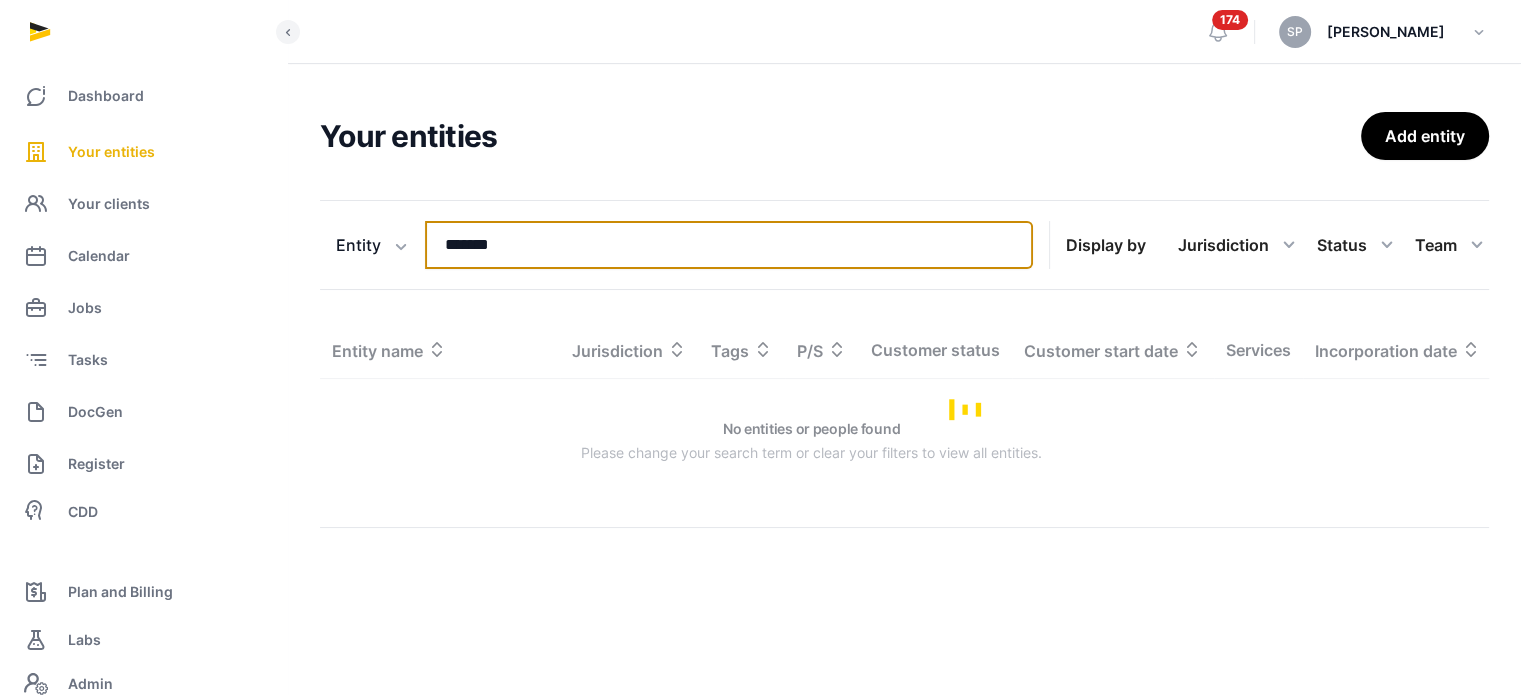 click on "*******" at bounding box center [729, 245] 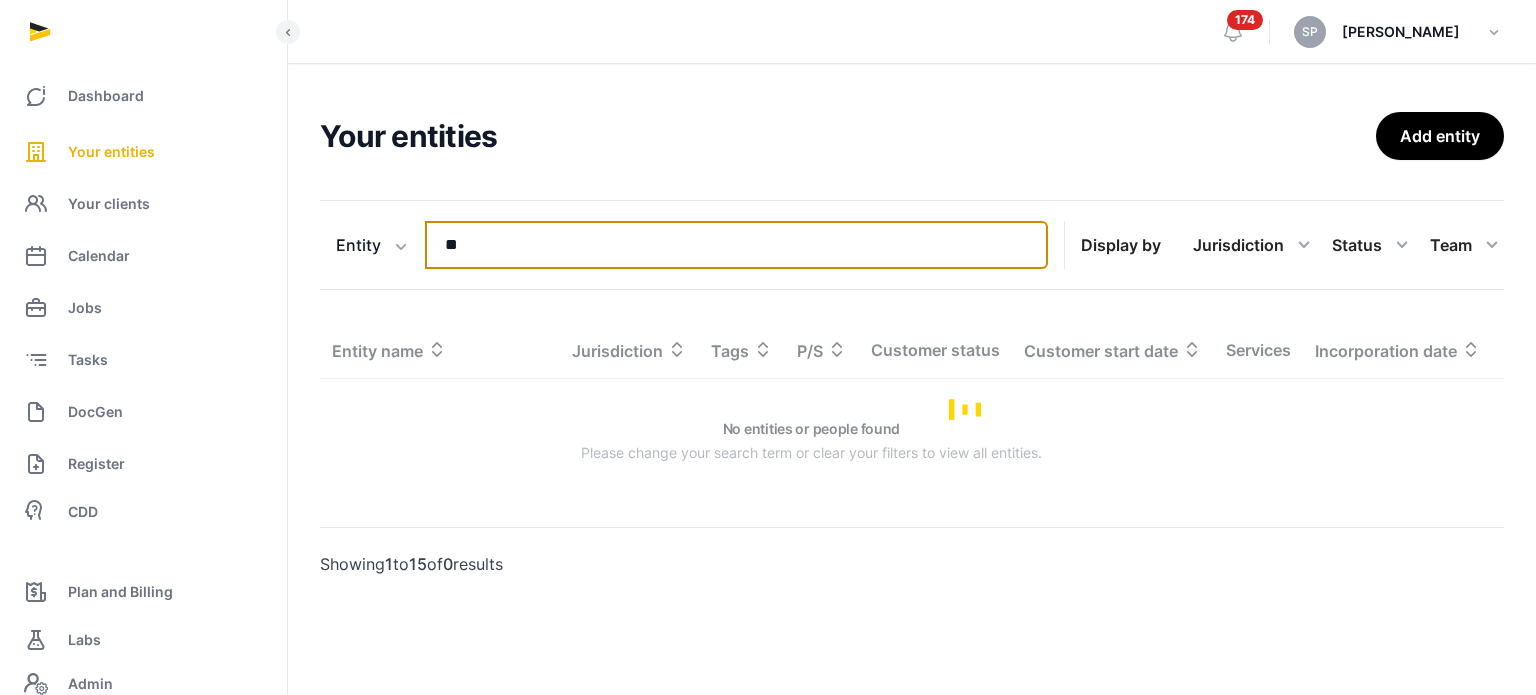 type on "*" 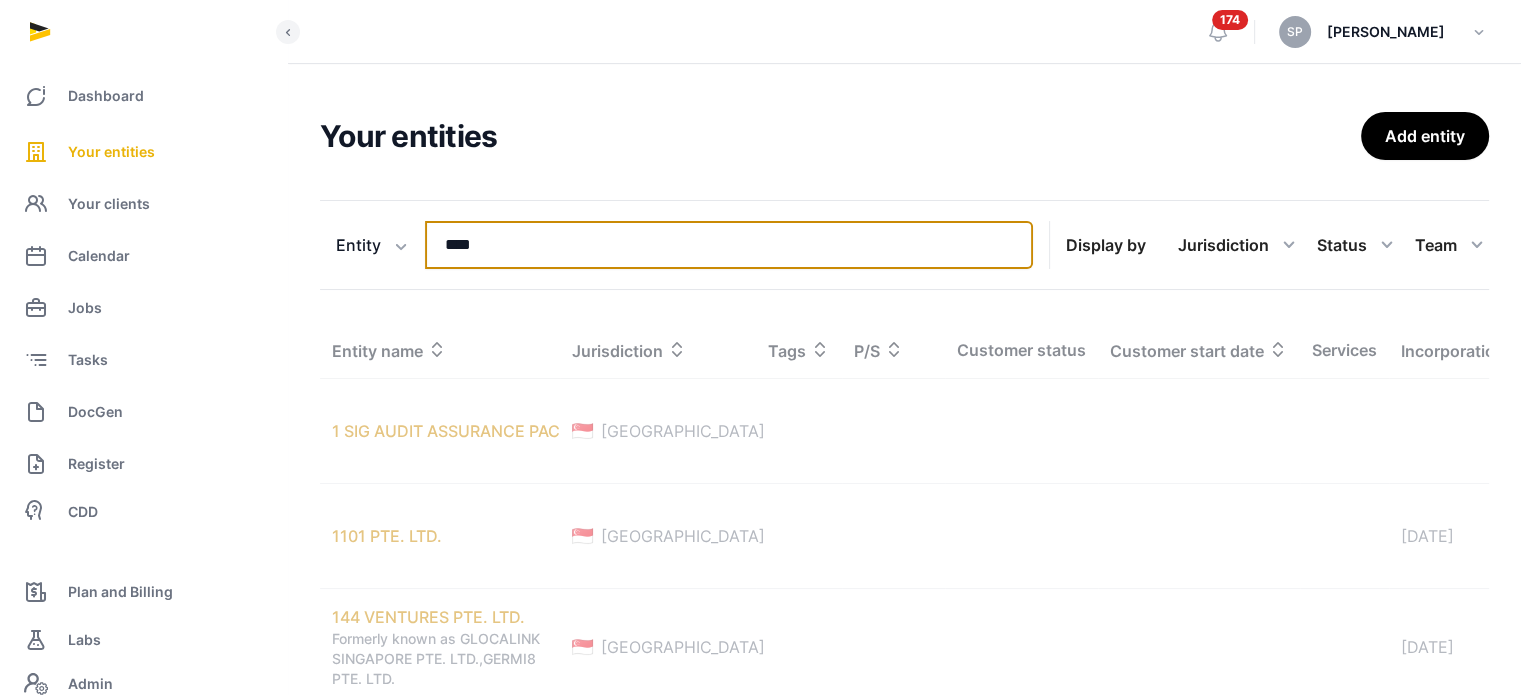 type on "****" 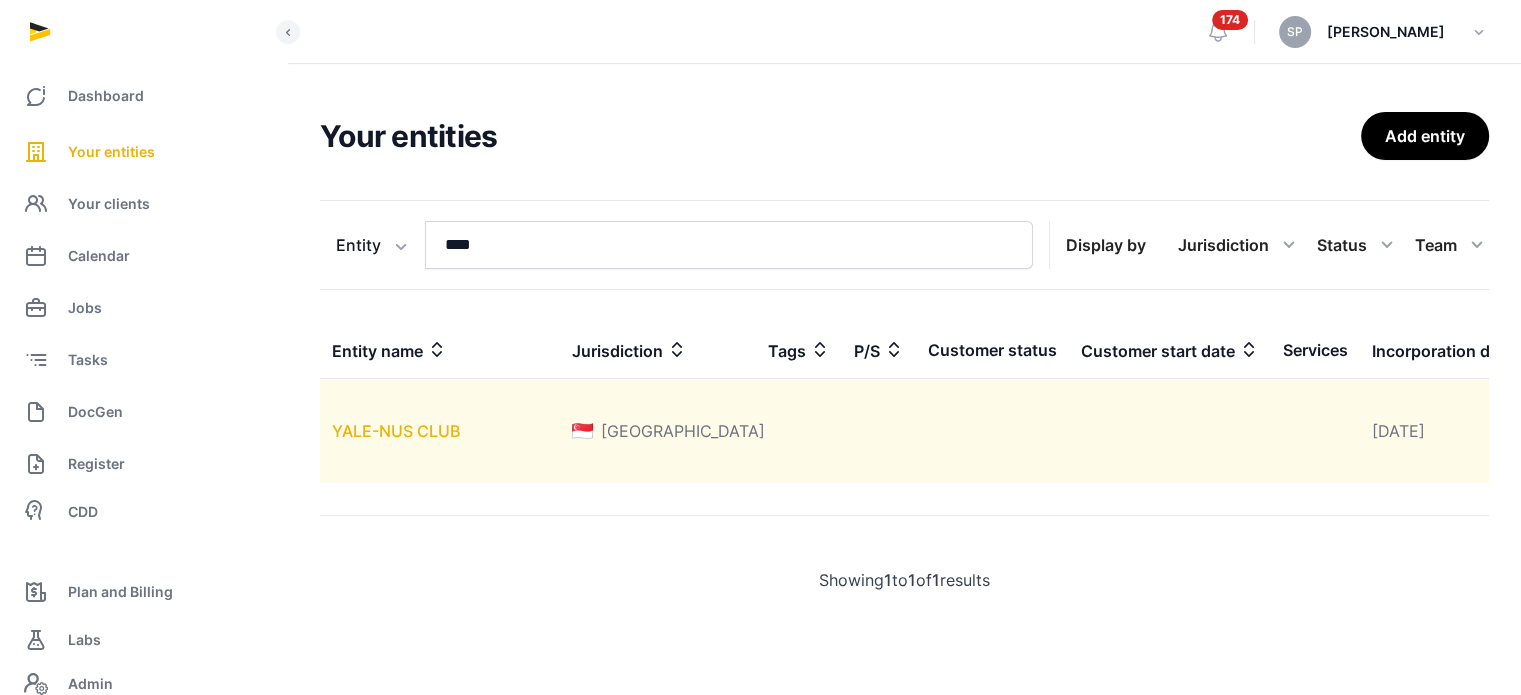 click on "YALE-NUS CLUB" at bounding box center [396, 431] 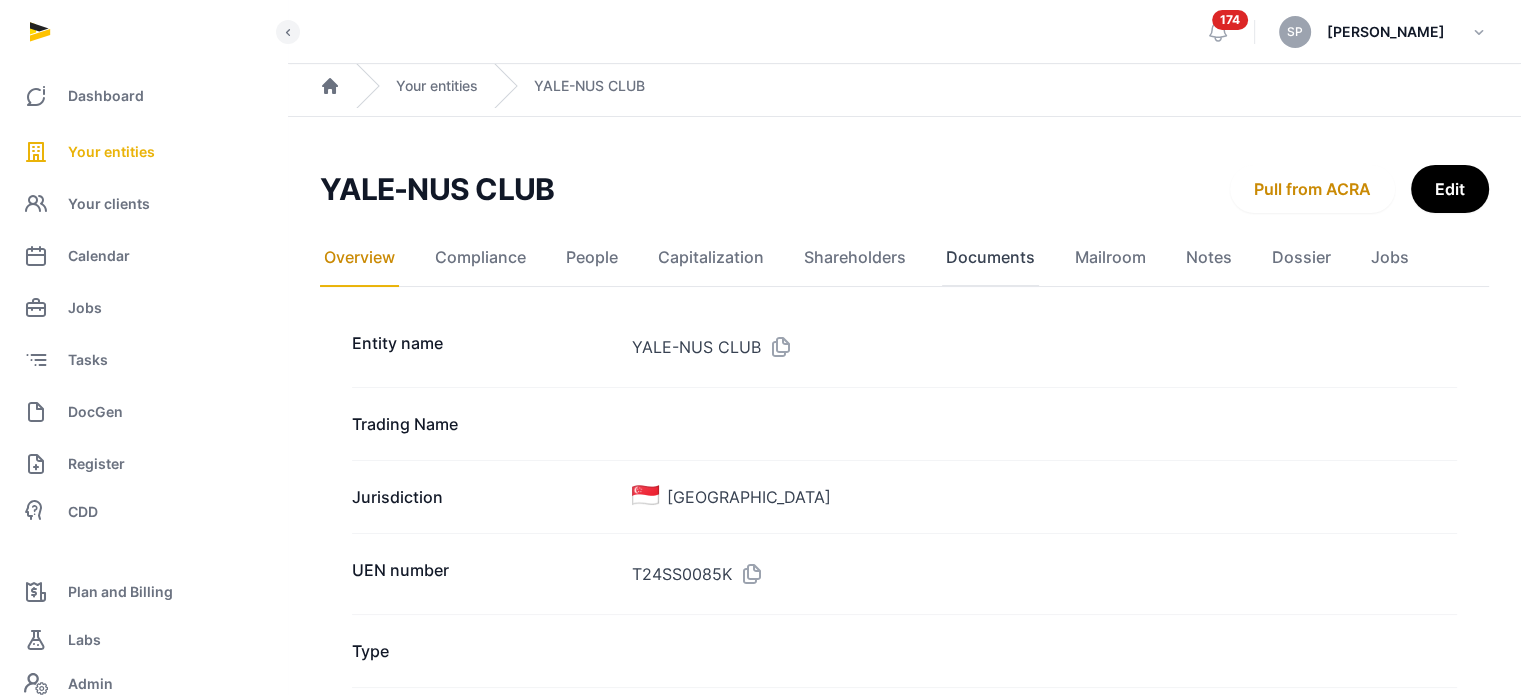 click on "Documents" 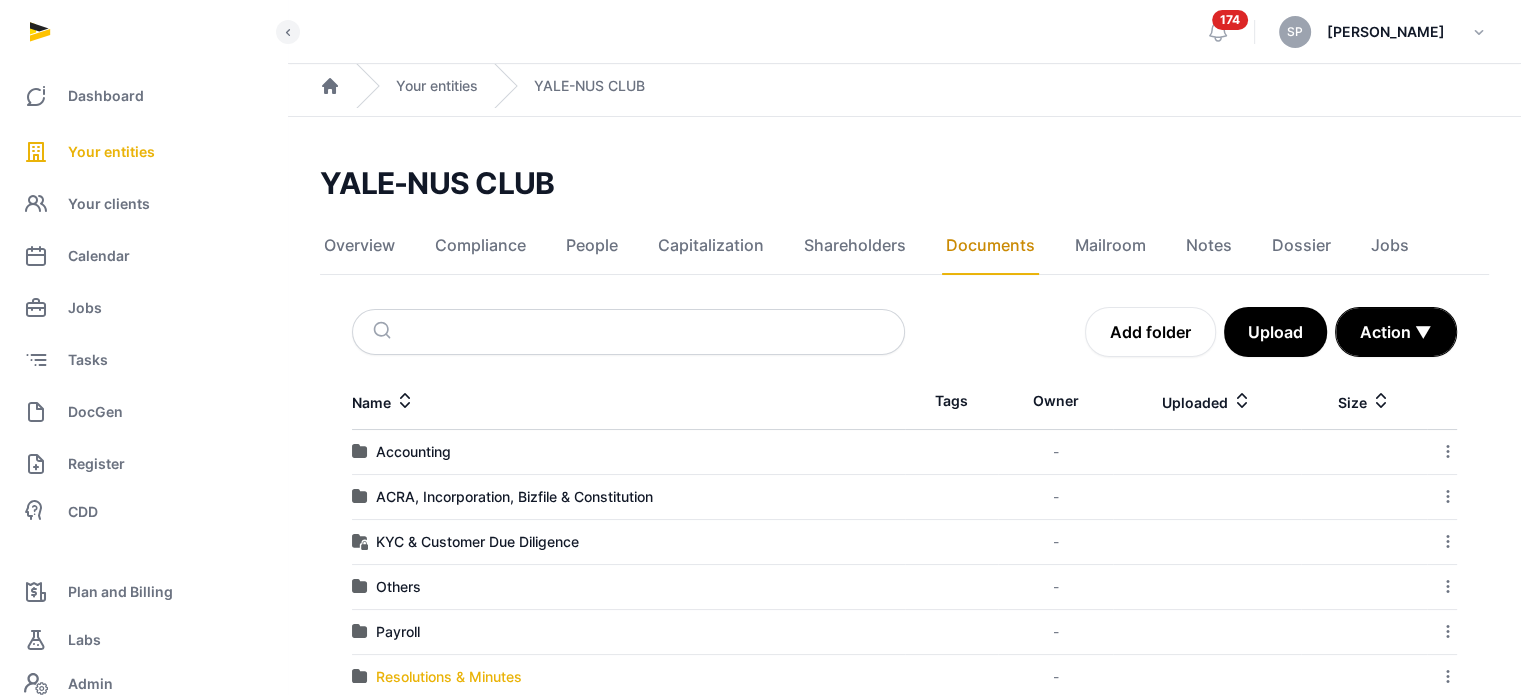 click on "Resolutions & Minutes" at bounding box center [449, 677] 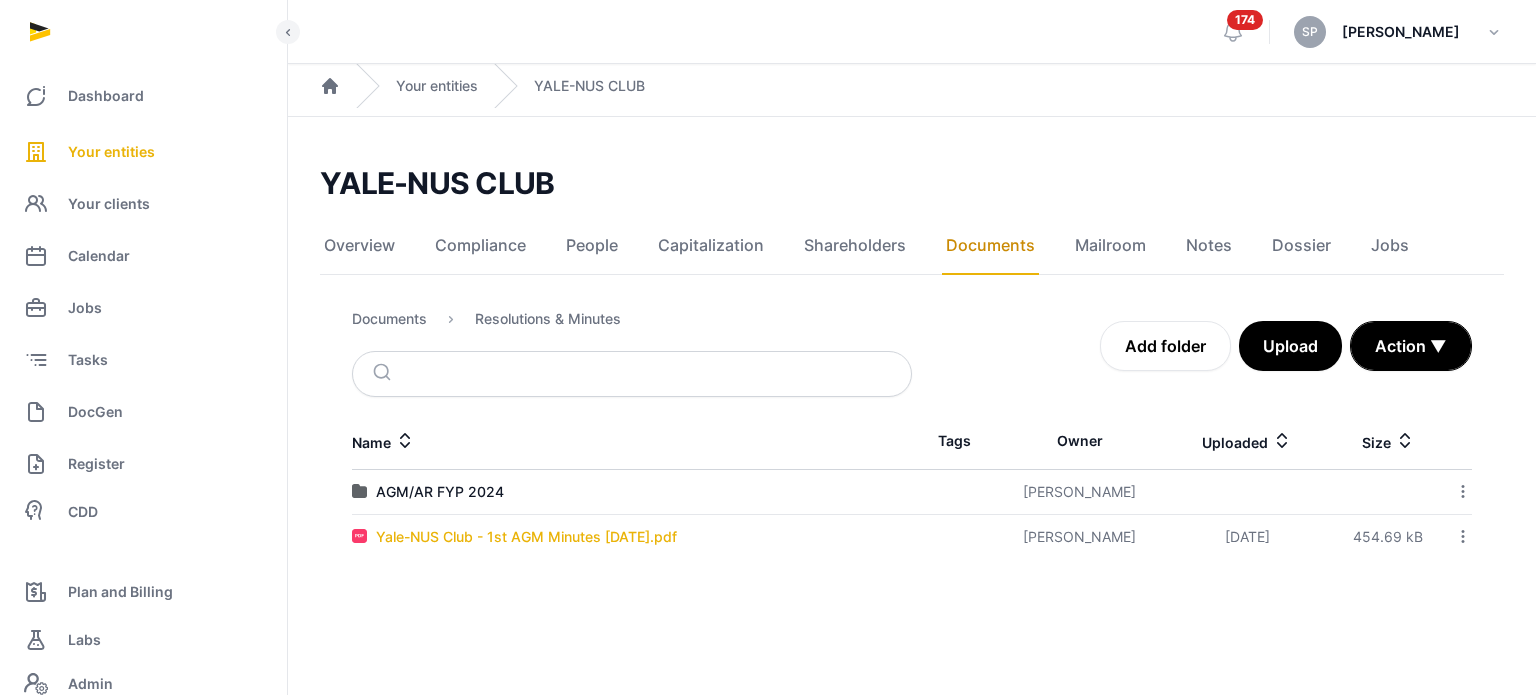 click on "Yale-NUS Club - 1st AGM Minutes [DATE].pdf" at bounding box center (526, 537) 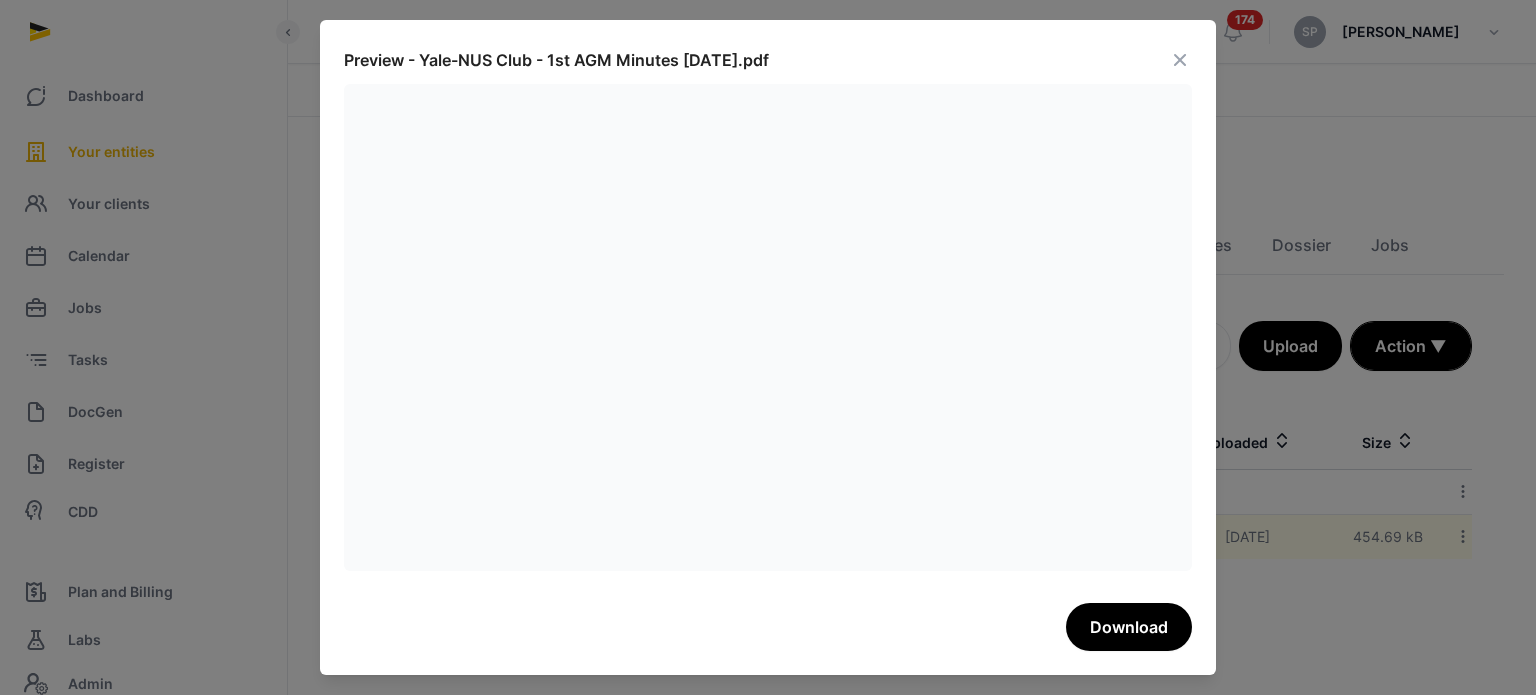 click at bounding box center (1180, 60) 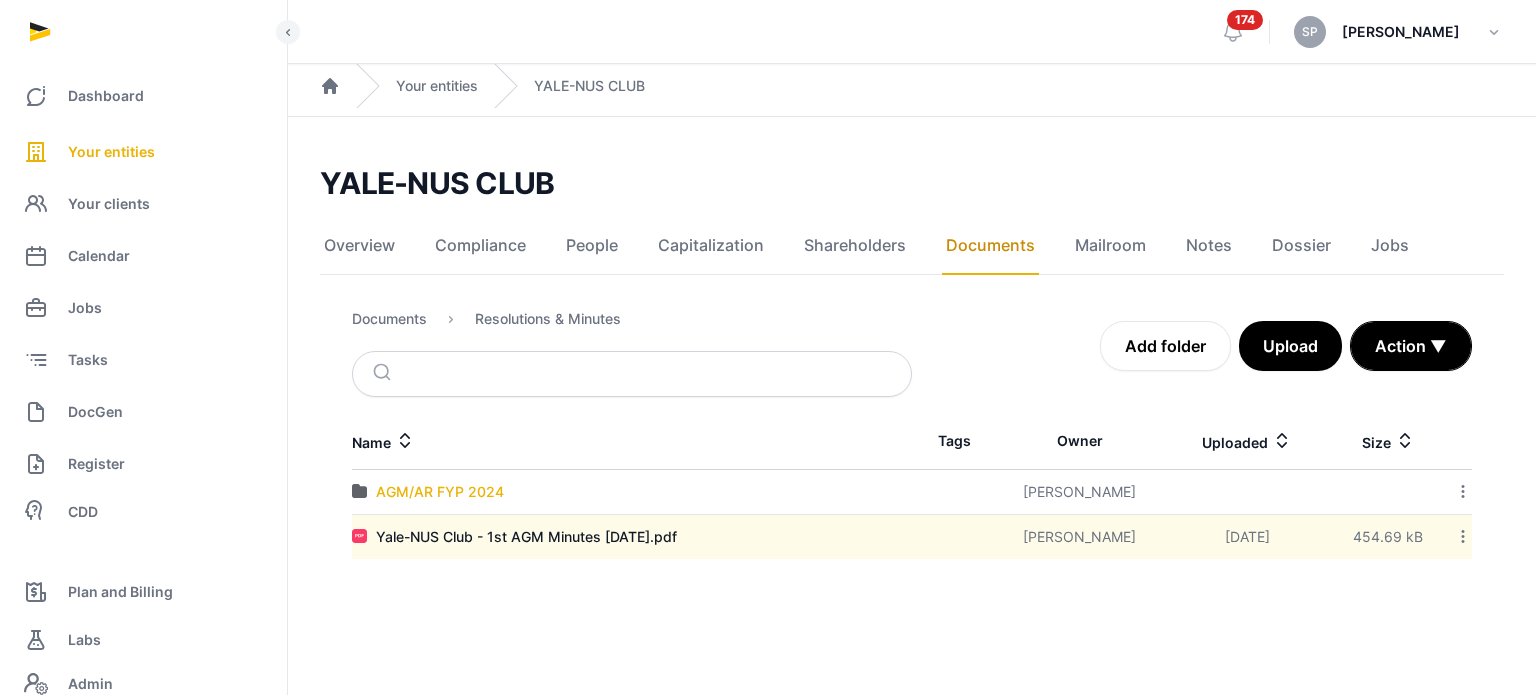 click on "AGM/AR FYP 2024" at bounding box center [440, 492] 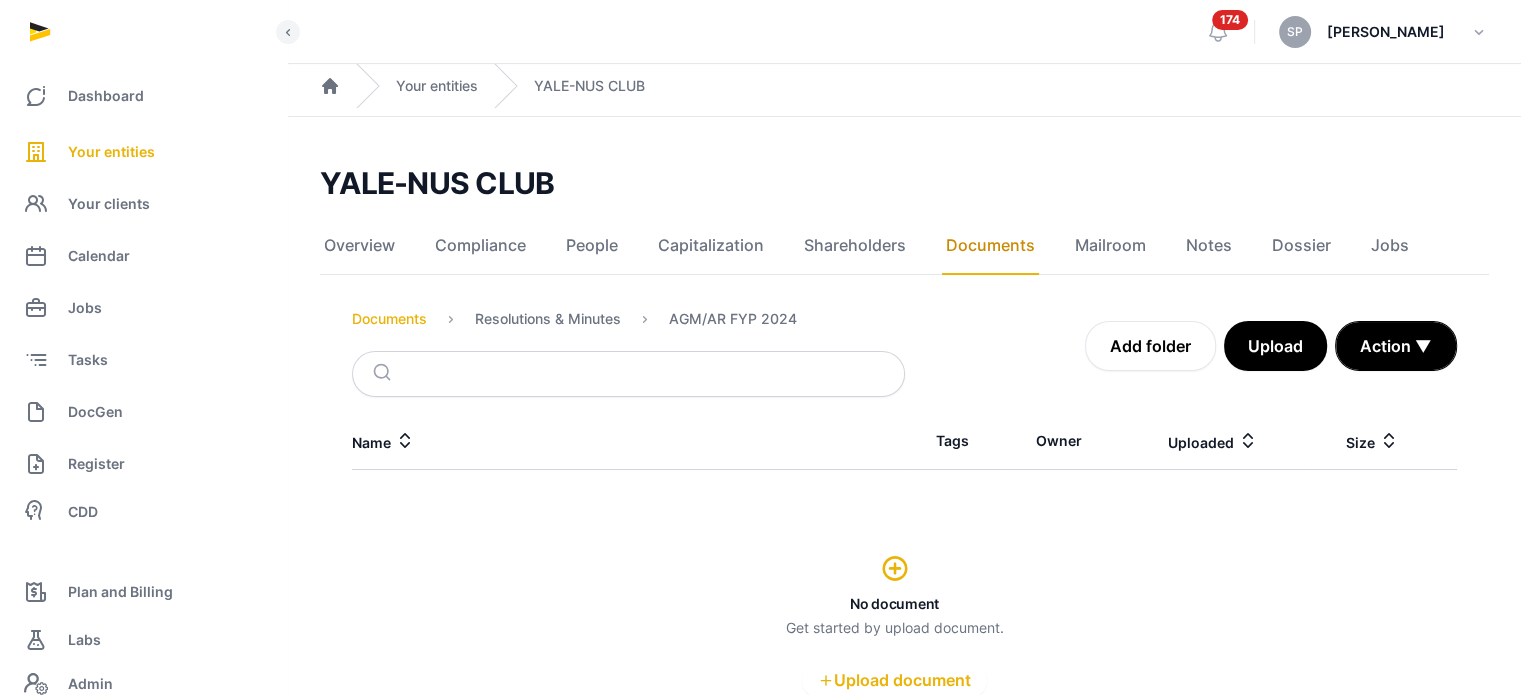 click on "Documents" at bounding box center (389, 319) 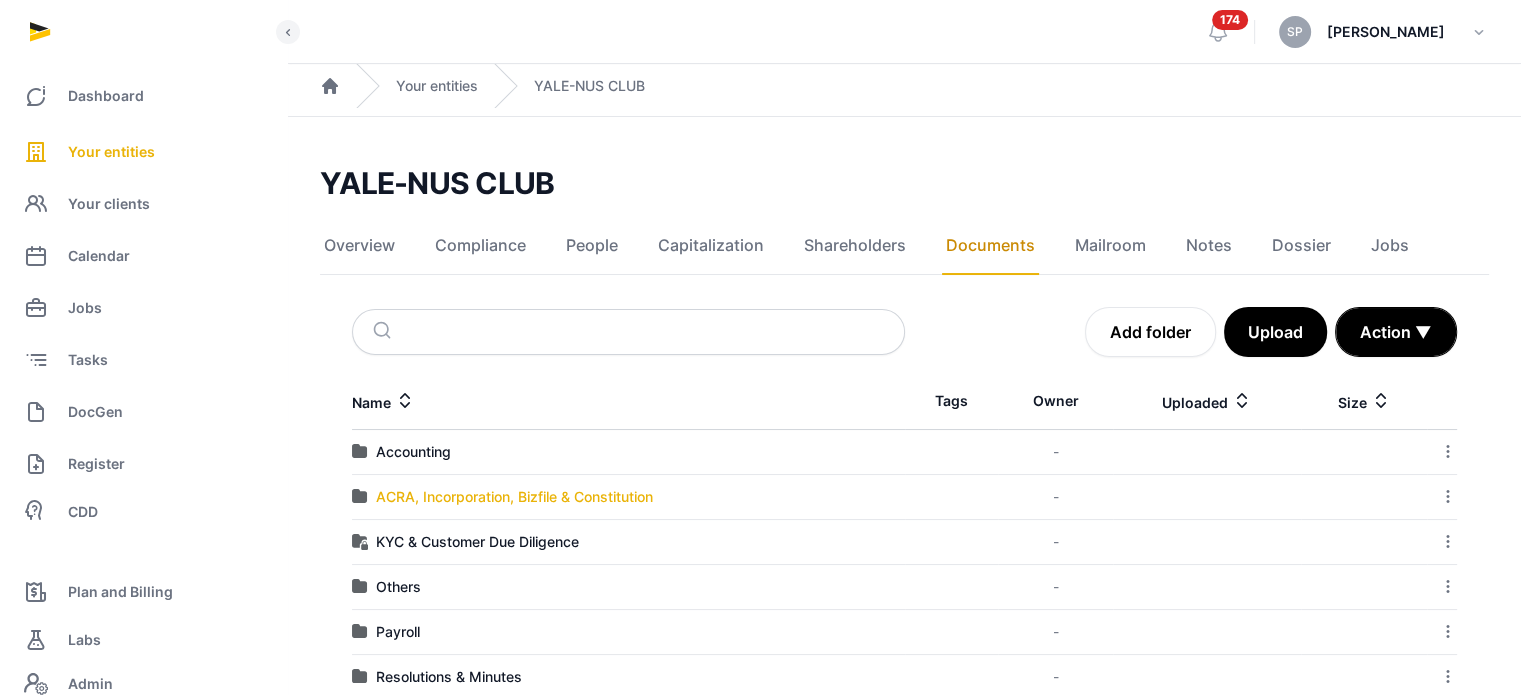 click on "ACRA, Incorporation, Bizfile & Constitution" at bounding box center (514, 497) 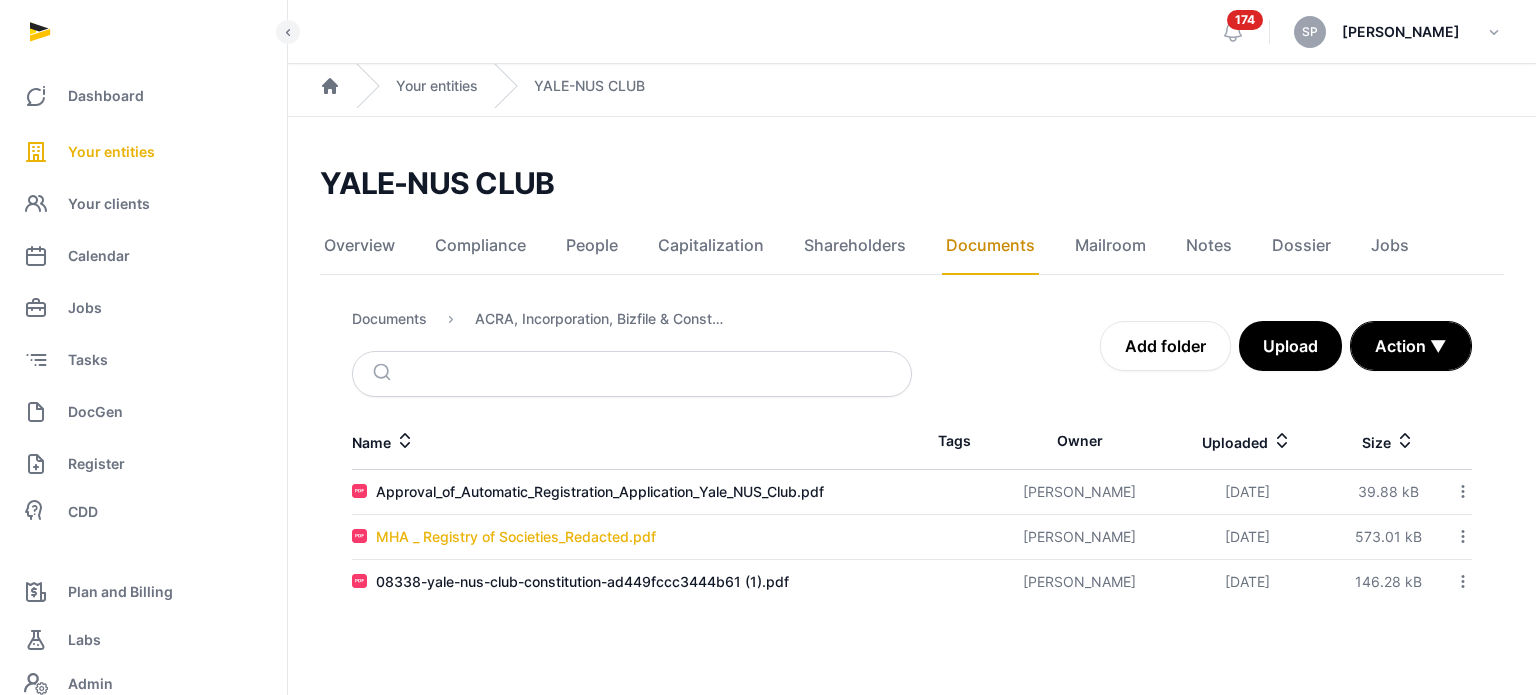 click on "MHA _ Registry of Societies_Redacted.pdf" at bounding box center [516, 537] 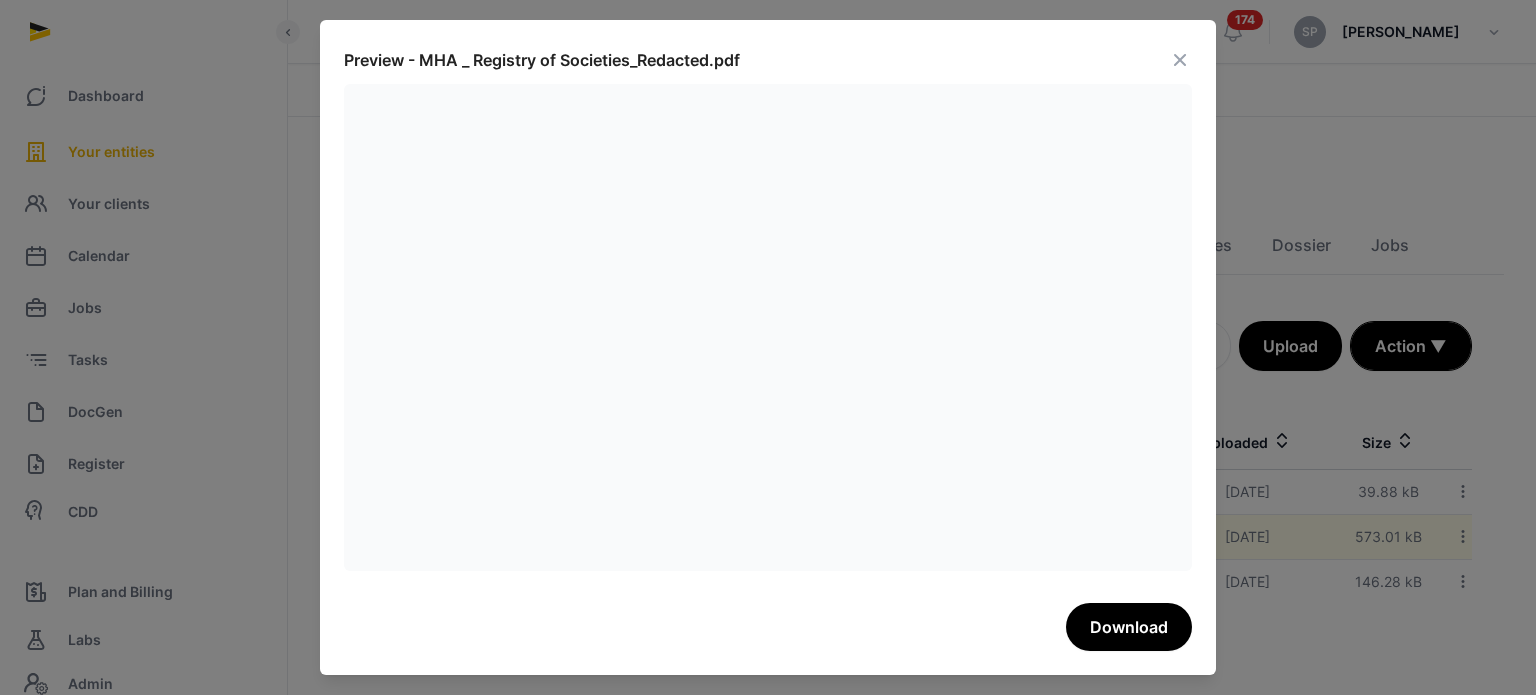 click at bounding box center (1180, 60) 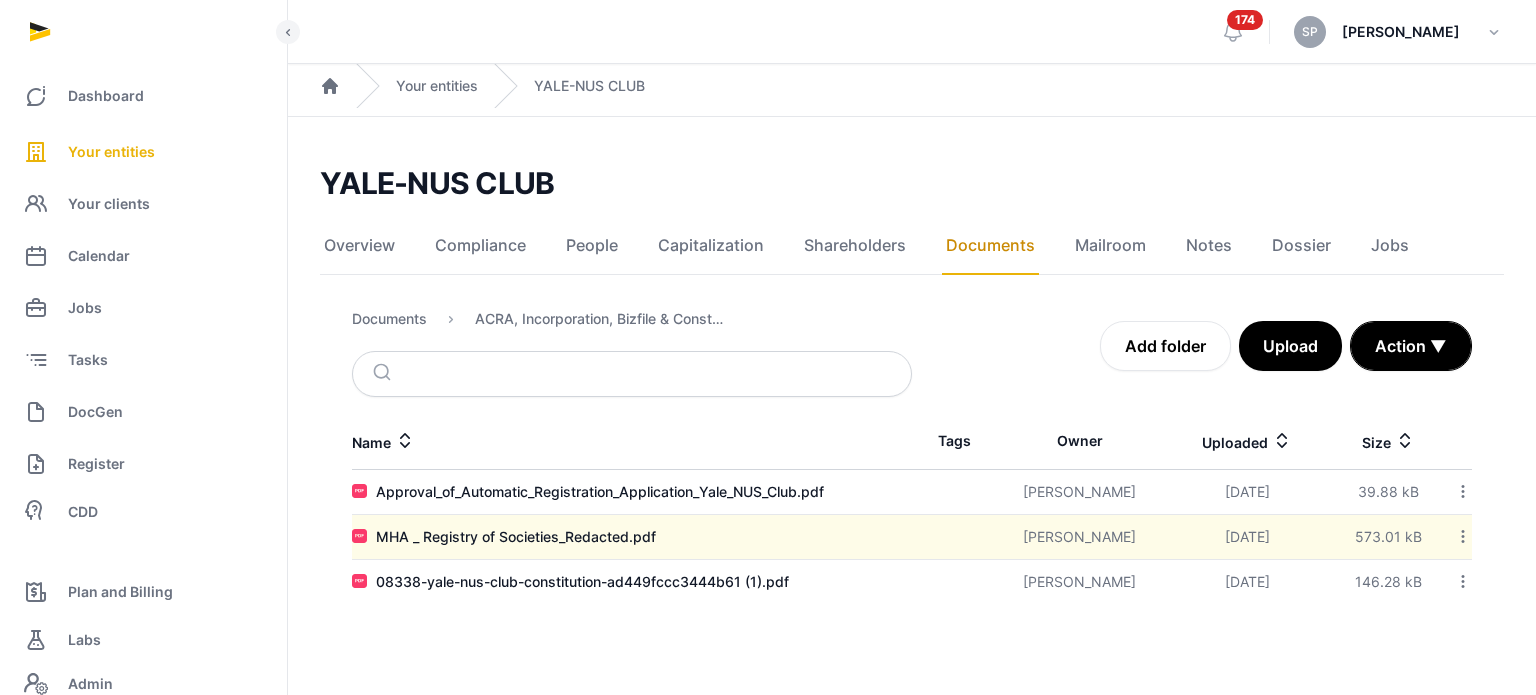 click on "Approval_of_Automatic_Registration_Application_Yale_NUS_Club.pdf" at bounding box center [632, 492] 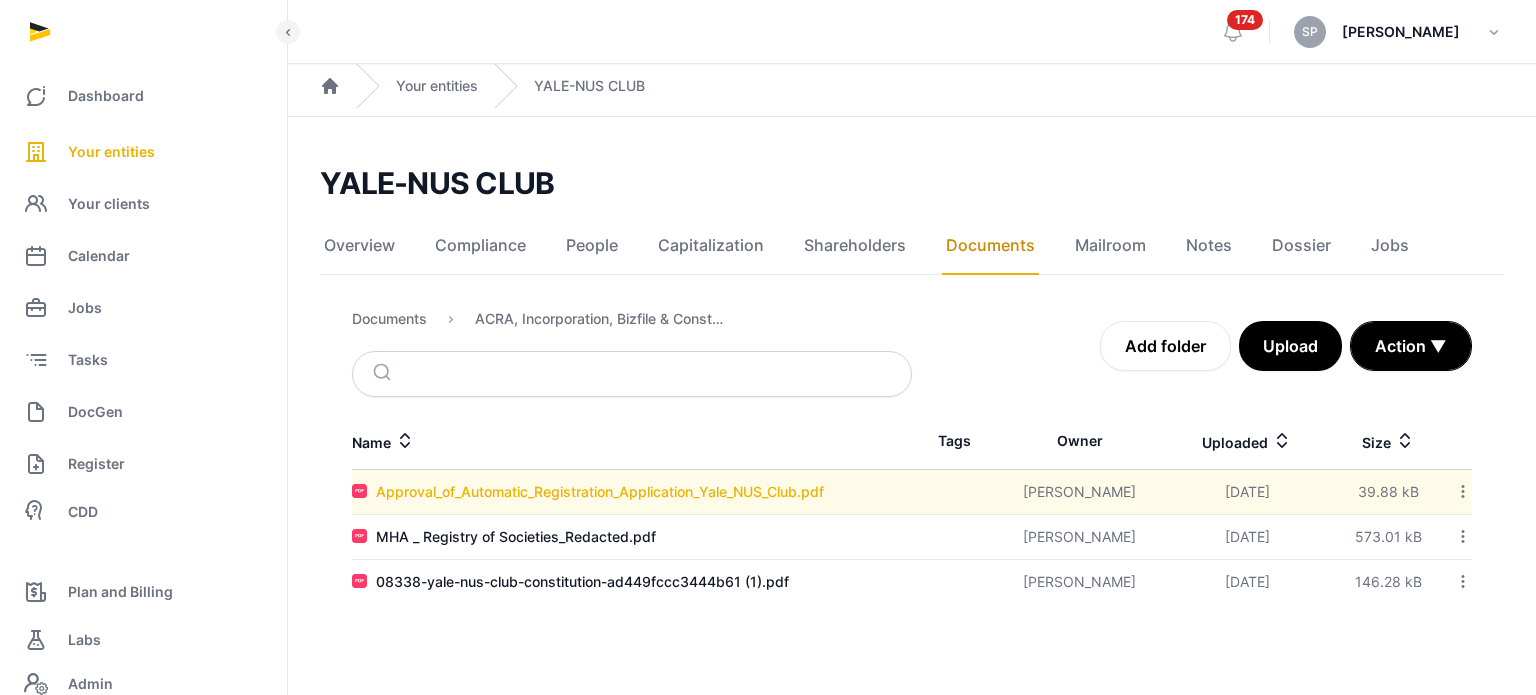click on "Approval_of_Automatic_Registration_Application_Yale_NUS_Club.pdf" at bounding box center [600, 492] 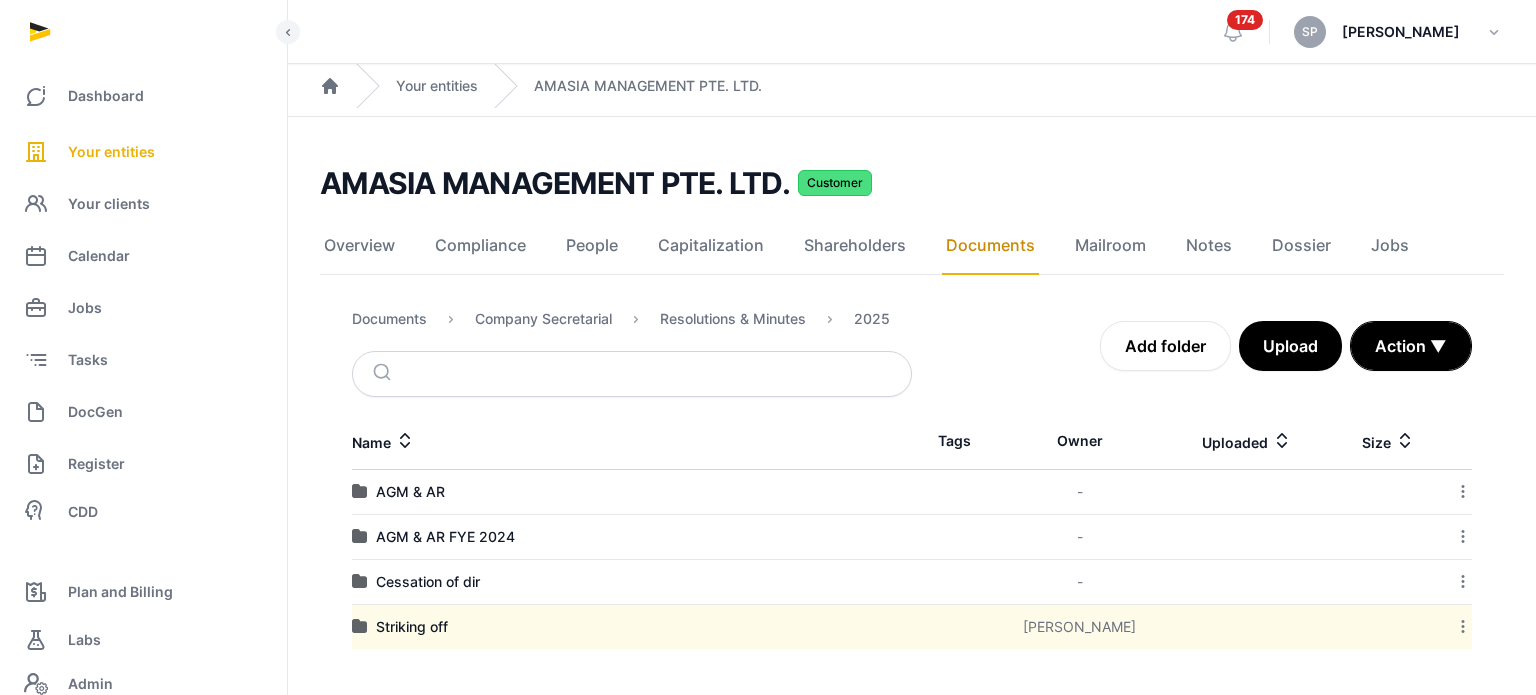 scroll, scrollTop: 0, scrollLeft: 0, axis: both 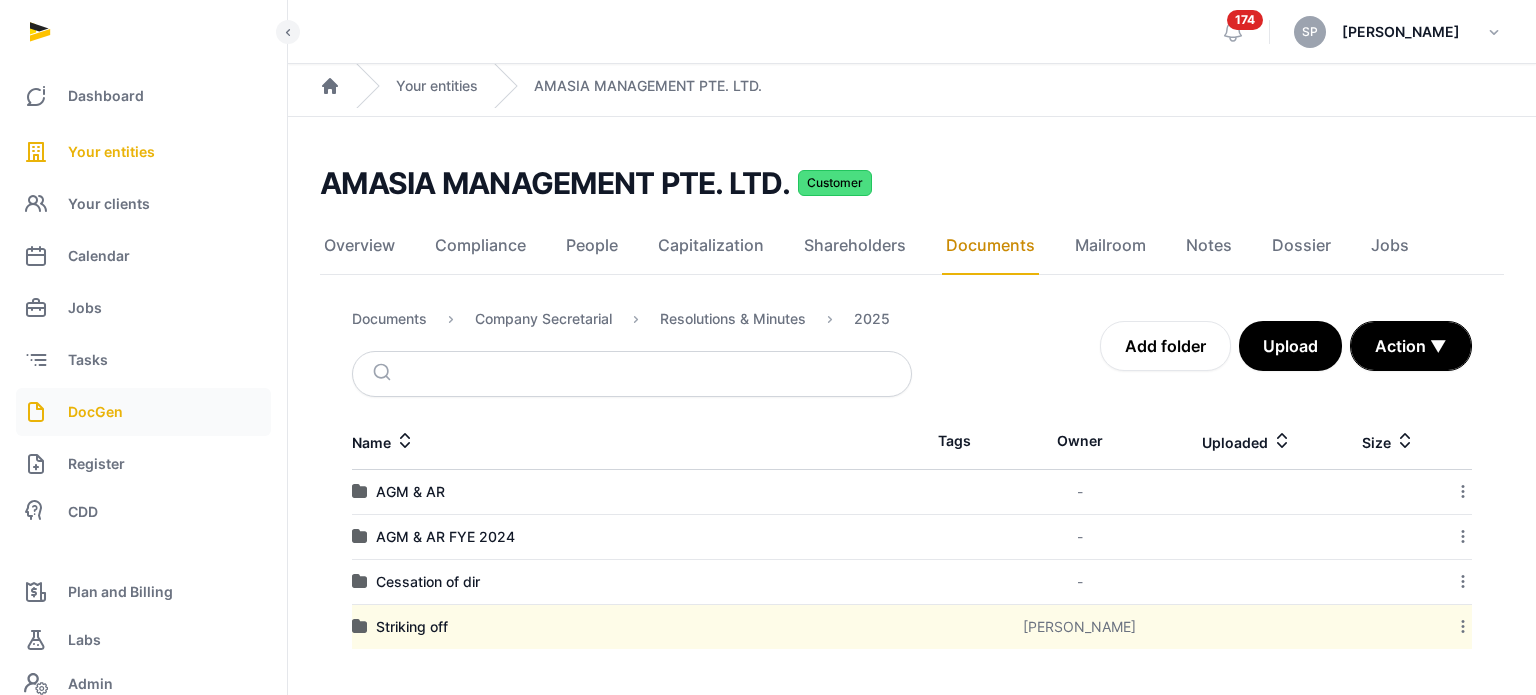 click on "DocGen" at bounding box center [95, 412] 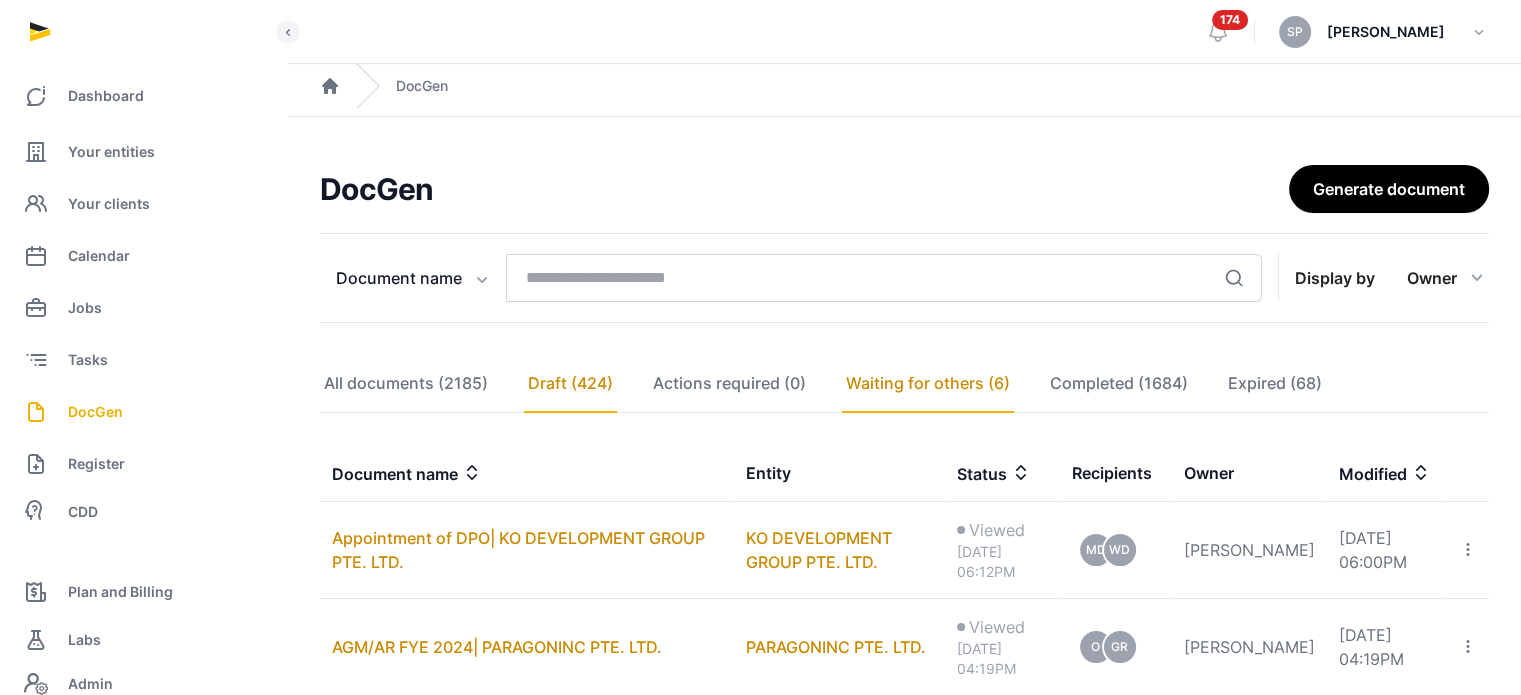 click on "Draft (424)" 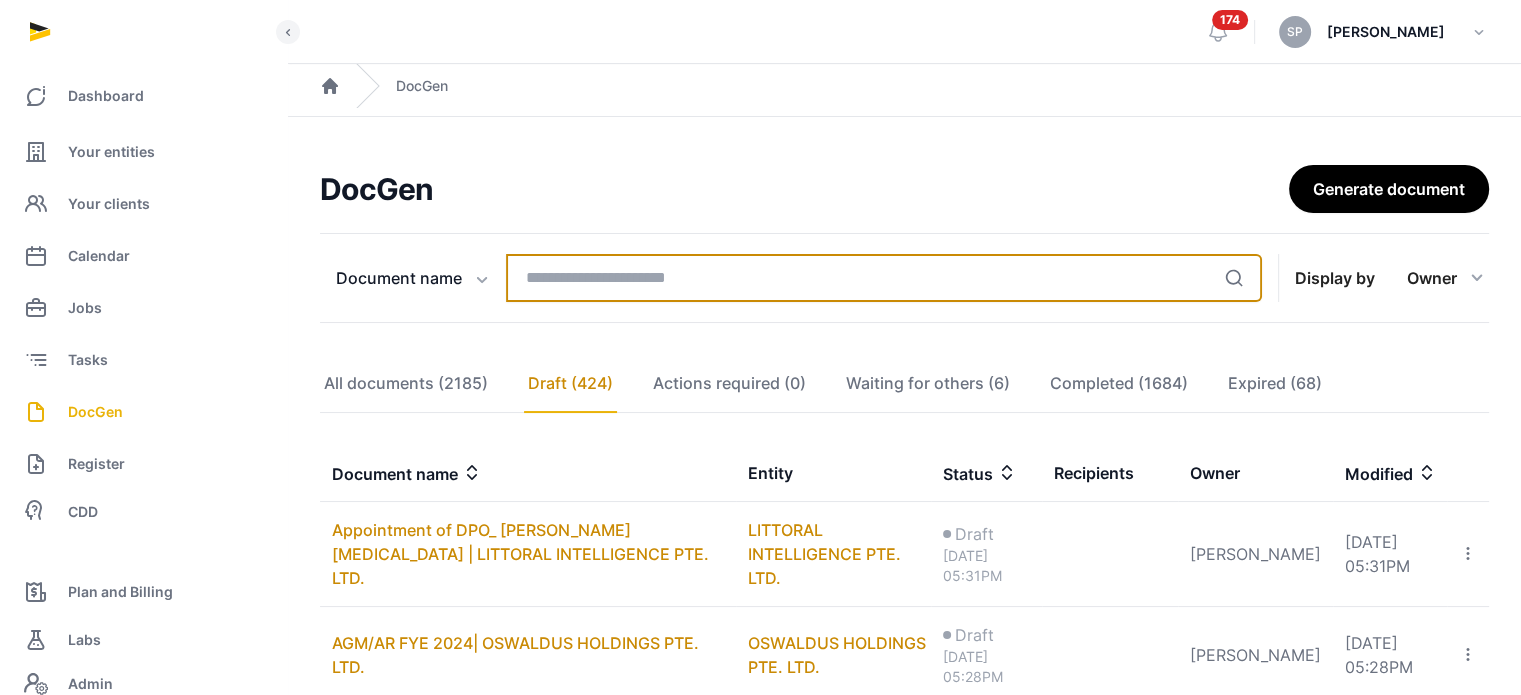 click at bounding box center (884, 278) 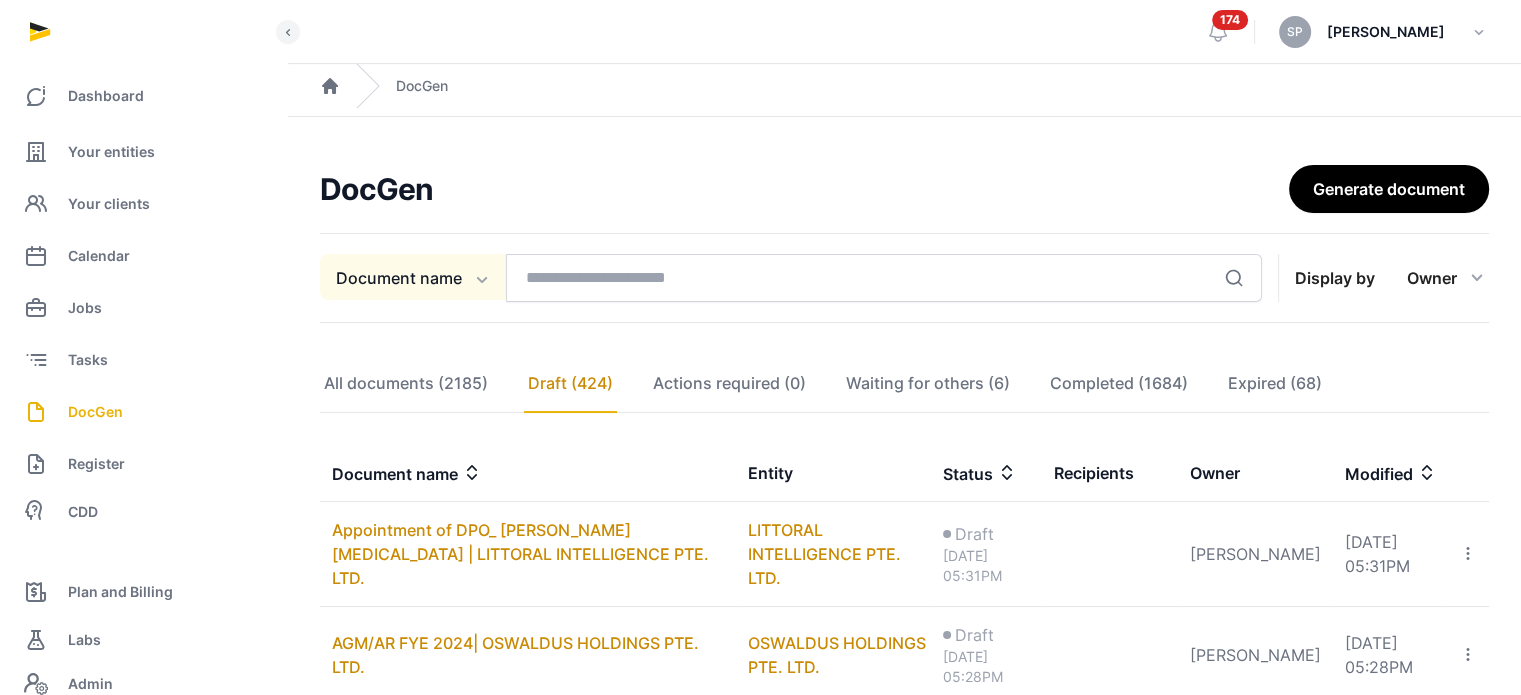 click 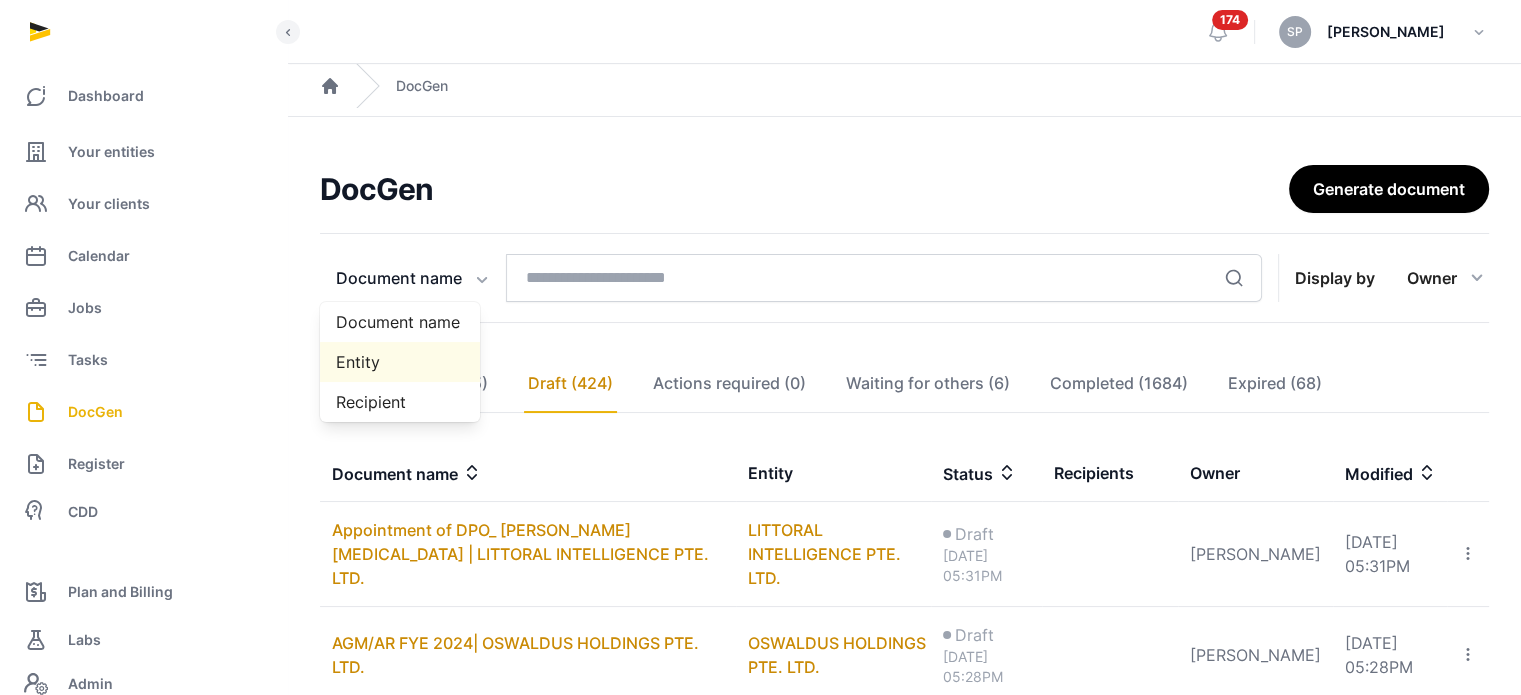 click on "Entity" at bounding box center [400, 362] 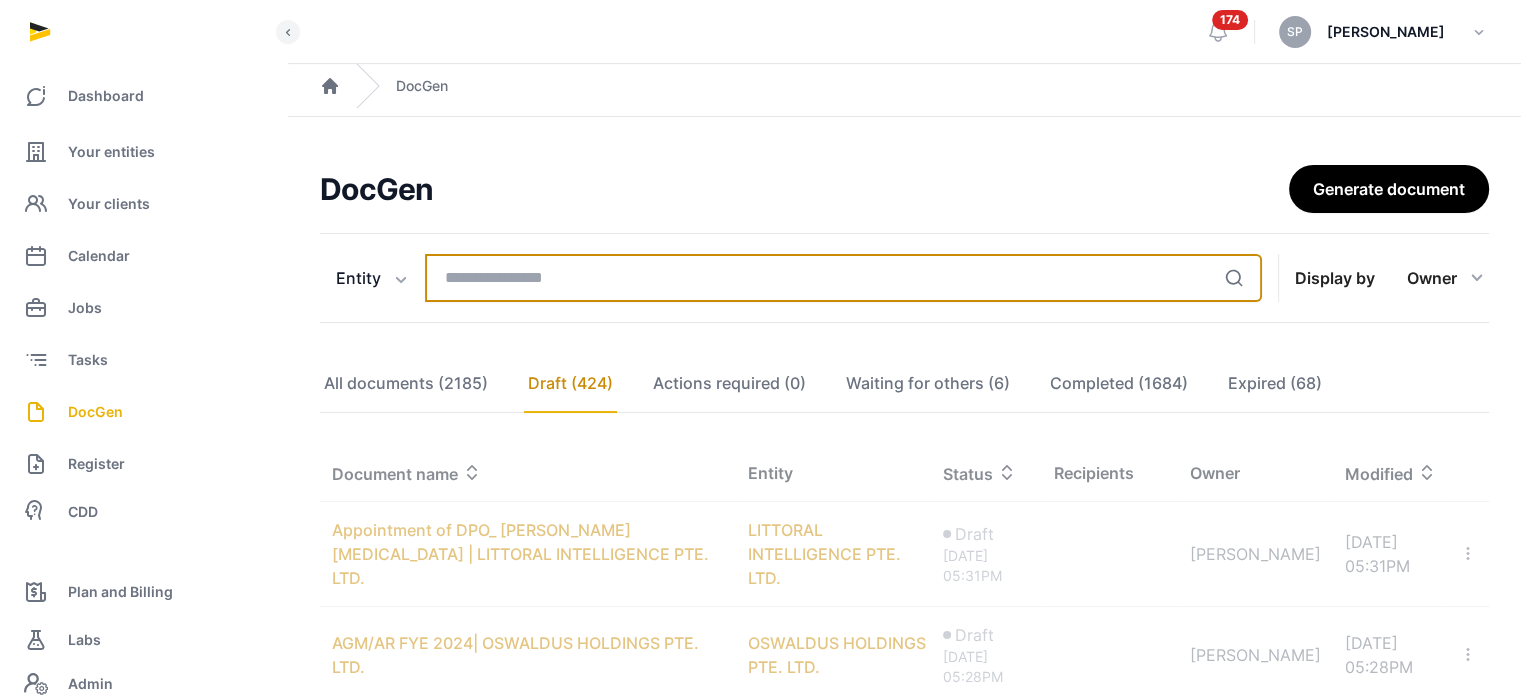 click at bounding box center (843, 278) 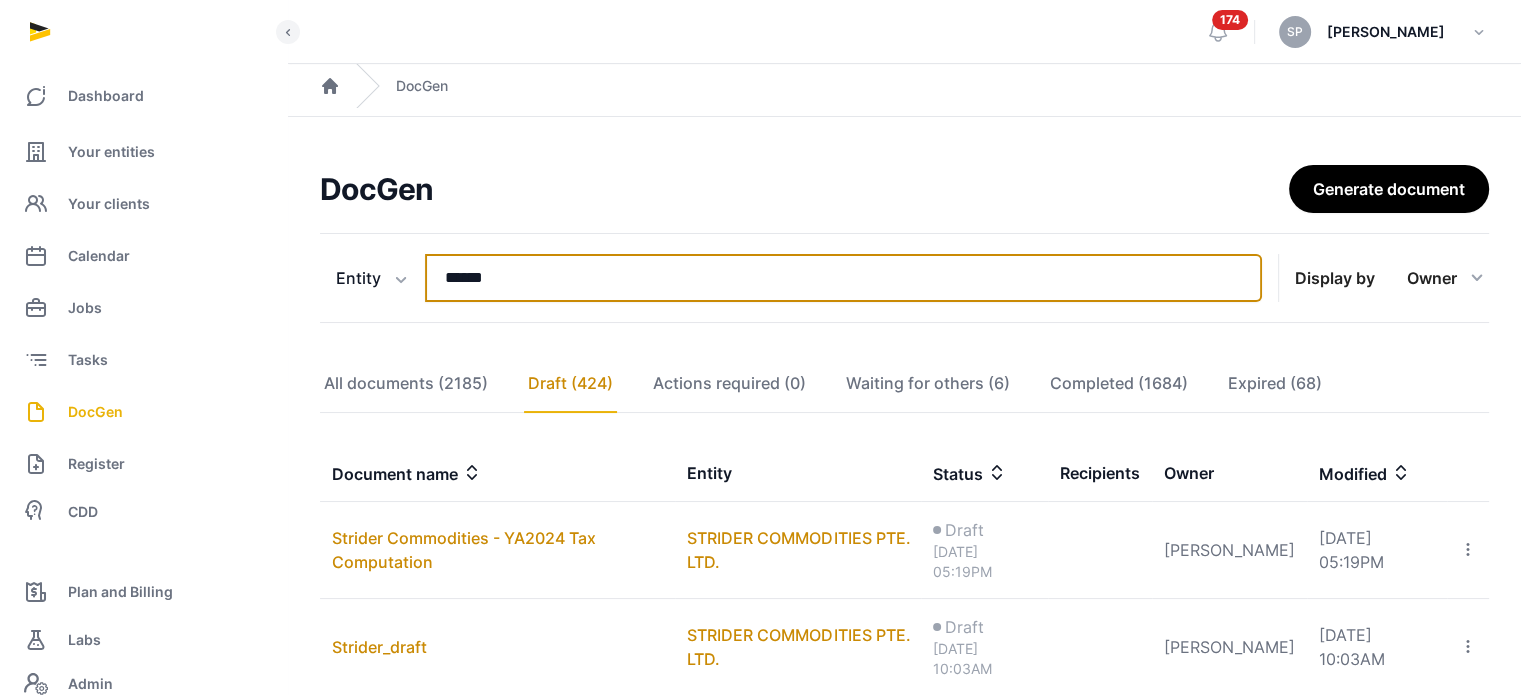 type on "******" 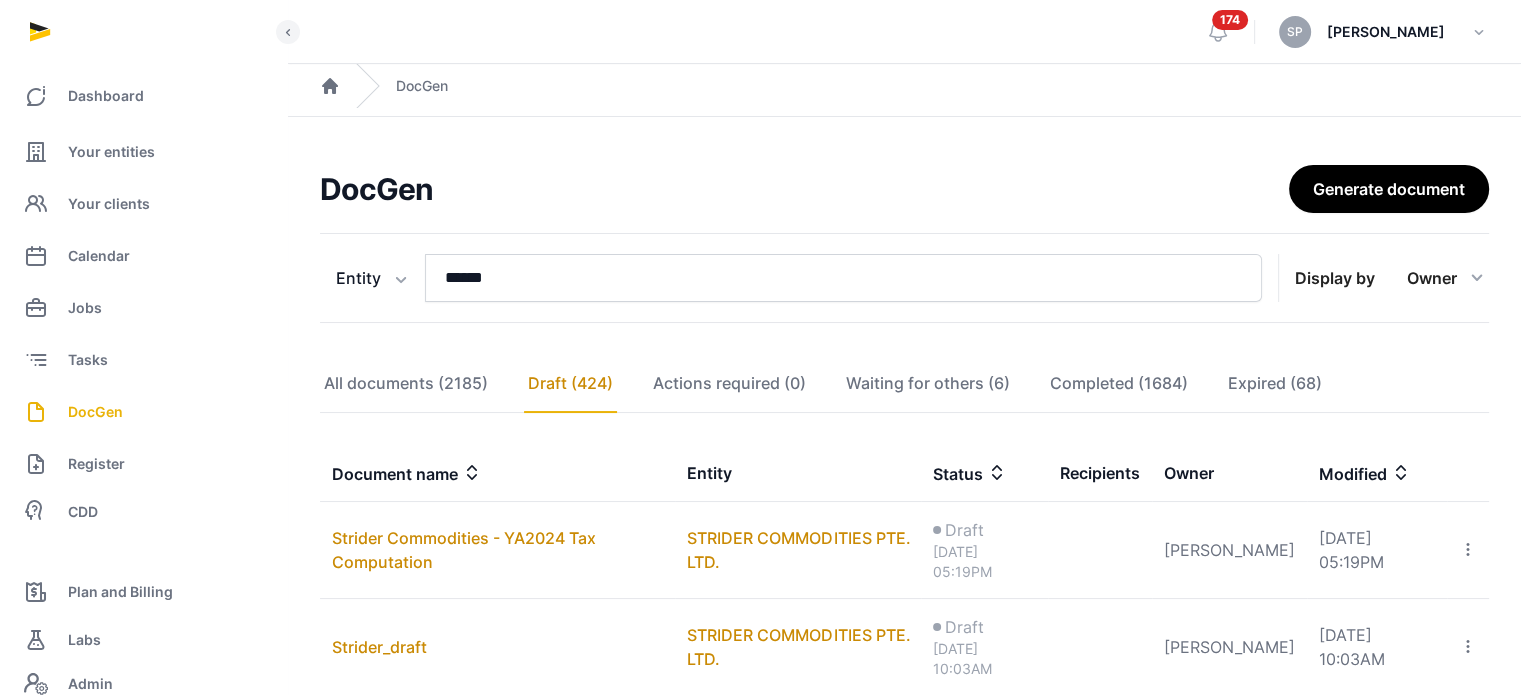 click on "**********" at bounding box center (904, 680) 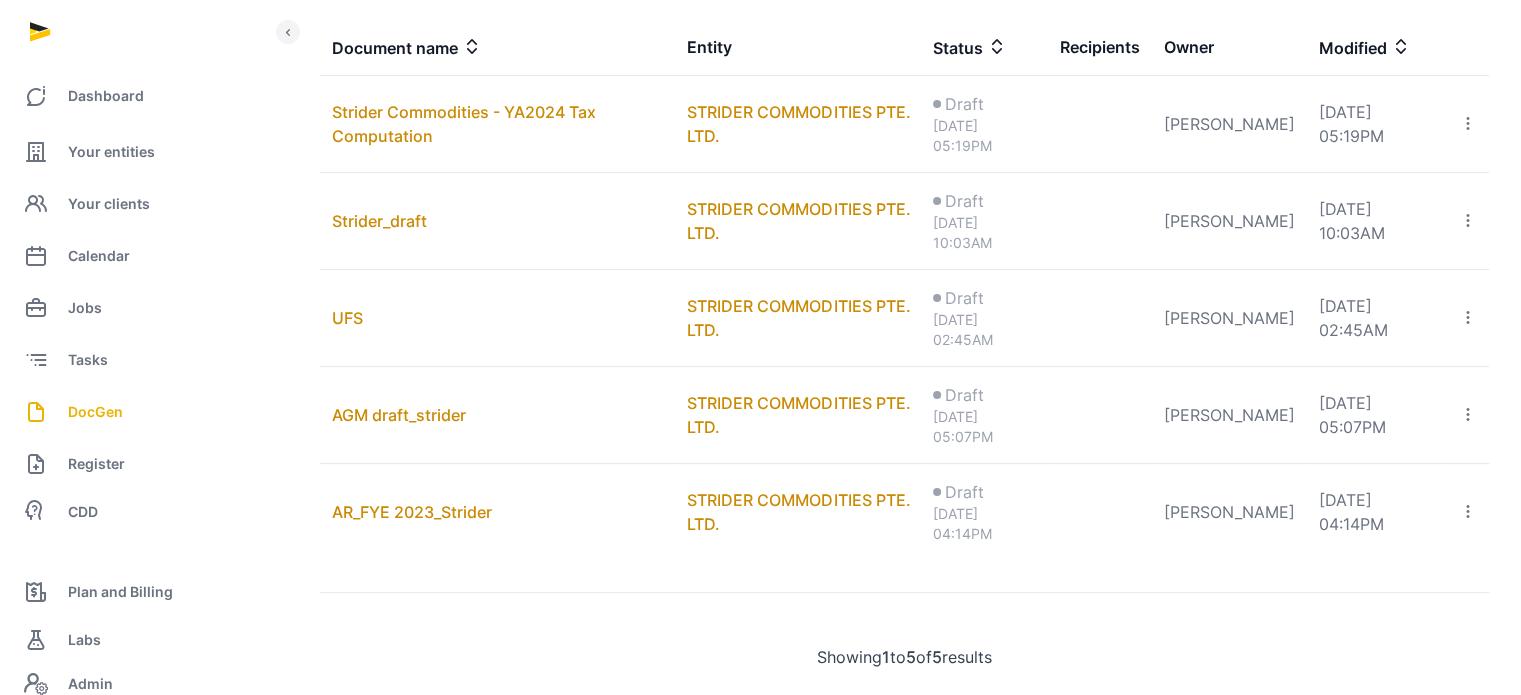 scroll, scrollTop: 430, scrollLeft: 0, axis: vertical 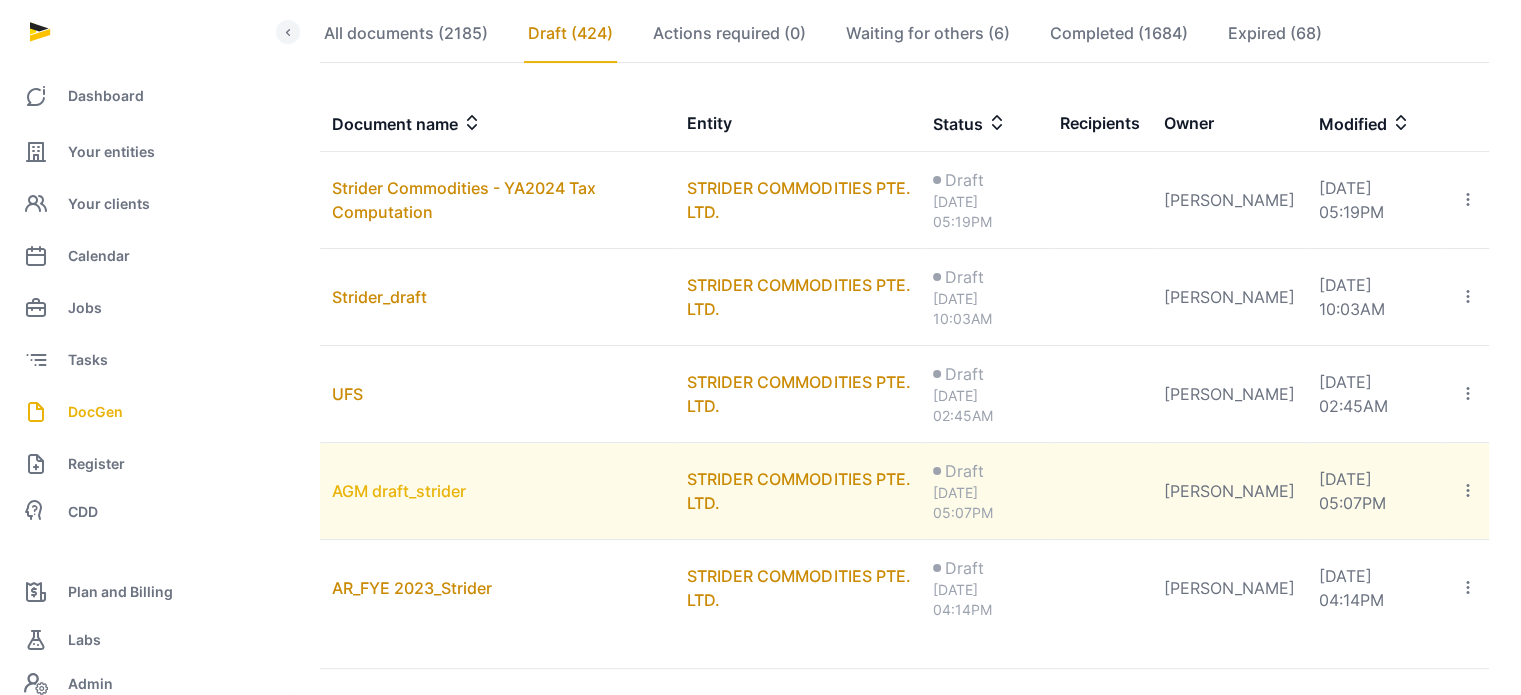 click on "AGM draft_strider" at bounding box center [399, 491] 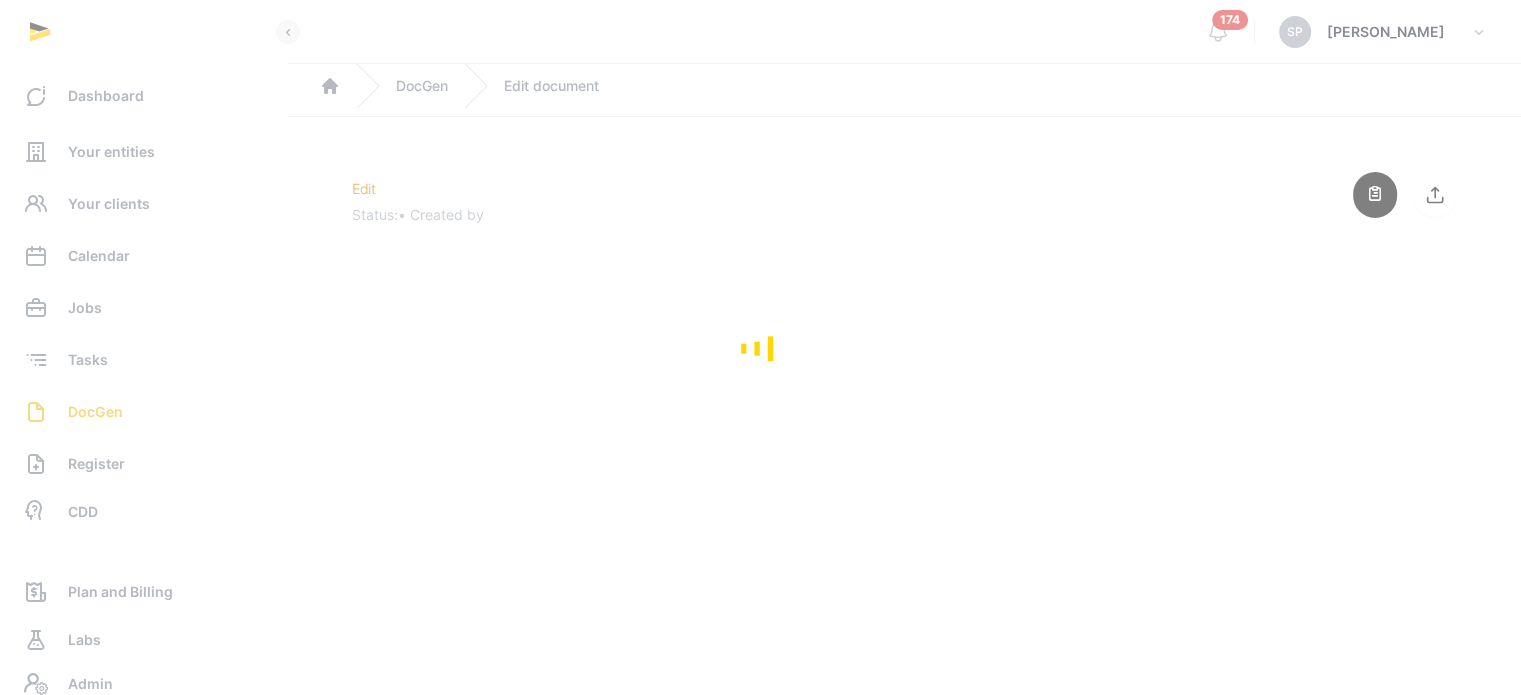 scroll, scrollTop: 0, scrollLeft: 0, axis: both 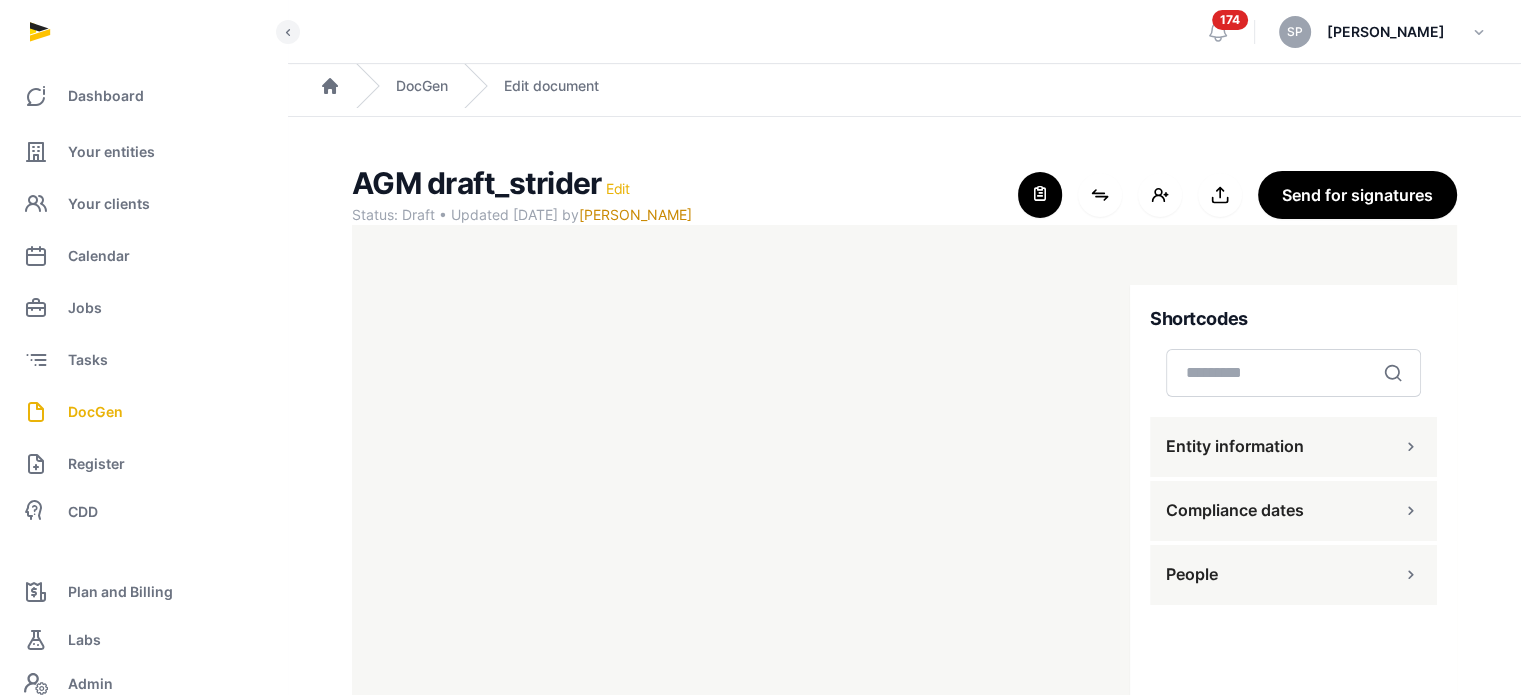 click on "Edit" at bounding box center (618, 188) 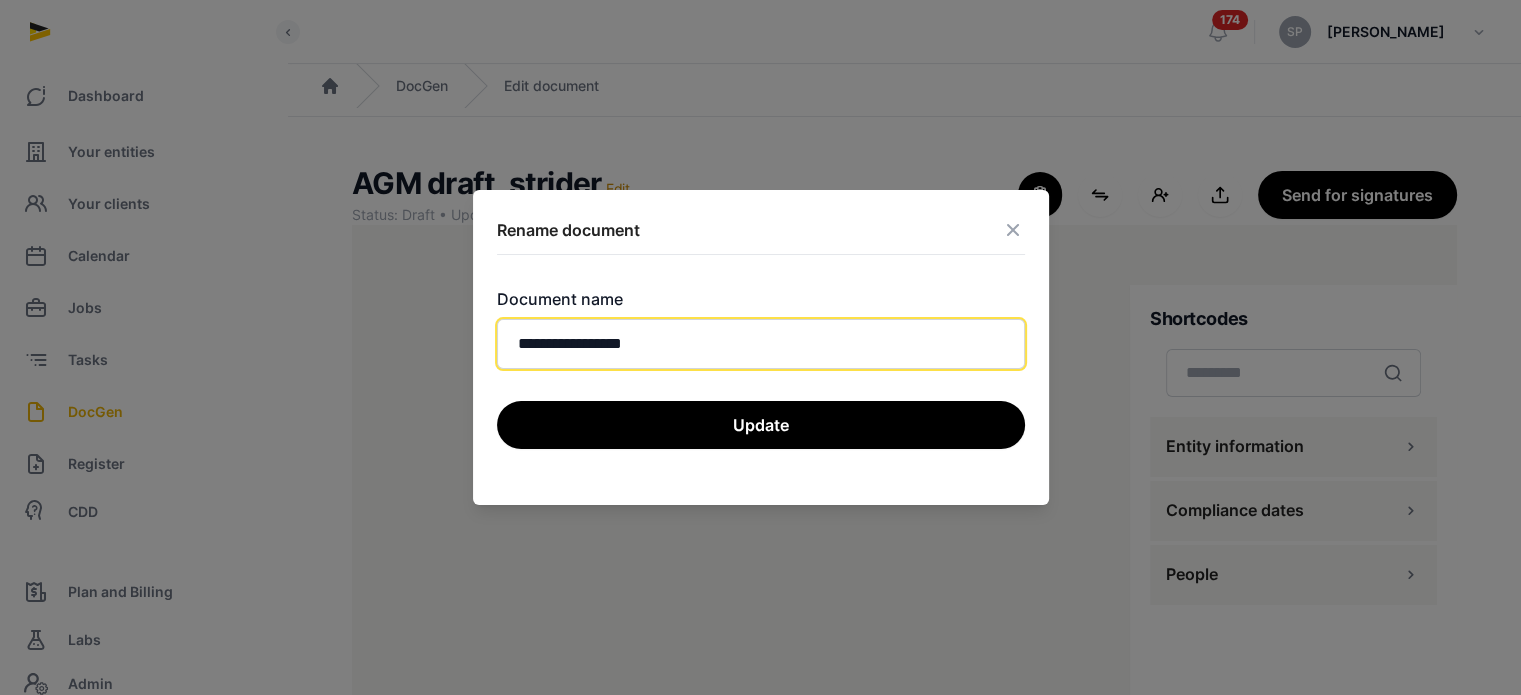 click on "**********" 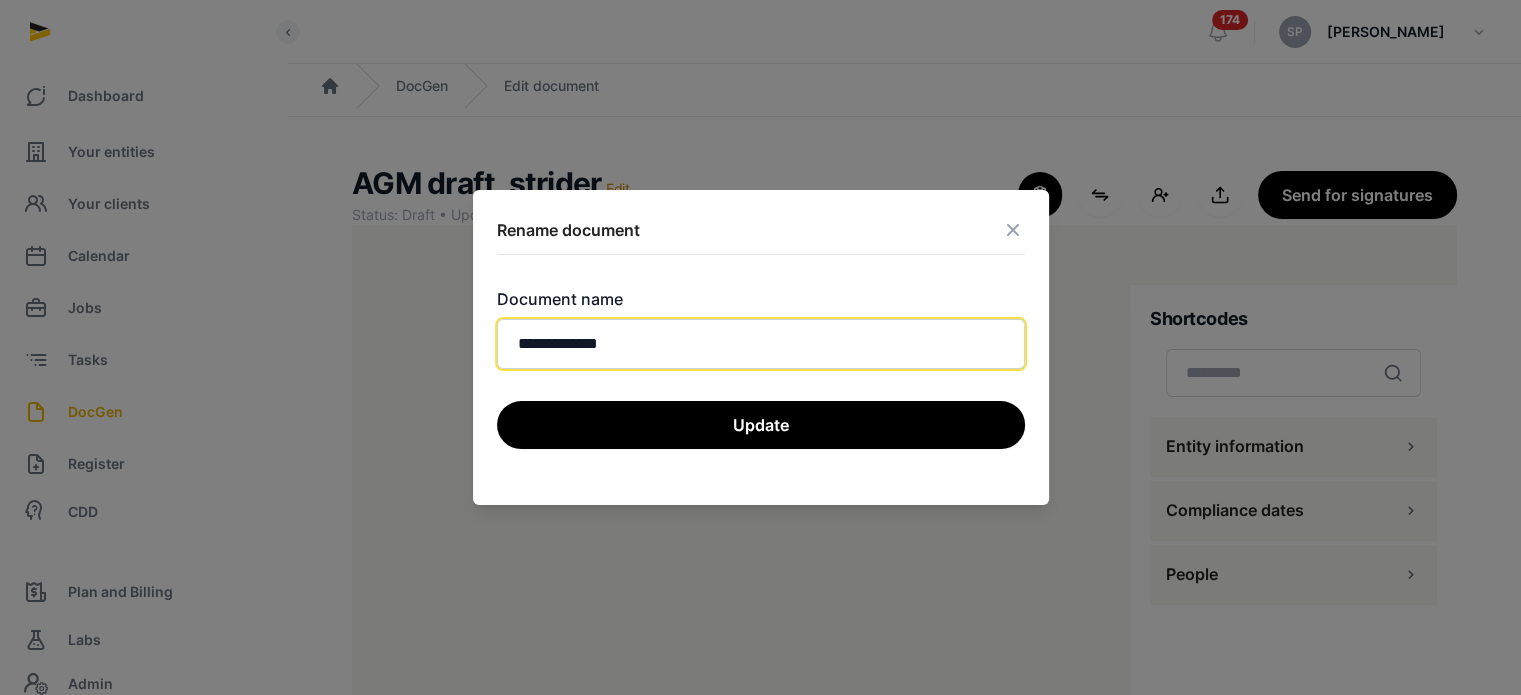 paste on "**********" 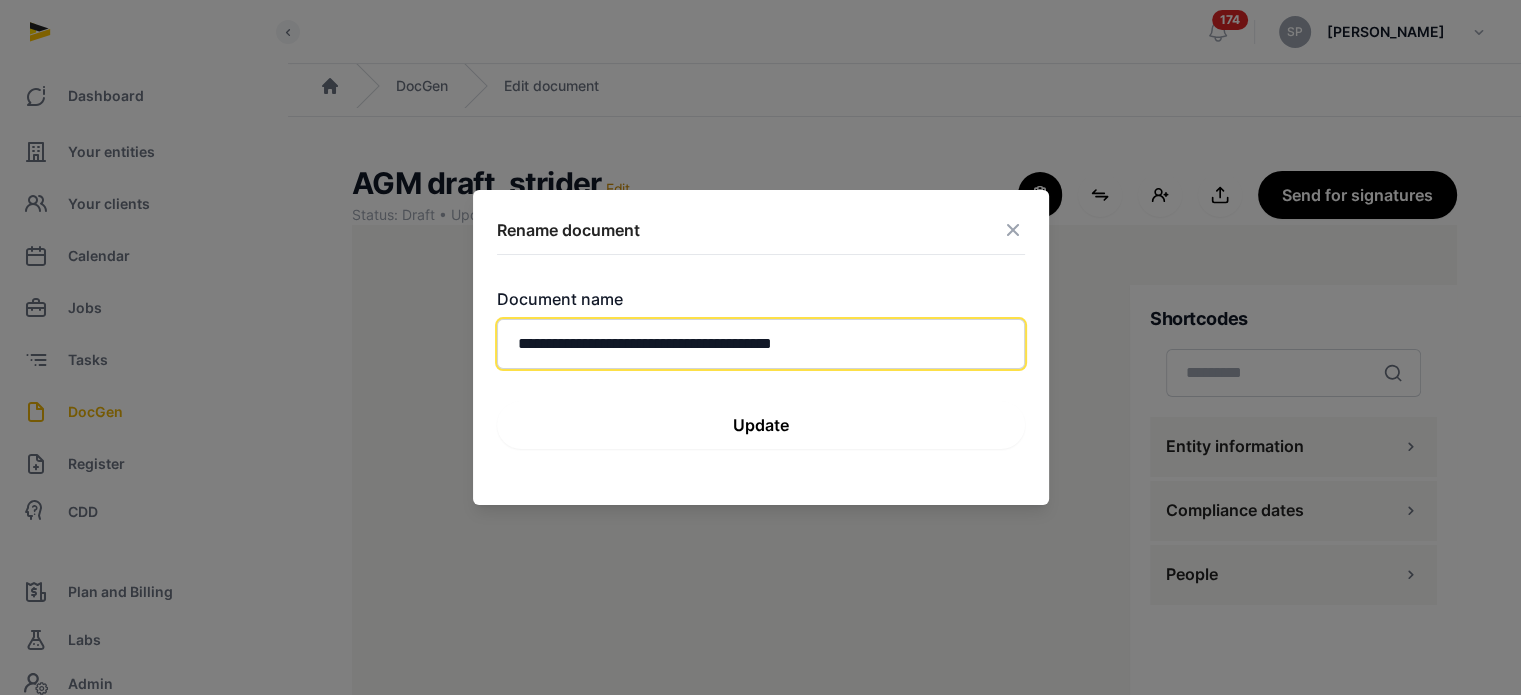type on "**********" 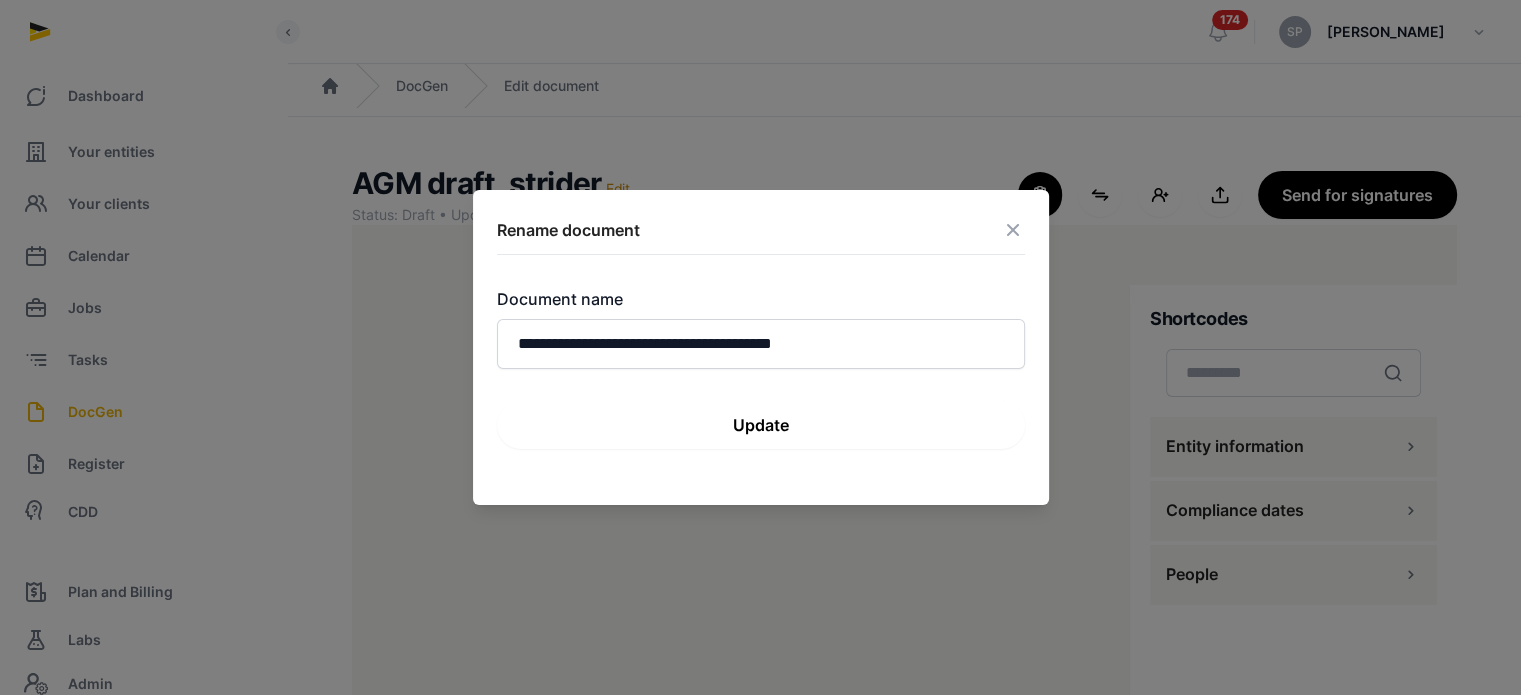 click on "Update" at bounding box center (761, 425) 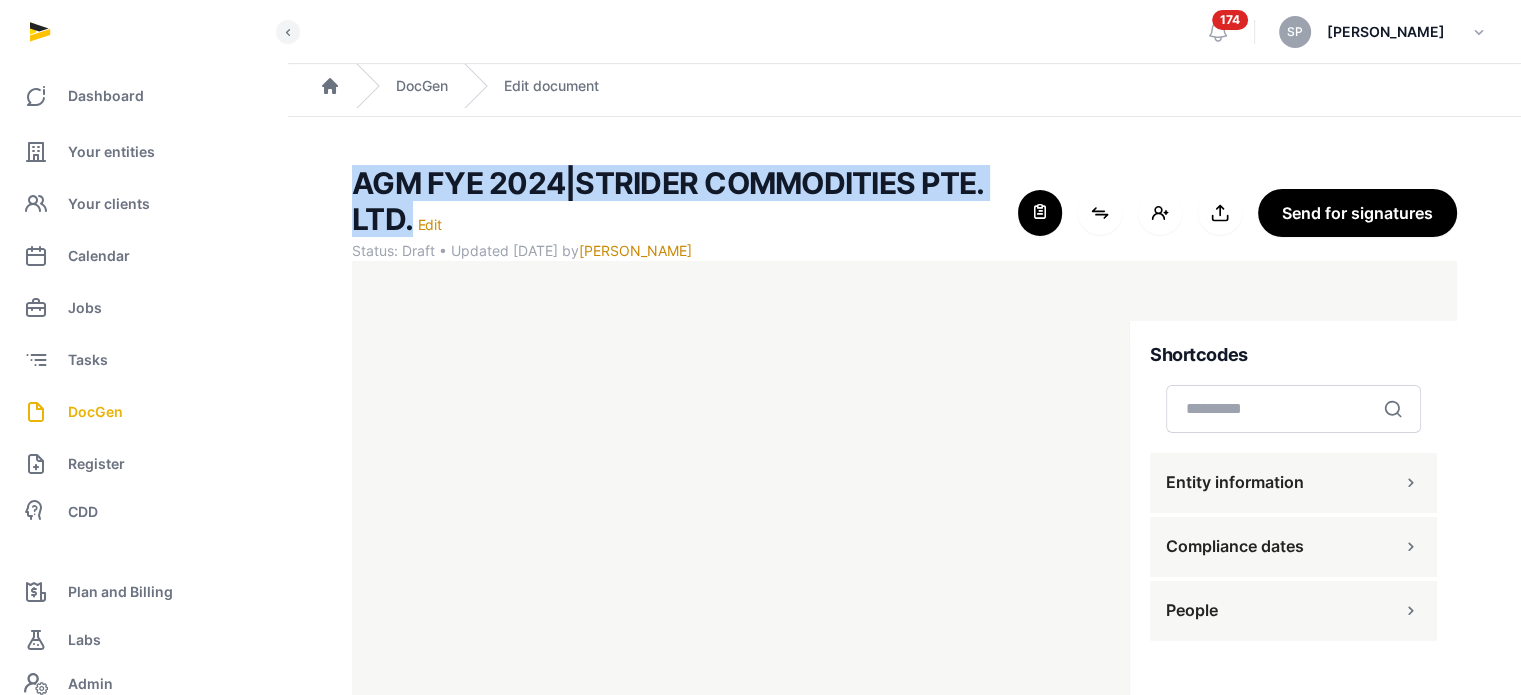 drag, startPoint x: 360, startPoint y: 167, endPoint x: 413, endPoint y: 216, distance: 72.18033 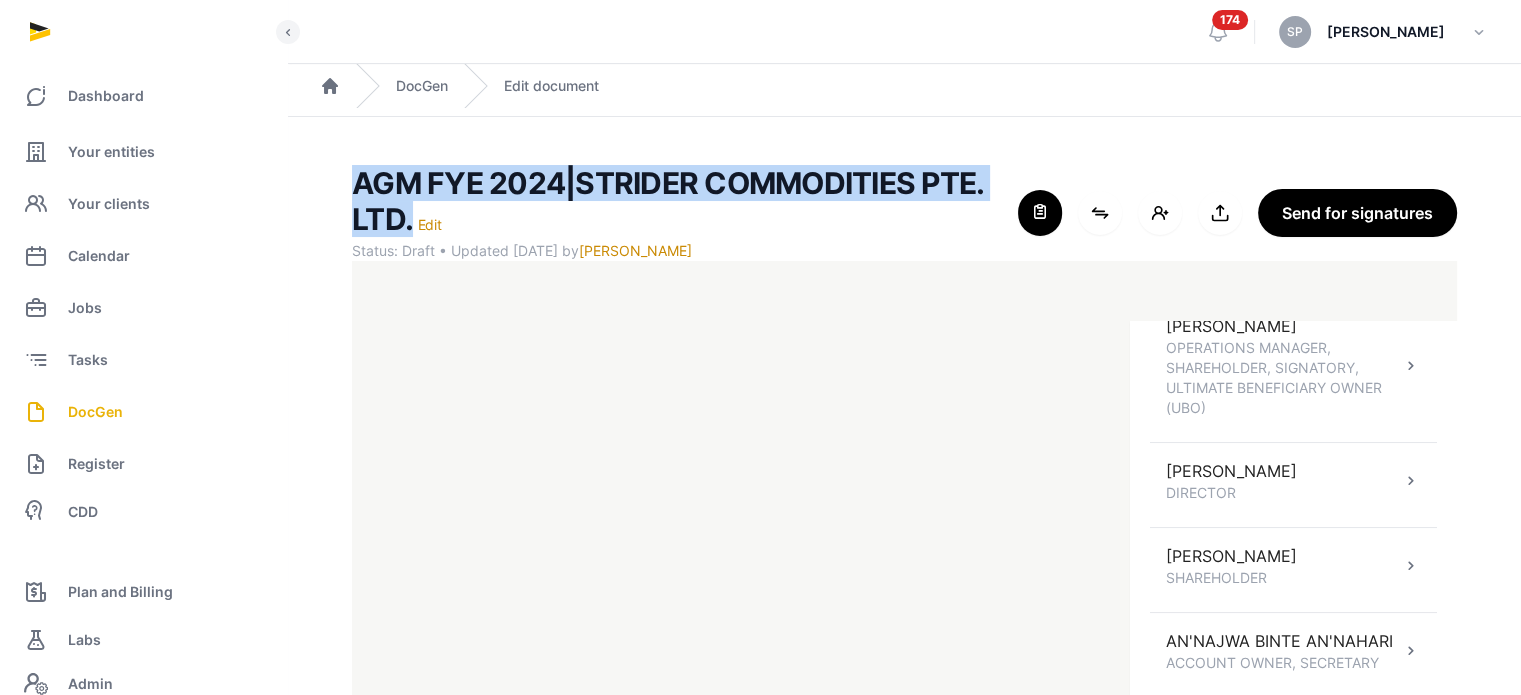 scroll, scrollTop: 348, scrollLeft: 0, axis: vertical 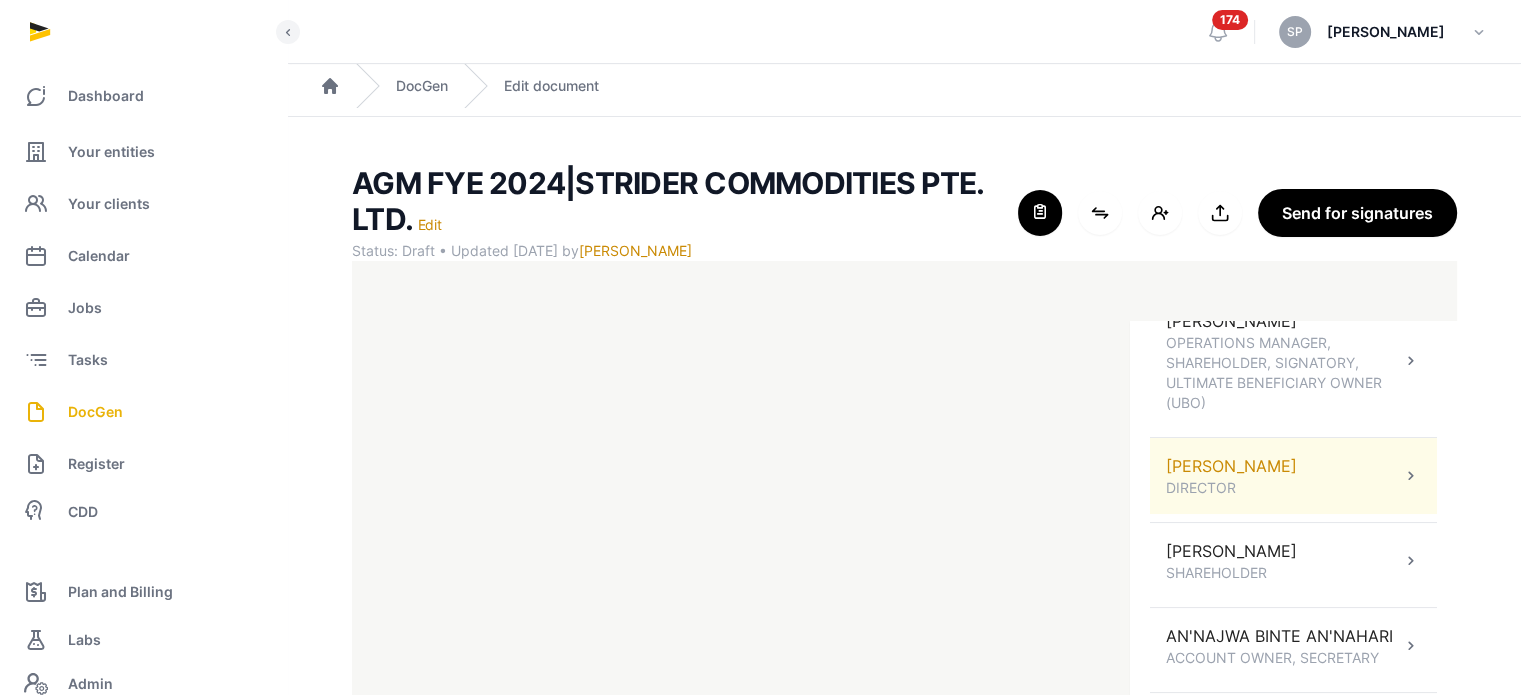 click on "VISHAL SIKKA DIRECTOR" at bounding box center (1293, 476) 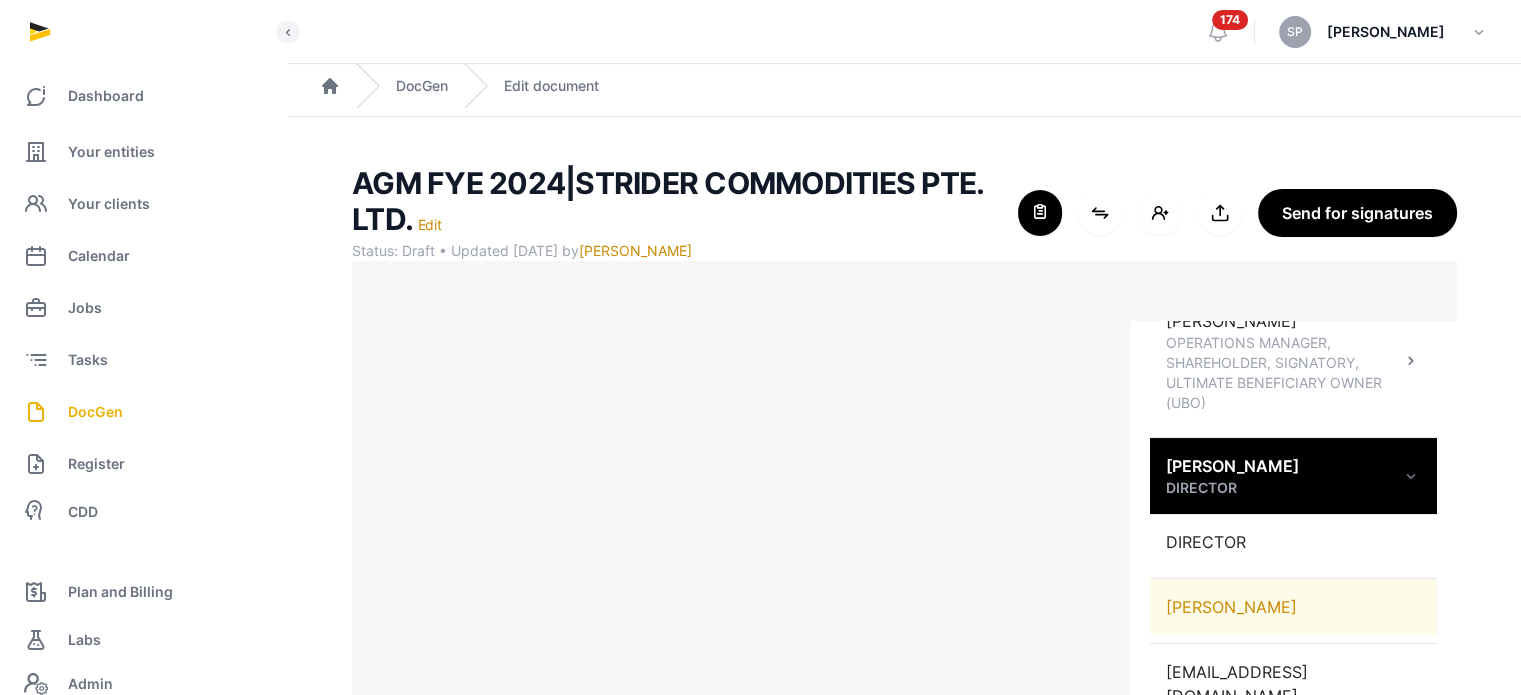 click on "VISHAL SIKKA" at bounding box center [1293, 607] 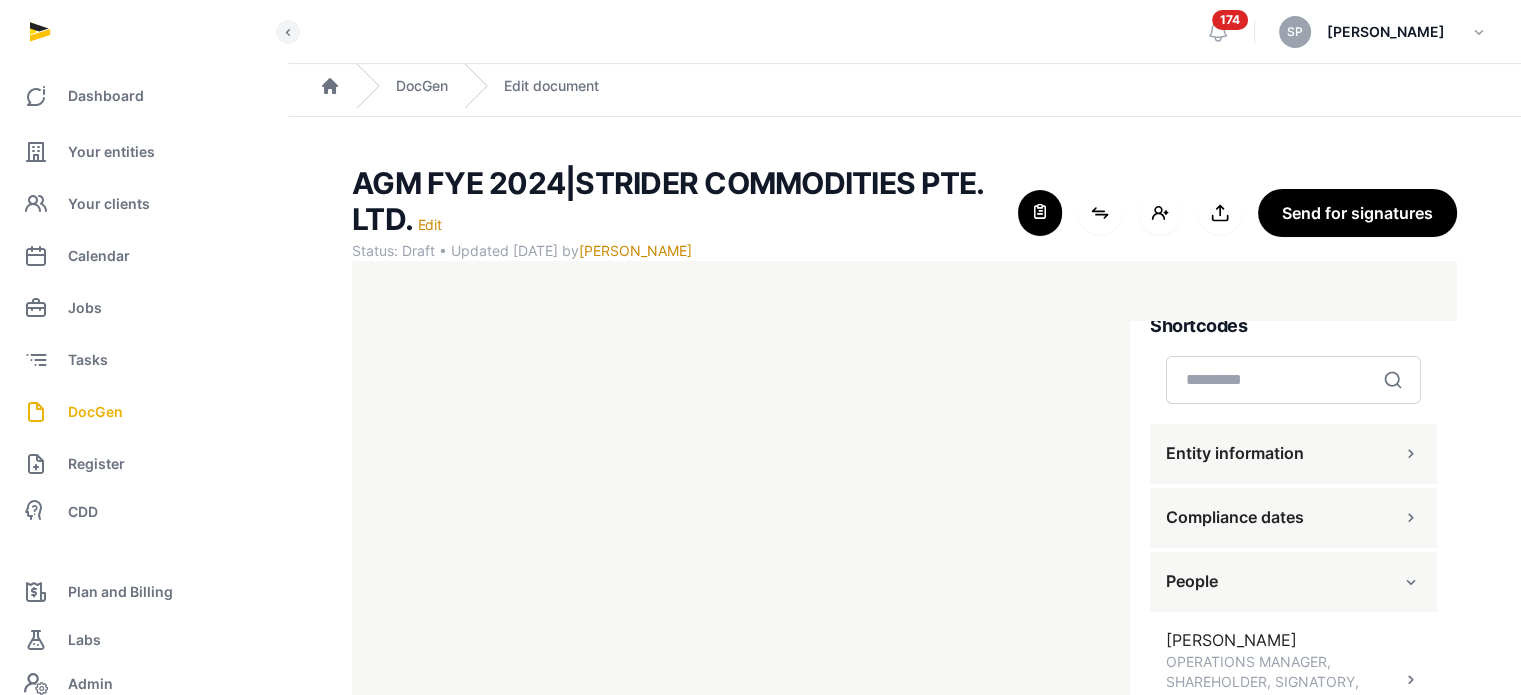 scroll, scrollTop: 0, scrollLeft: 0, axis: both 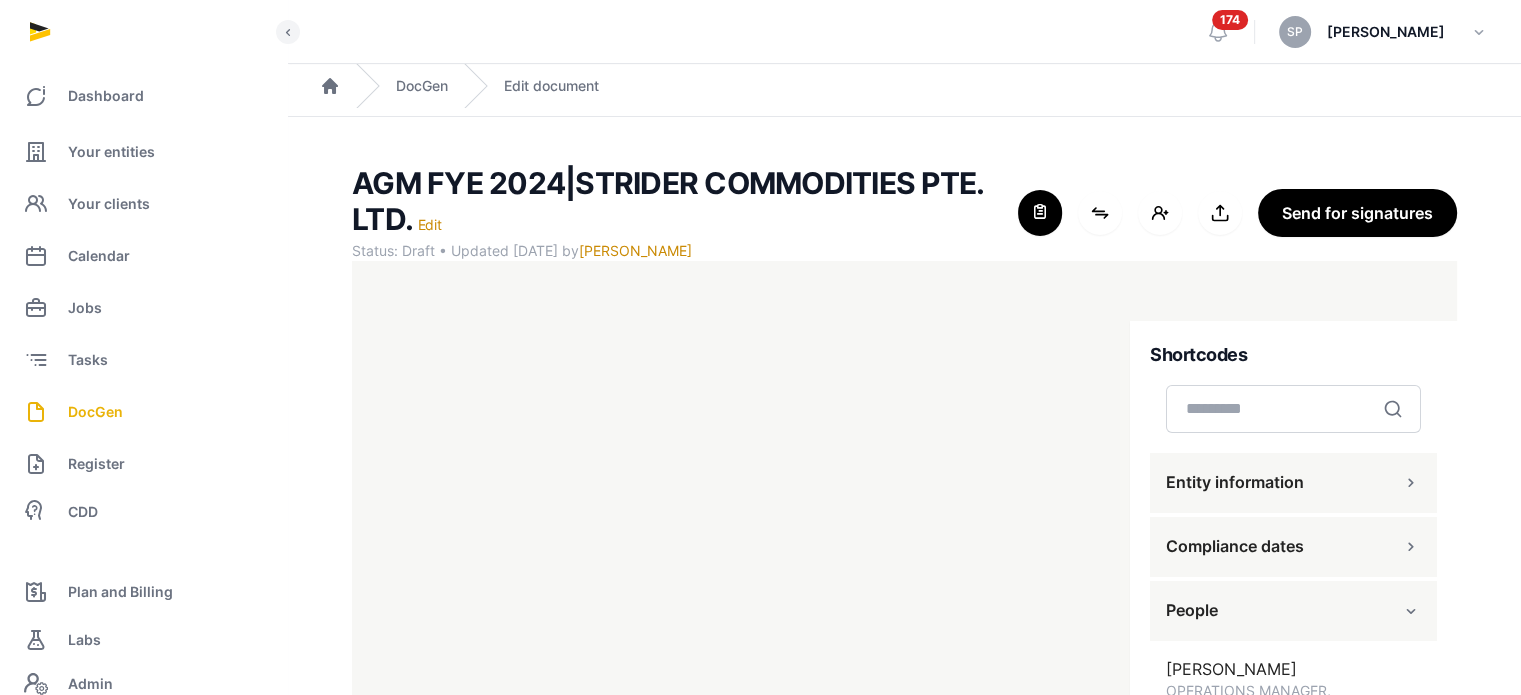 click on "Entity information" at bounding box center (1293, 483) 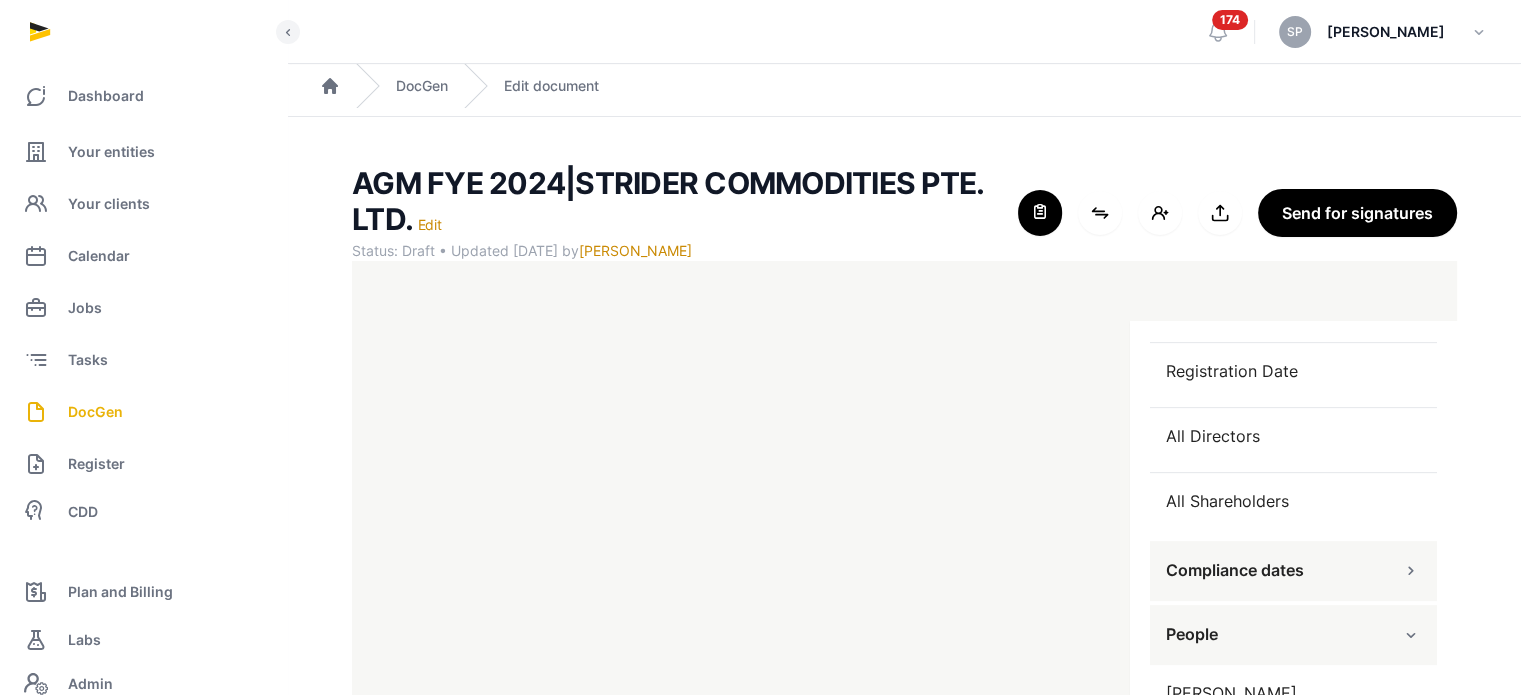 scroll, scrollTop: 959, scrollLeft: 0, axis: vertical 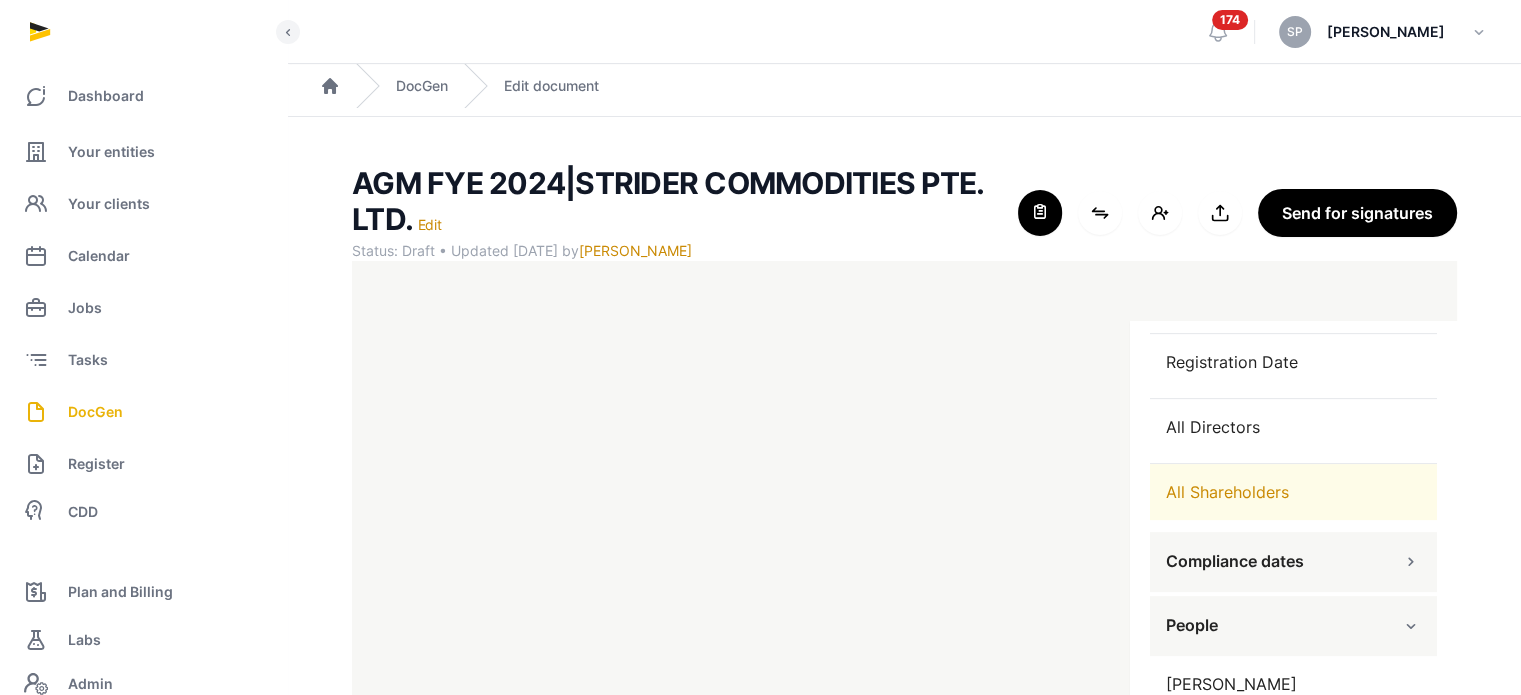 click on "All Shareholders" at bounding box center [1293, 492] 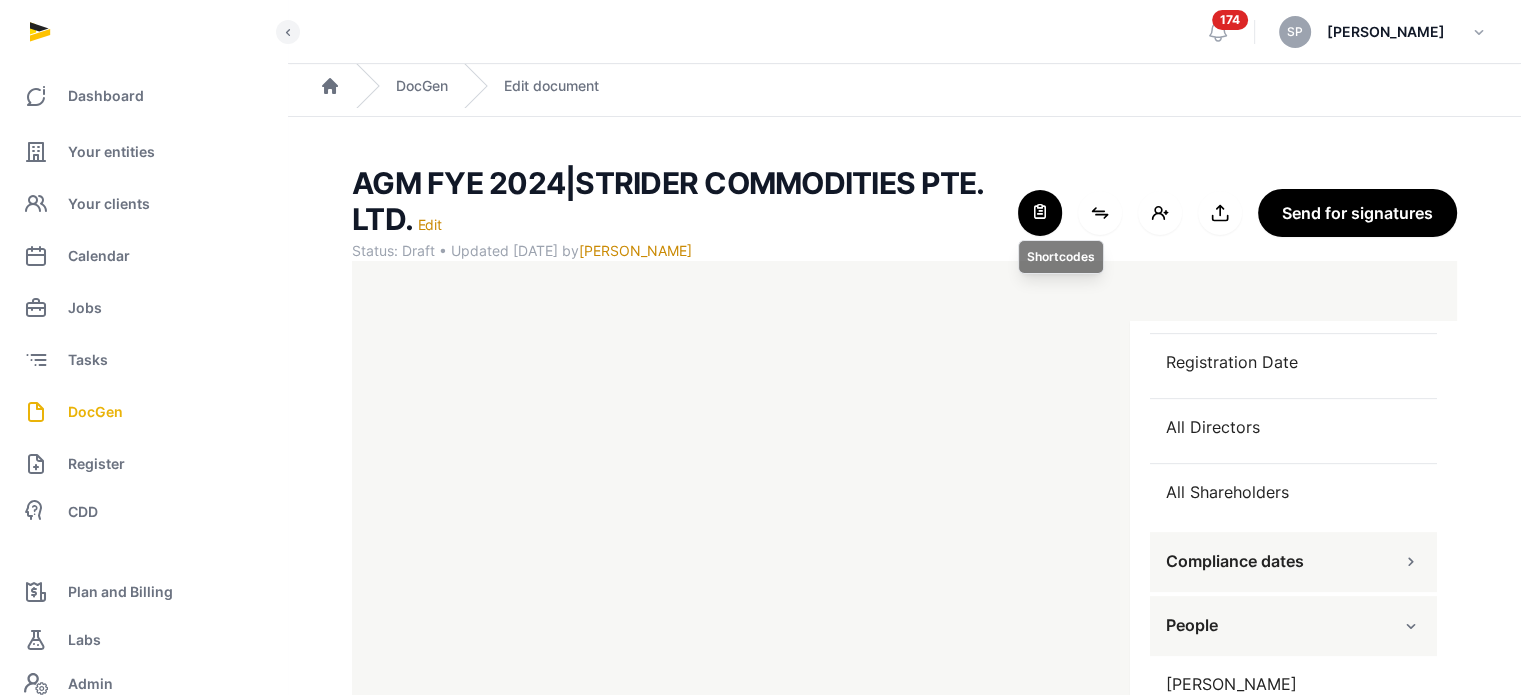 click at bounding box center (1040, 213) 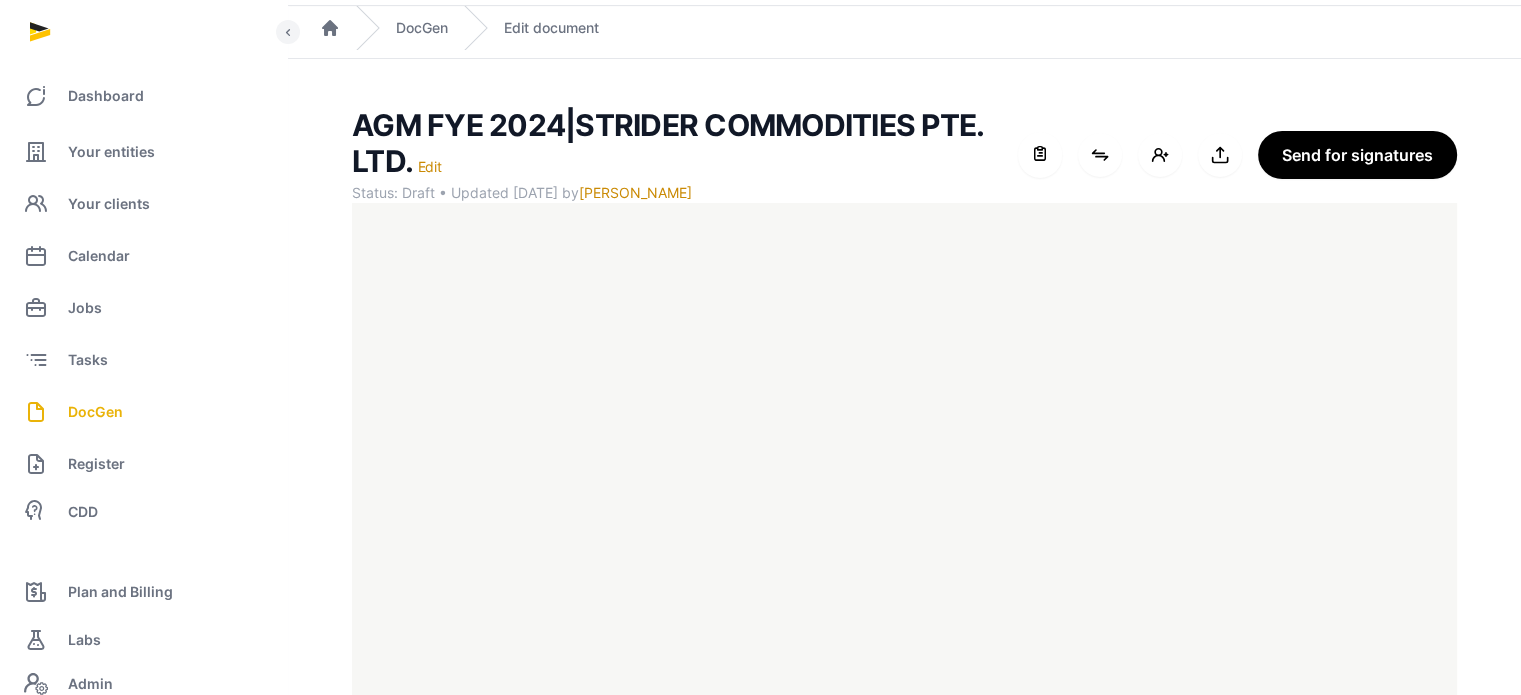 scroll, scrollTop: 127, scrollLeft: 0, axis: vertical 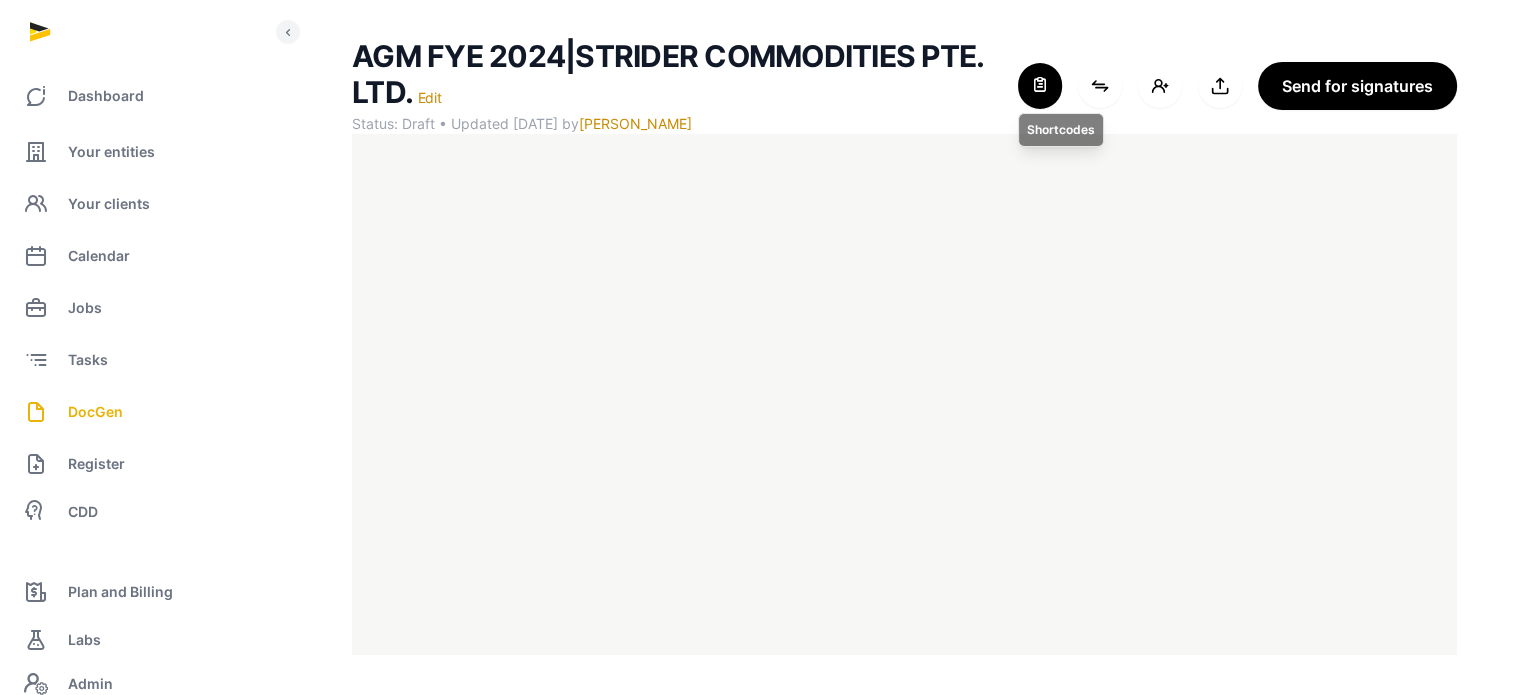 click at bounding box center [1040, 86] 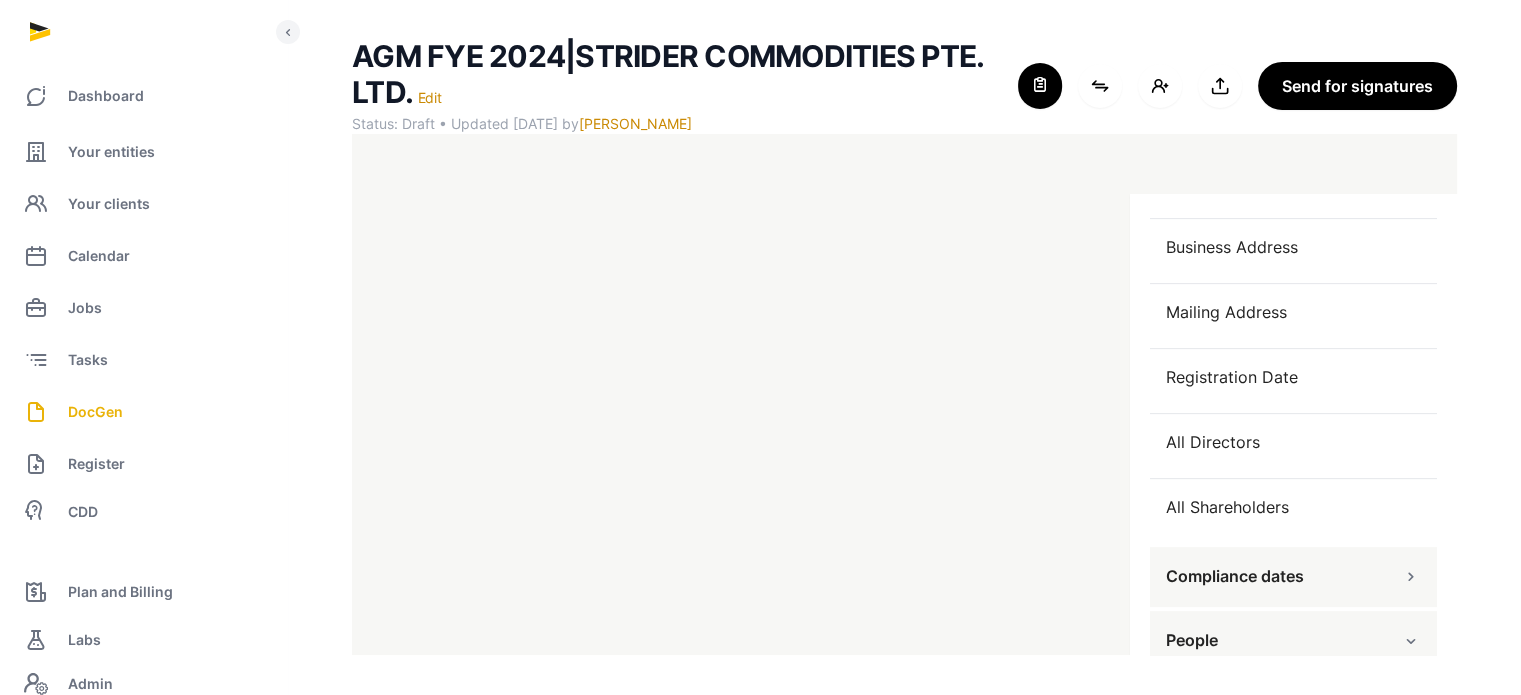 scroll, scrollTop: 826, scrollLeft: 0, axis: vertical 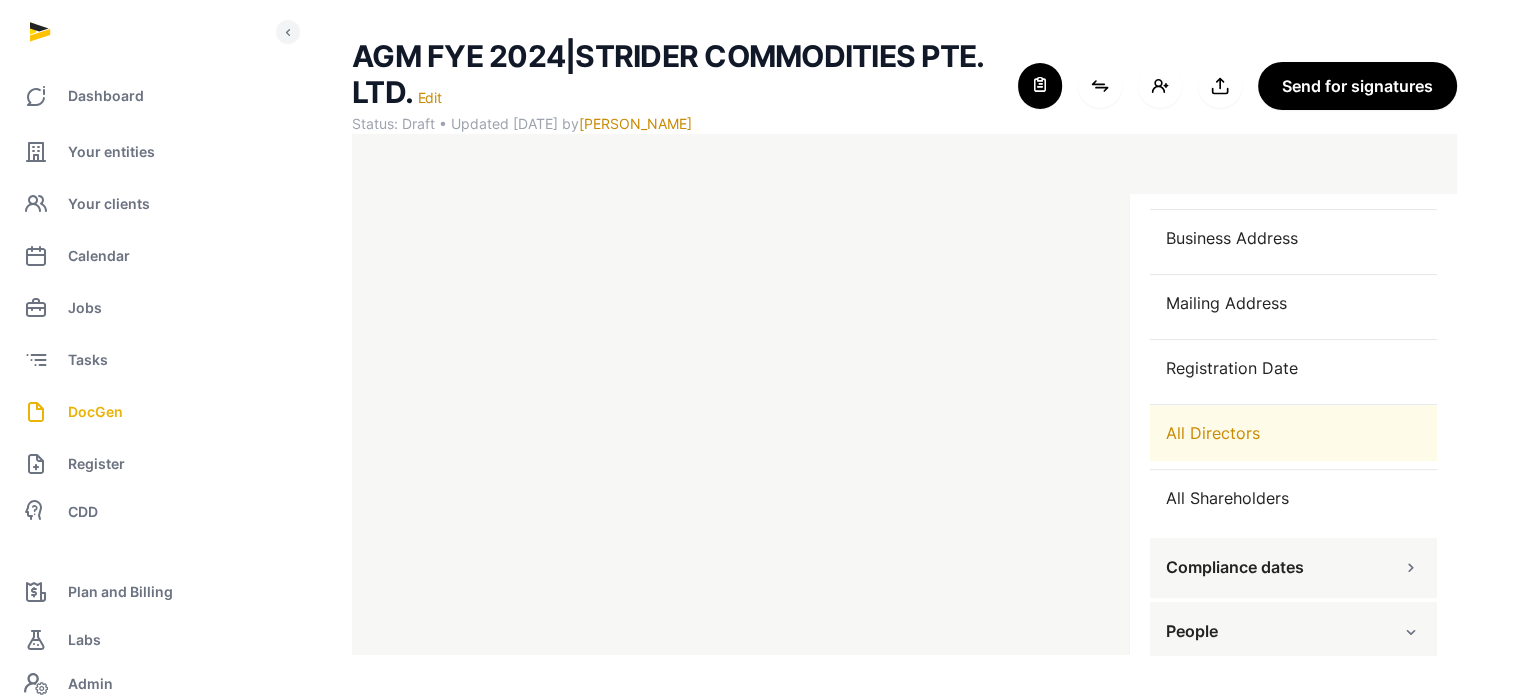 click on "All Directors" at bounding box center (1293, 433) 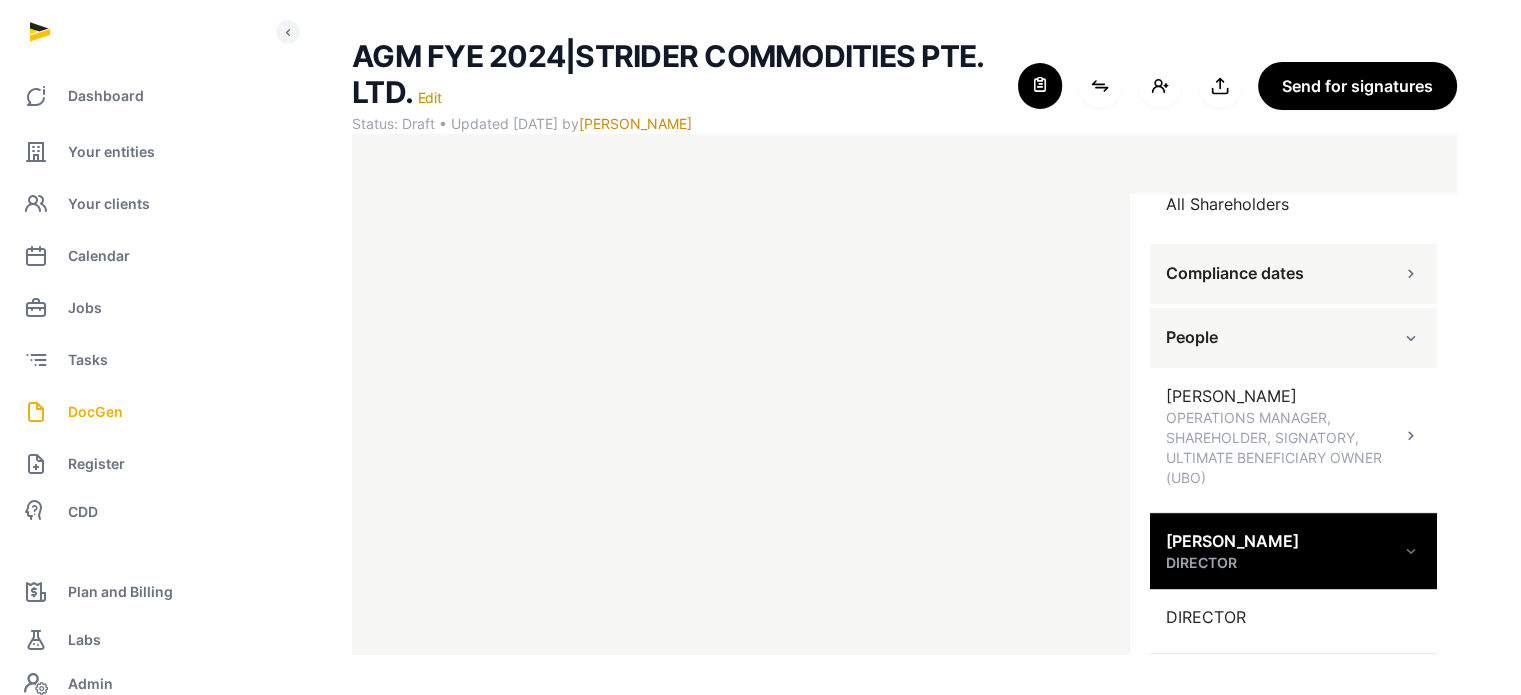scroll, scrollTop: 1186, scrollLeft: 0, axis: vertical 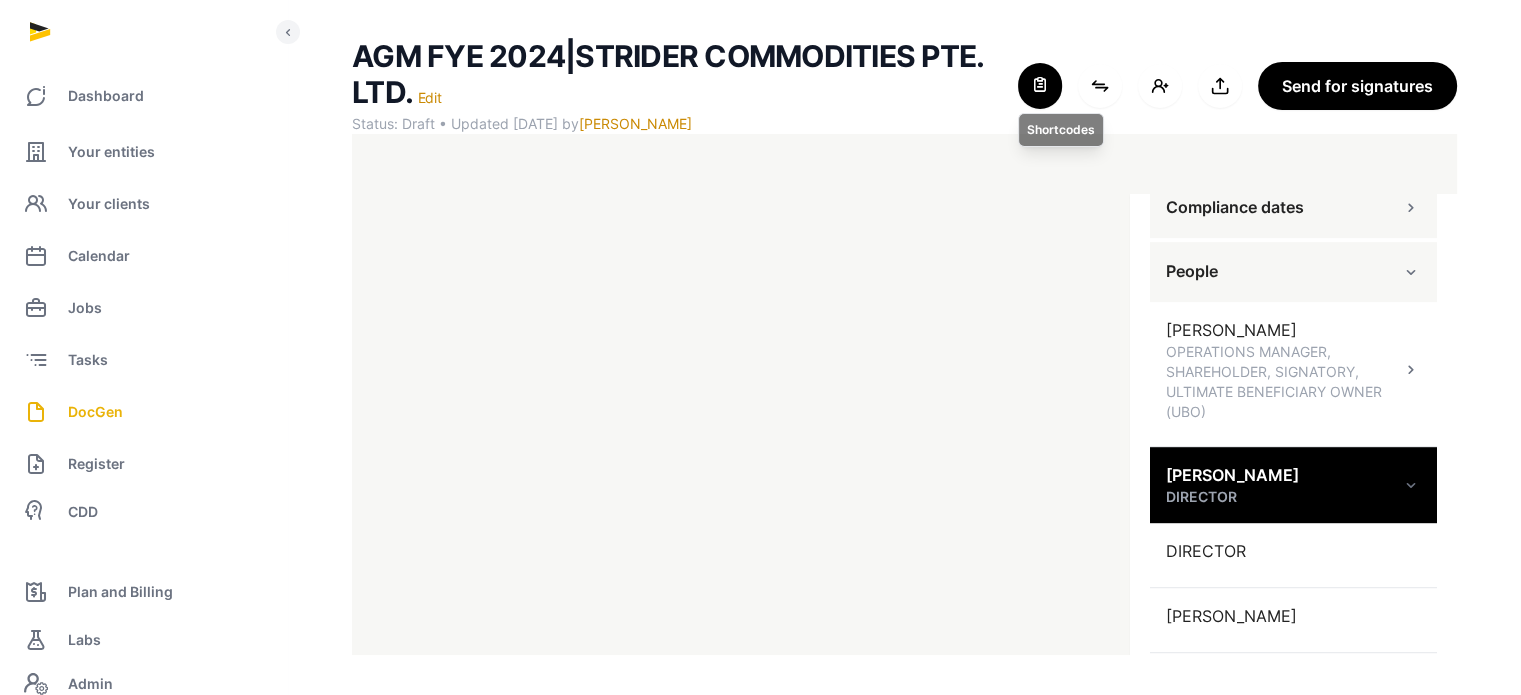 click at bounding box center [1040, 86] 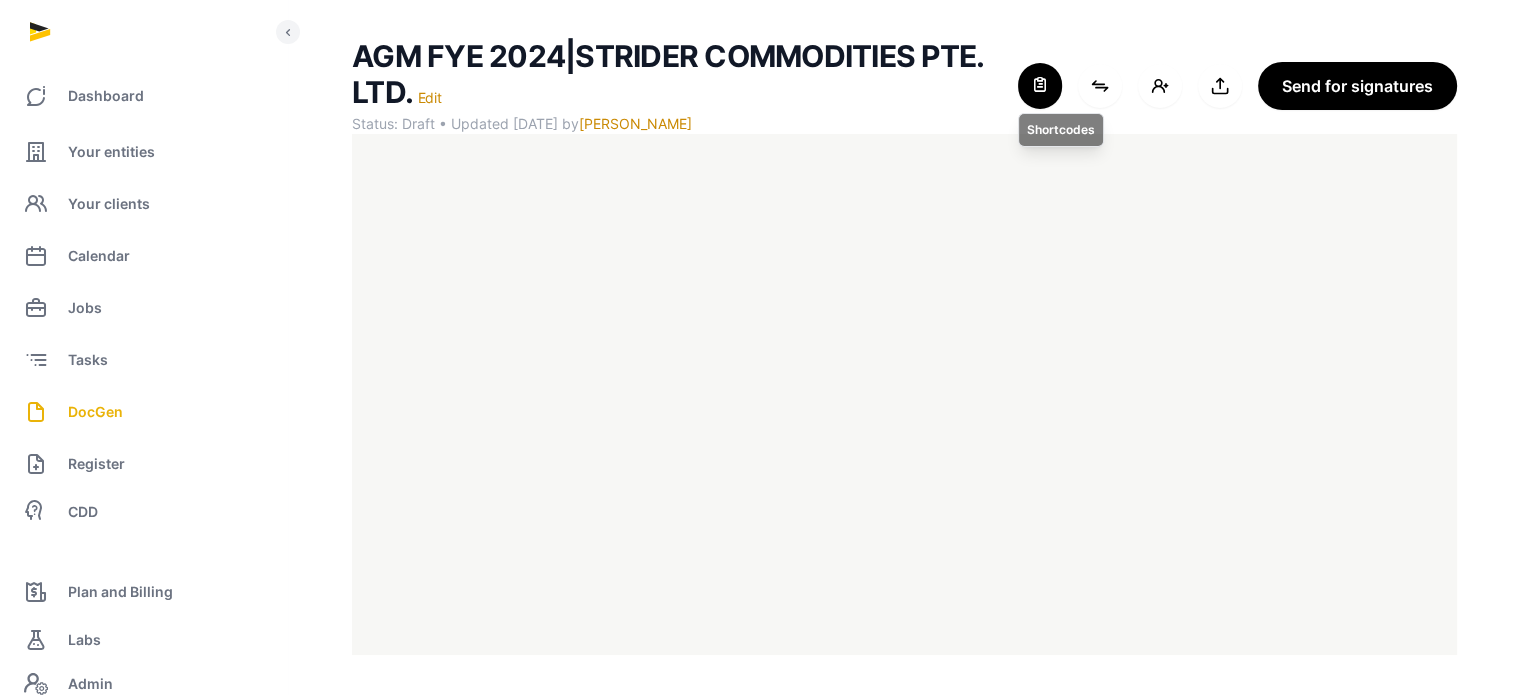 click at bounding box center (1040, 86) 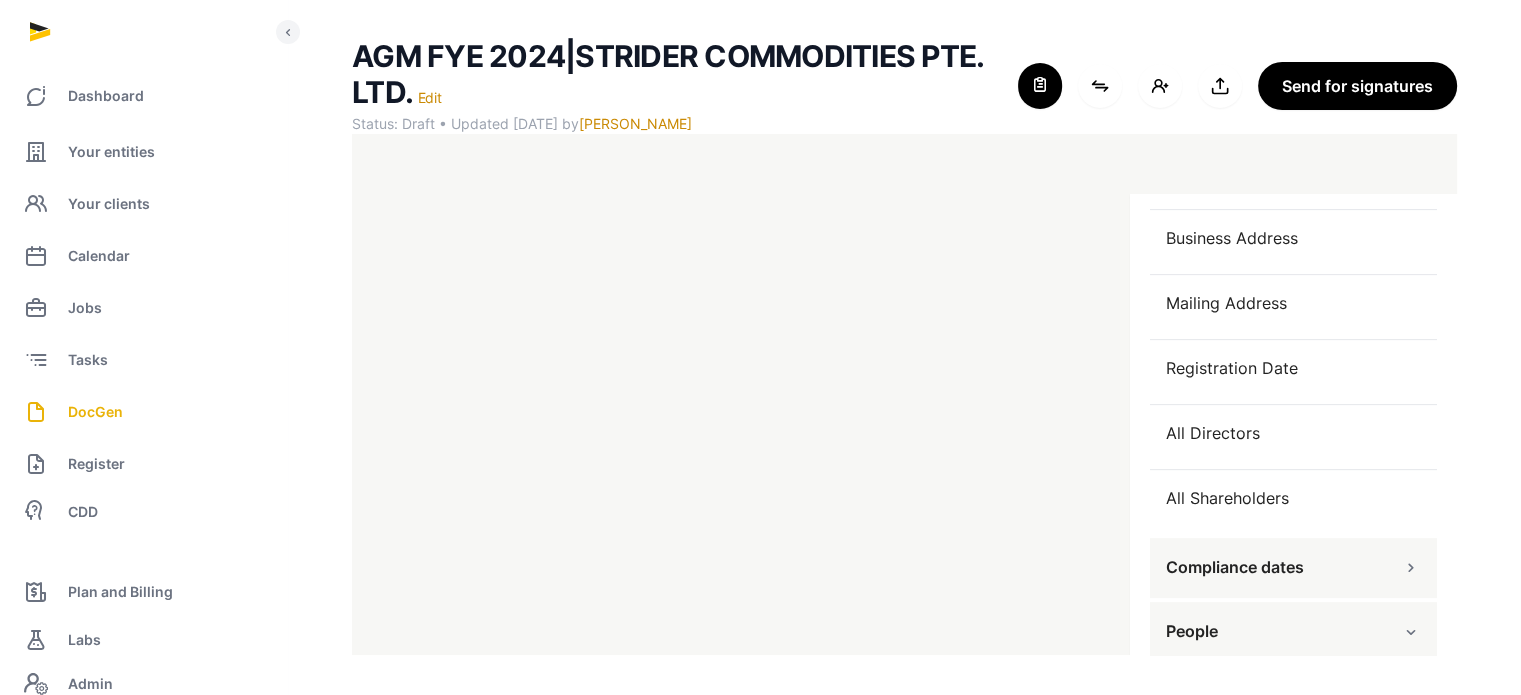 scroll, scrollTop: 888, scrollLeft: 0, axis: vertical 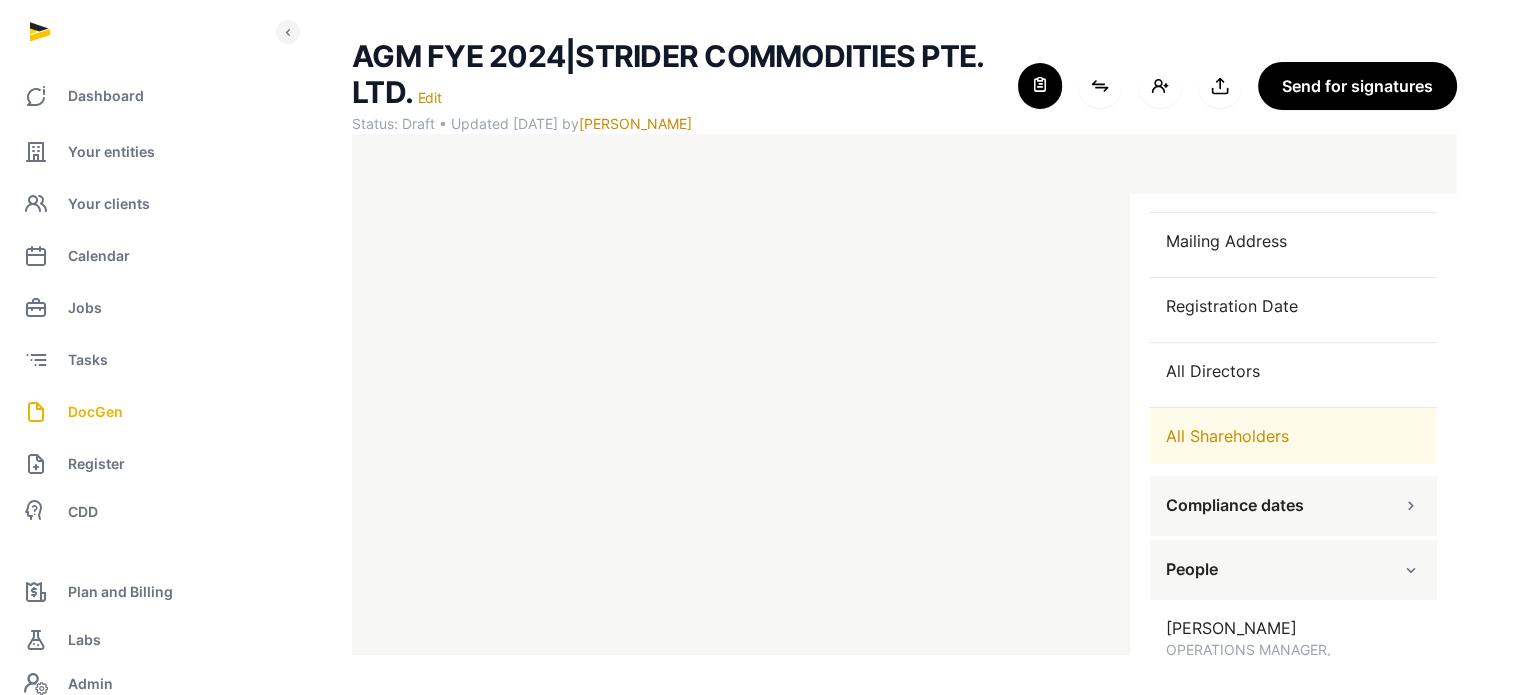 click on "All Shareholders" at bounding box center (1293, 436) 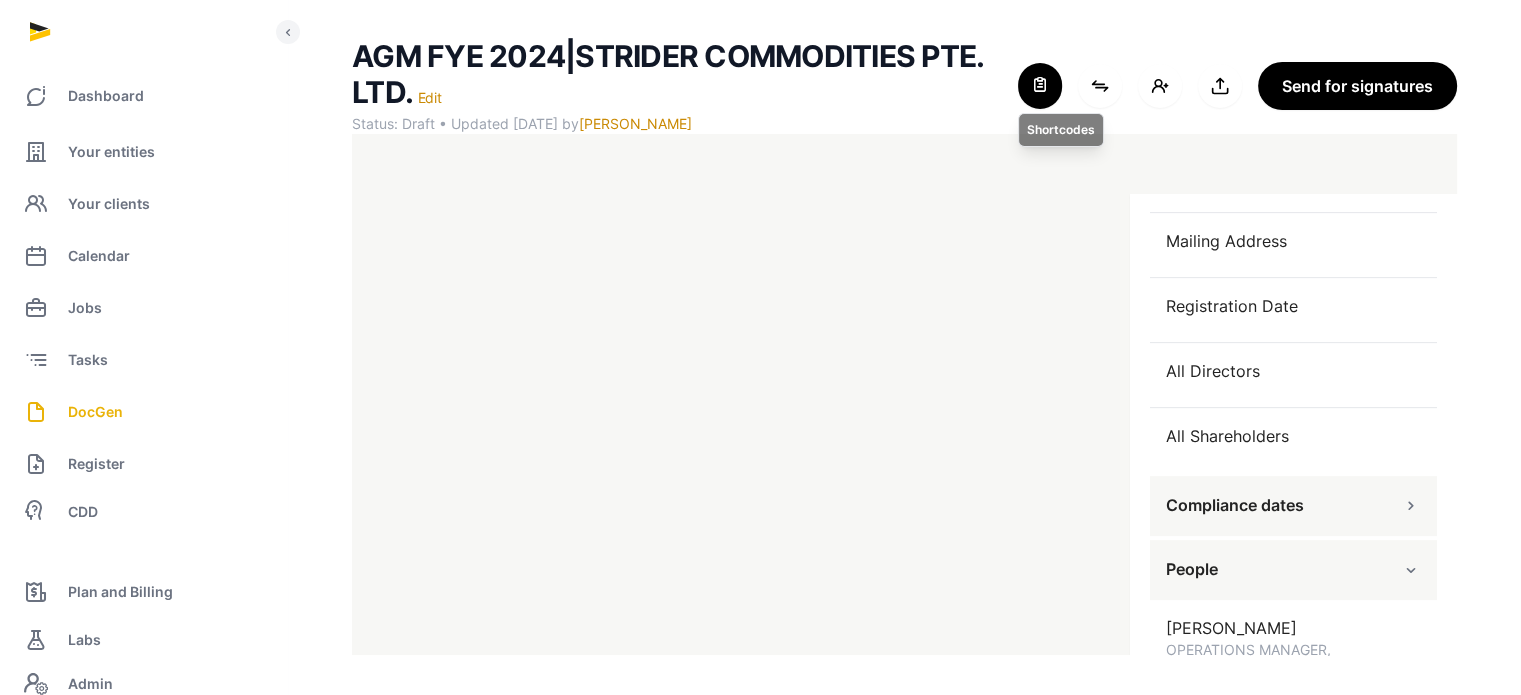 click at bounding box center [1040, 86] 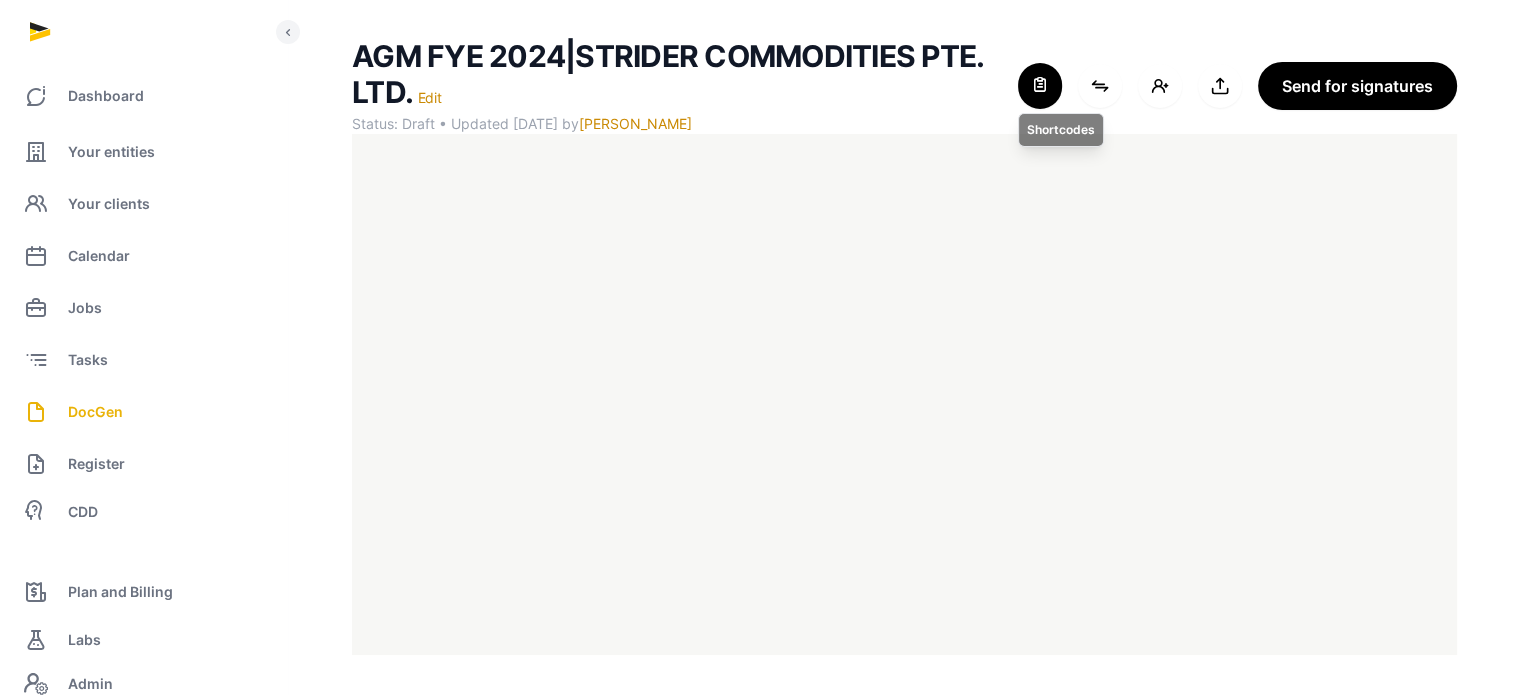 click at bounding box center (1040, 86) 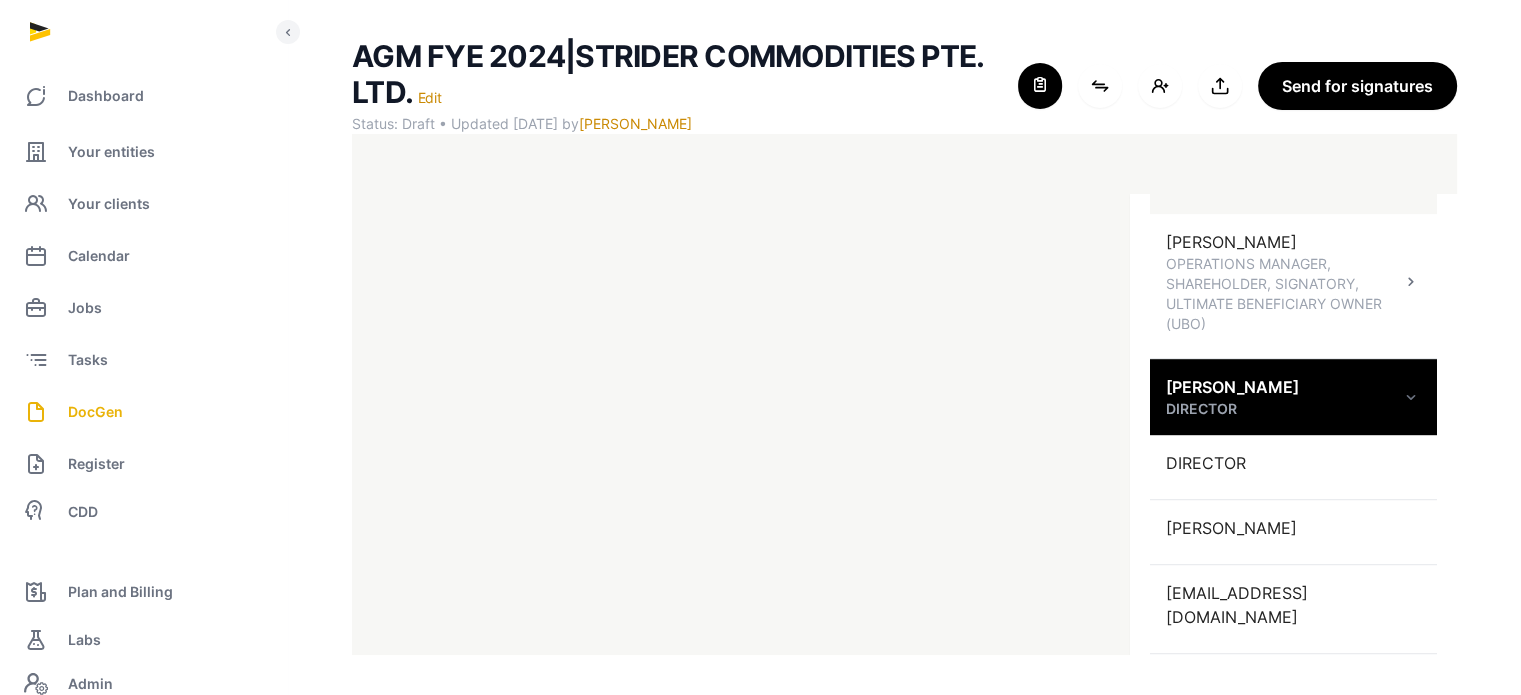 scroll, scrollTop: 1283, scrollLeft: 0, axis: vertical 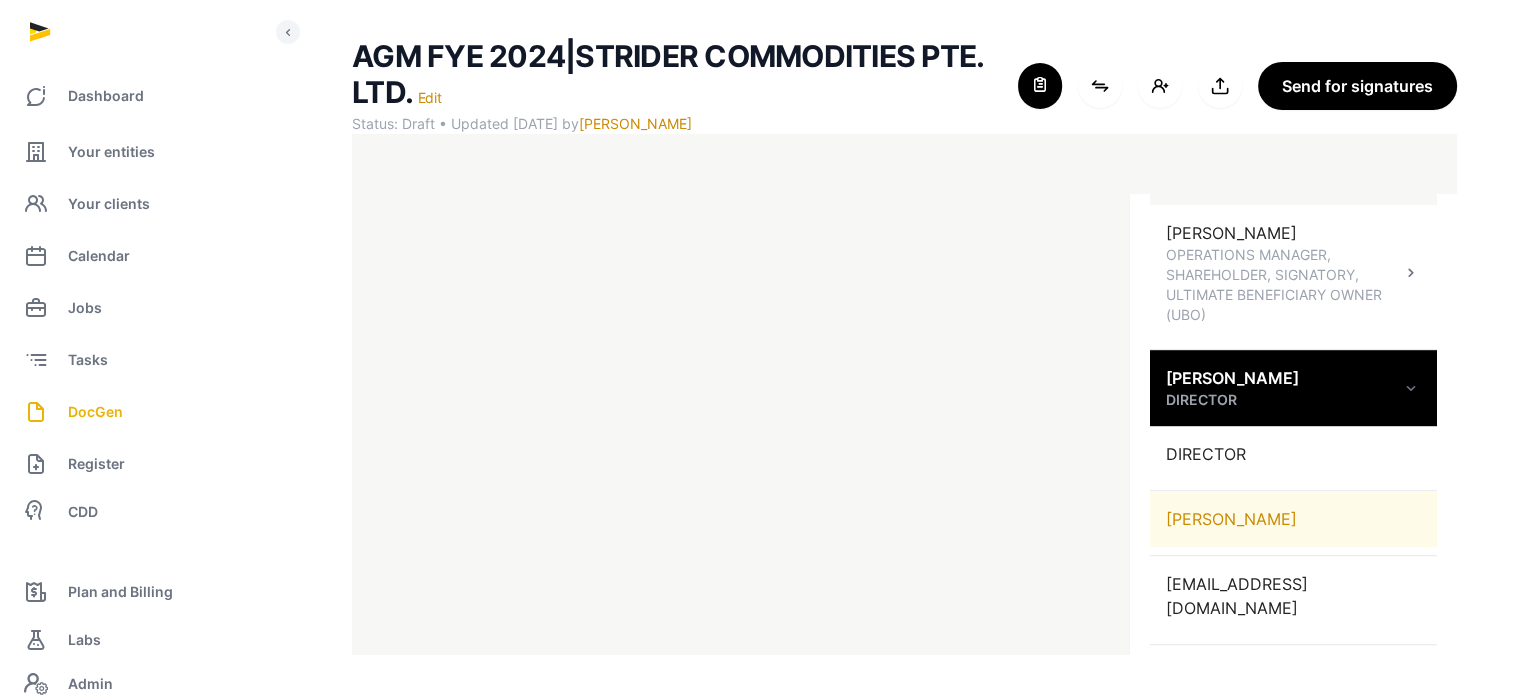 click on "VISHAL SIKKA" at bounding box center (1293, 519) 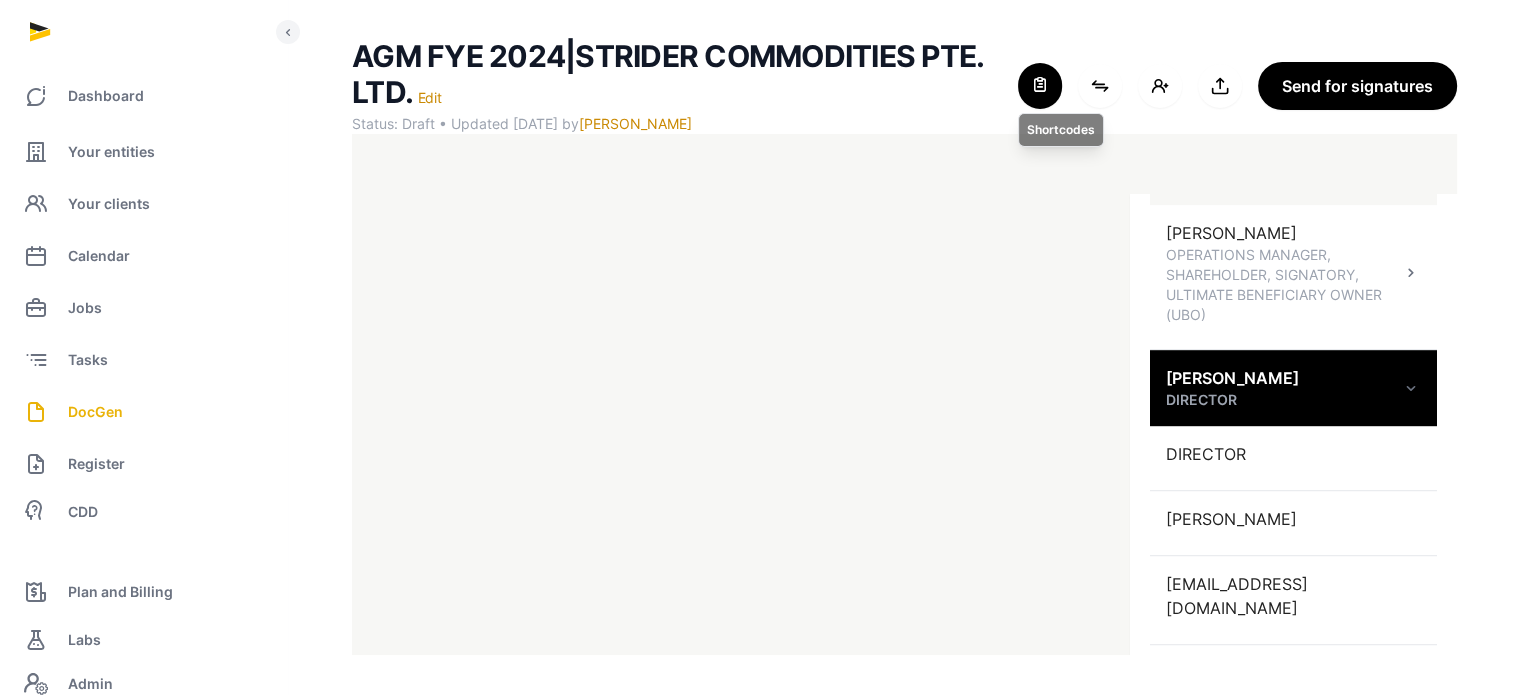 click at bounding box center [1040, 86] 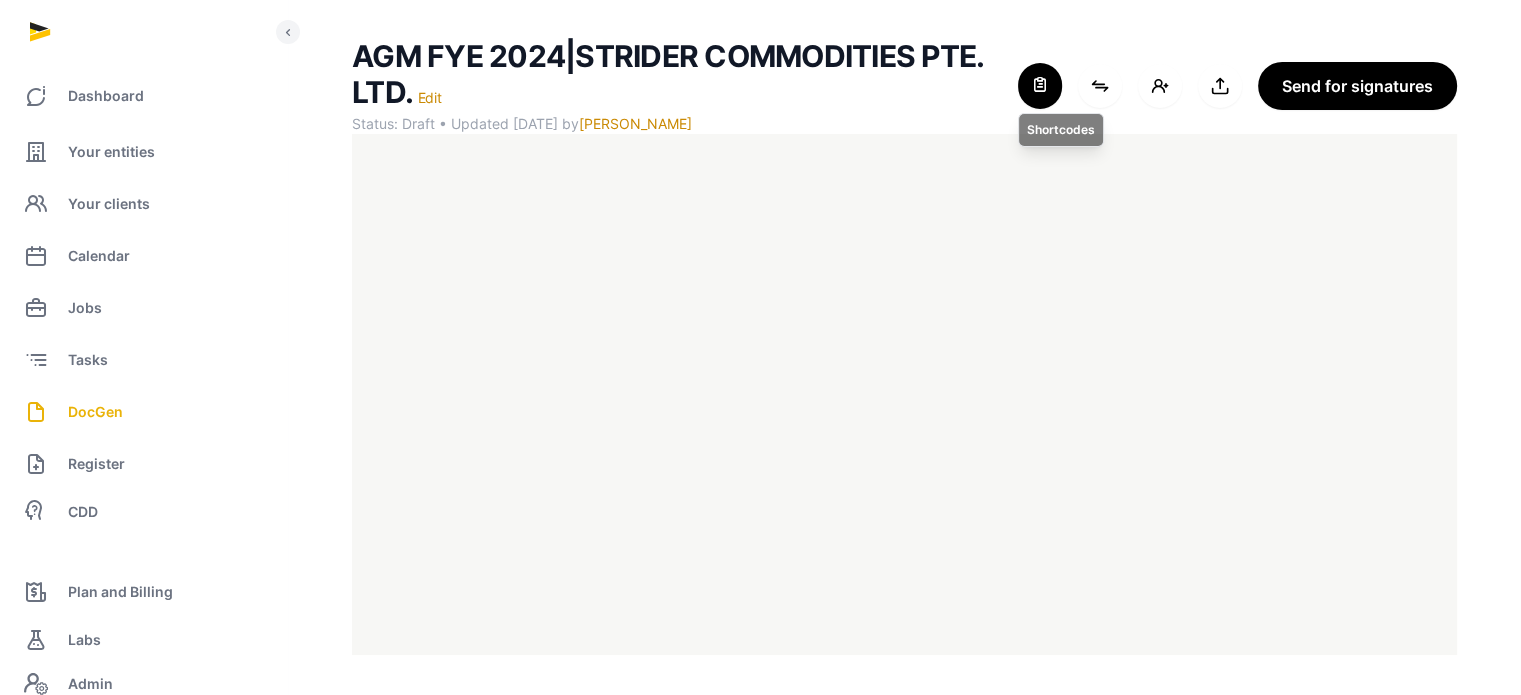 click at bounding box center [1040, 86] 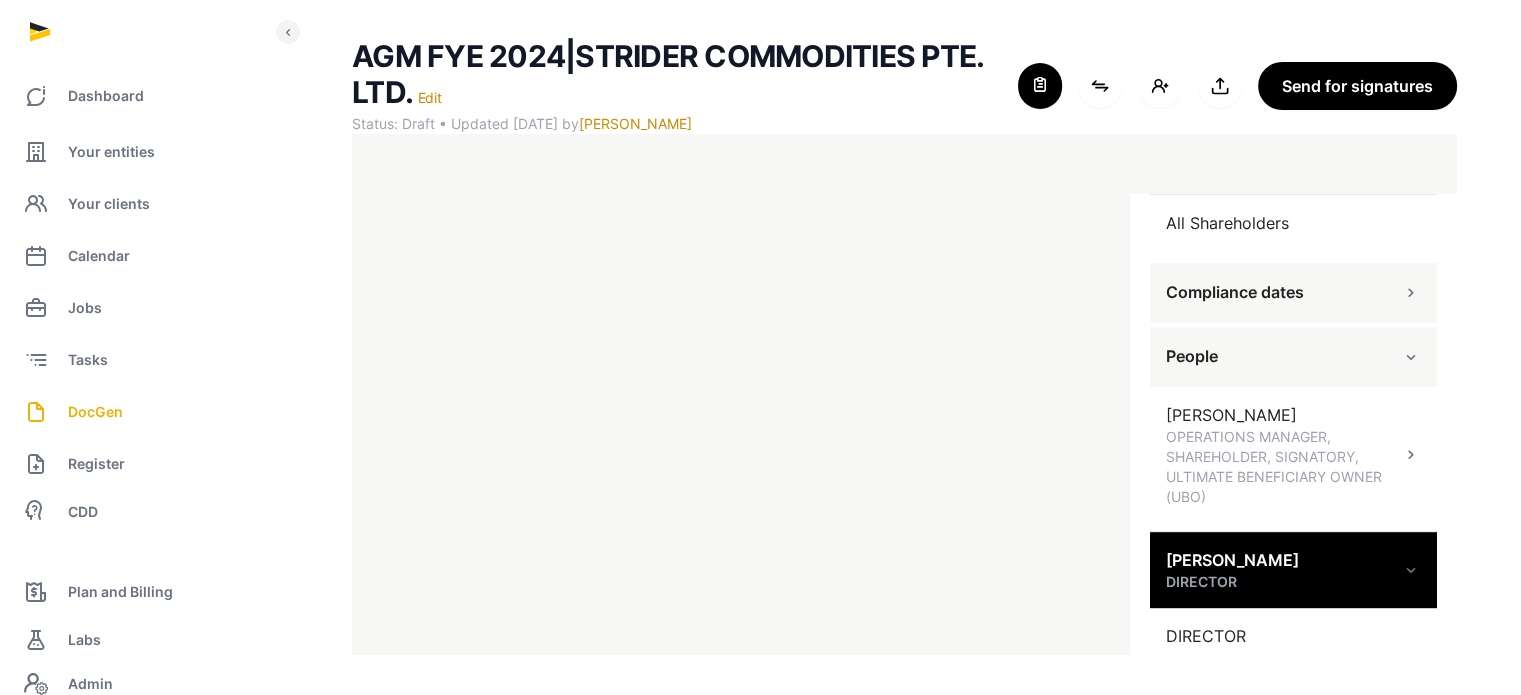 scroll, scrollTop: 1123, scrollLeft: 0, axis: vertical 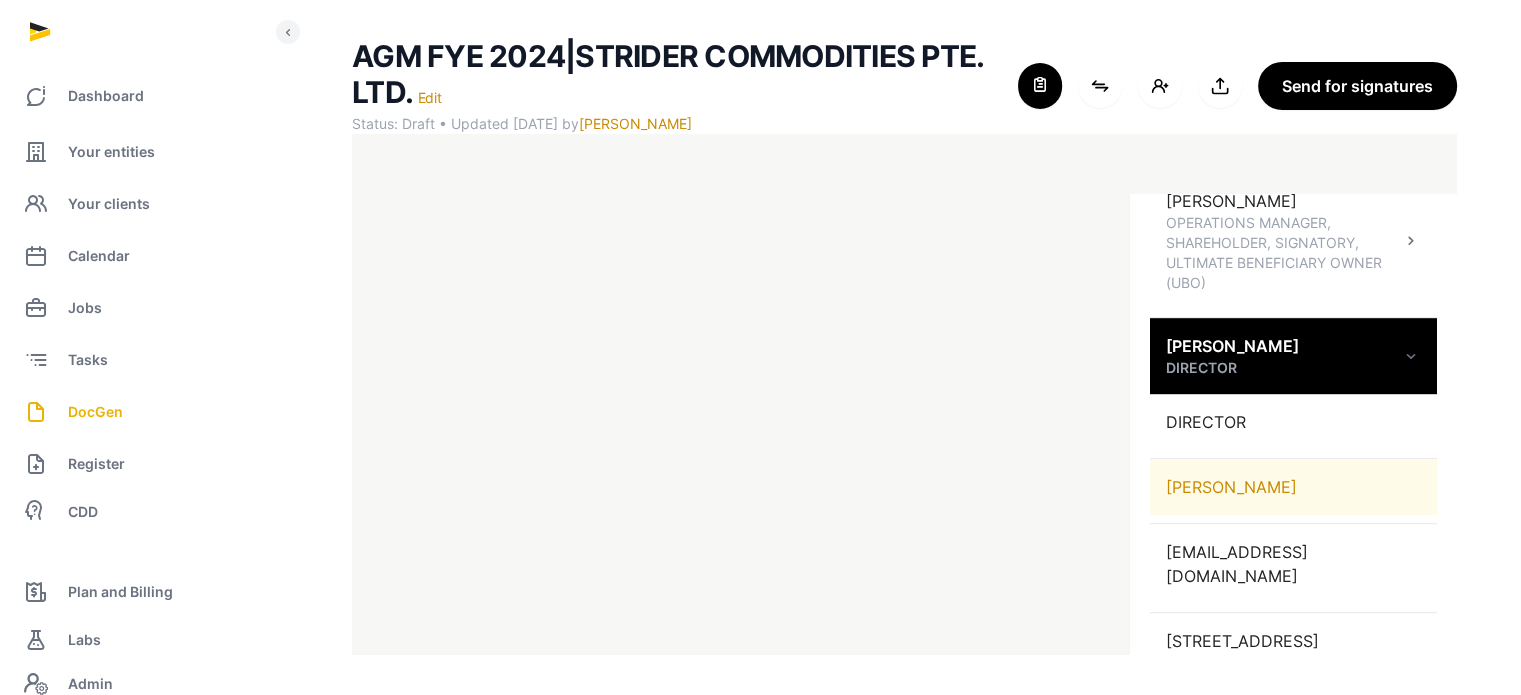 click on "VISHAL SIKKA" at bounding box center (1293, 487) 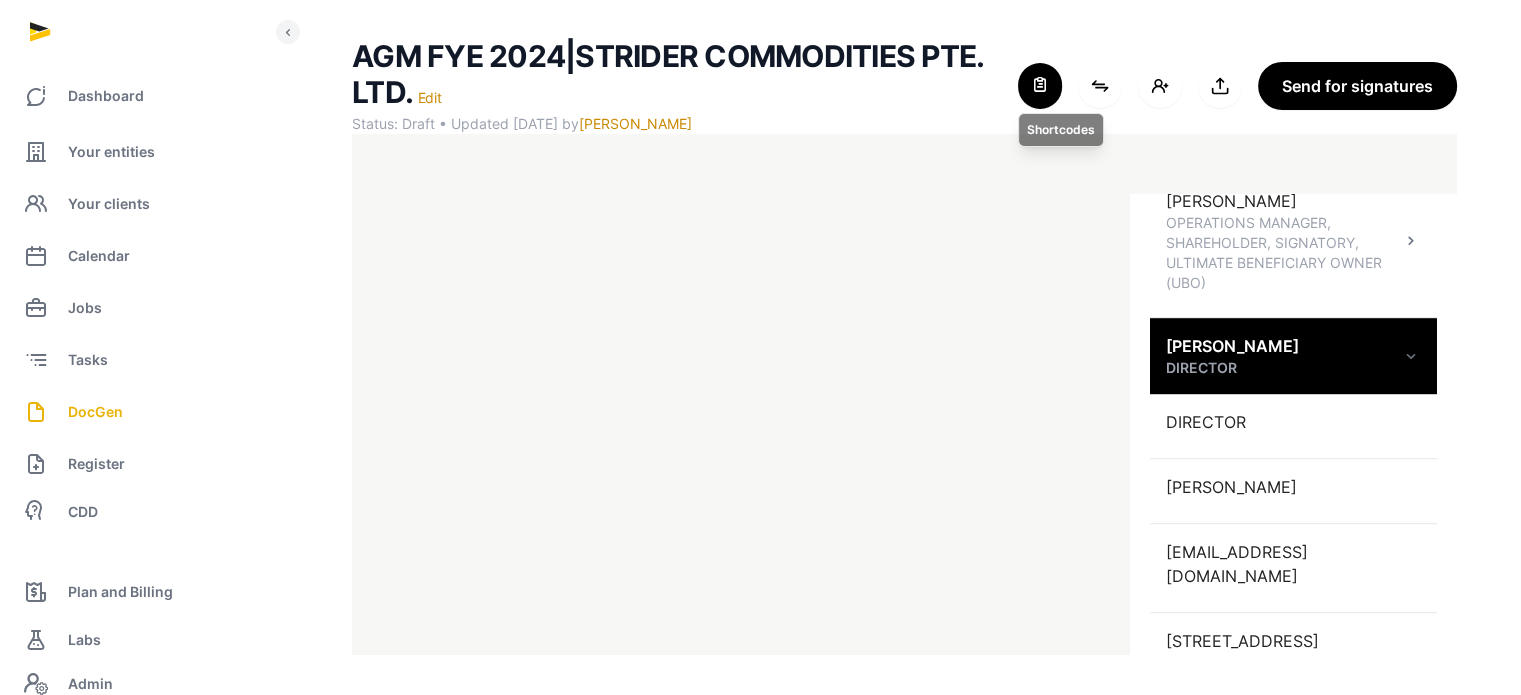 click at bounding box center [1040, 86] 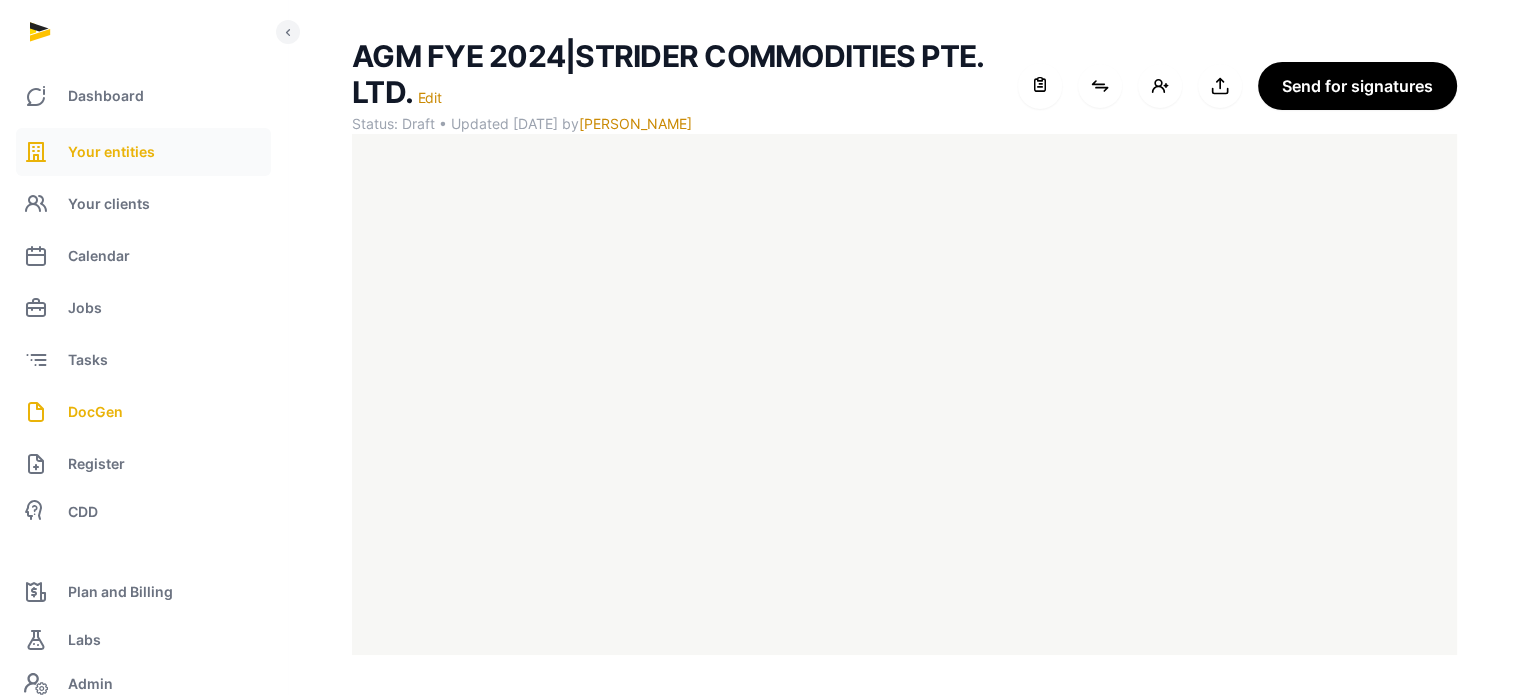 click on "Your entities" at bounding box center [111, 152] 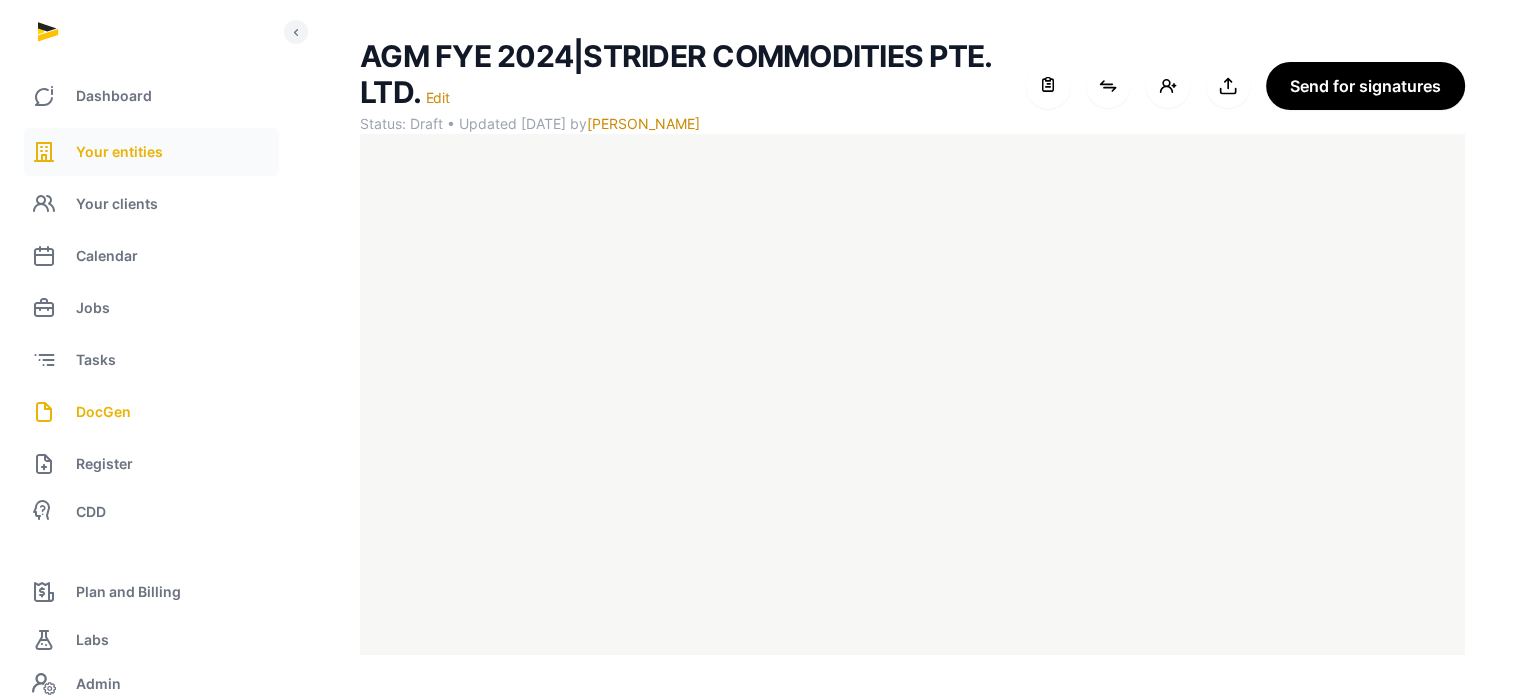 scroll, scrollTop: 0, scrollLeft: 0, axis: both 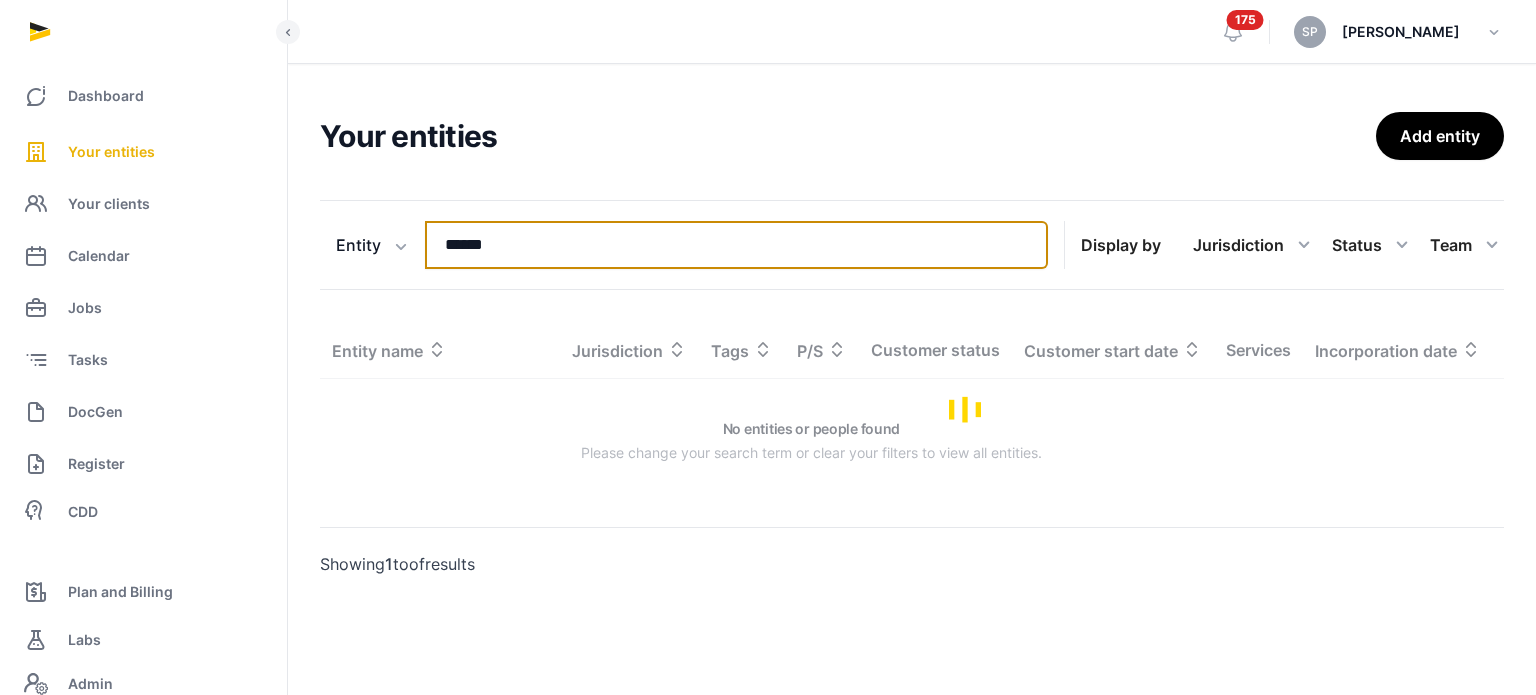 click on "******" at bounding box center (736, 245) 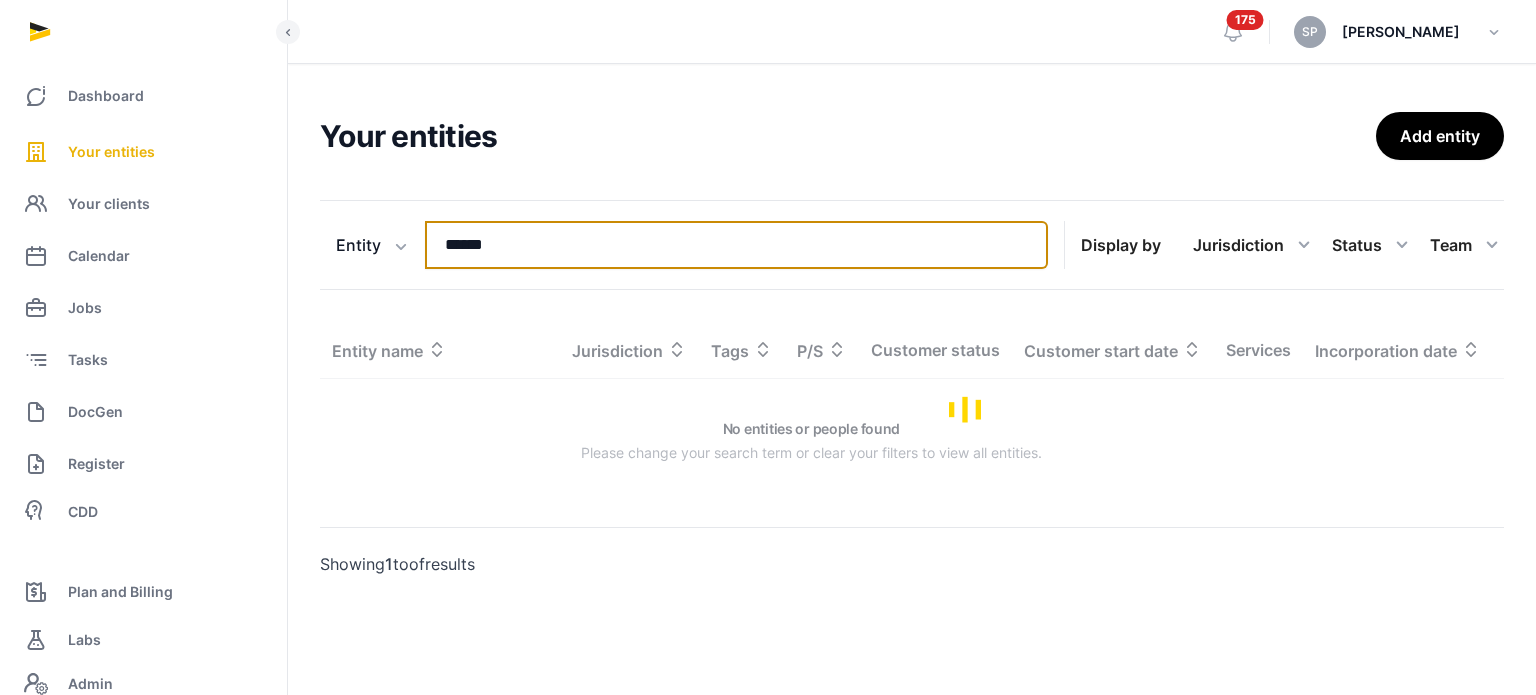 click on "******" at bounding box center [736, 245] 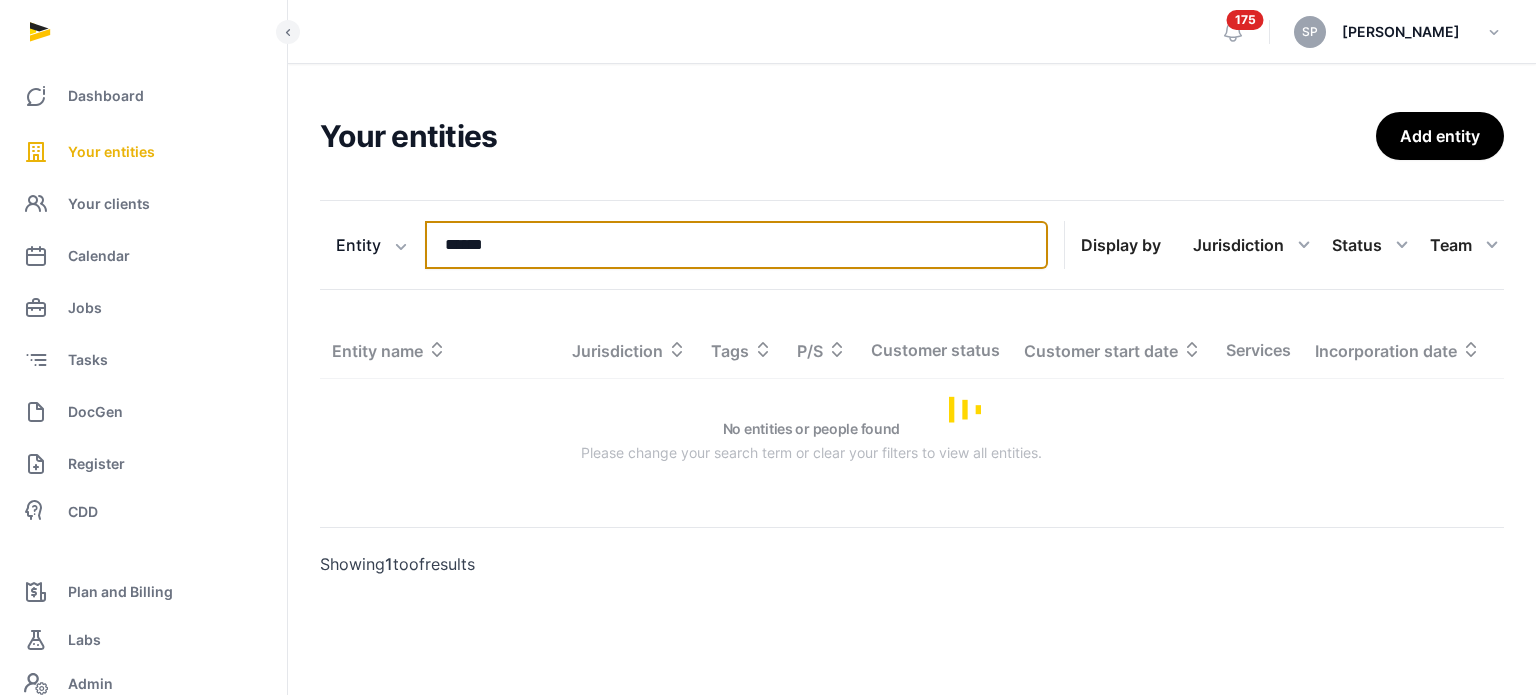 click on "******" at bounding box center [736, 245] 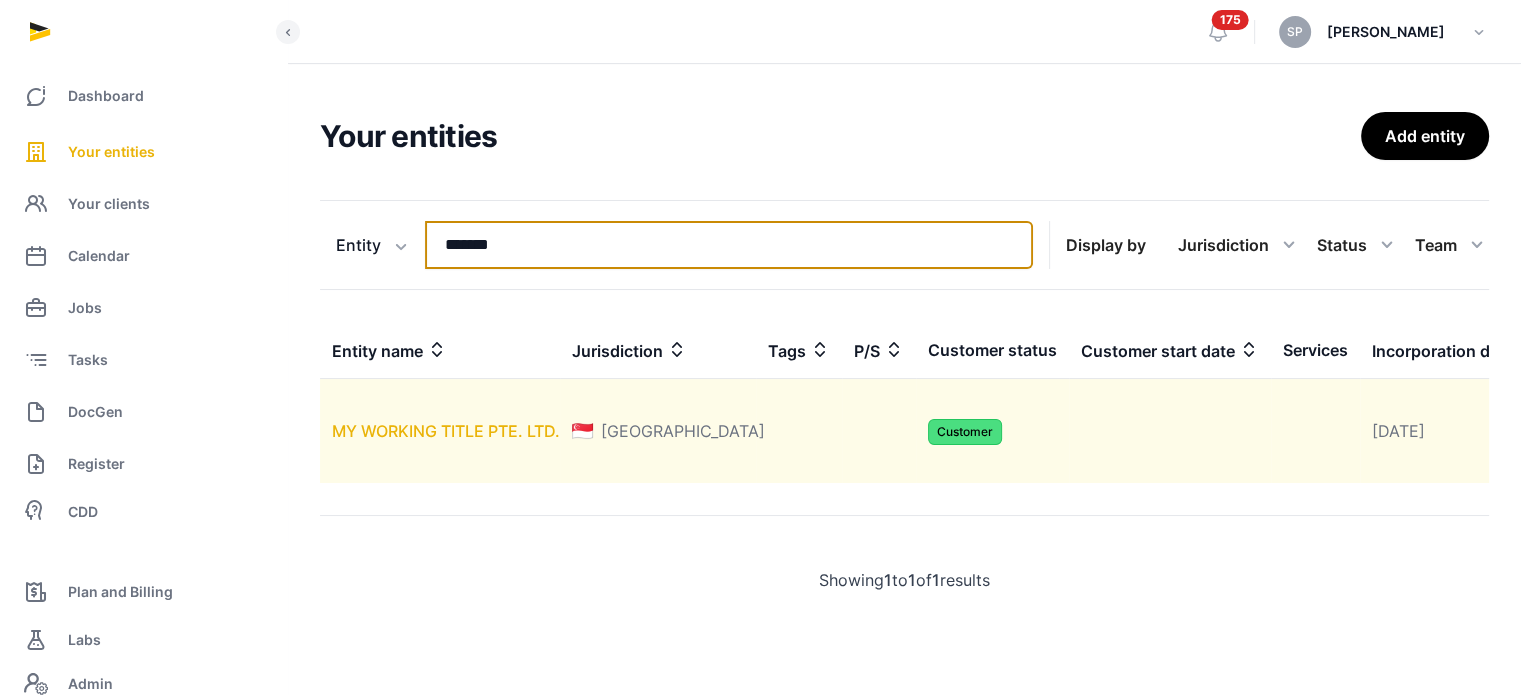type on "*******" 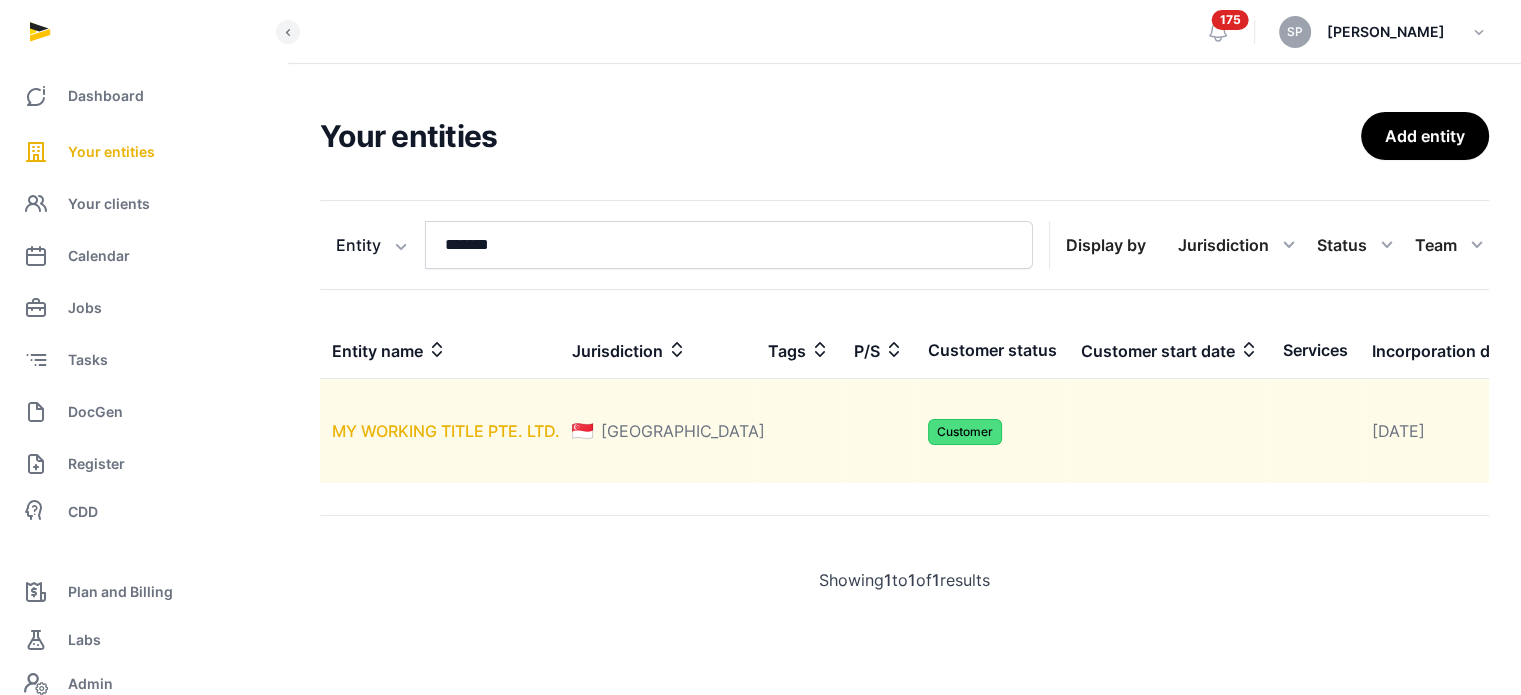 click on "MY WORKING TITLE PTE. LTD." at bounding box center (446, 431) 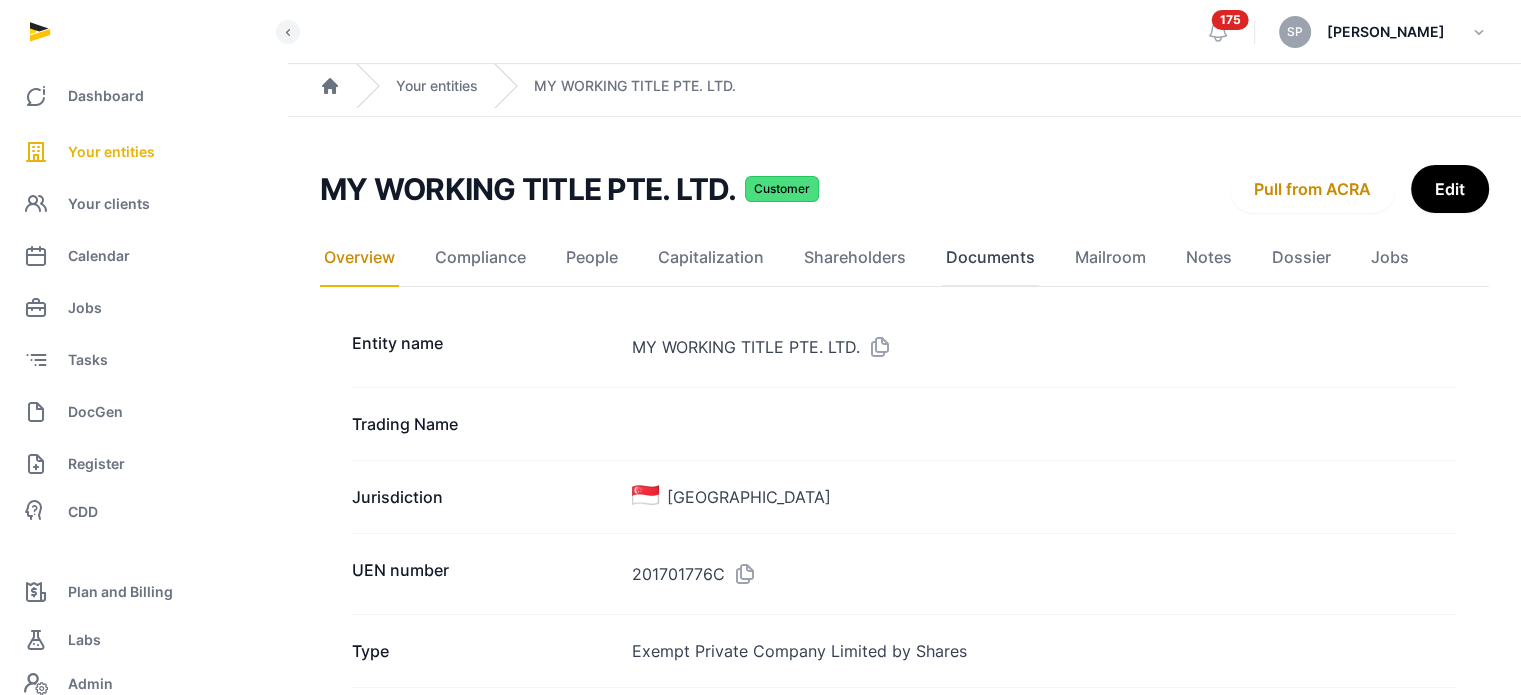 click on "Documents" 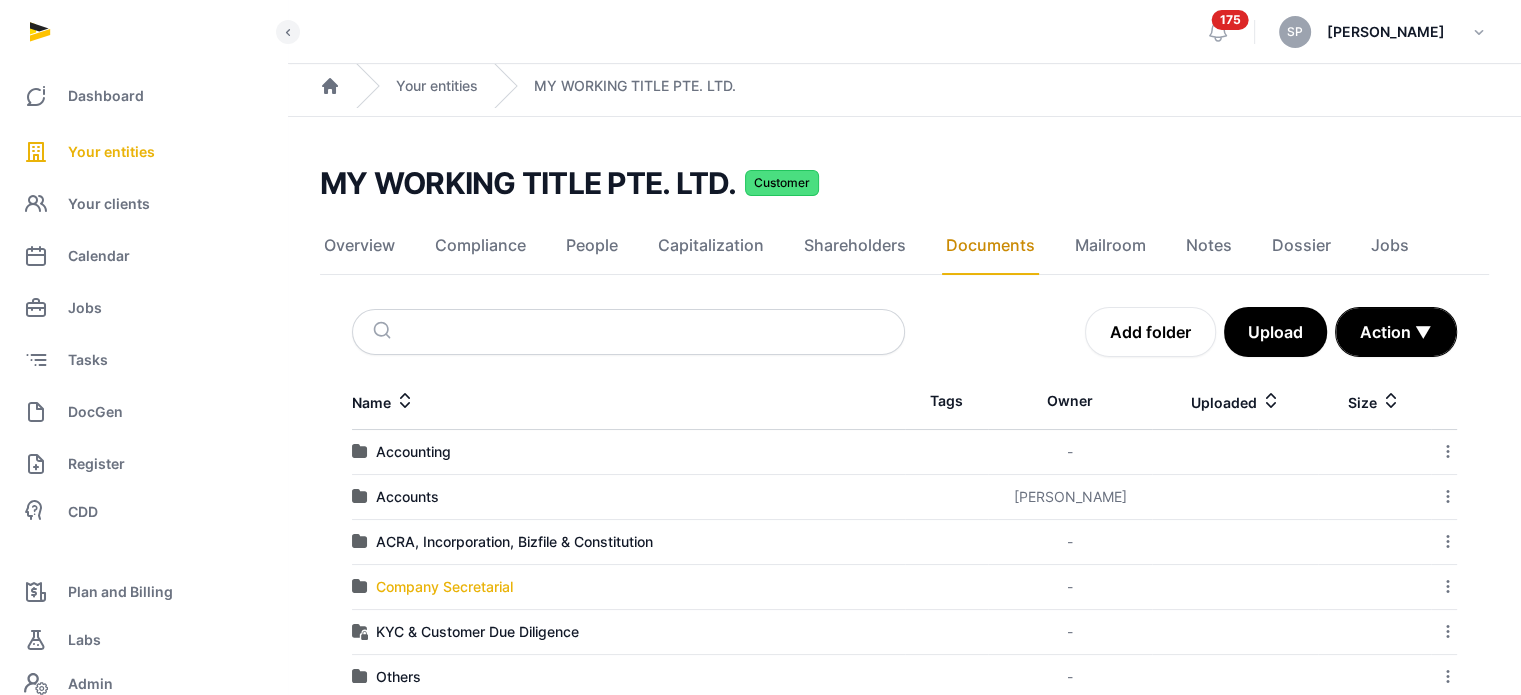 click on "Company Secretarial" at bounding box center [444, 587] 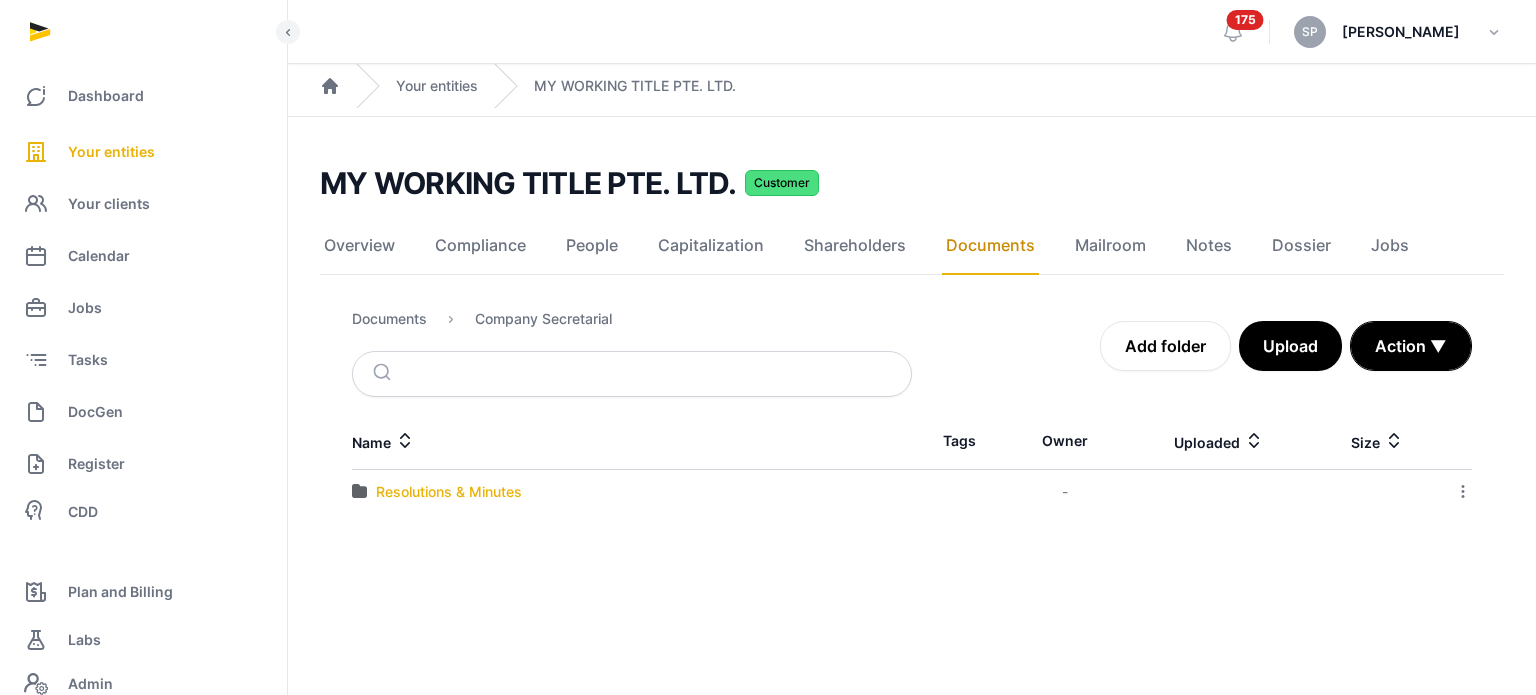click on "Resolutions & Minutes" at bounding box center (449, 492) 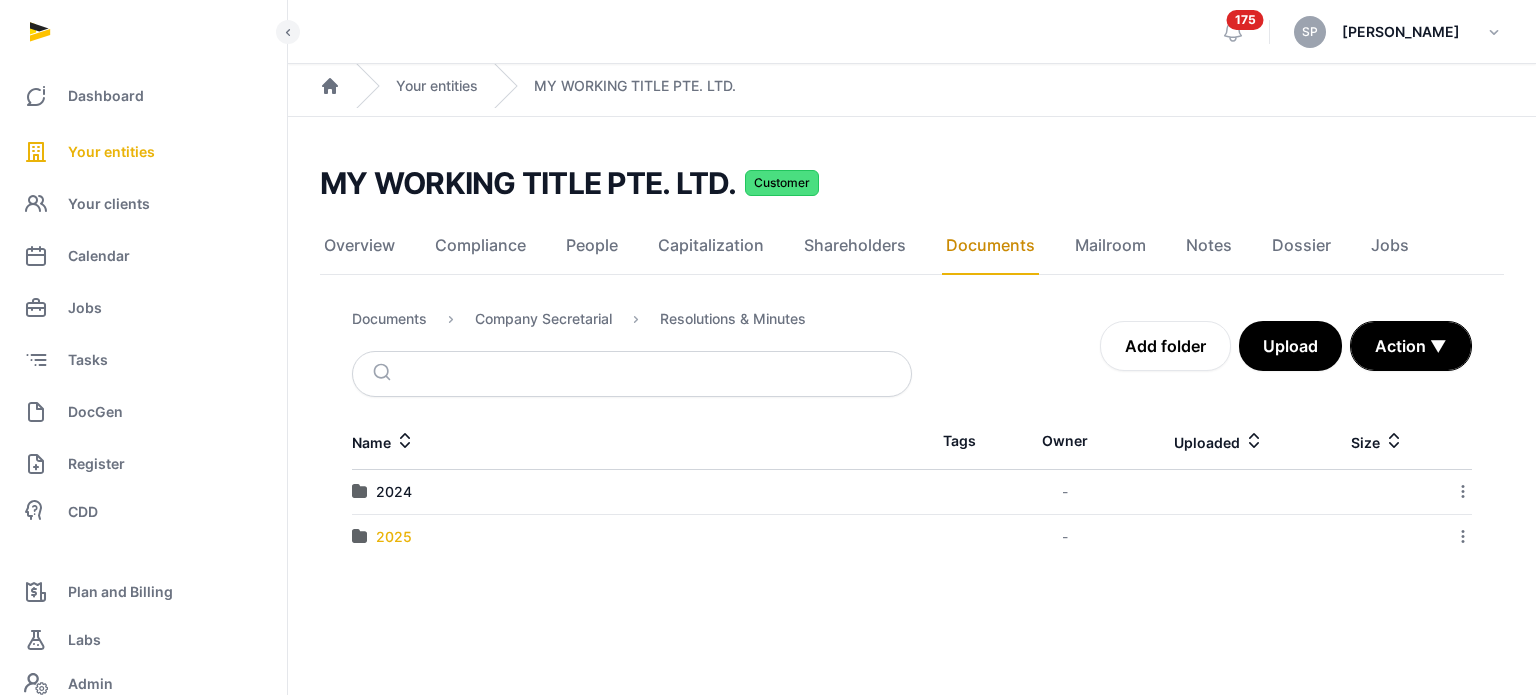 click on "2025" at bounding box center [394, 537] 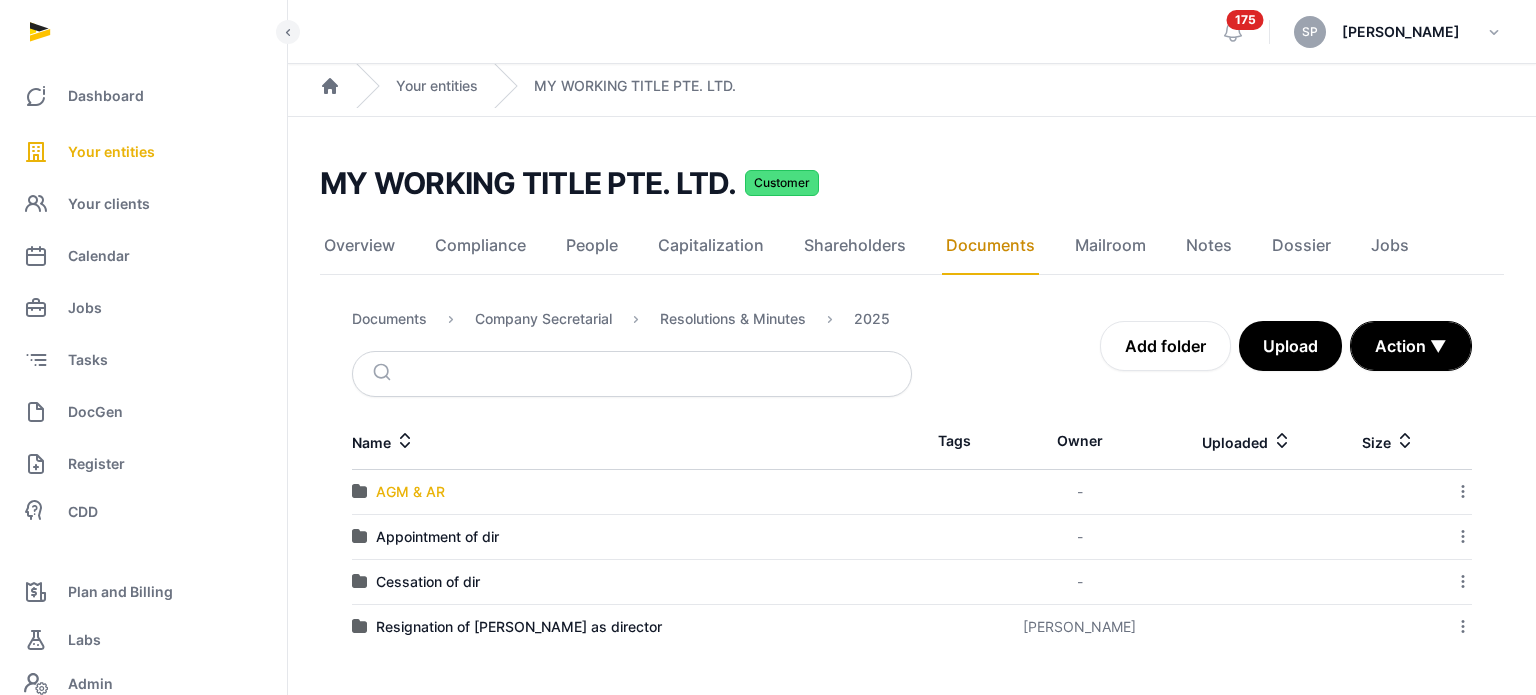 click on "AGM & AR" at bounding box center [410, 492] 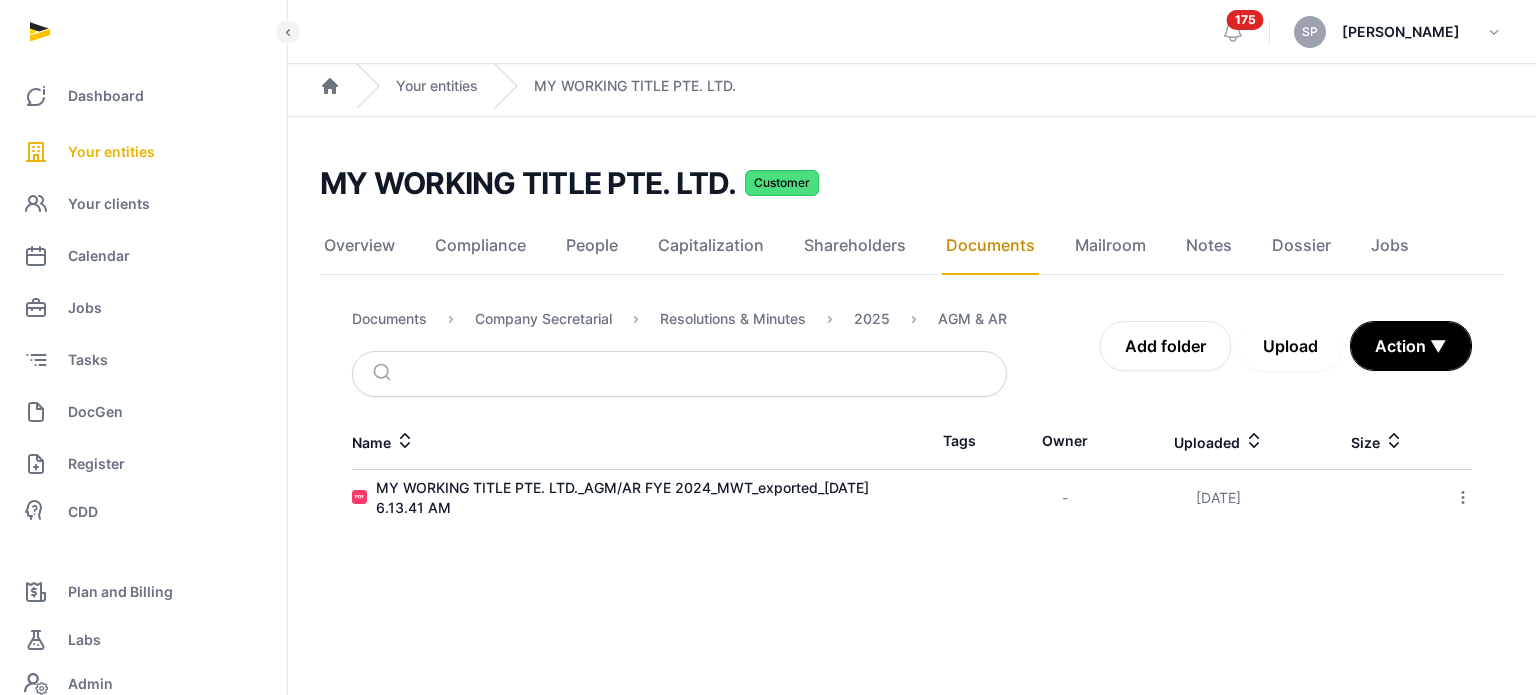 click on "Upload" at bounding box center [1290, 346] 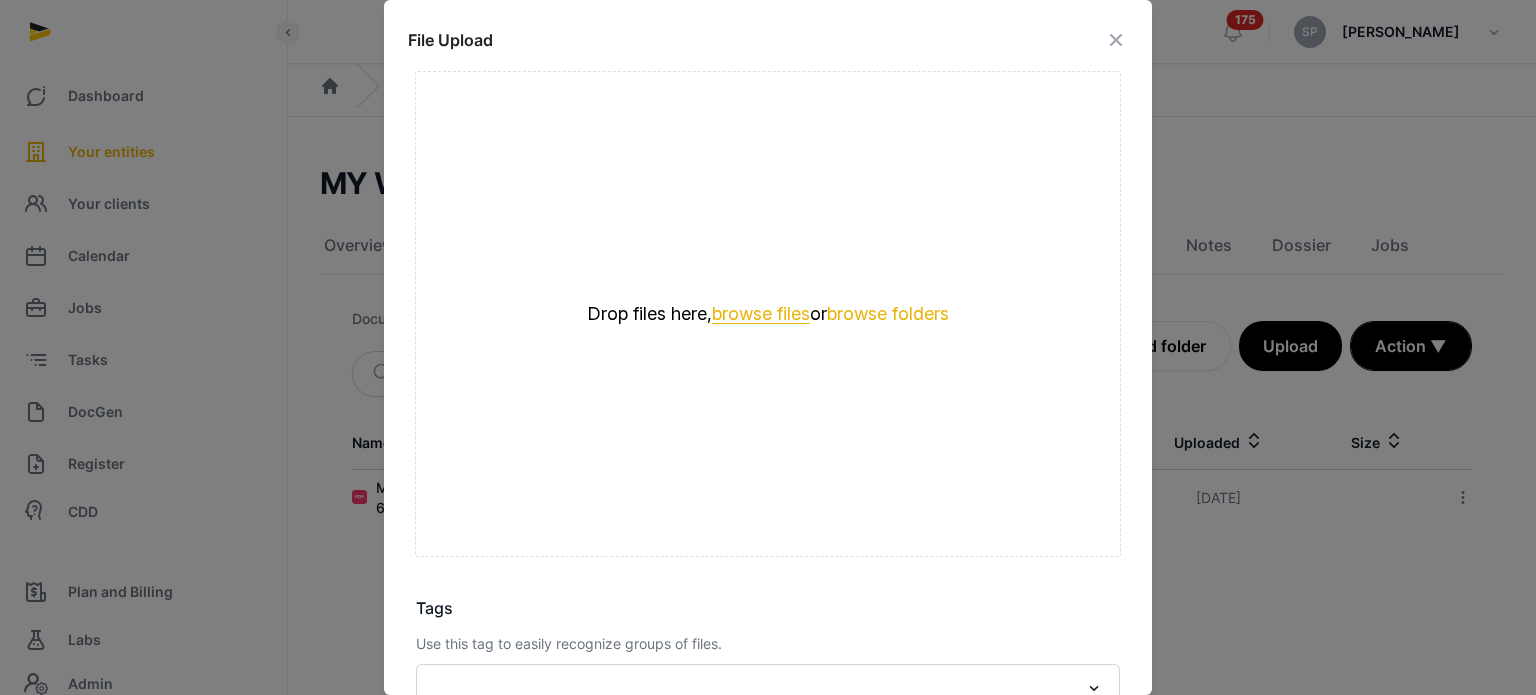 click on "browse files" at bounding box center [761, 314] 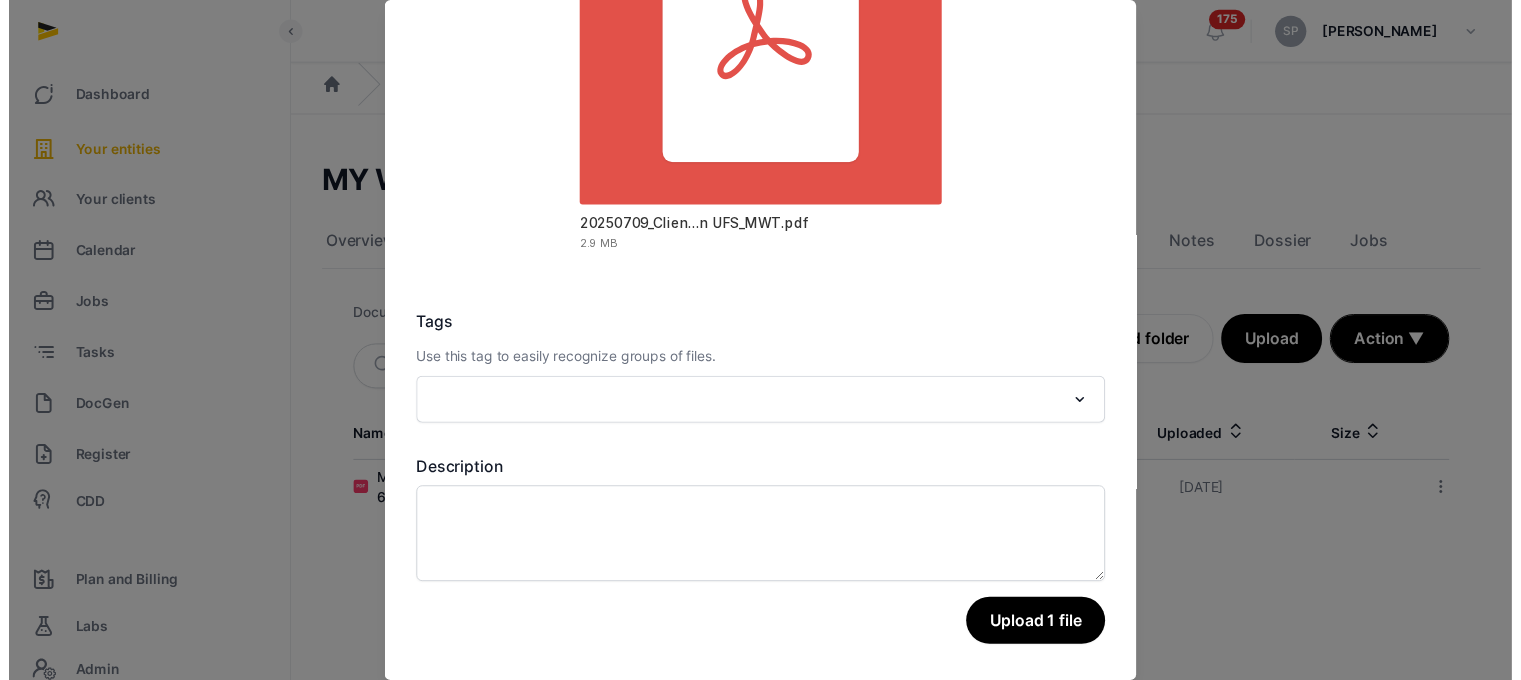 scroll, scrollTop: 282, scrollLeft: 0, axis: vertical 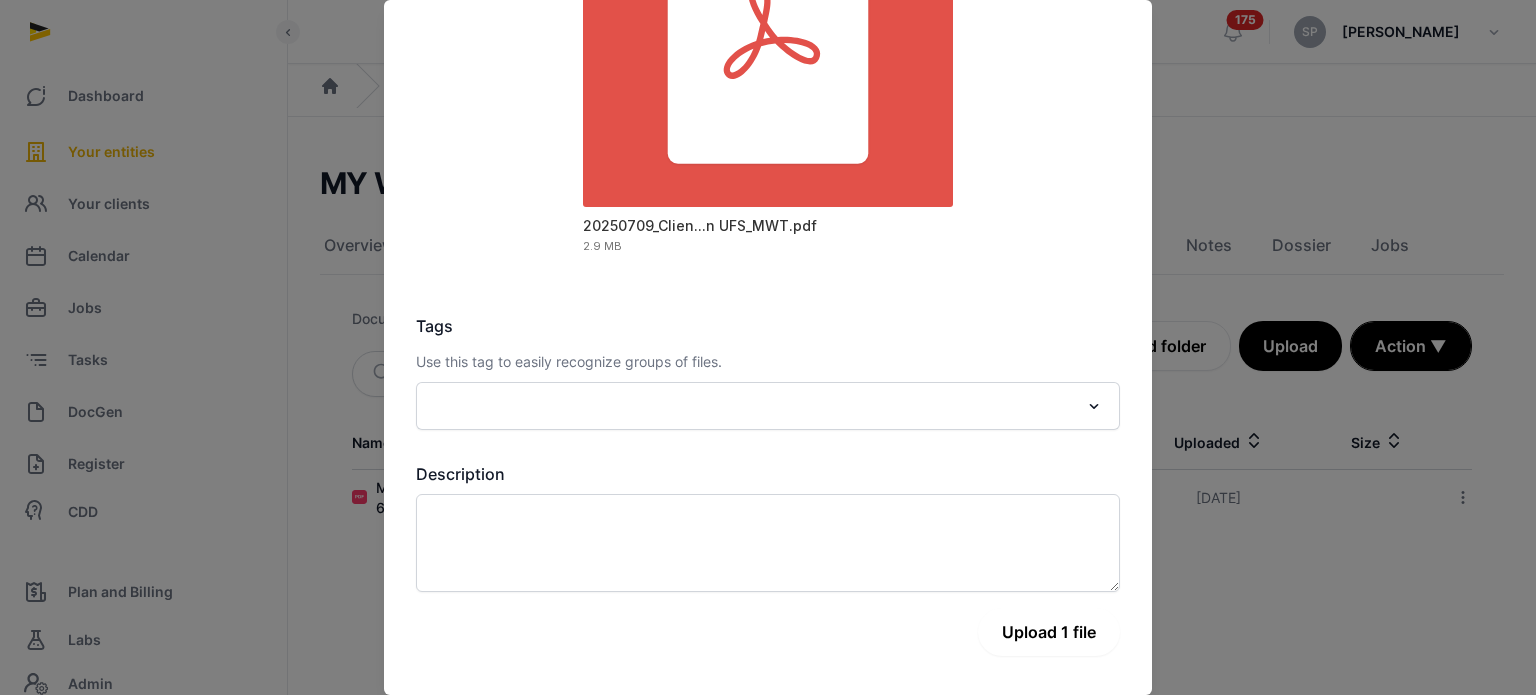 click on "Upload 1 file" at bounding box center [1049, 632] 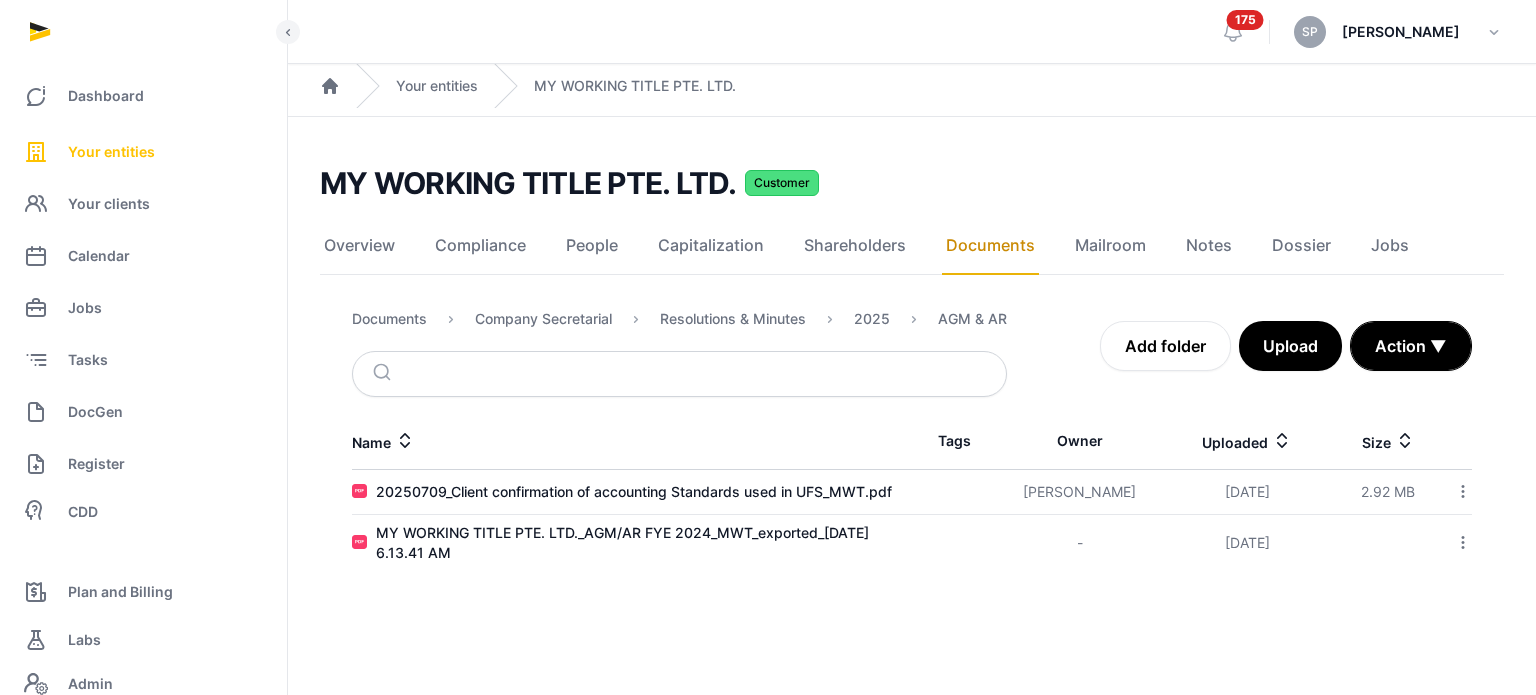 click on "Your entities" at bounding box center [143, 152] 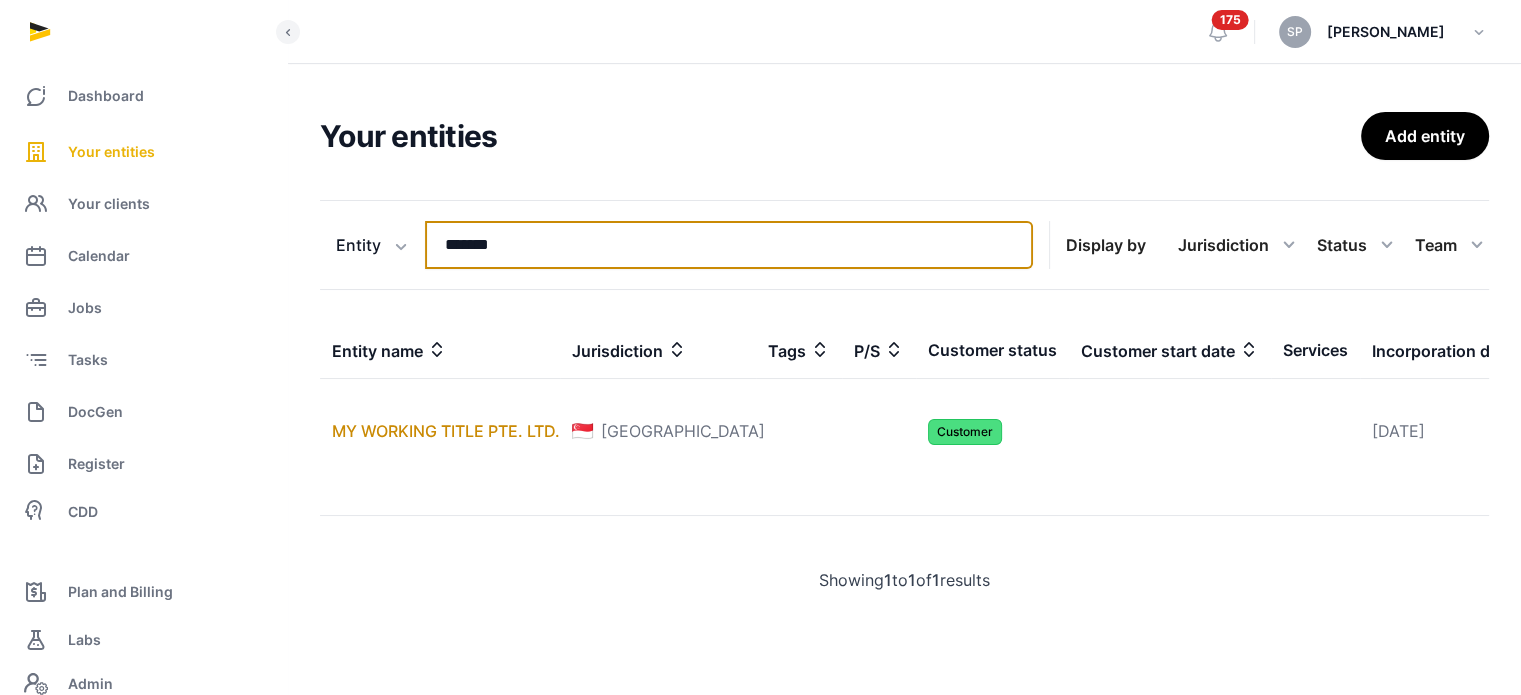 click on "*******" at bounding box center [729, 245] 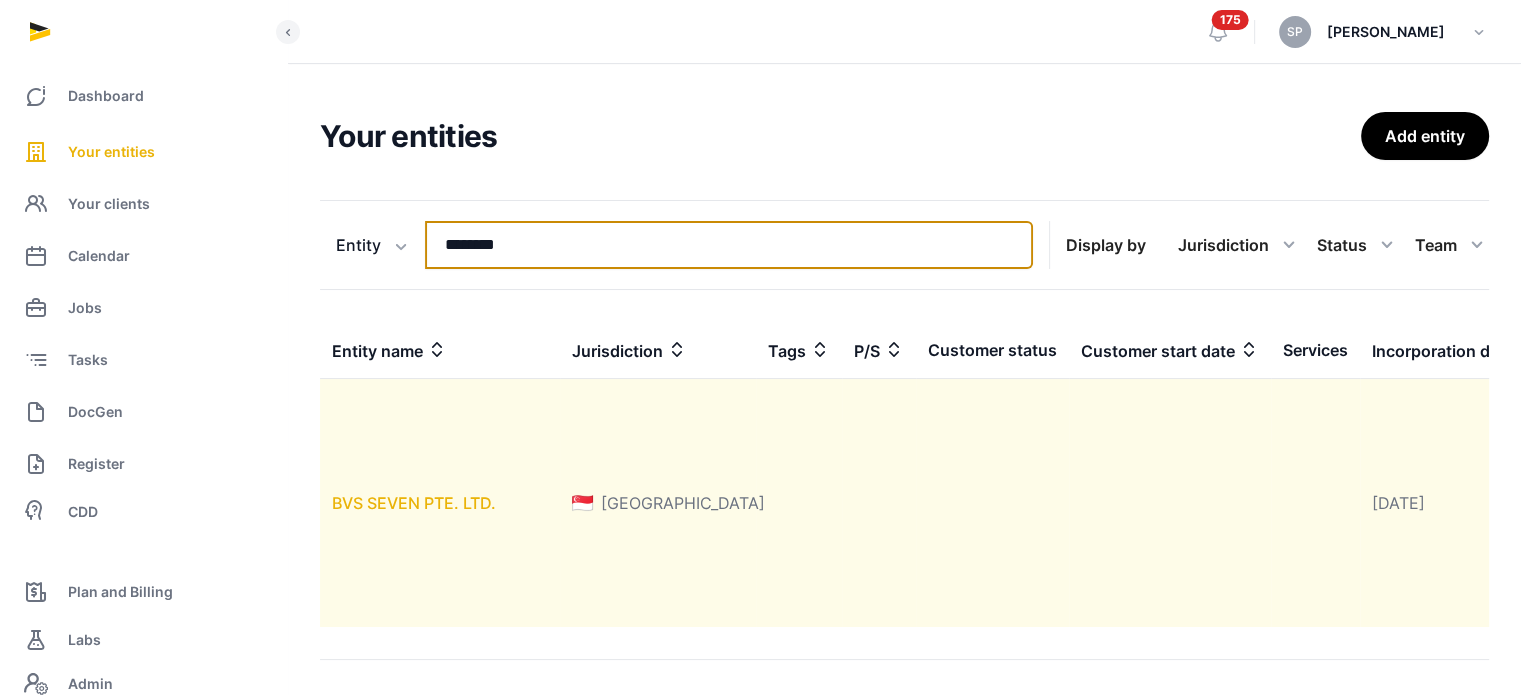 type on "********" 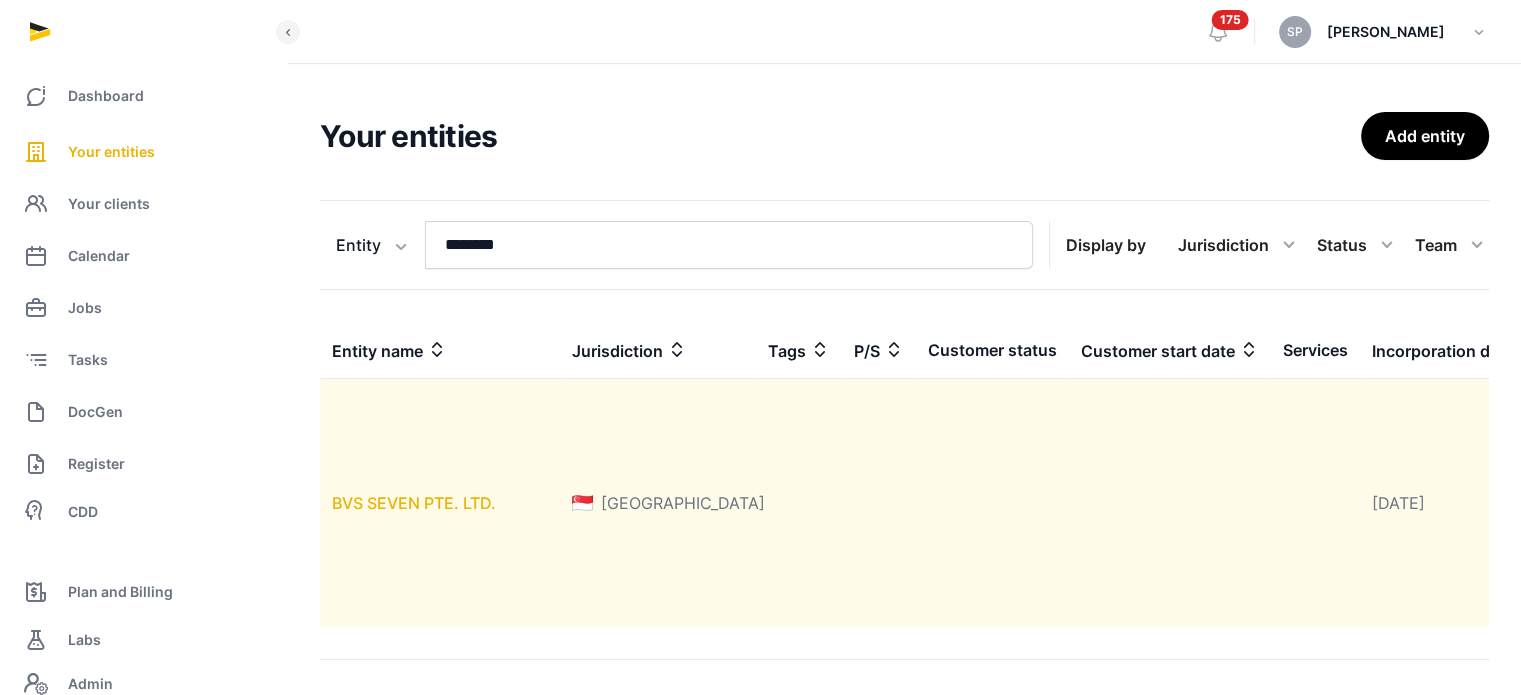 click on "BVS SEVEN PTE. LTD." at bounding box center [414, 503] 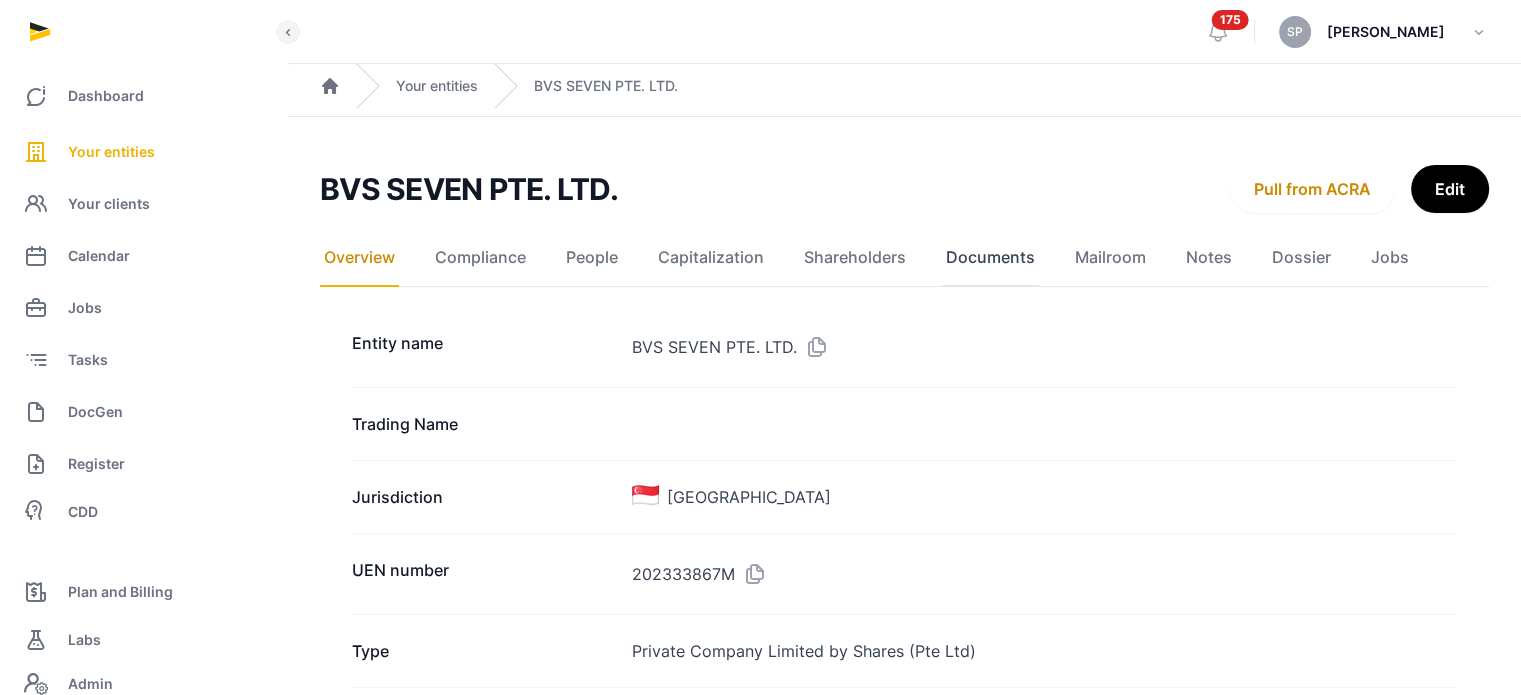 click on "Documents" 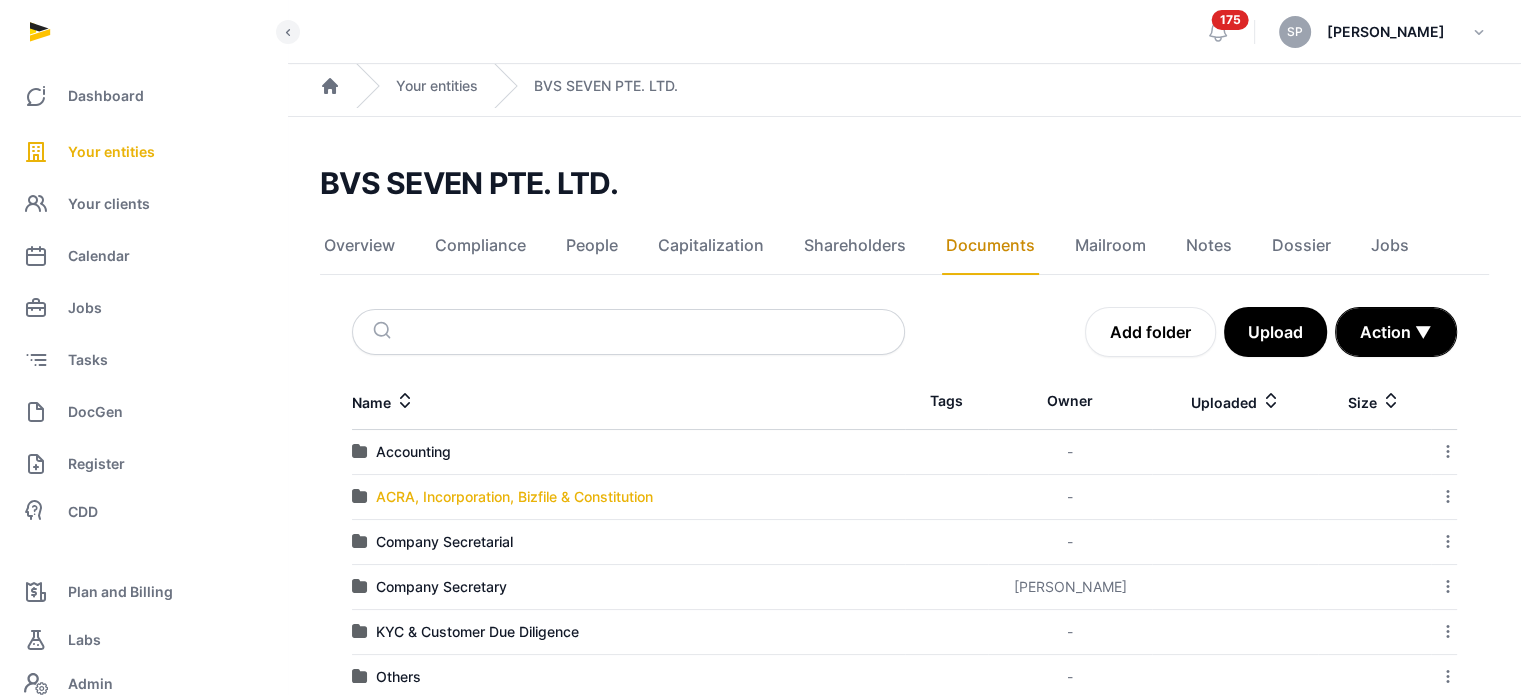 click on "ACRA, Incorporation, Bizfile & Constitution" at bounding box center (514, 497) 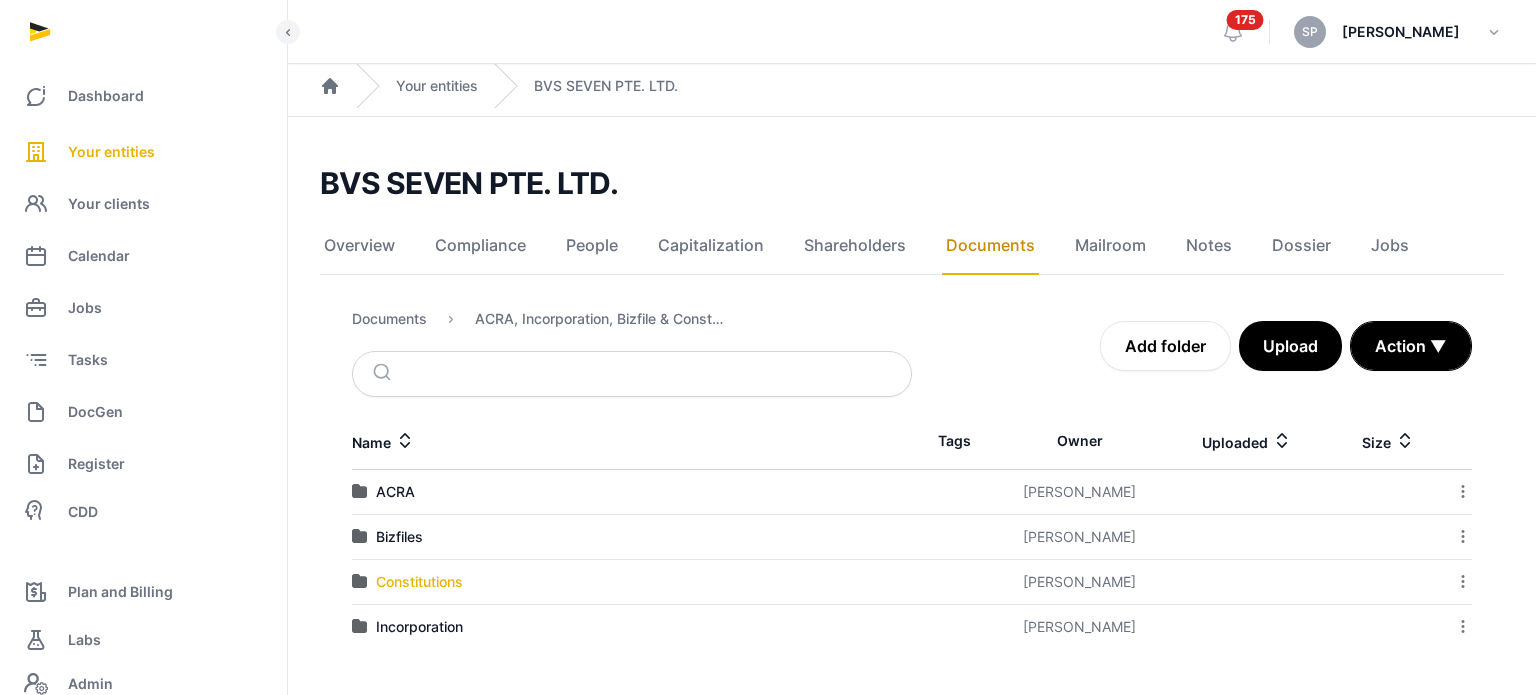 click on "Constitutions" at bounding box center (419, 582) 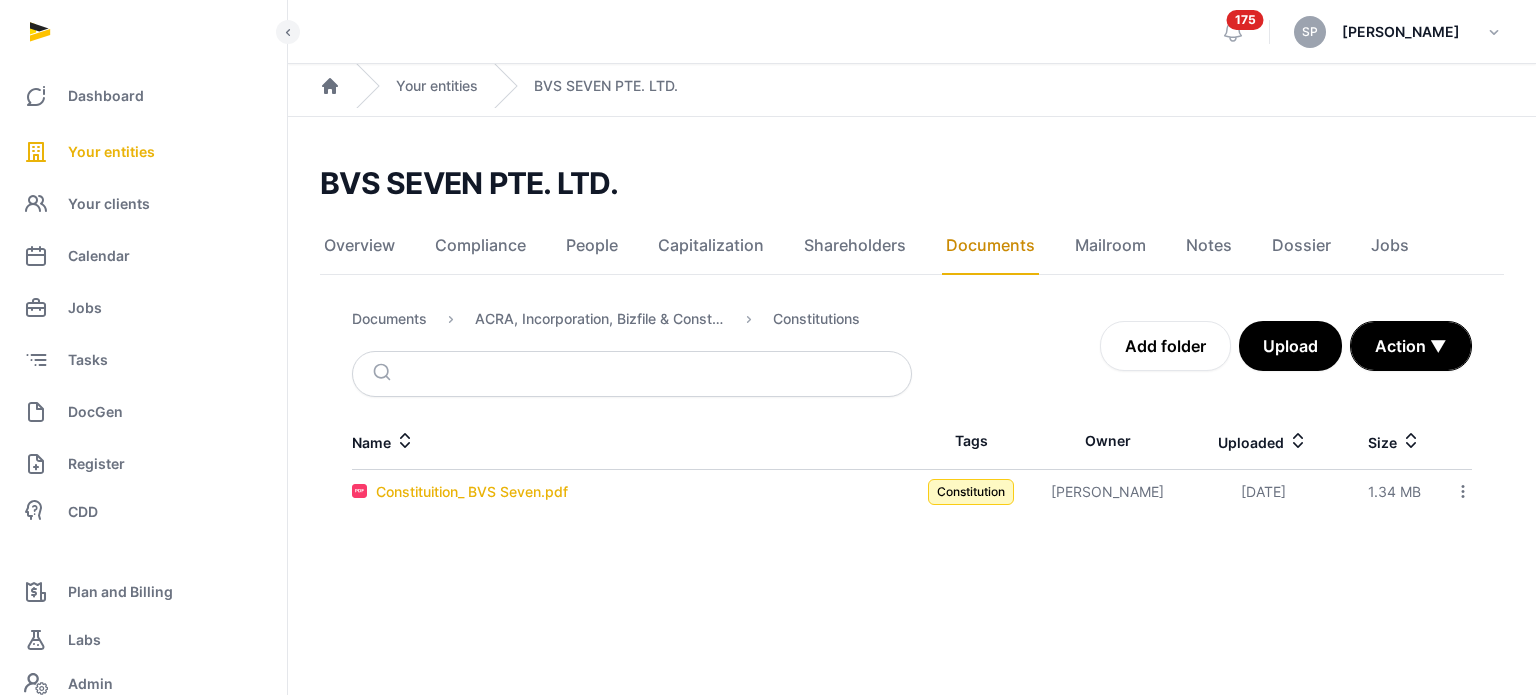 click on "Constituition_ BVS Seven.pdf" at bounding box center (472, 492) 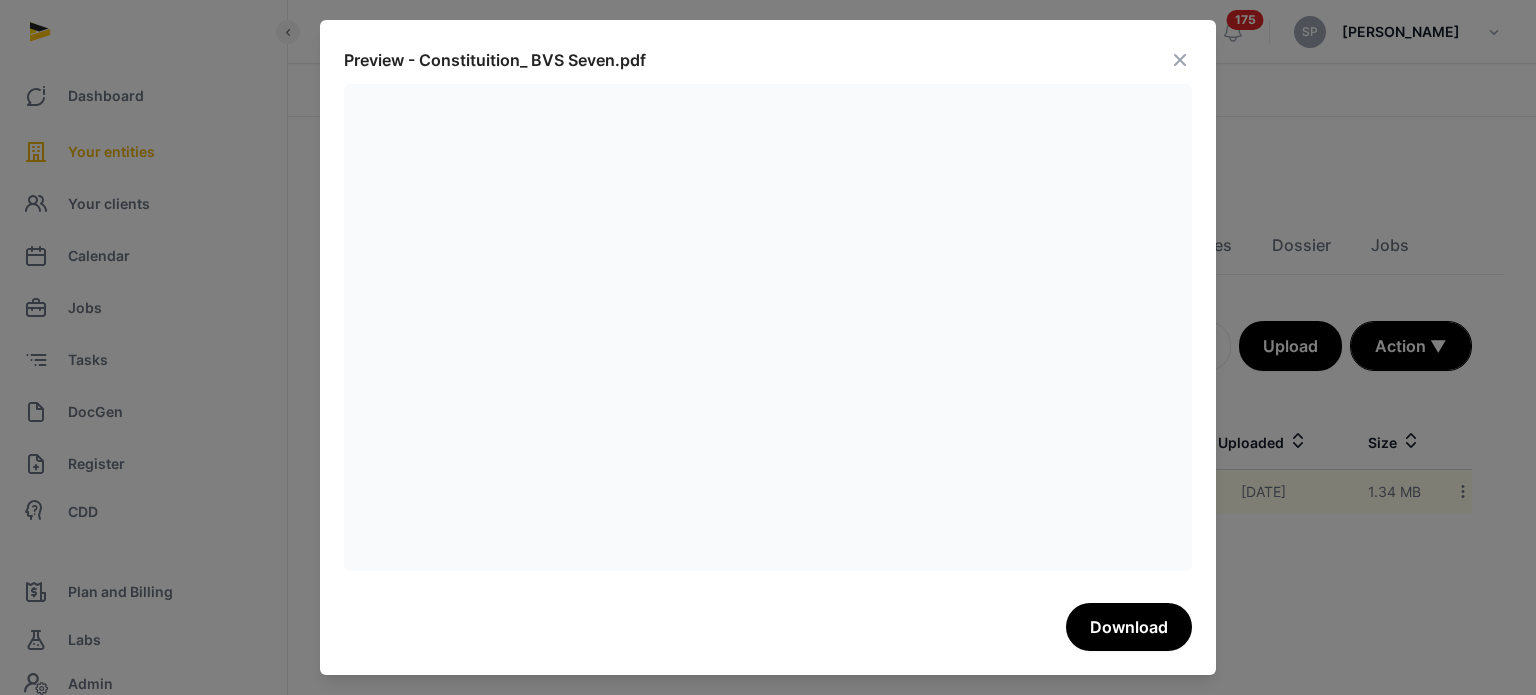click at bounding box center [1180, 60] 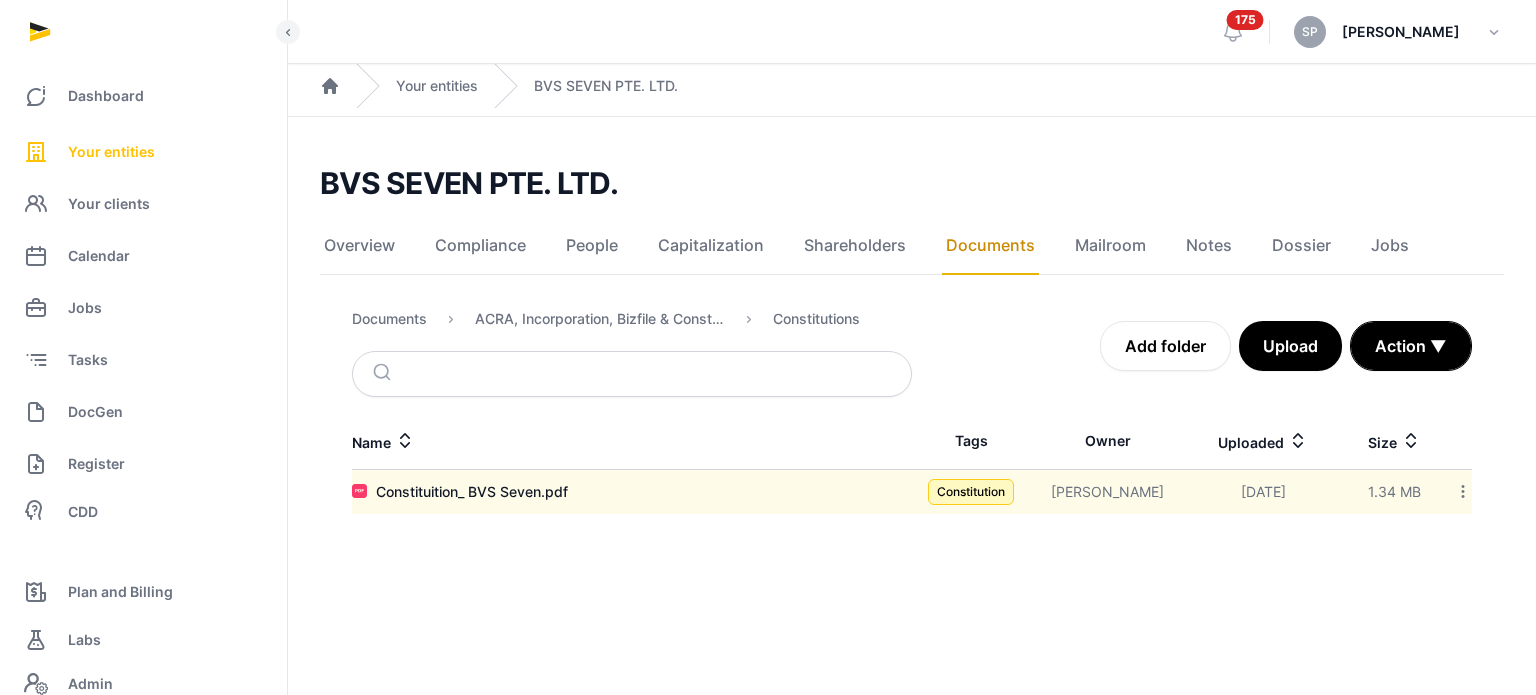 click on "Your entities" at bounding box center (143, 152) 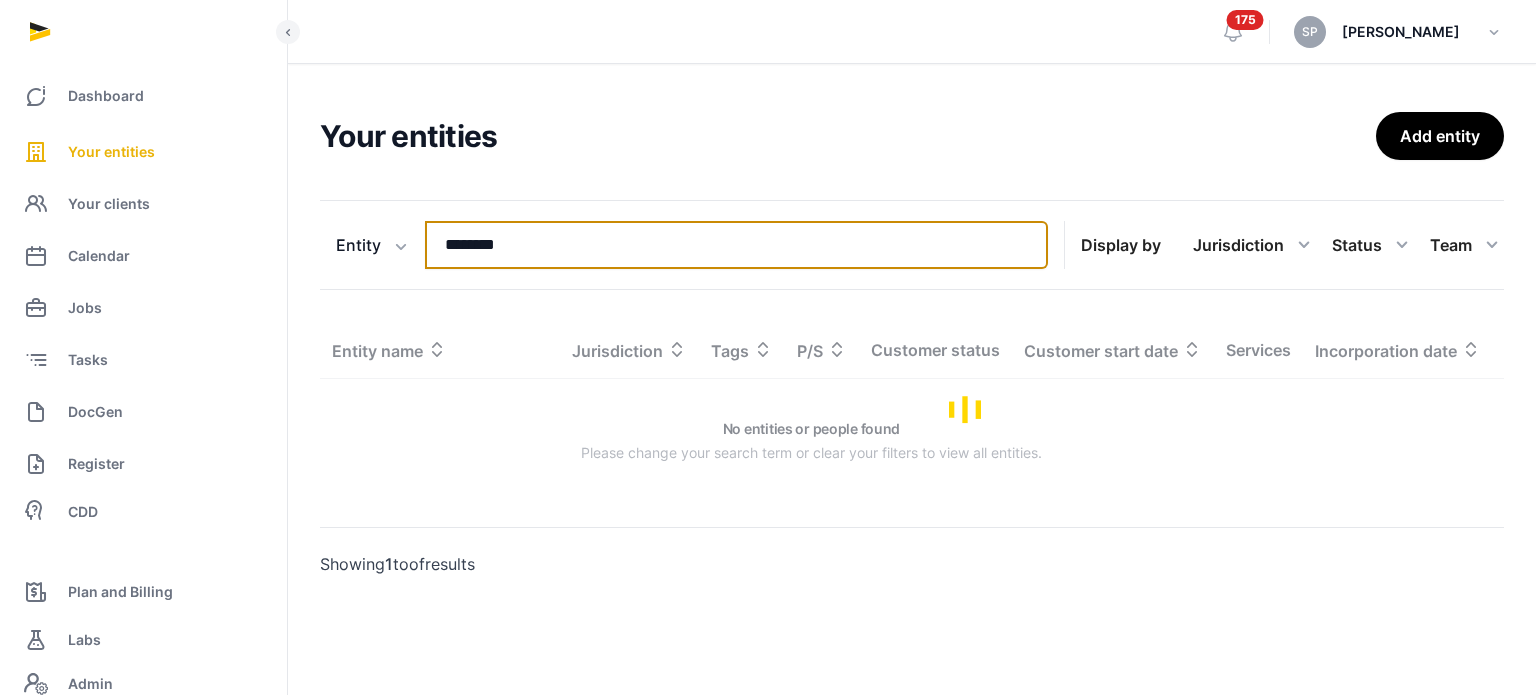 click on "********" at bounding box center [736, 245] 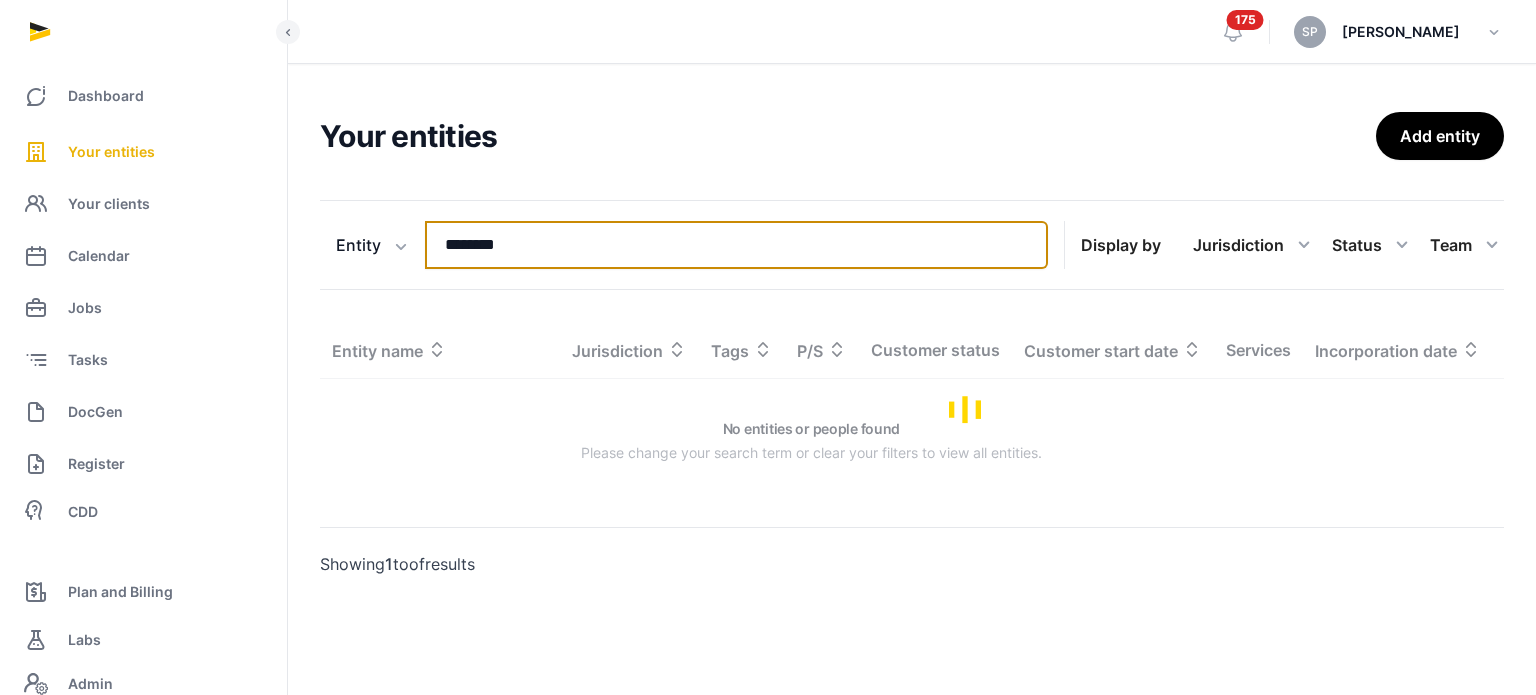 click on "********" at bounding box center (736, 245) 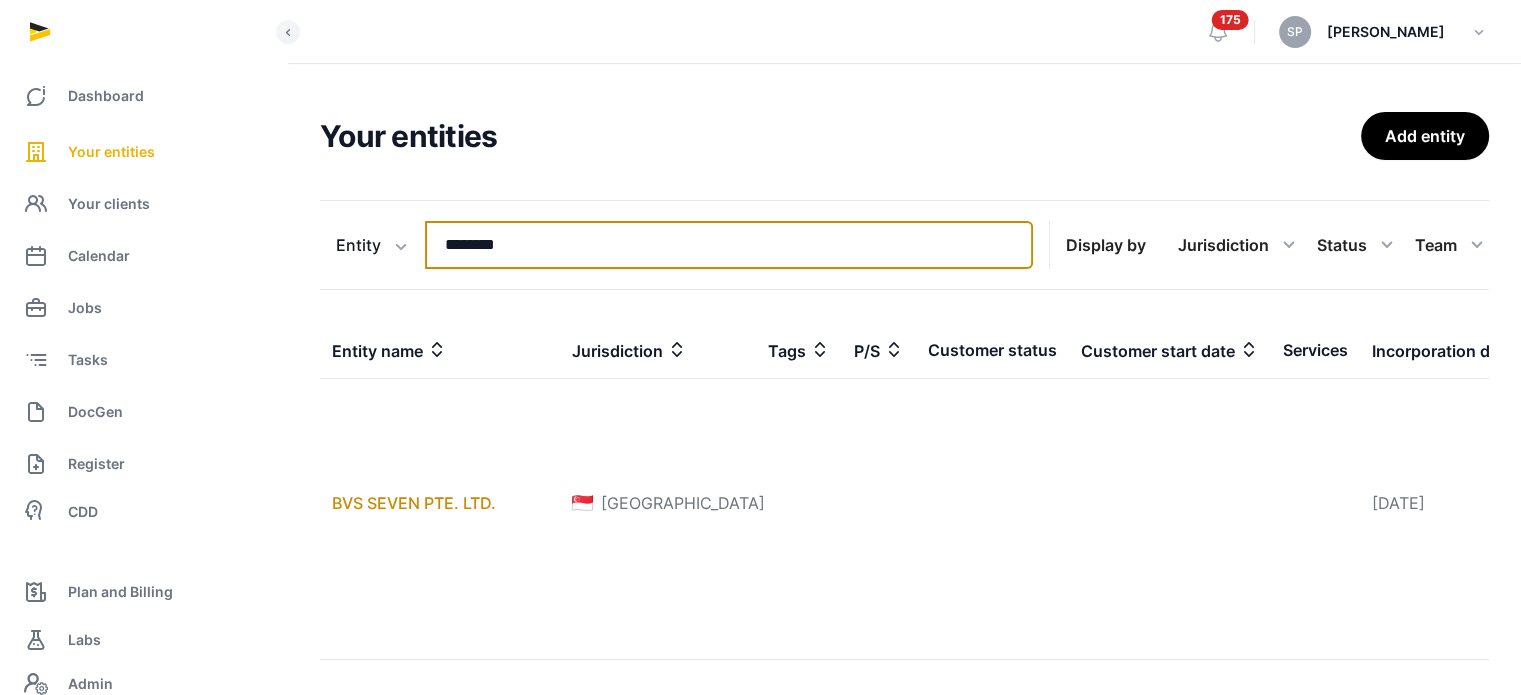 click on "********" at bounding box center (729, 245) 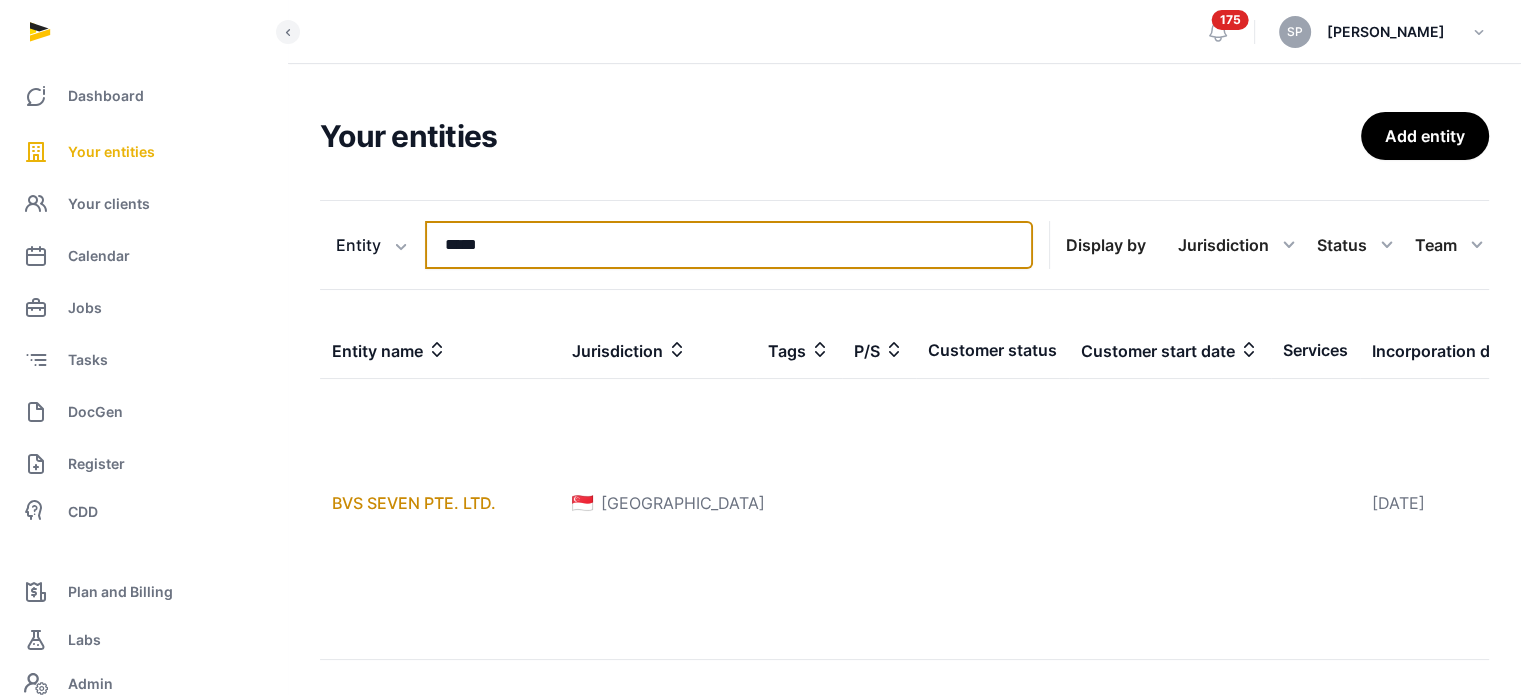 type on "*****" 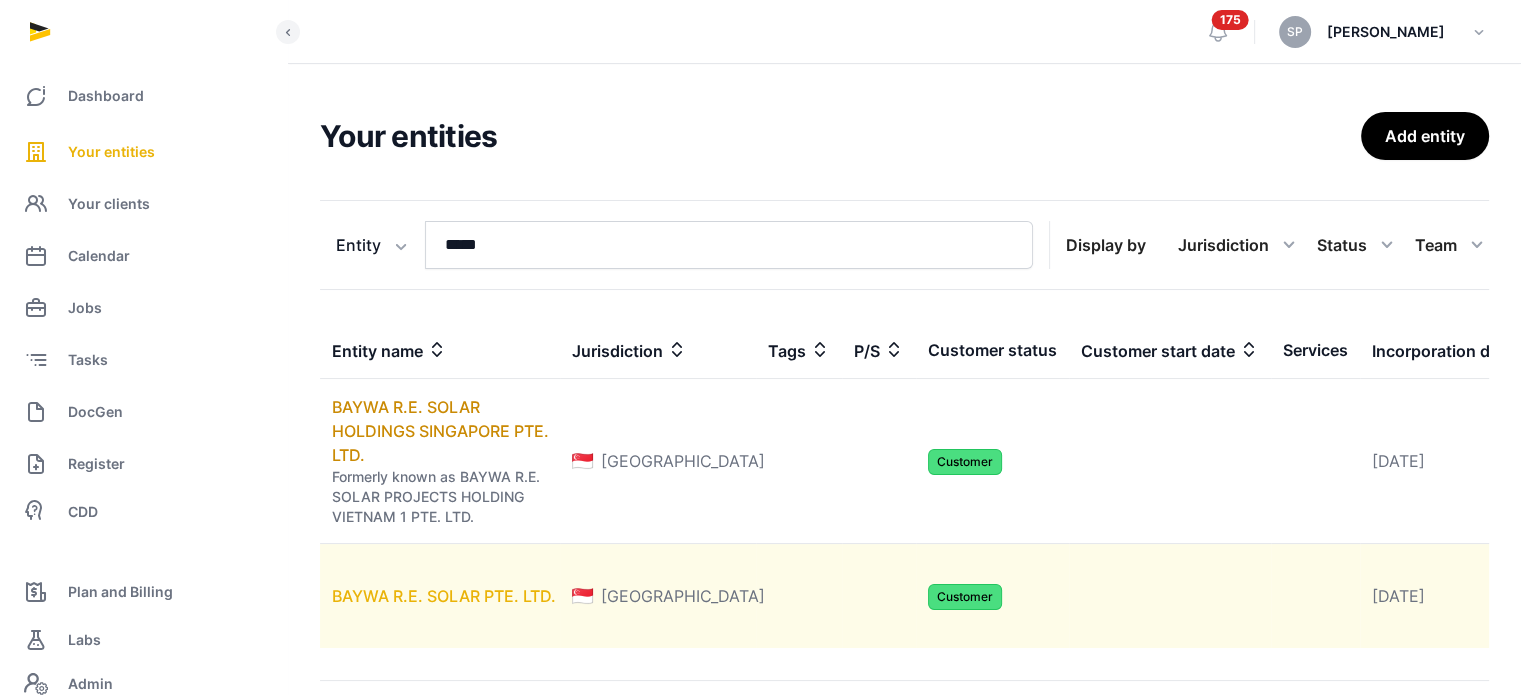 click on "BAYWA R.E. SOLAR PTE. LTD." at bounding box center [444, 596] 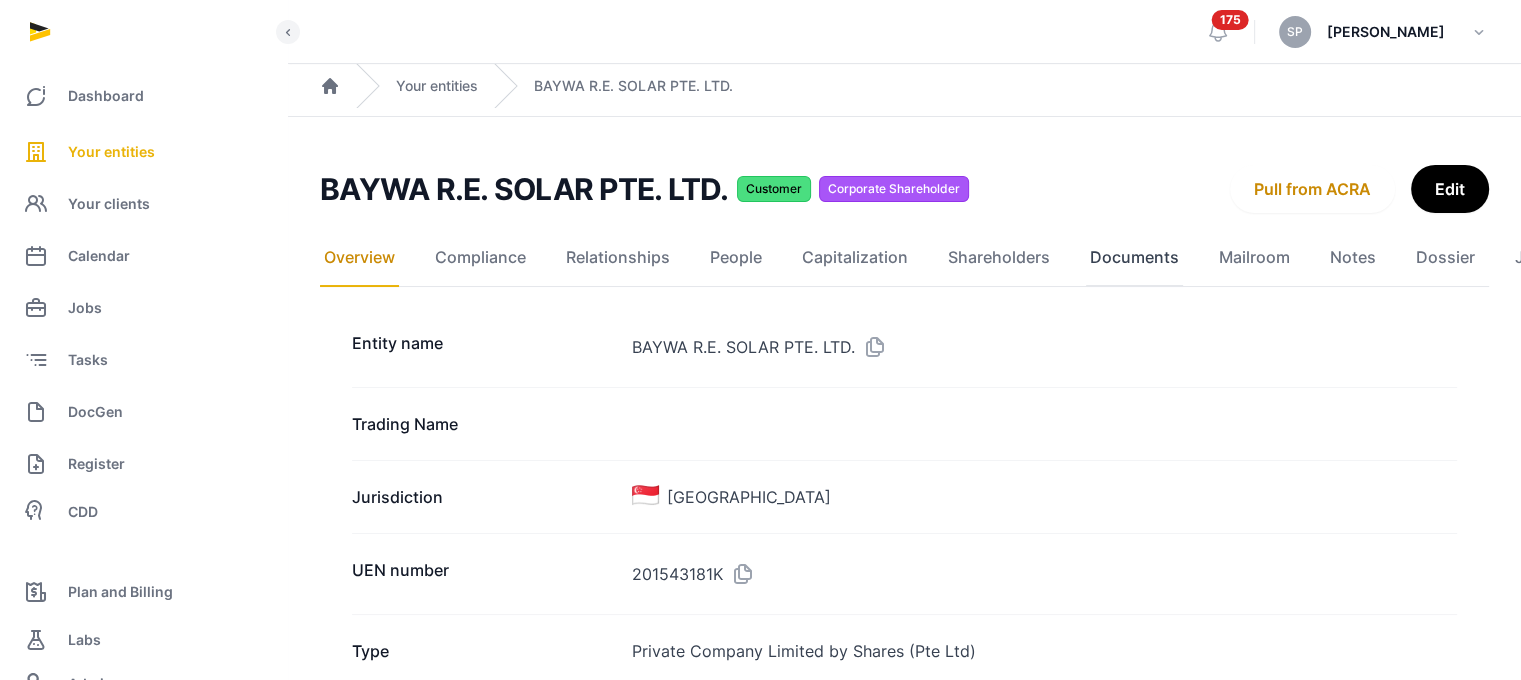click on "Documents" 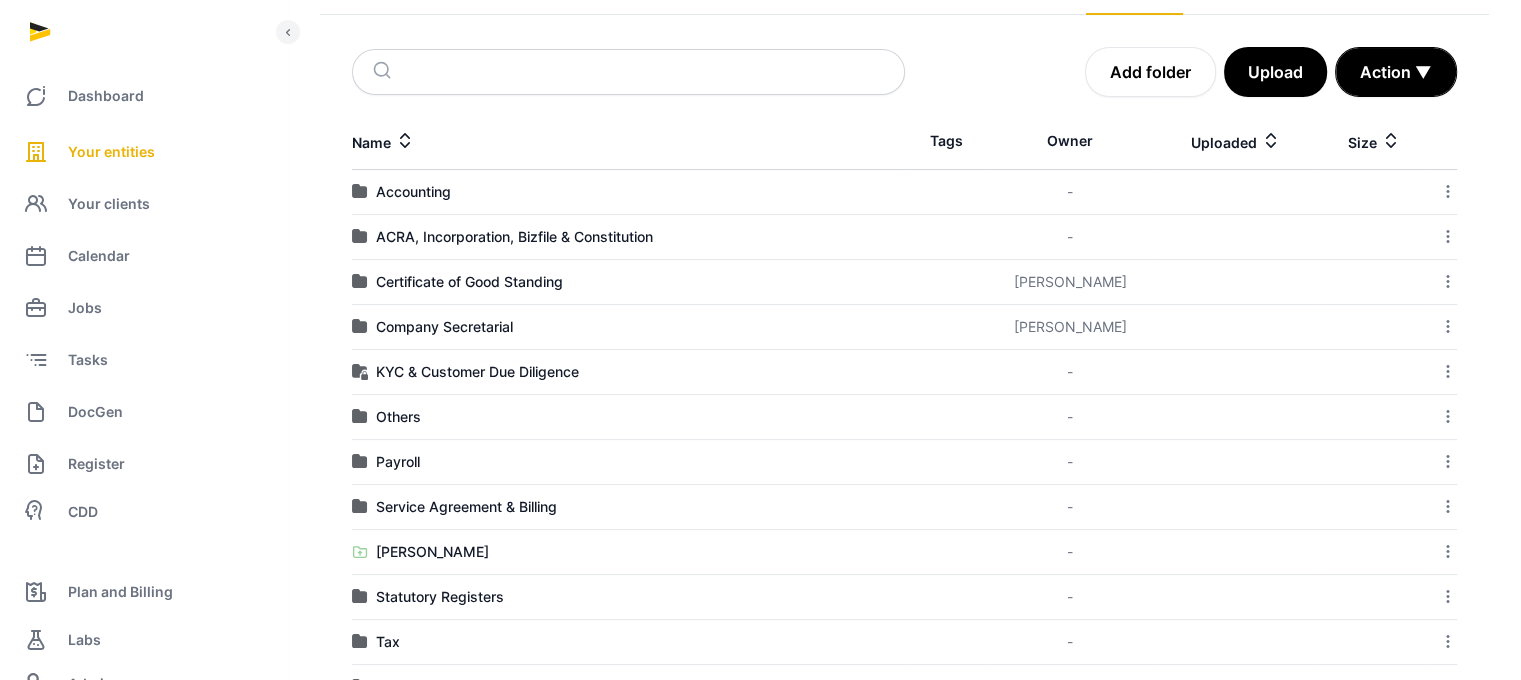 scroll, scrollTop: 325, scrollLeft: 0, axis: vertical 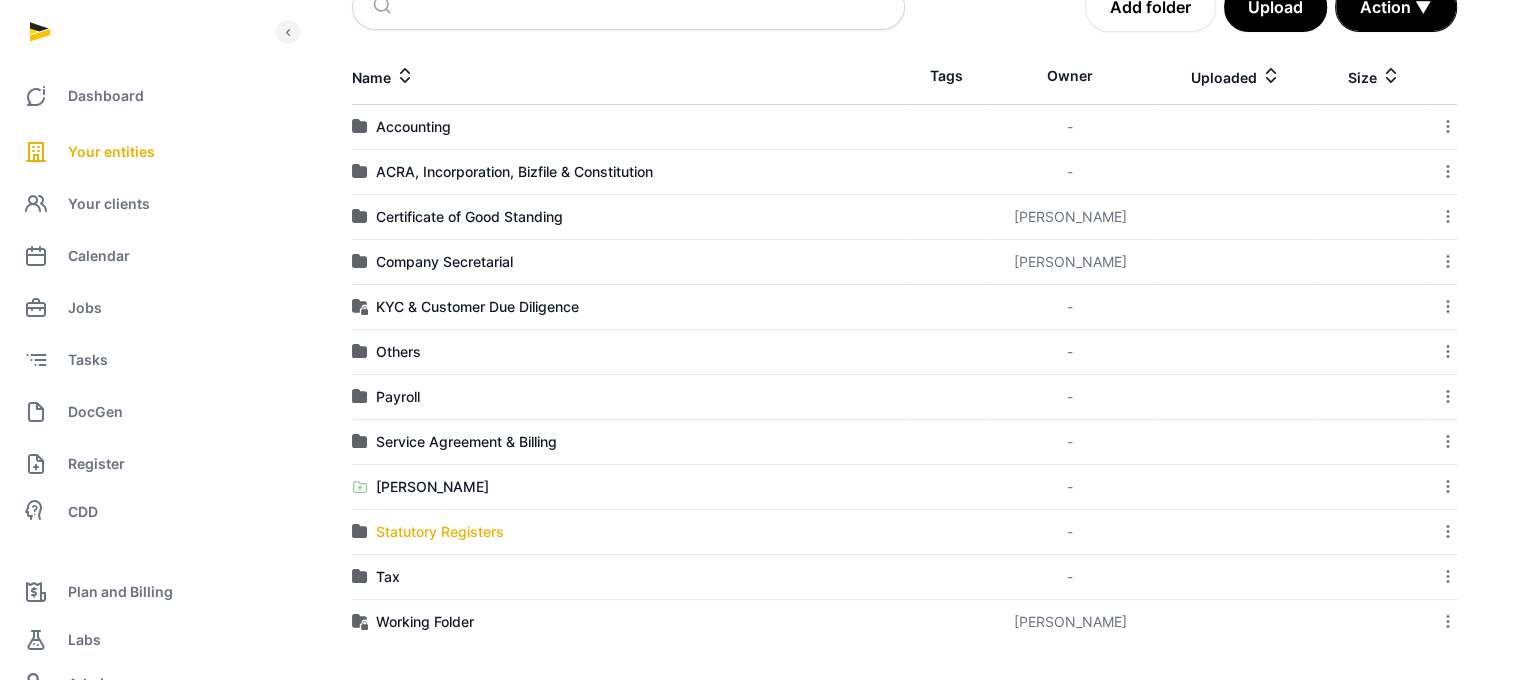 click on "Statutory Registers" at bounding box center (440, 532) 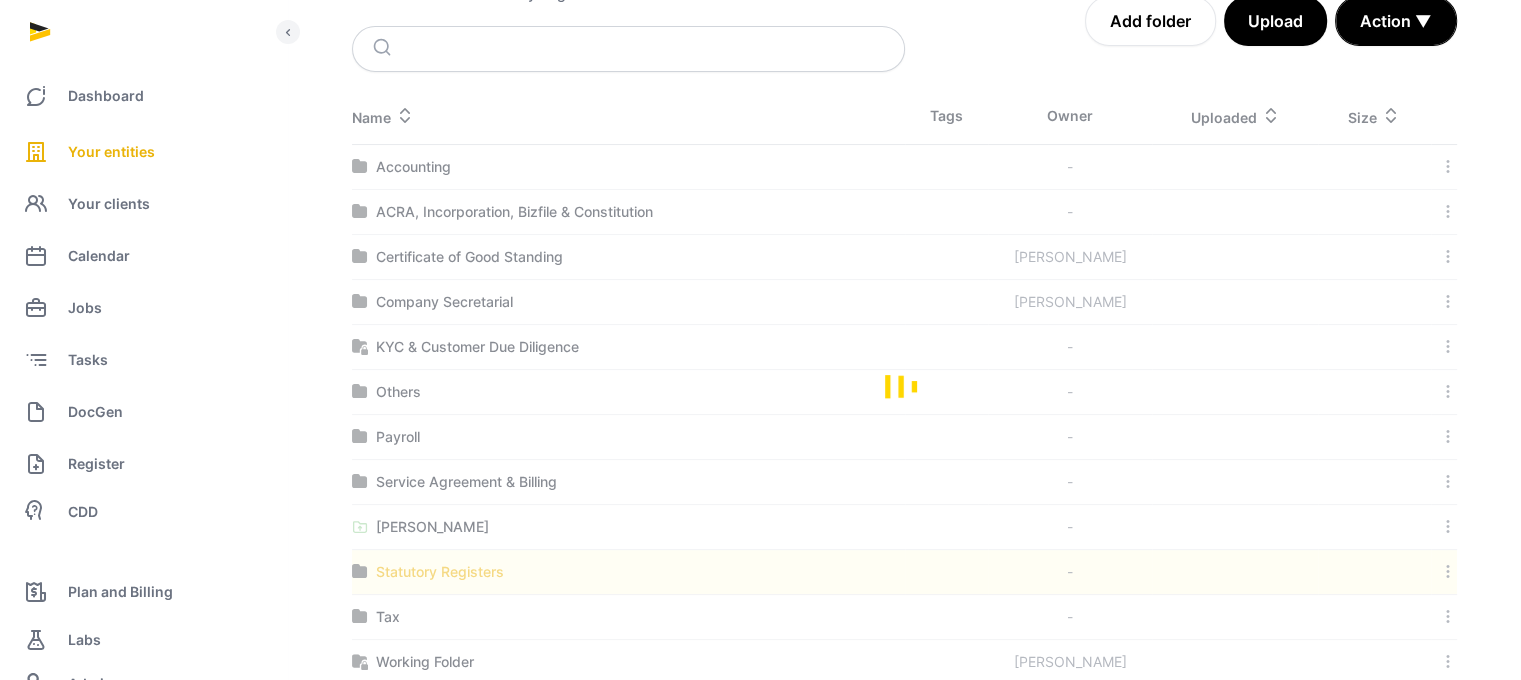 scroll, scrollTop: 15, scrollLeft: 0, axis: vertical 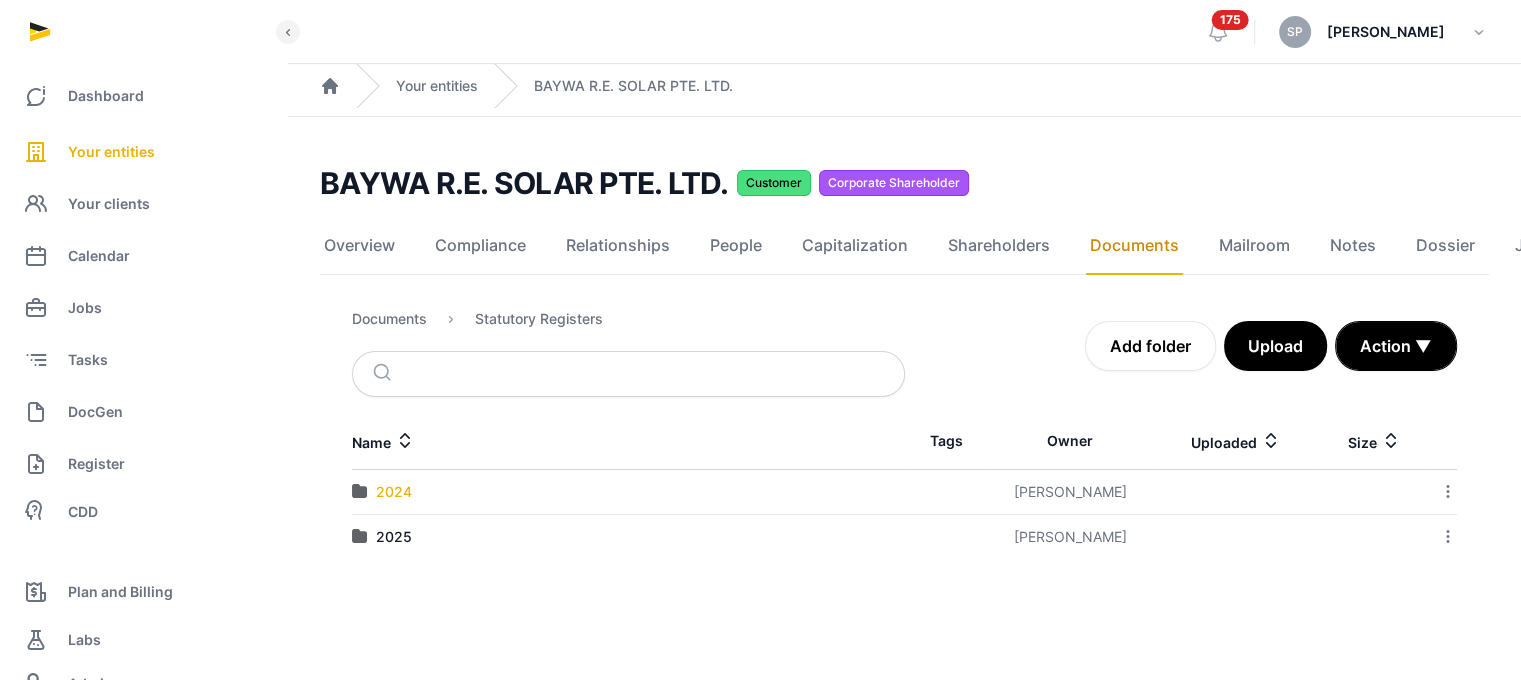 click on "2024" at bounding box center [394, 492] 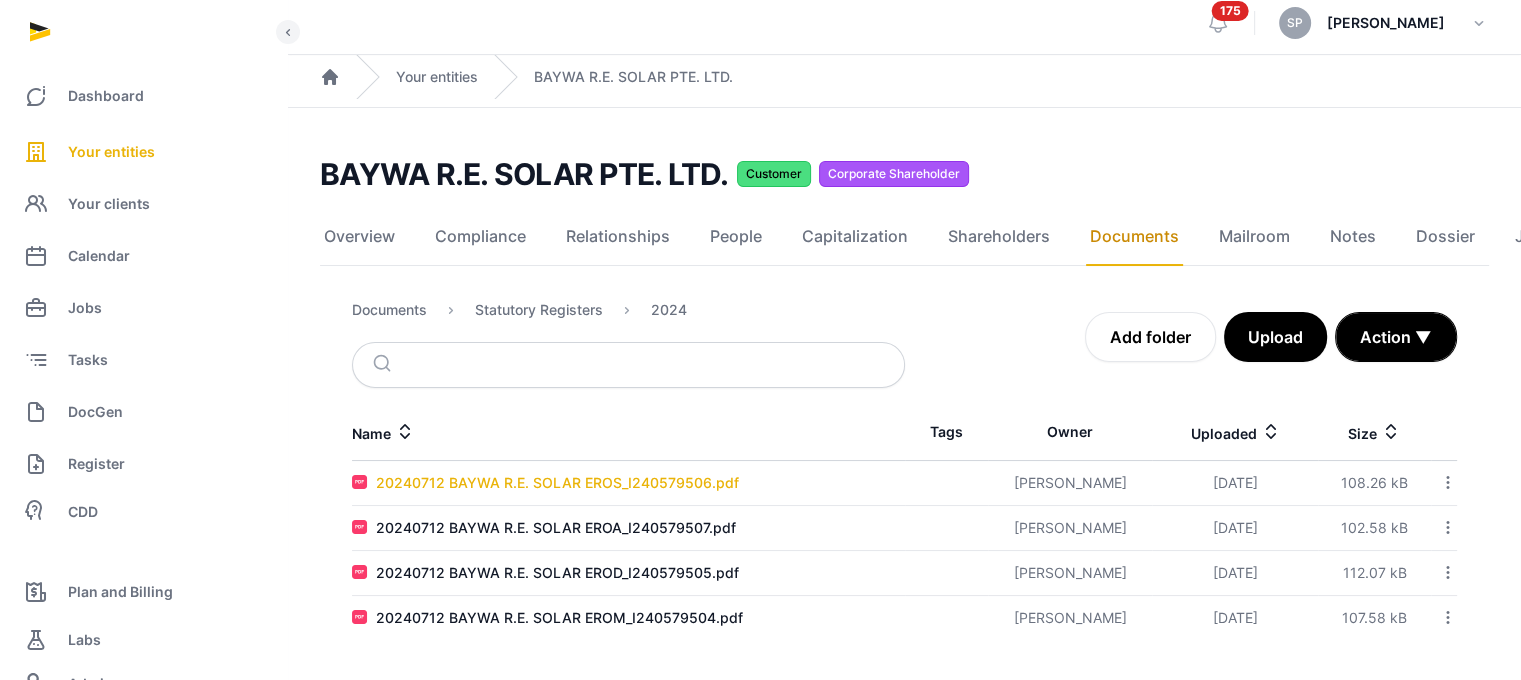 click on "20240712 BAYWA R.E. SOLAR EROS_I240579506.pdf" at bounding box center [557, 483] 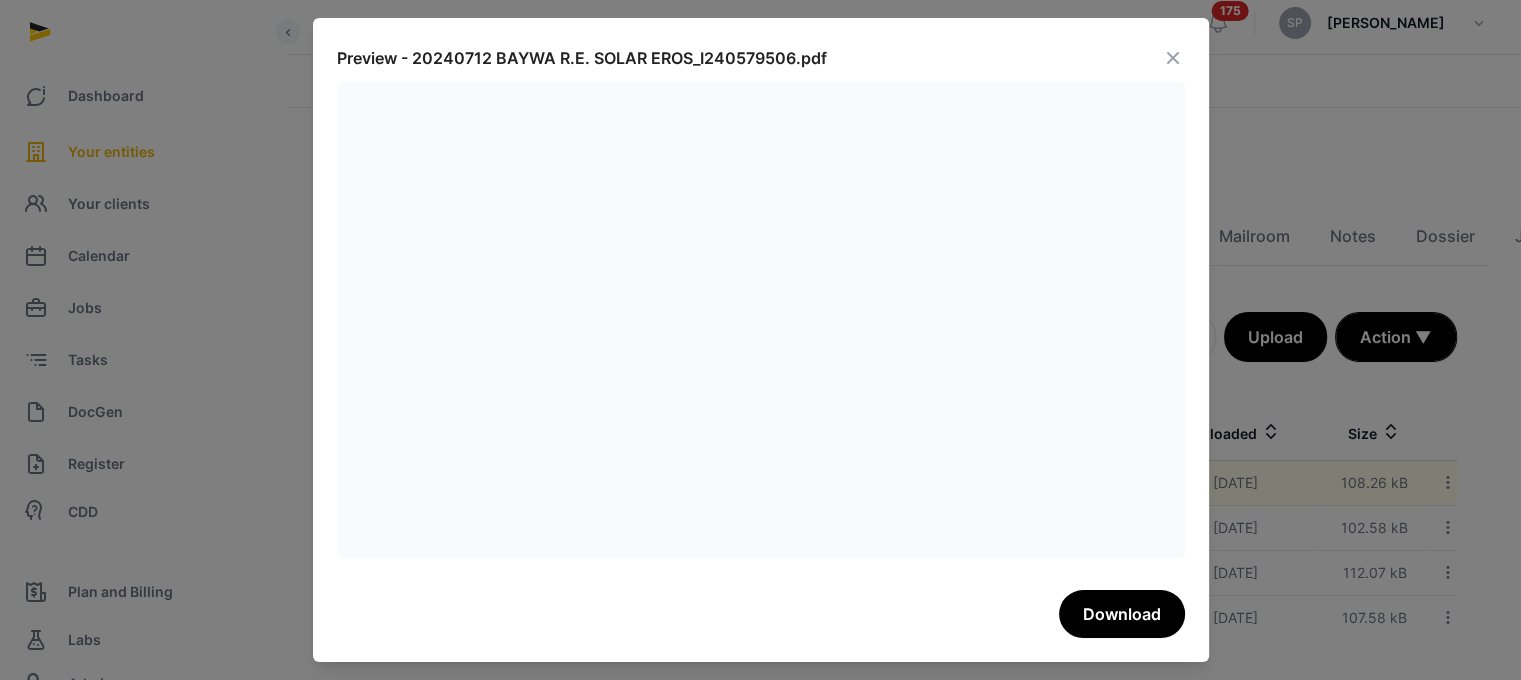 click at bounding box center (1173, 58) 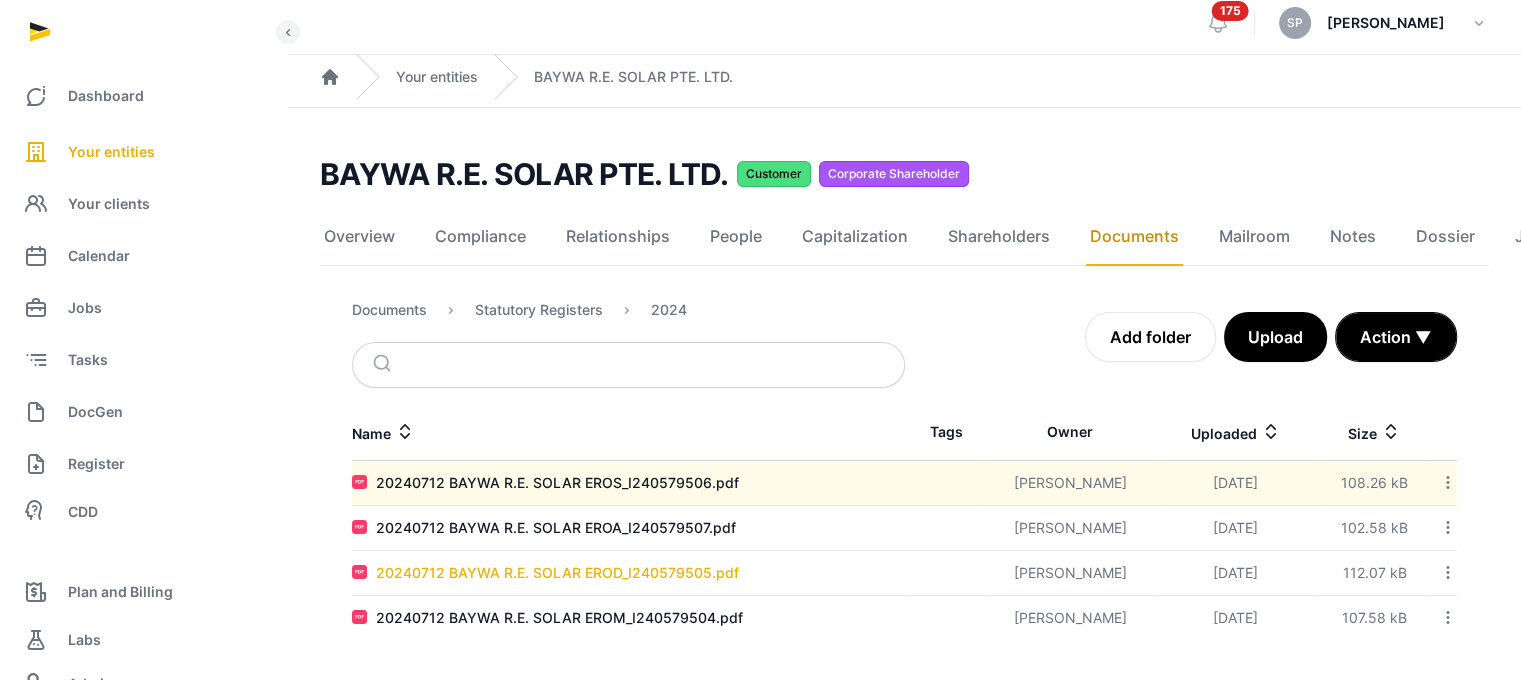 click on "20240712 BAYWA R.E. SOLAR EROD_I240579505.pdf" at bounding box center [557, 573] 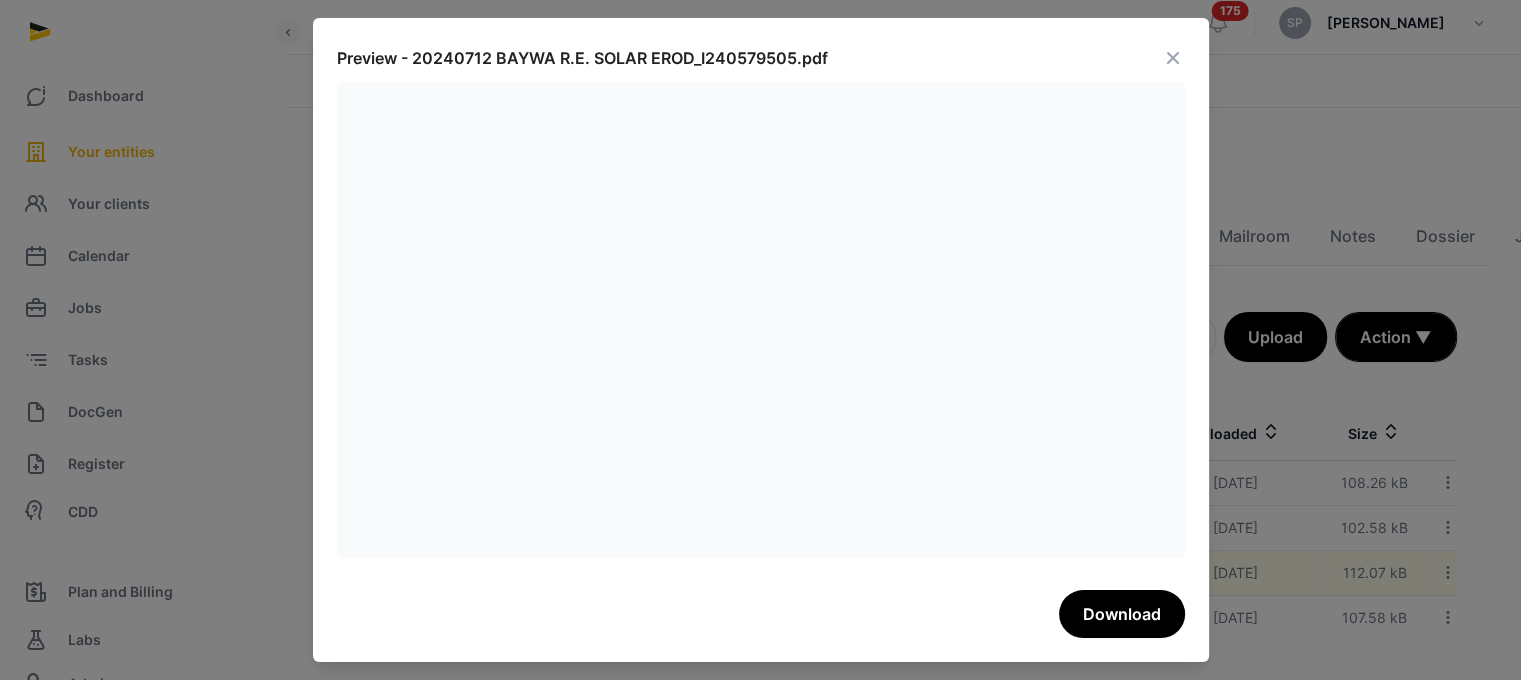 click on "Preview - 20240712 BAYWA R.E. SOLAR EROD_I240579505.pdf Download" at bounding box center [761, 340] 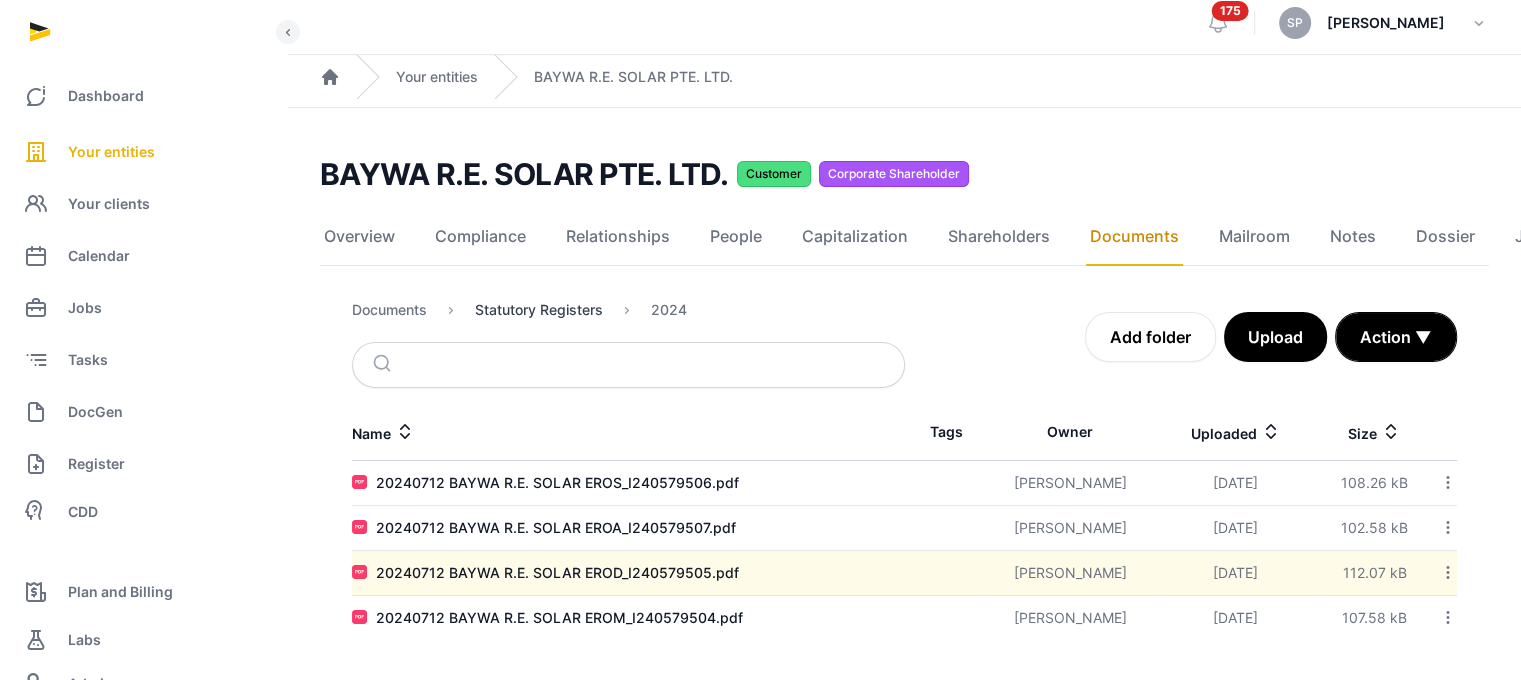 click on "Statutory Registers" at bounding box center (539, 310) 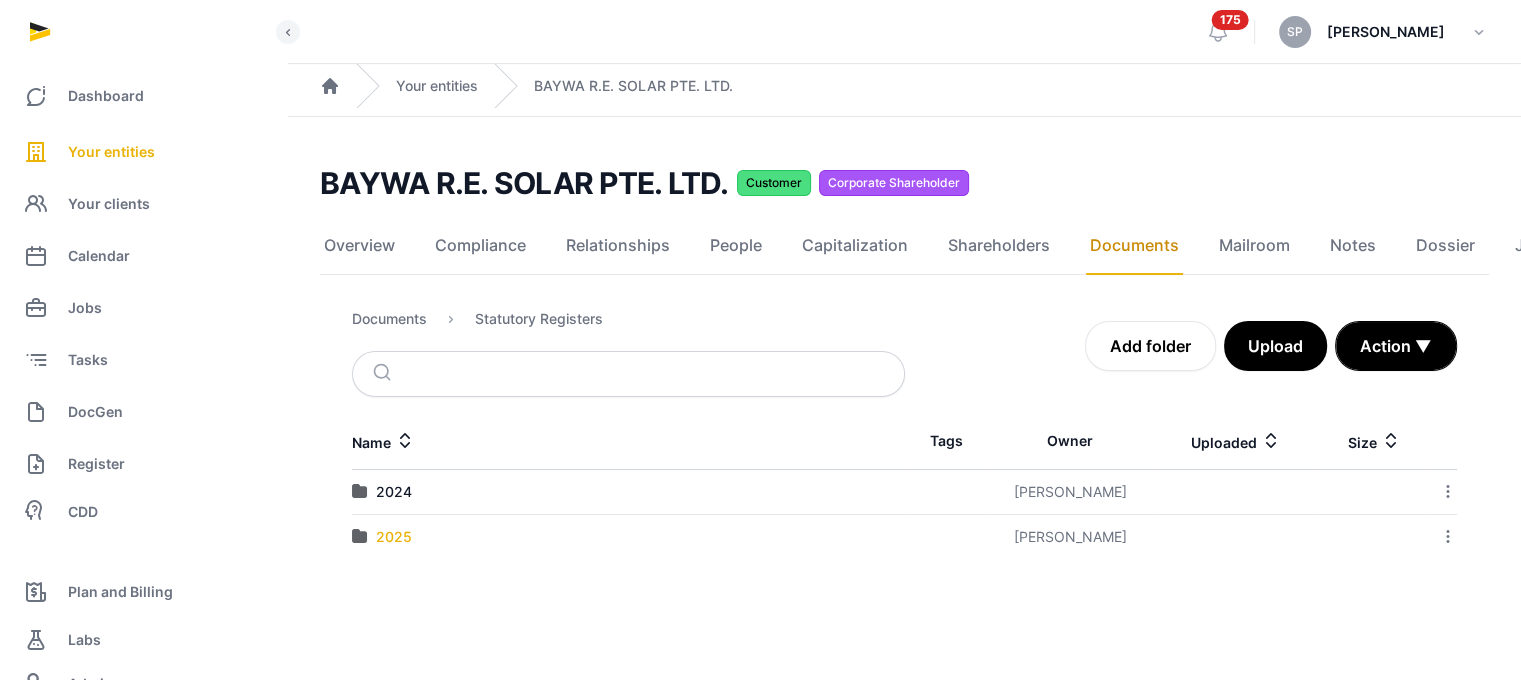 click on "2025" at bounding box center [394, 537] 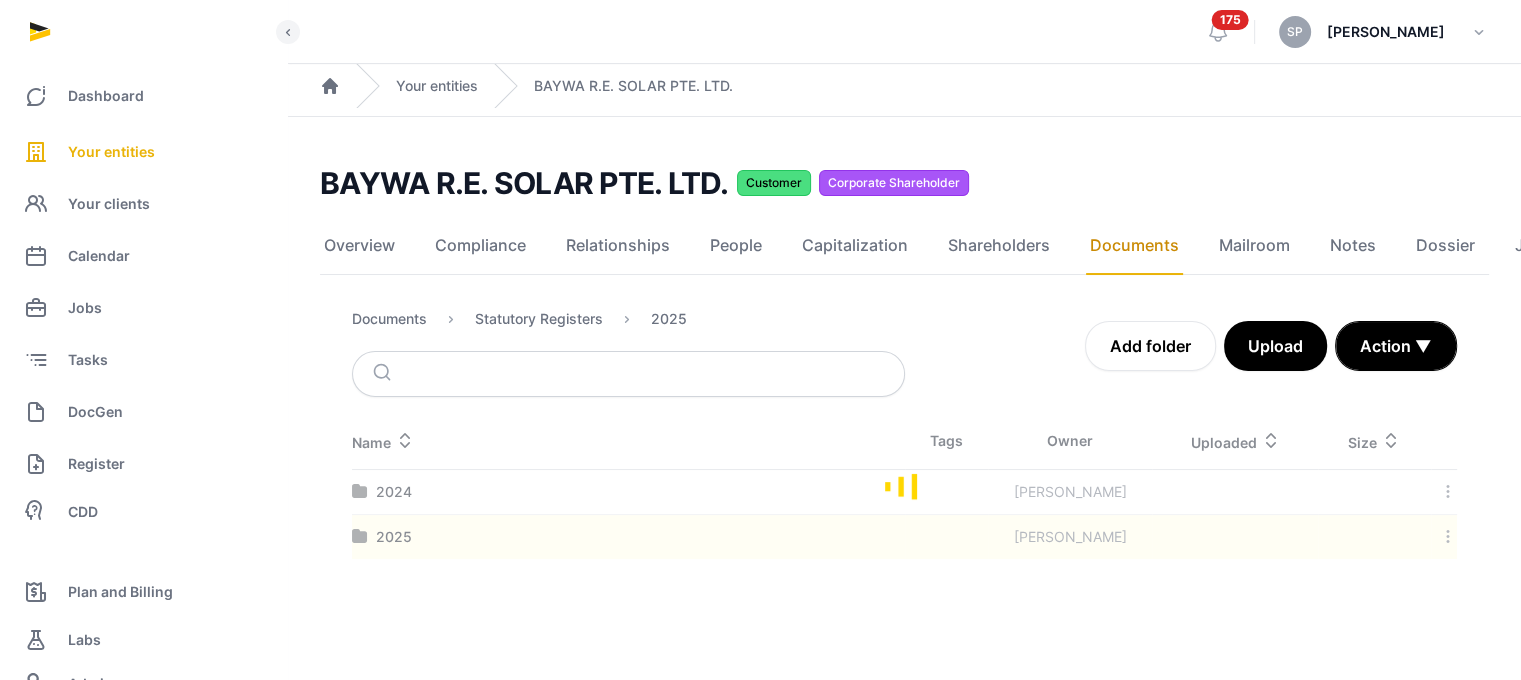 click at bounding box center [904, 486] 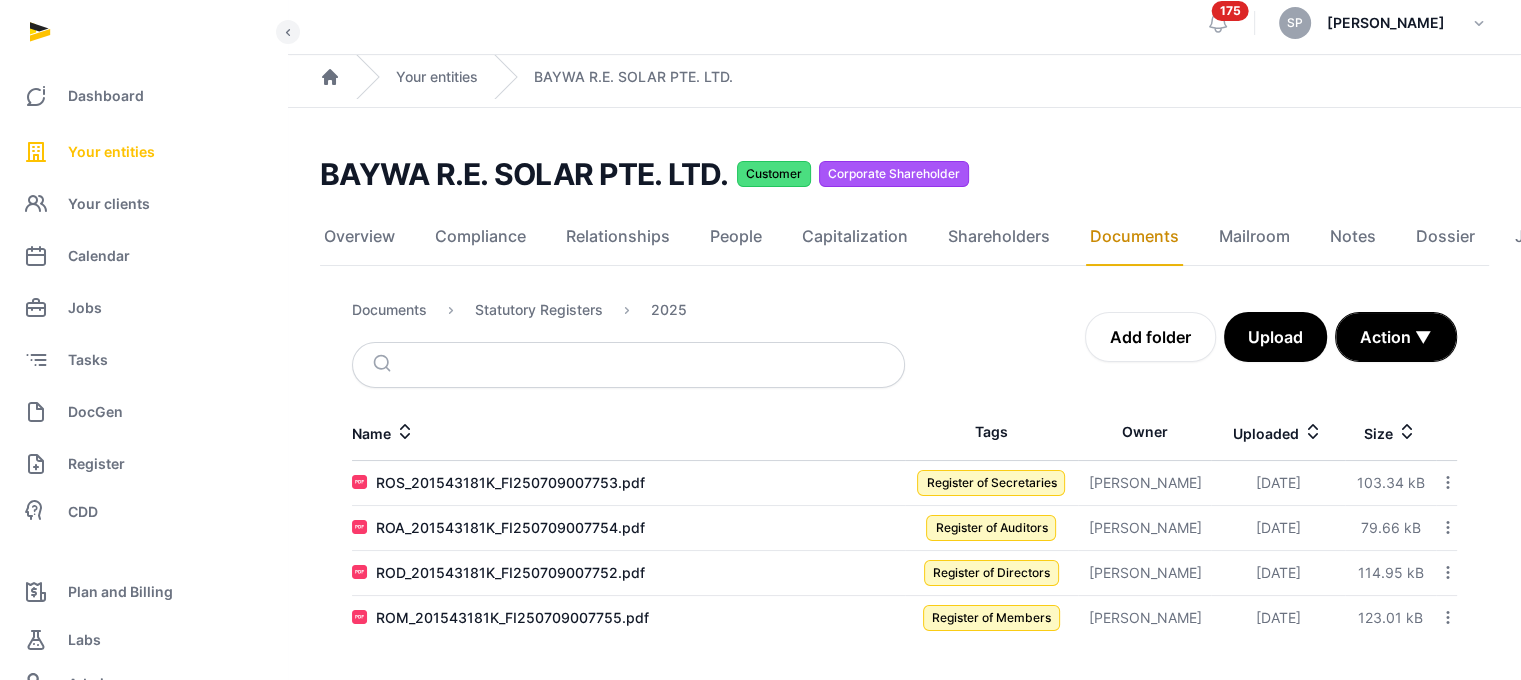 click on "Your entities" at bounding box center [111, 152] 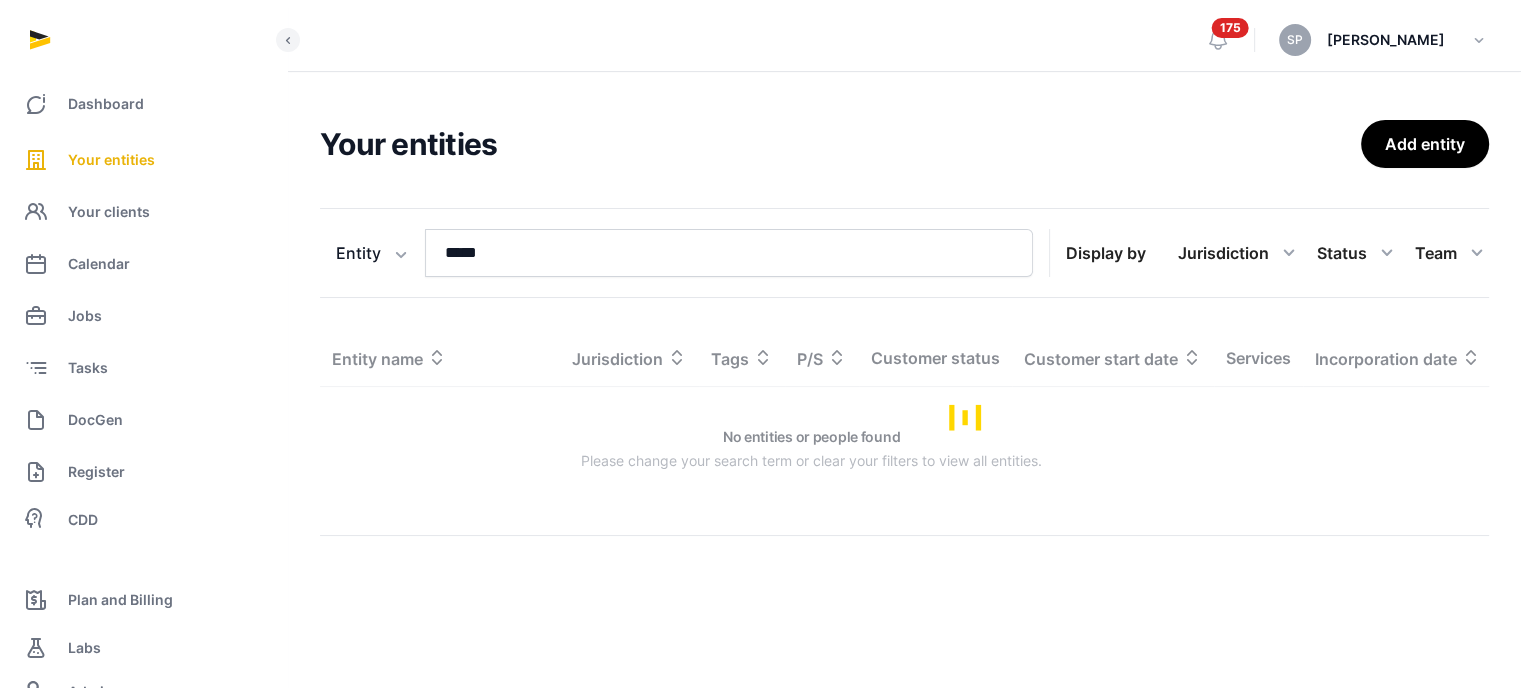 scroll, scrollTop: 0, scrollLeft: 0, axis: both 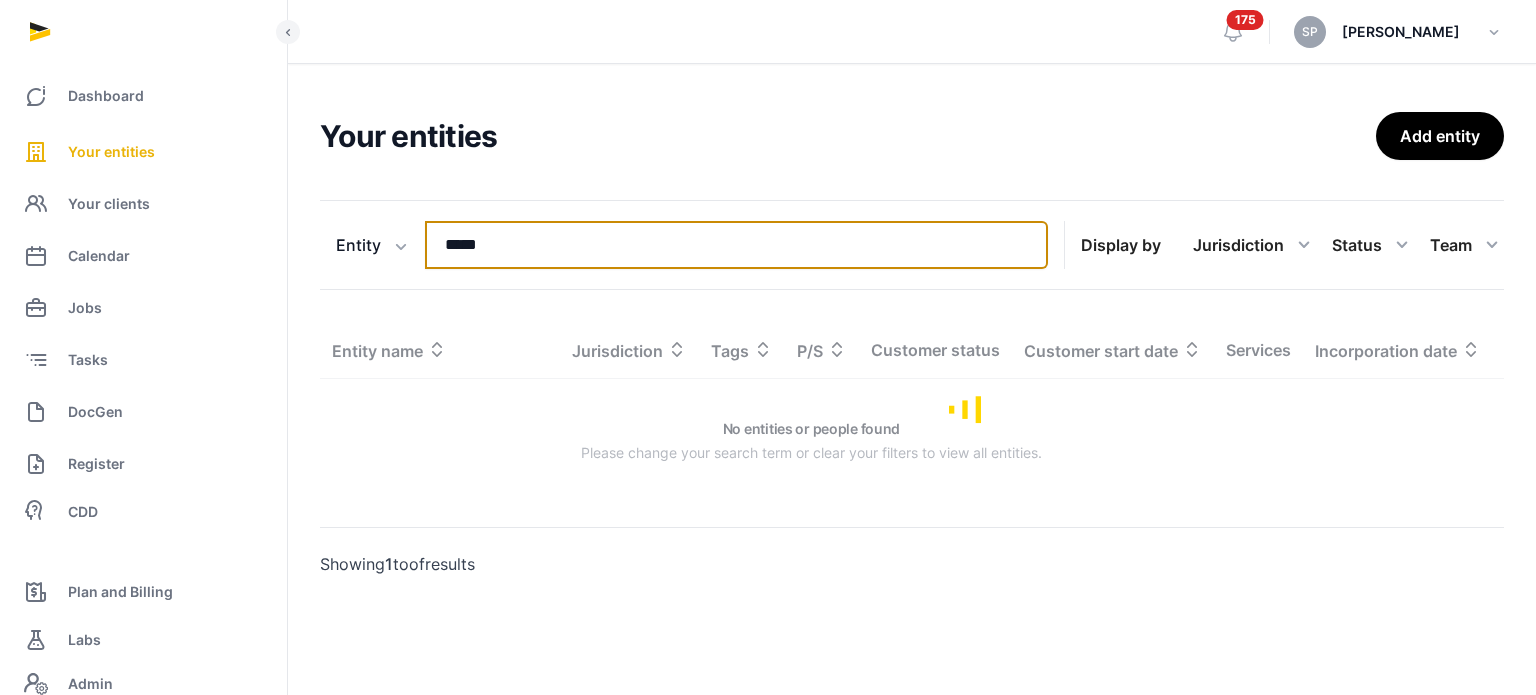 click on "*****" at bounding box center (736, 245) 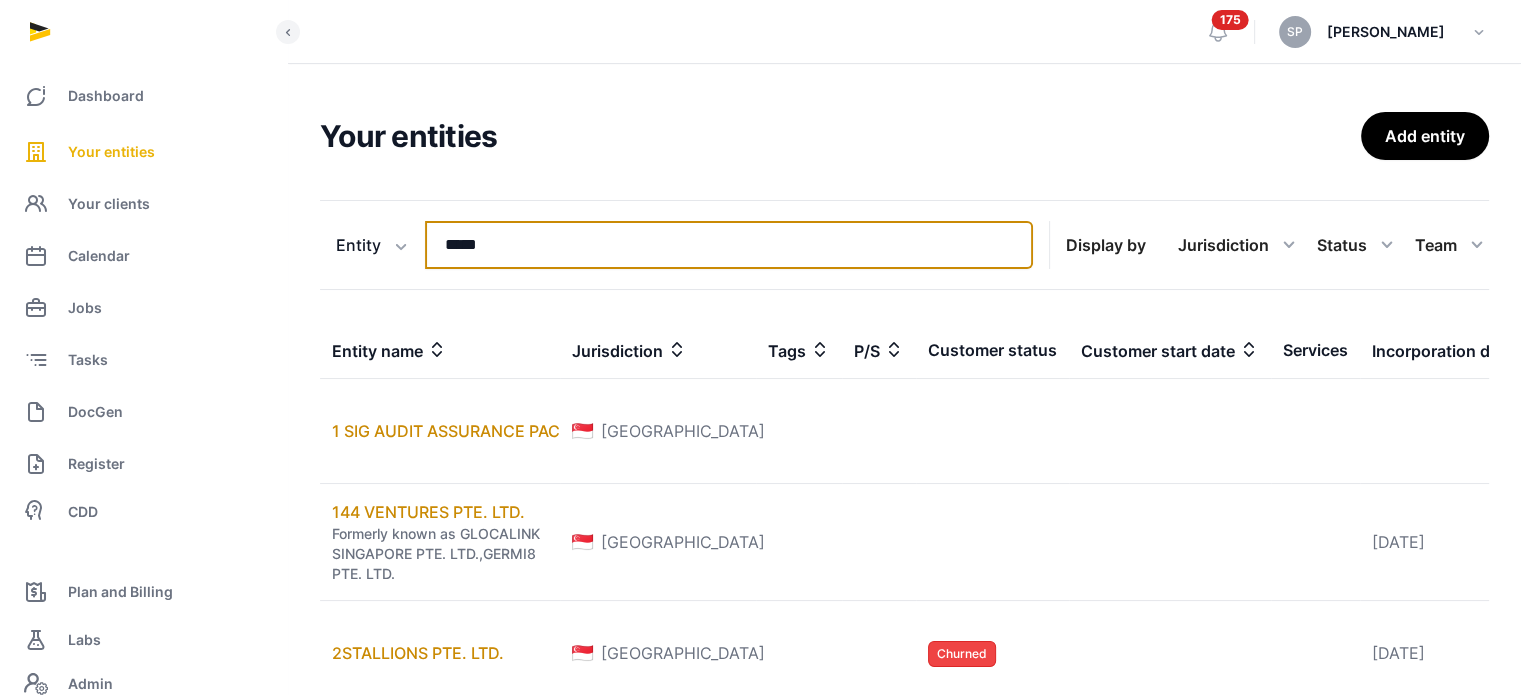 type on "*****" 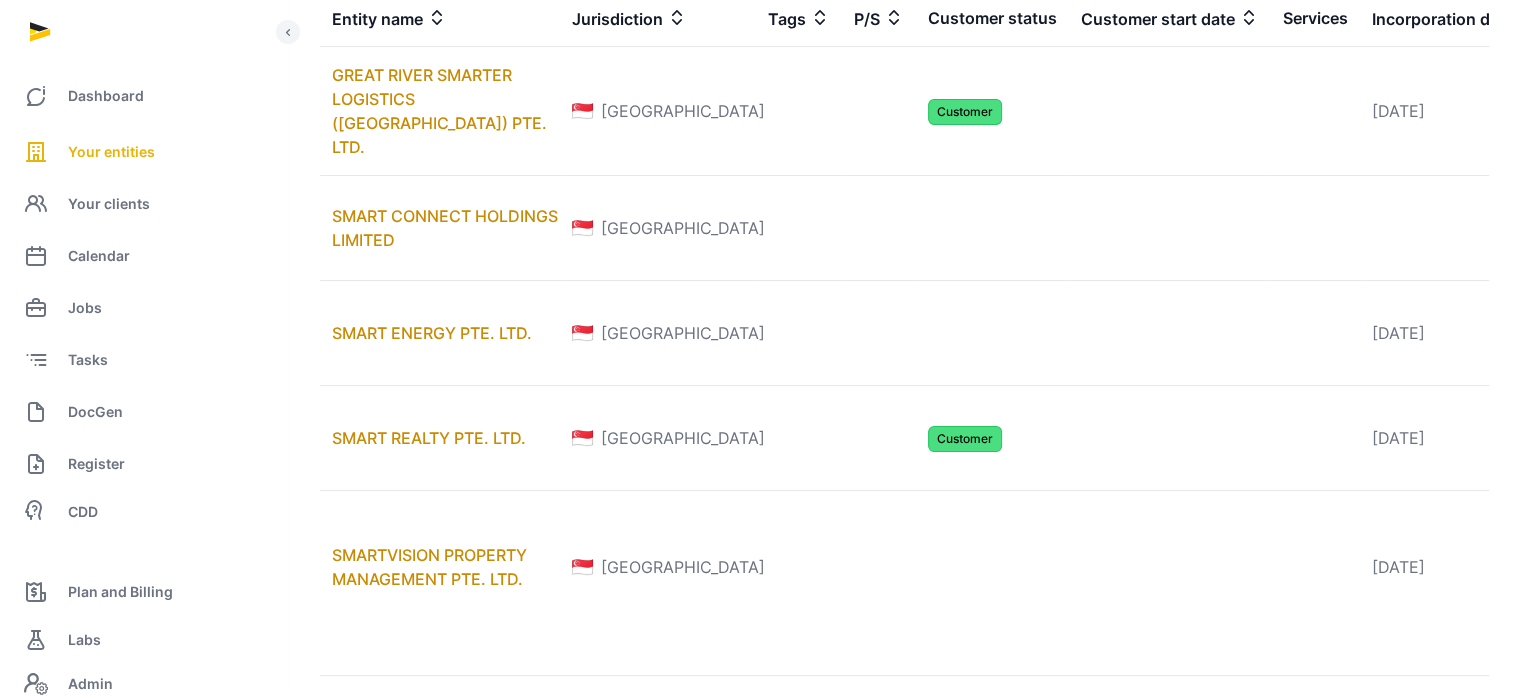 scroll, scrollTop: 339, scrollLeft: 0, axis: vertical 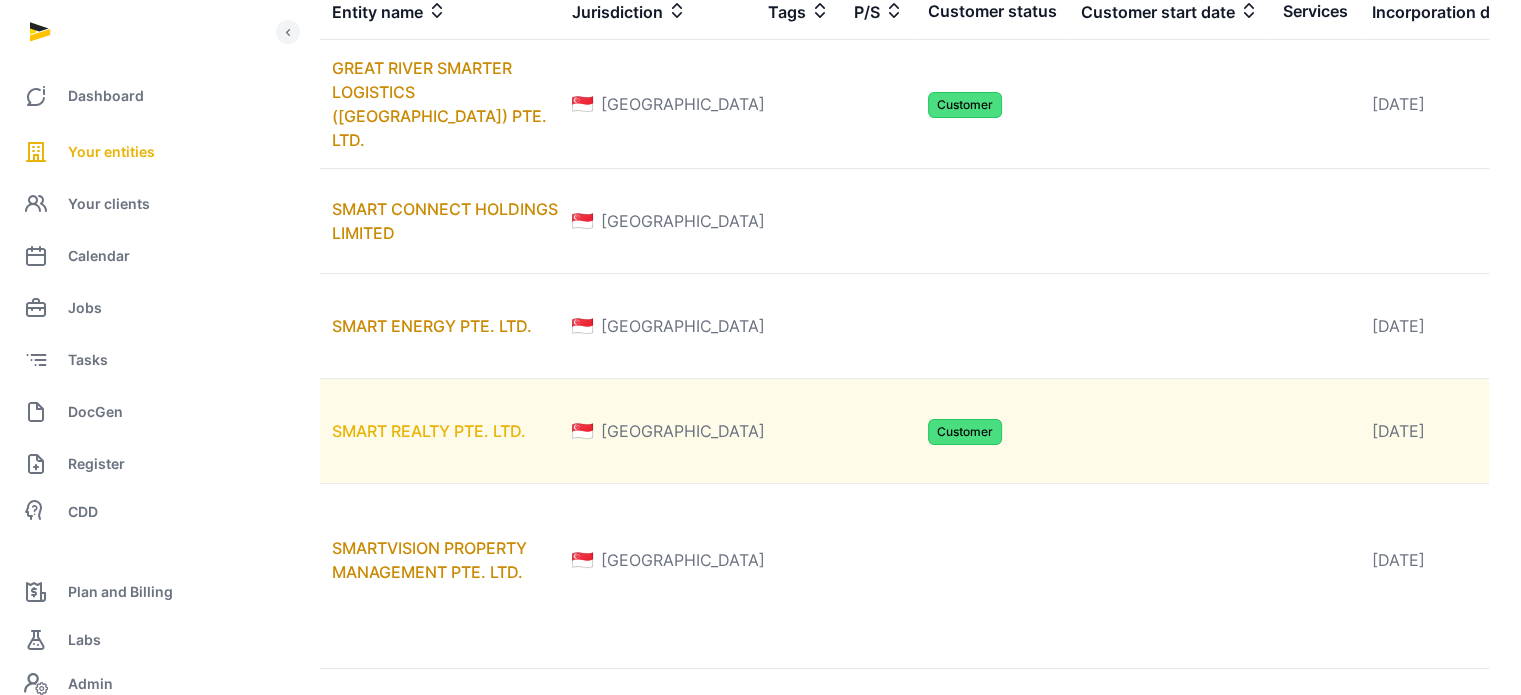 click on "SMART REALTY PTE. LTD." at bounding box center [429, 431] 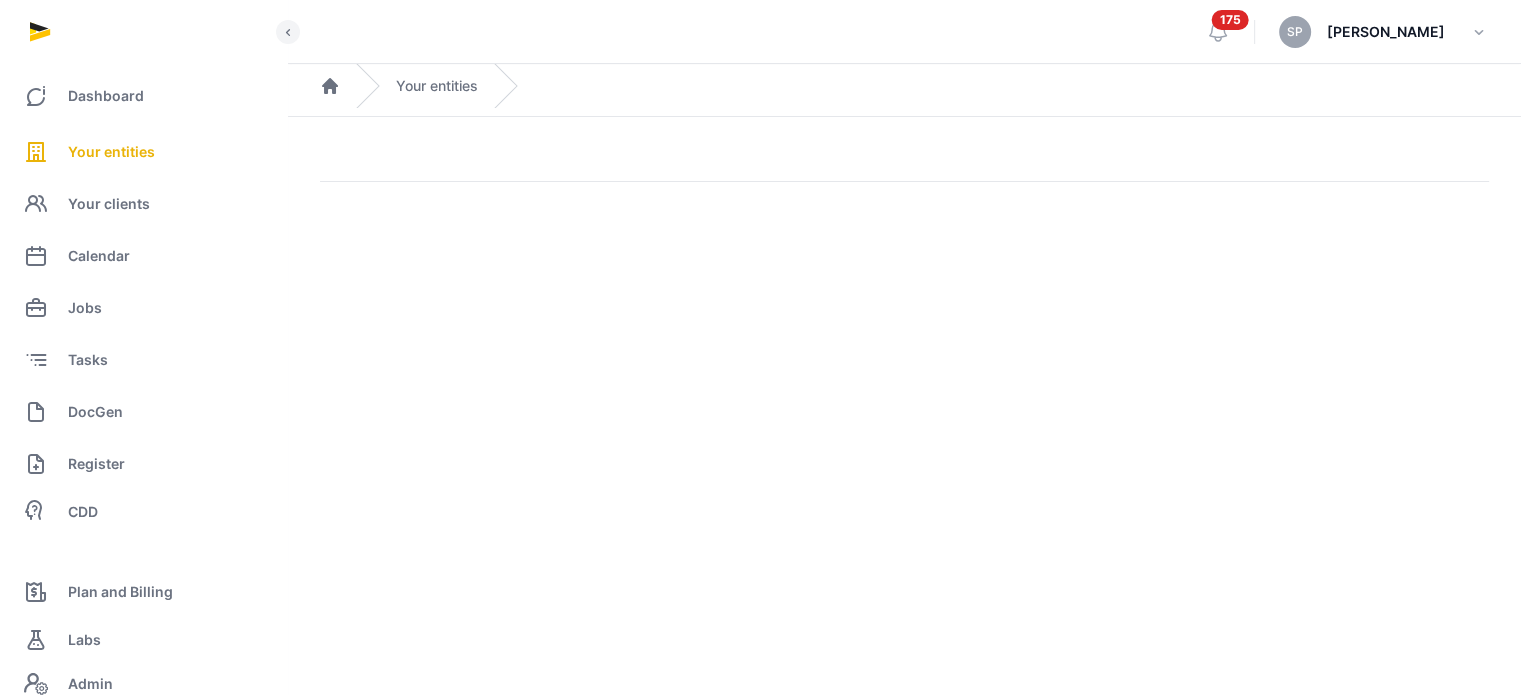 scroll, scrollTop: 0, scrollLeft: 0, axis: both 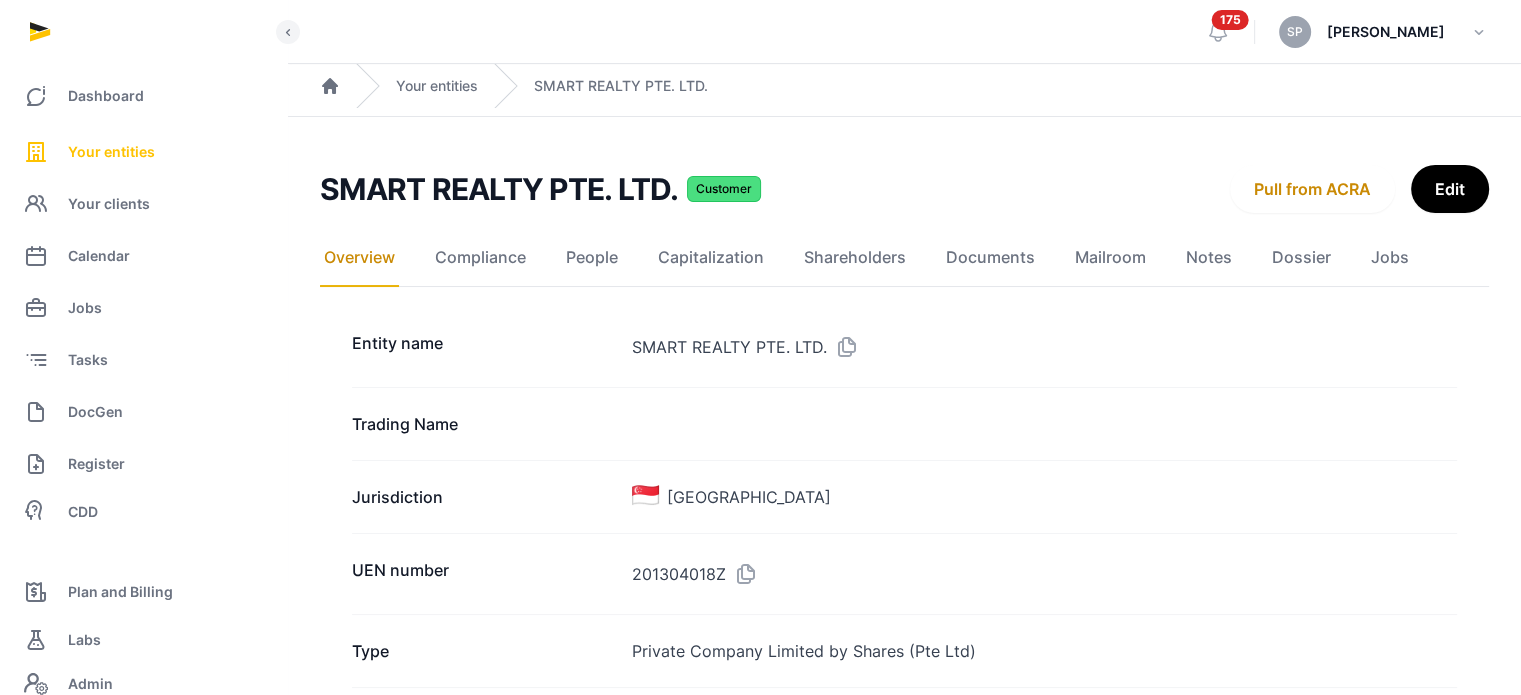 click on "Your entities" at bounding box center (111, 152) 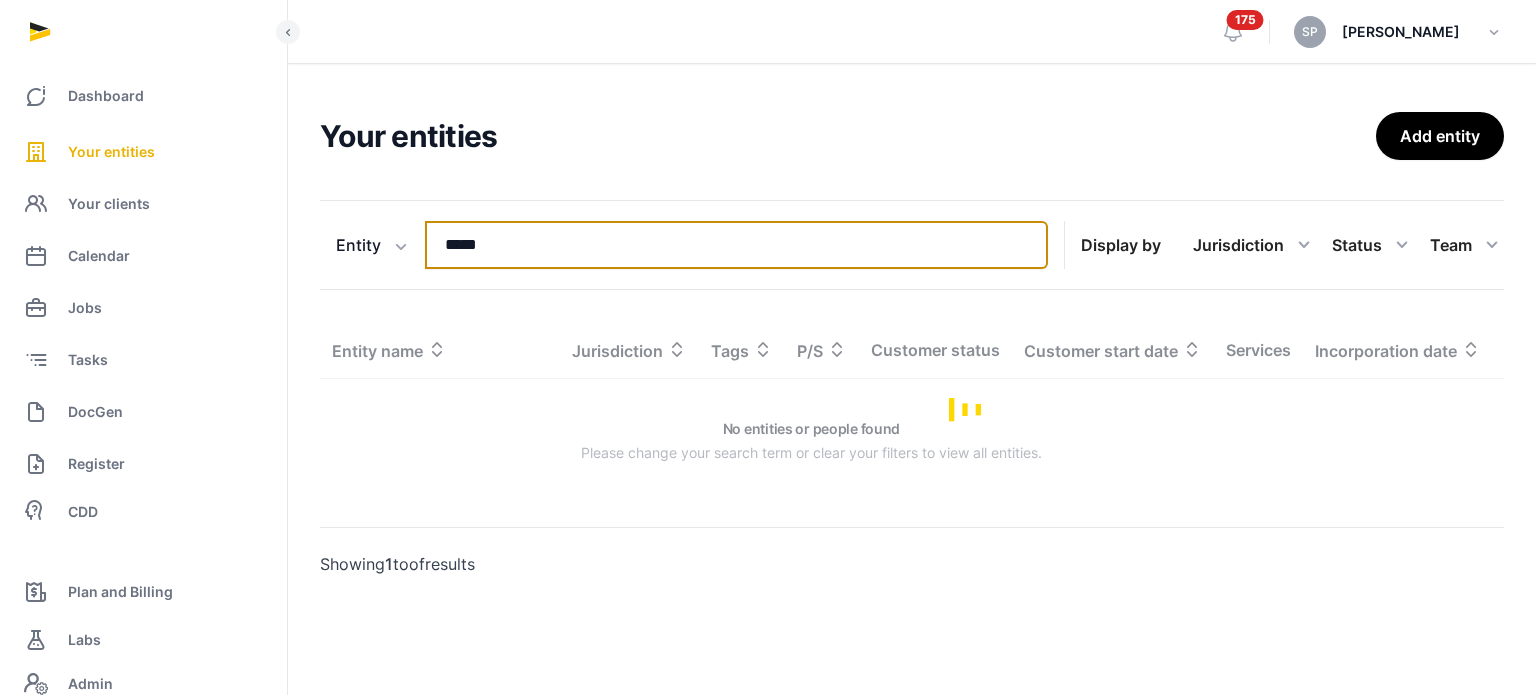 click on "*****" at bounding box center (736, 245) 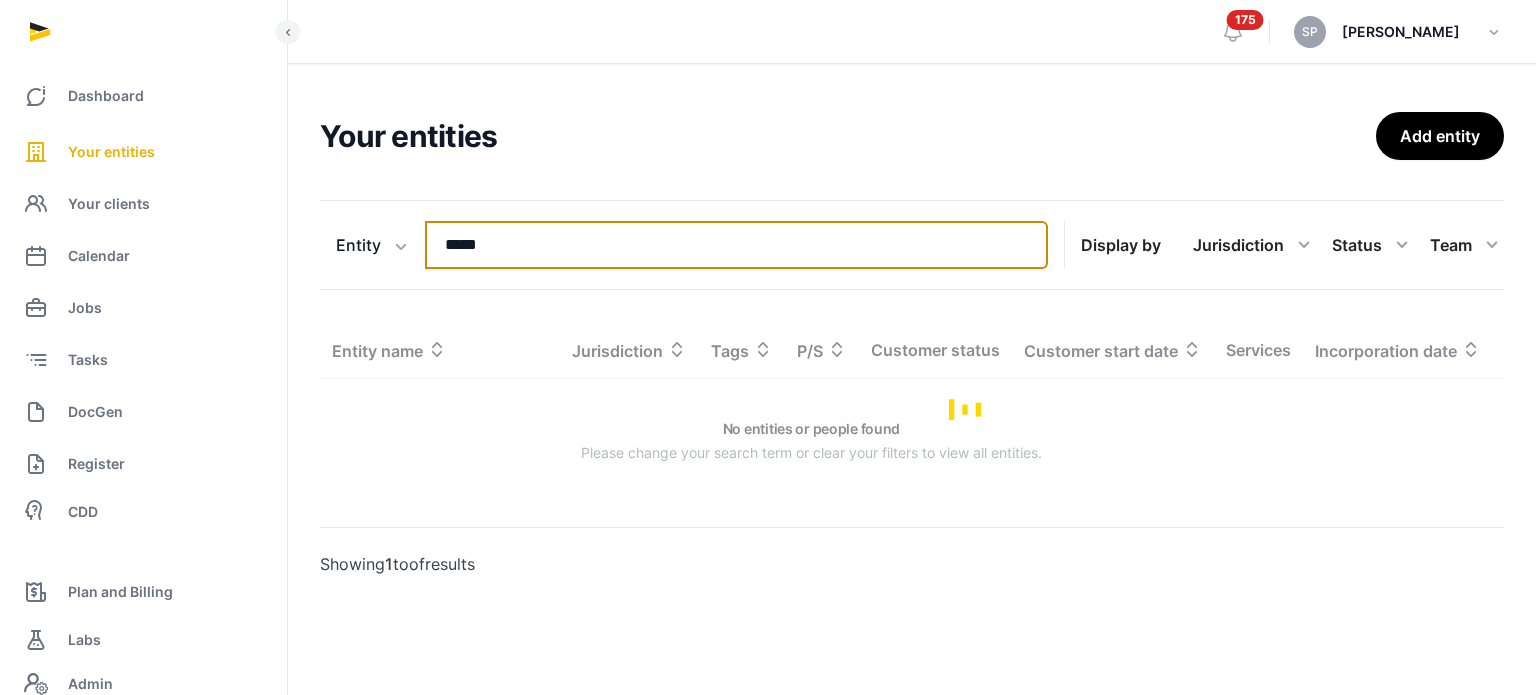click on "*****" at bounding box center [736, 245] 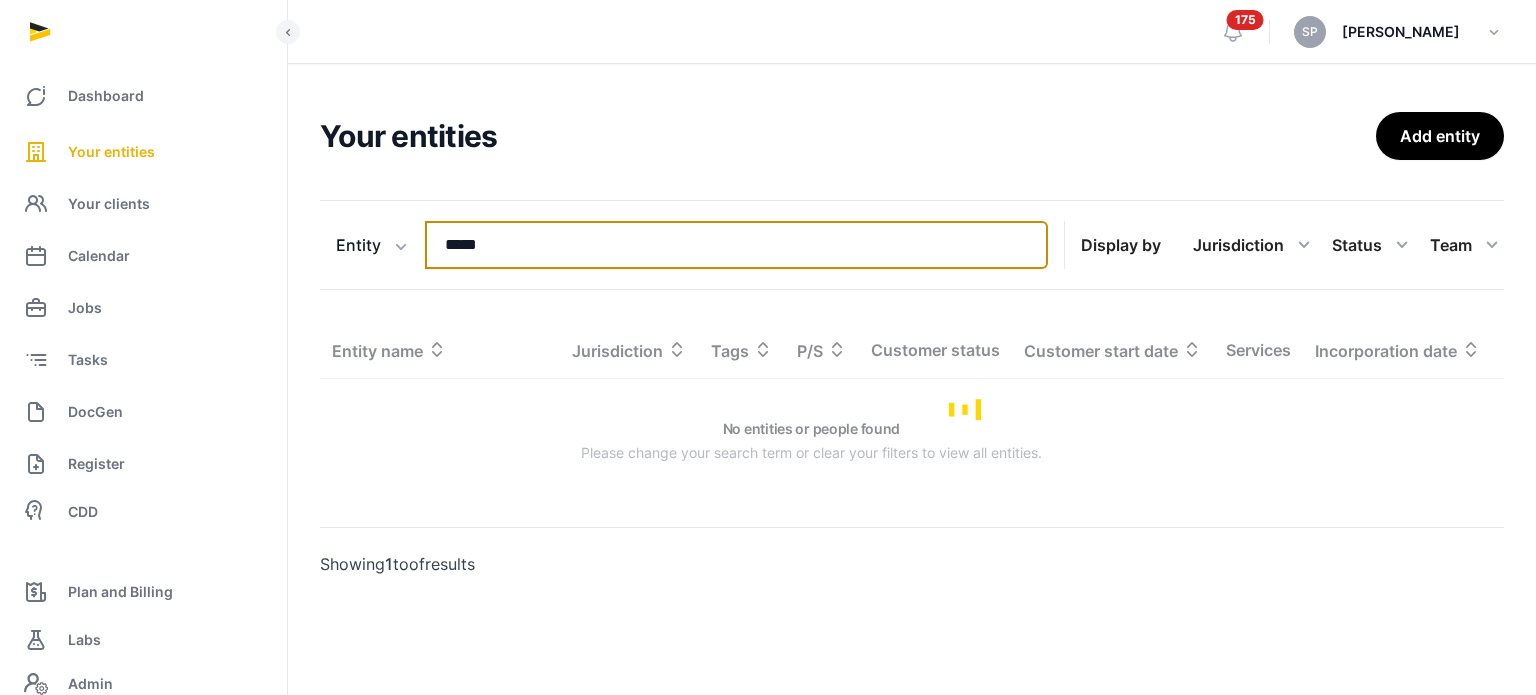 click on "*****" at bounding box center (736, 245) 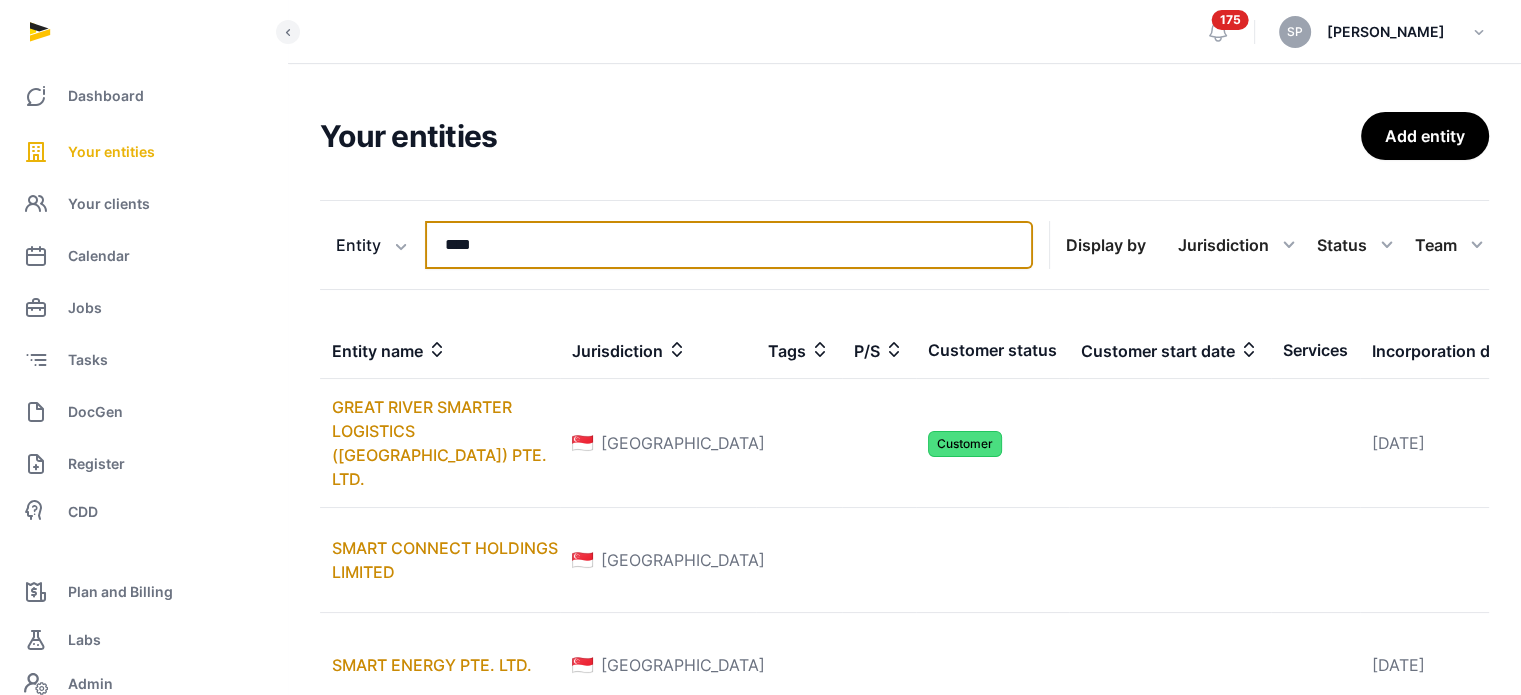 type on "****" 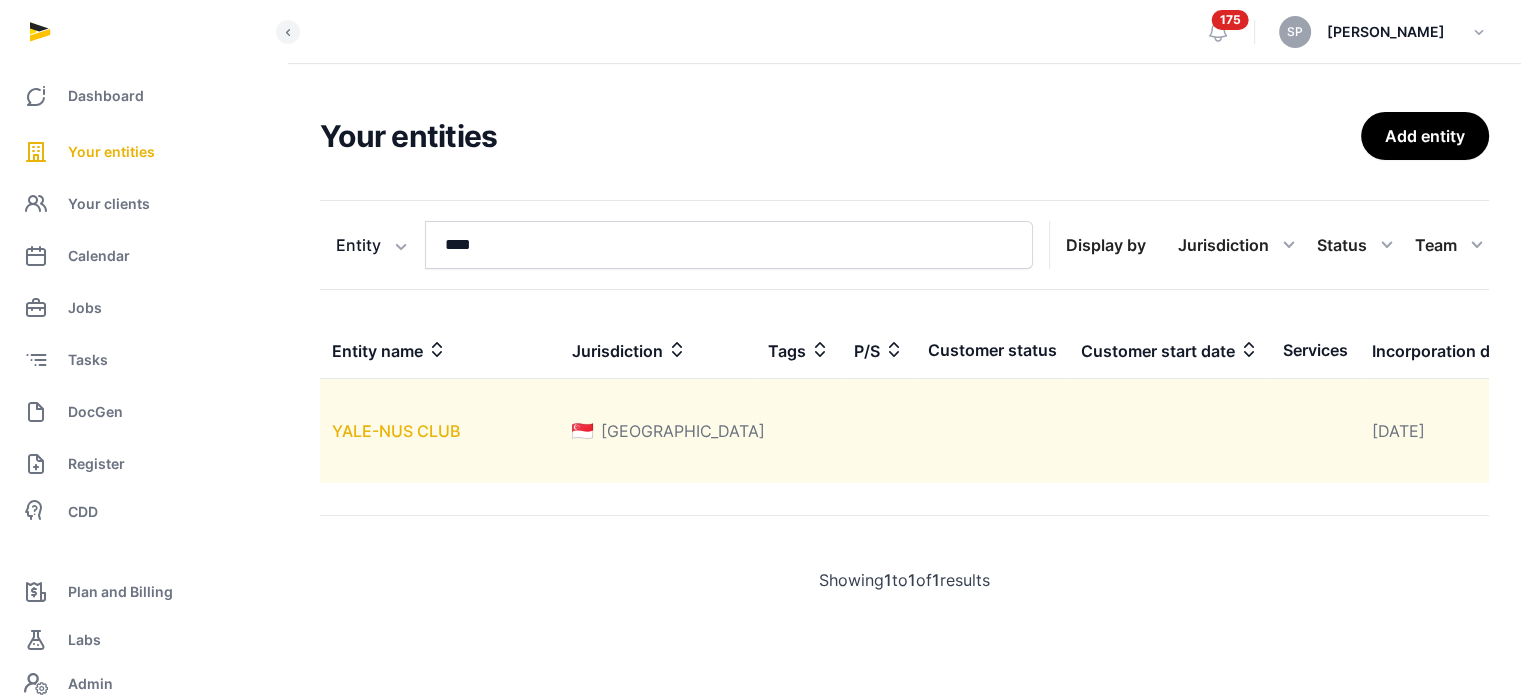 click on "YALE-NUS CLUB" at bounding box center [396, 431] 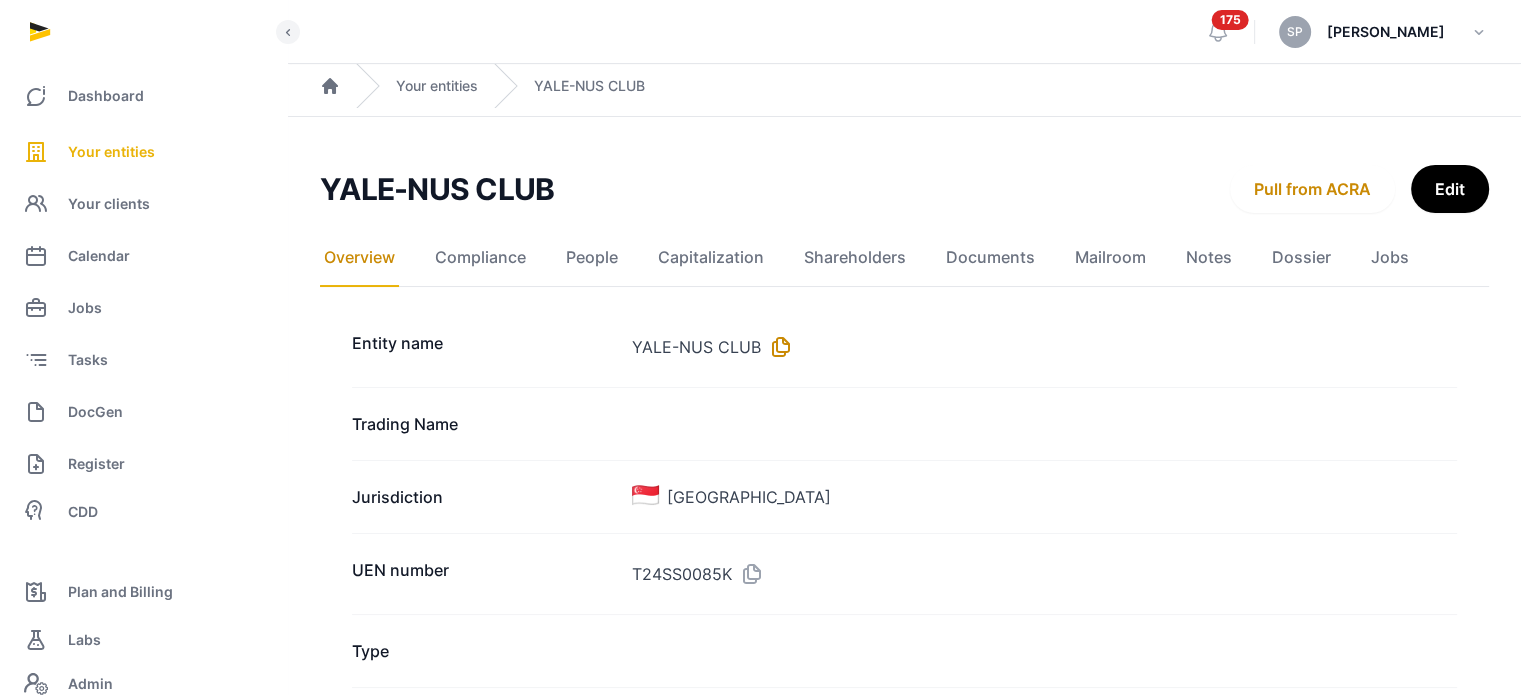 click at bounding box center [777, 347] 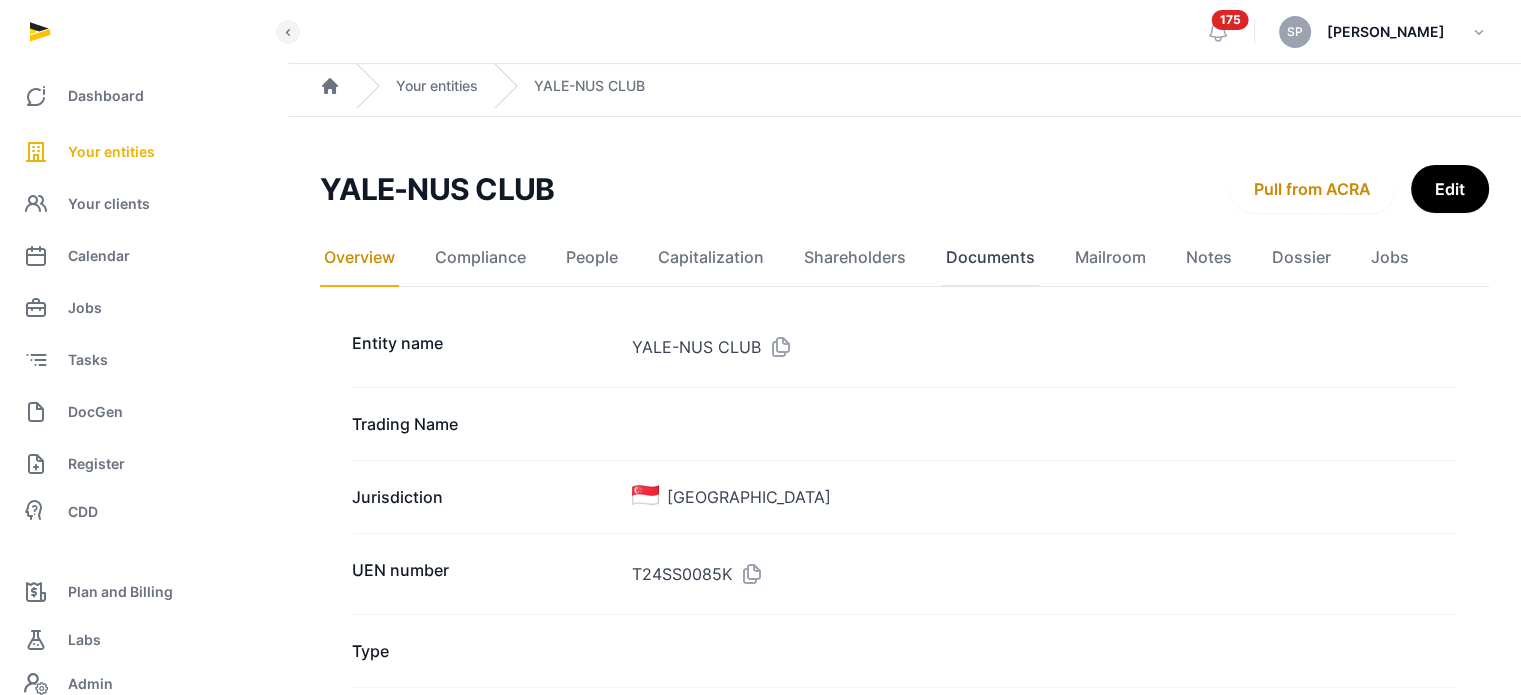 click on "Documents" 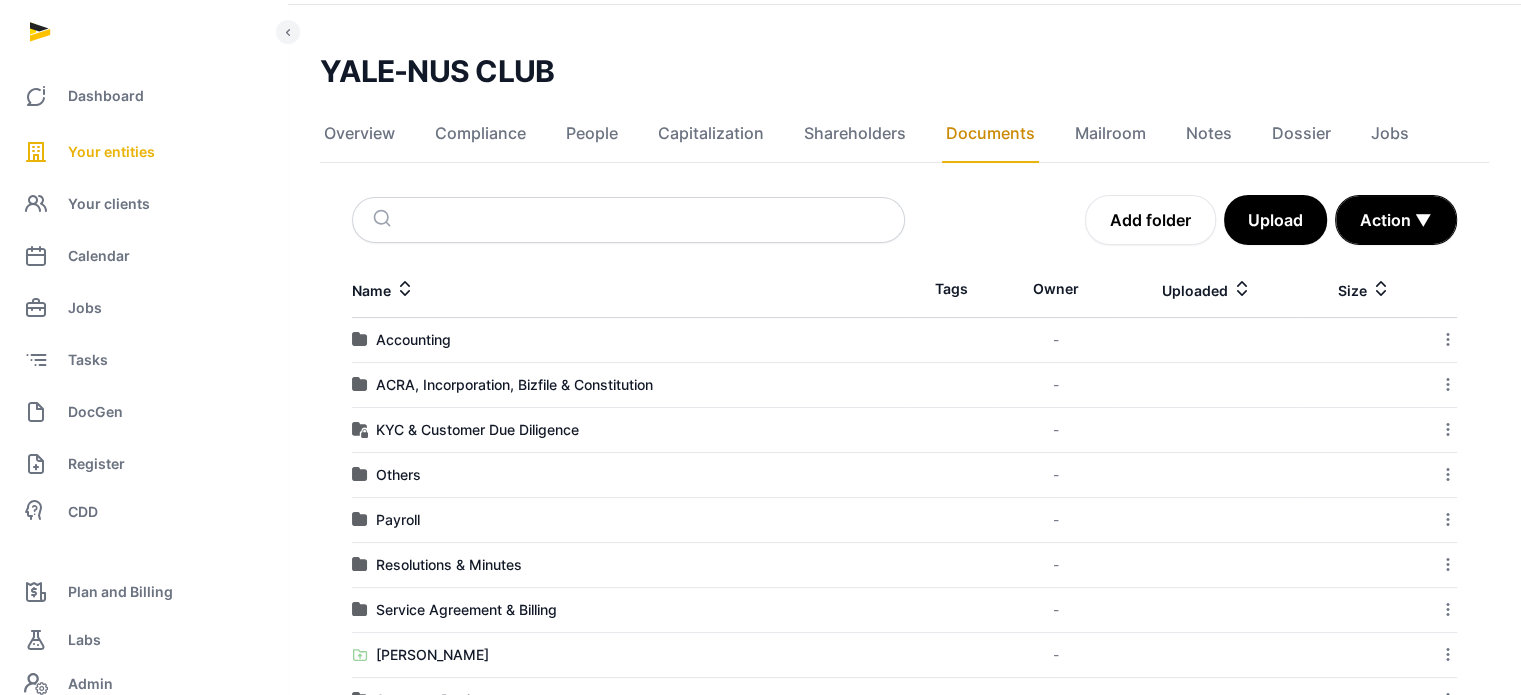 scroll, scrollTop: 220, scrollLeft: 0, axis: vertical 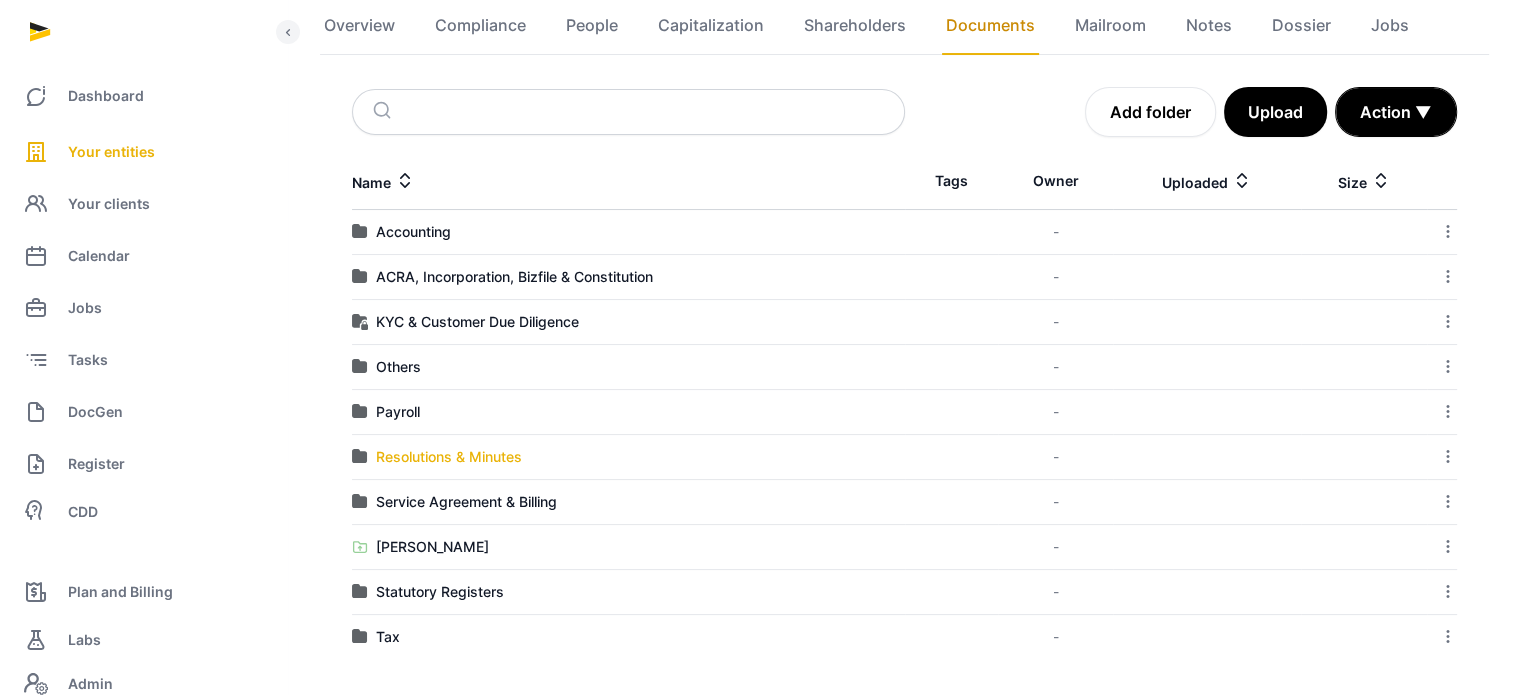 click on "Resolutions & Minutes" at bounding box center [449, 457] 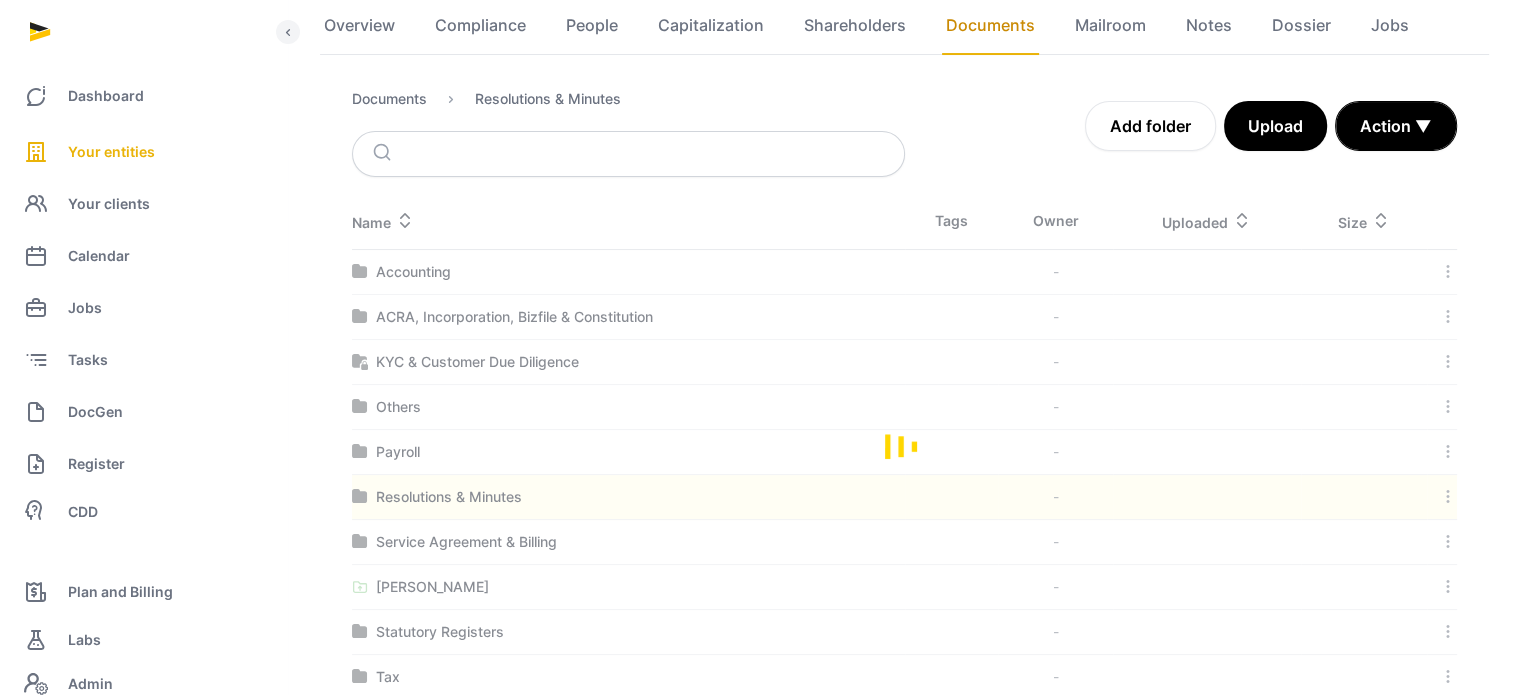 scroll, scrollTop: 0, scrollLeft: 0, axis: both 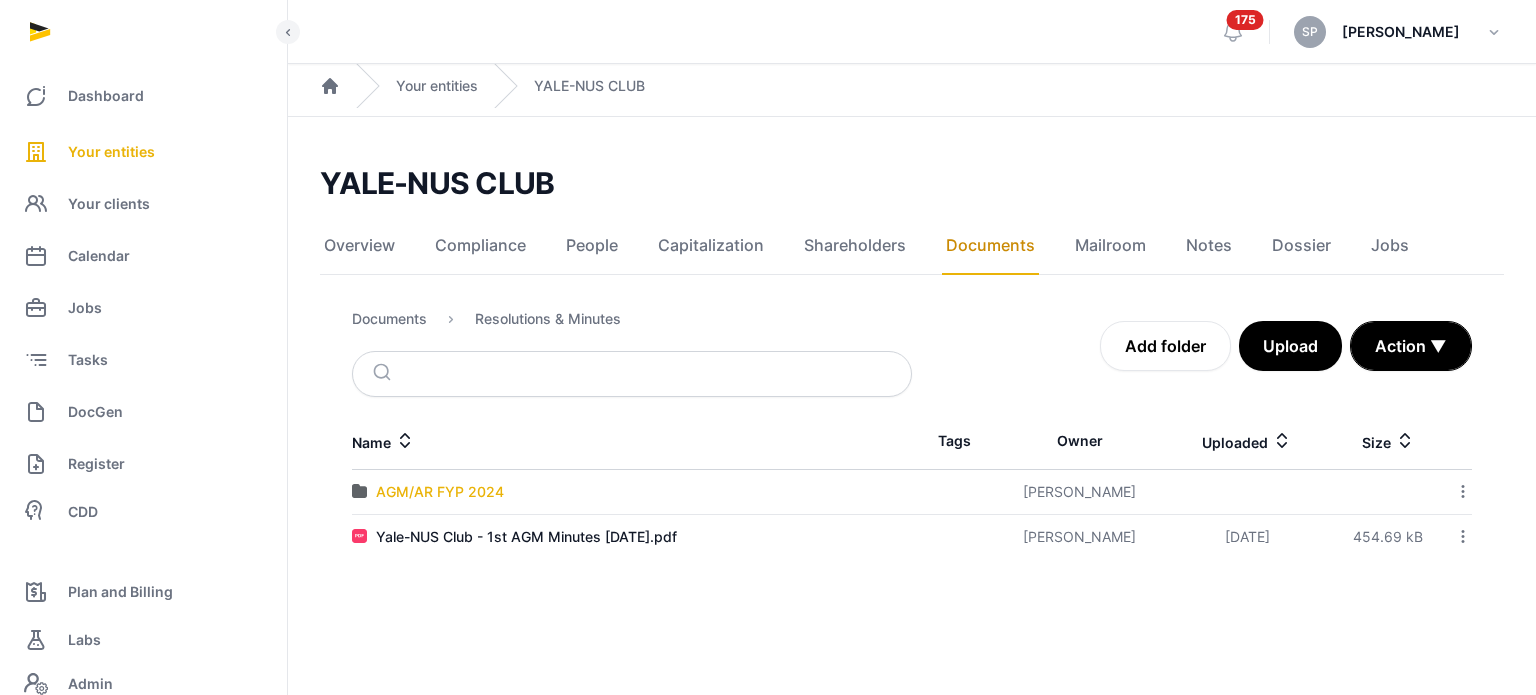 click on "AGM/AR FYP 2024" at bounding box center [440, 492] 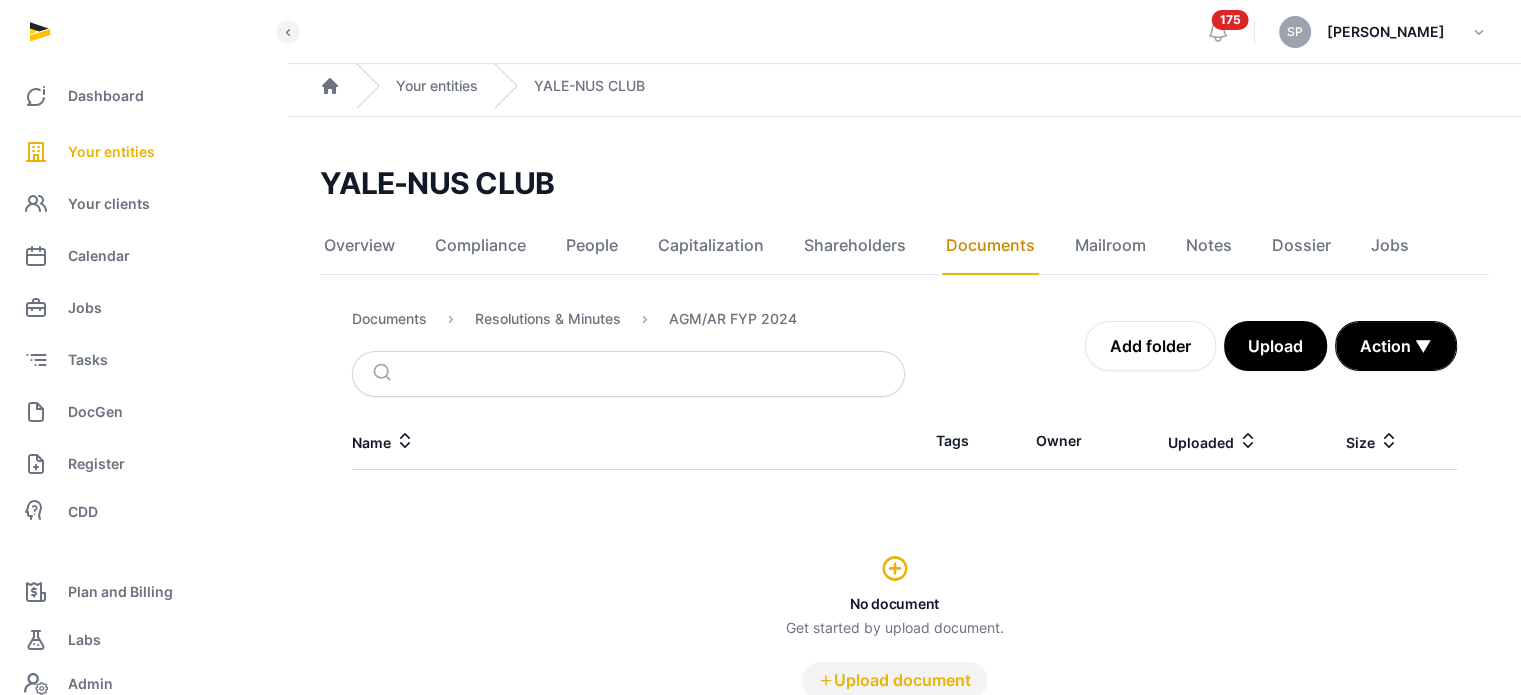 click on "Upload document" at bounding box center (894, 680) 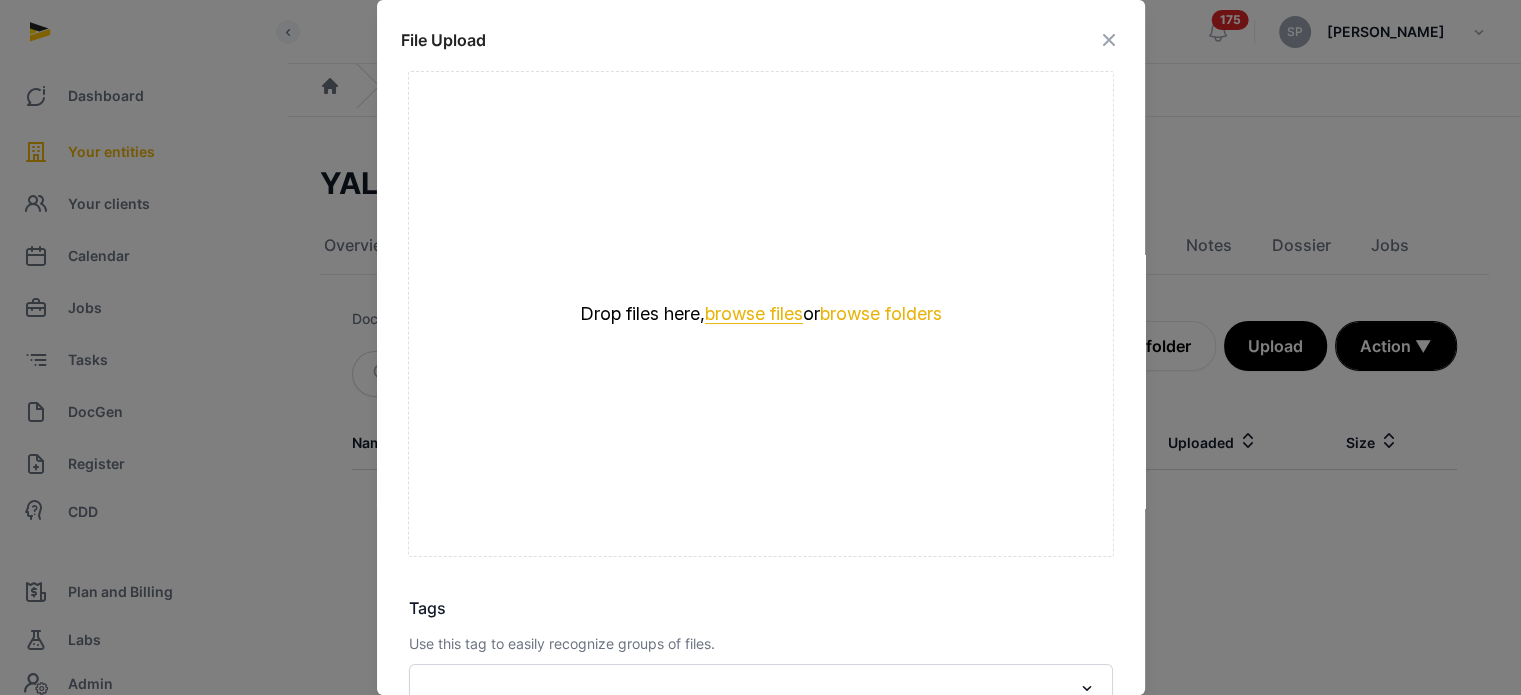 click on "browse files" at bounding box center [754, 314] 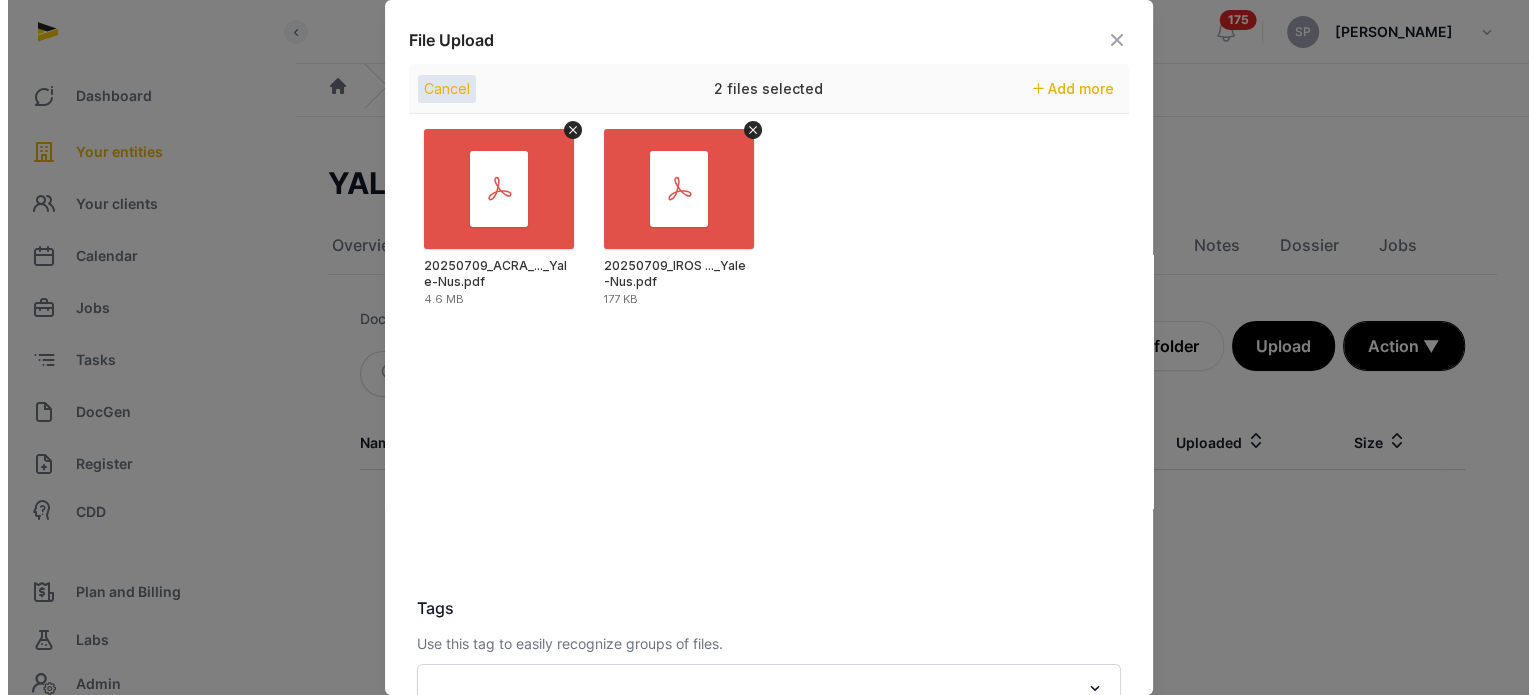scroll, scrollTop: 282, scrollLeft: 0, axis: vertical 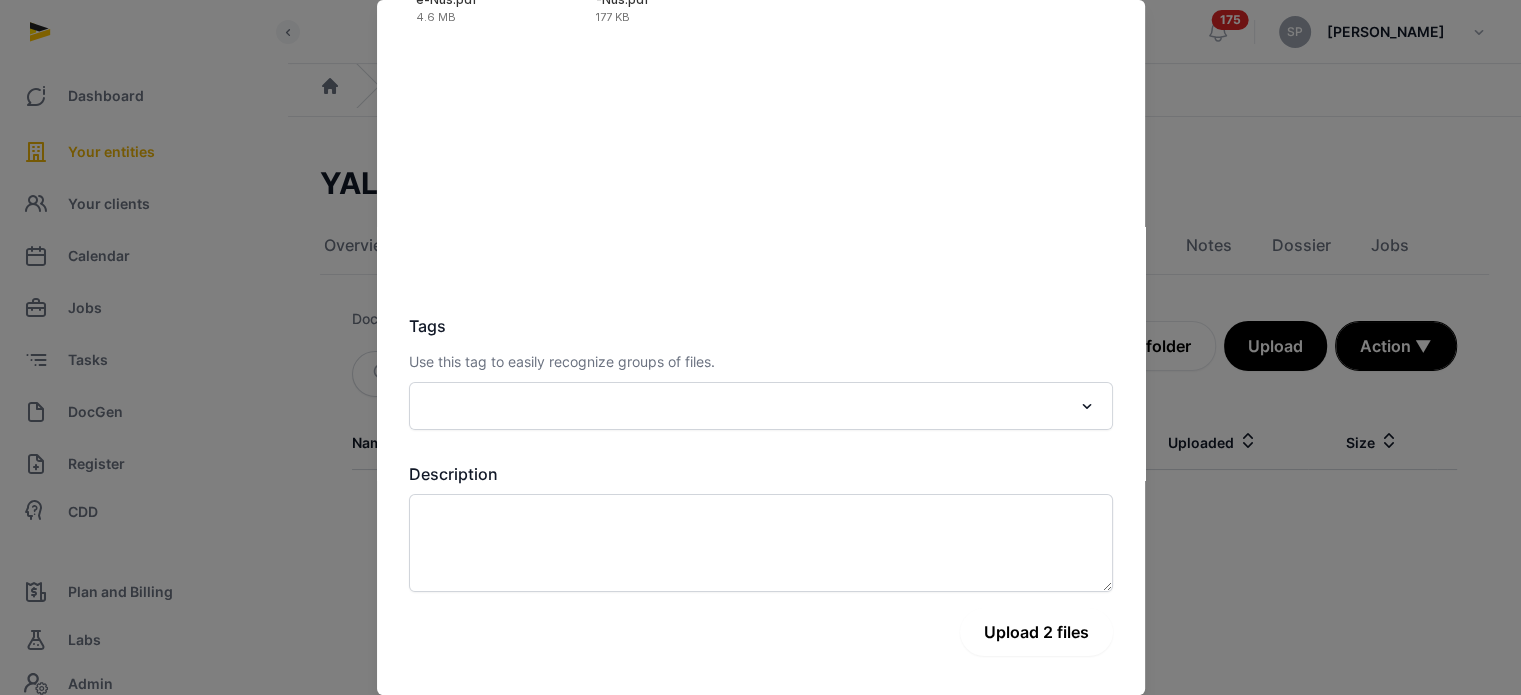 click on "Upload 2 files" at bounding box center (1036, 632) 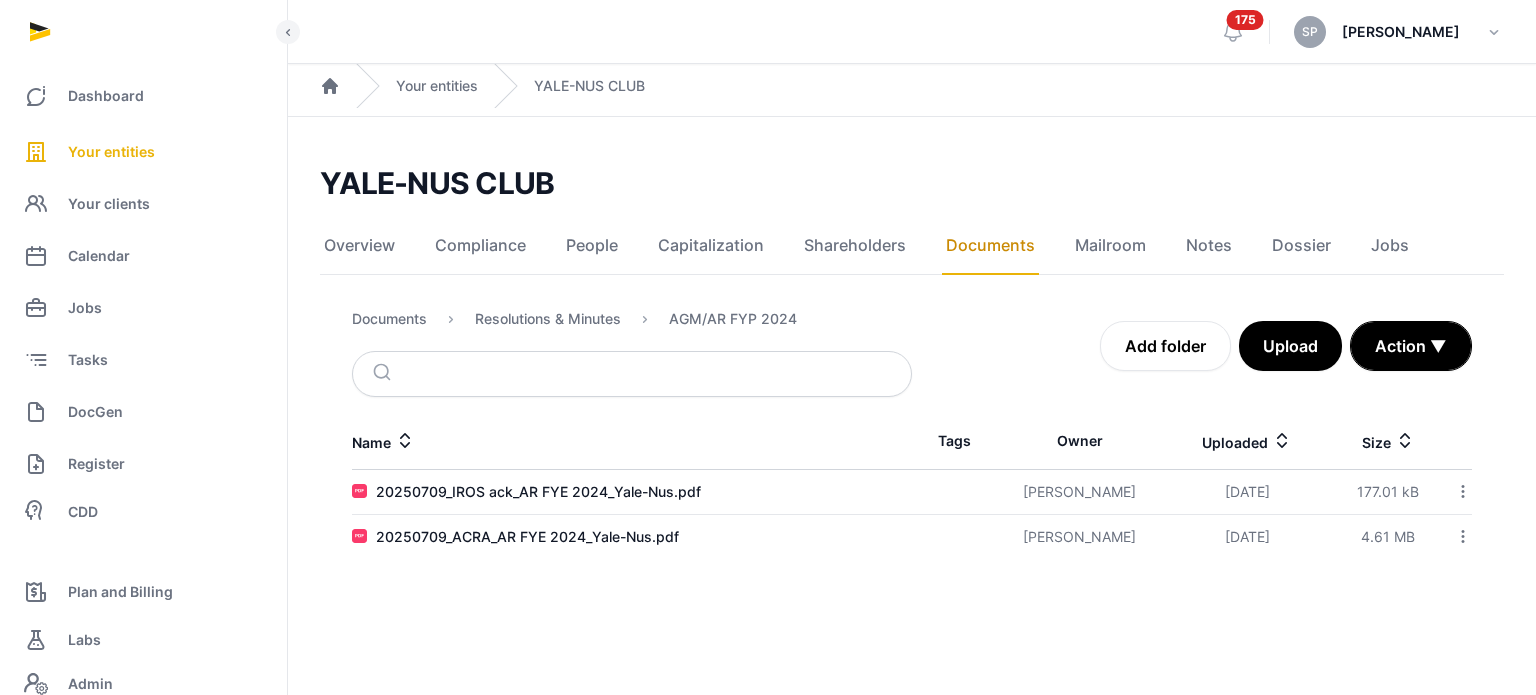 click 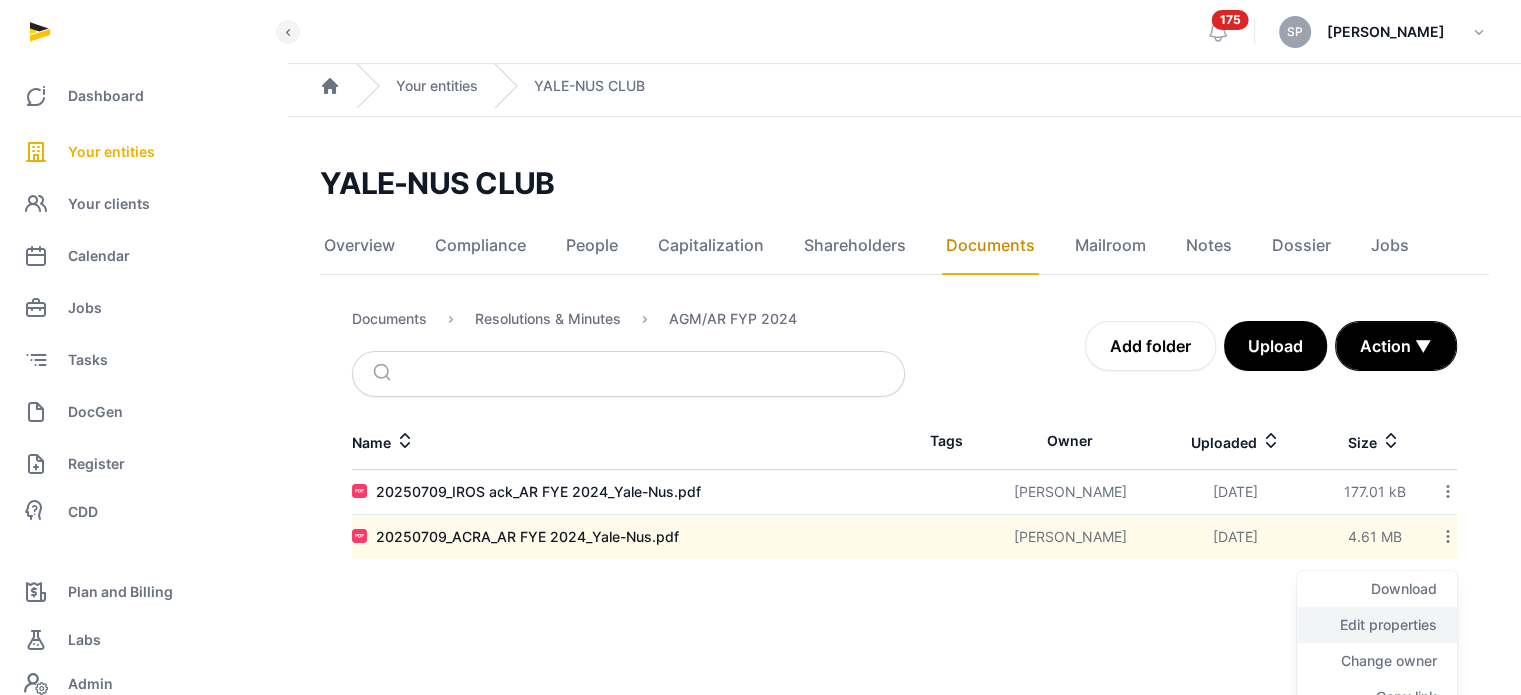click on "Edit properties" 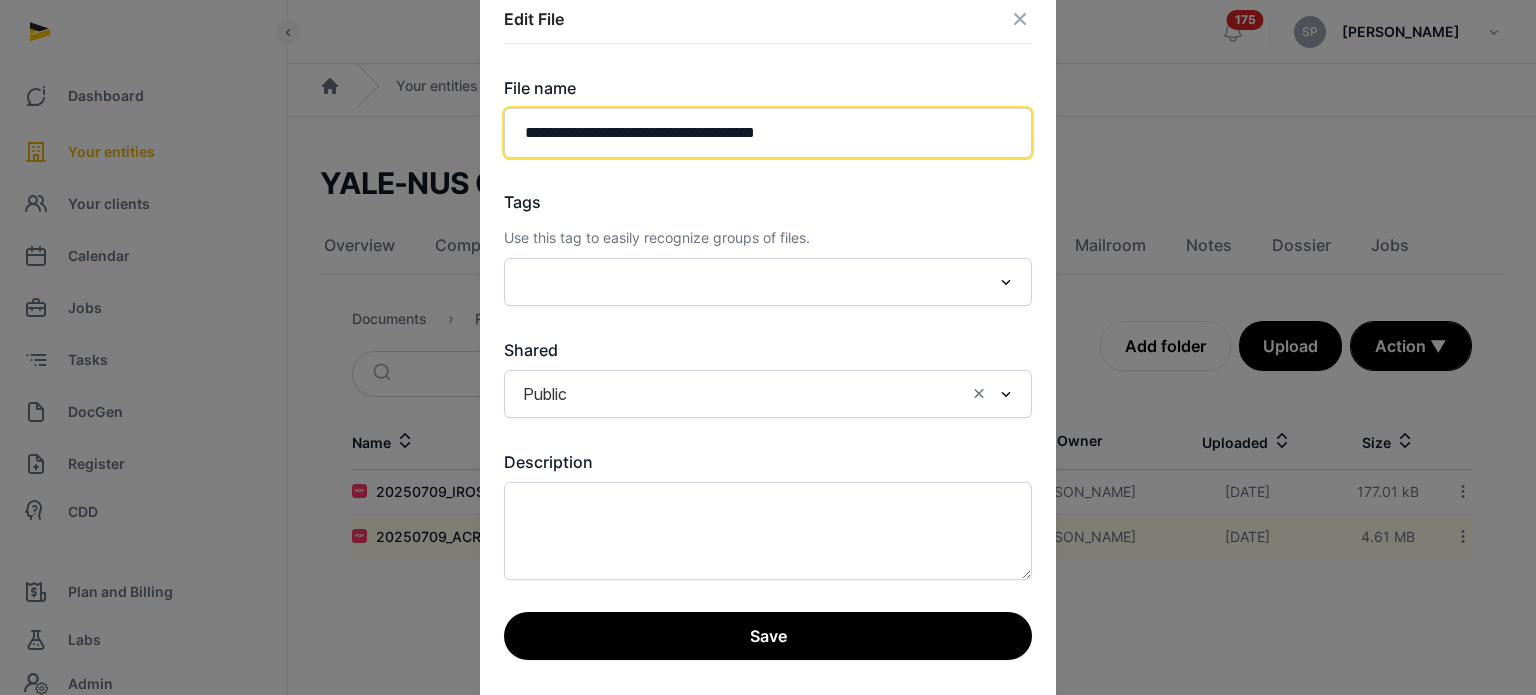 click on "**********" 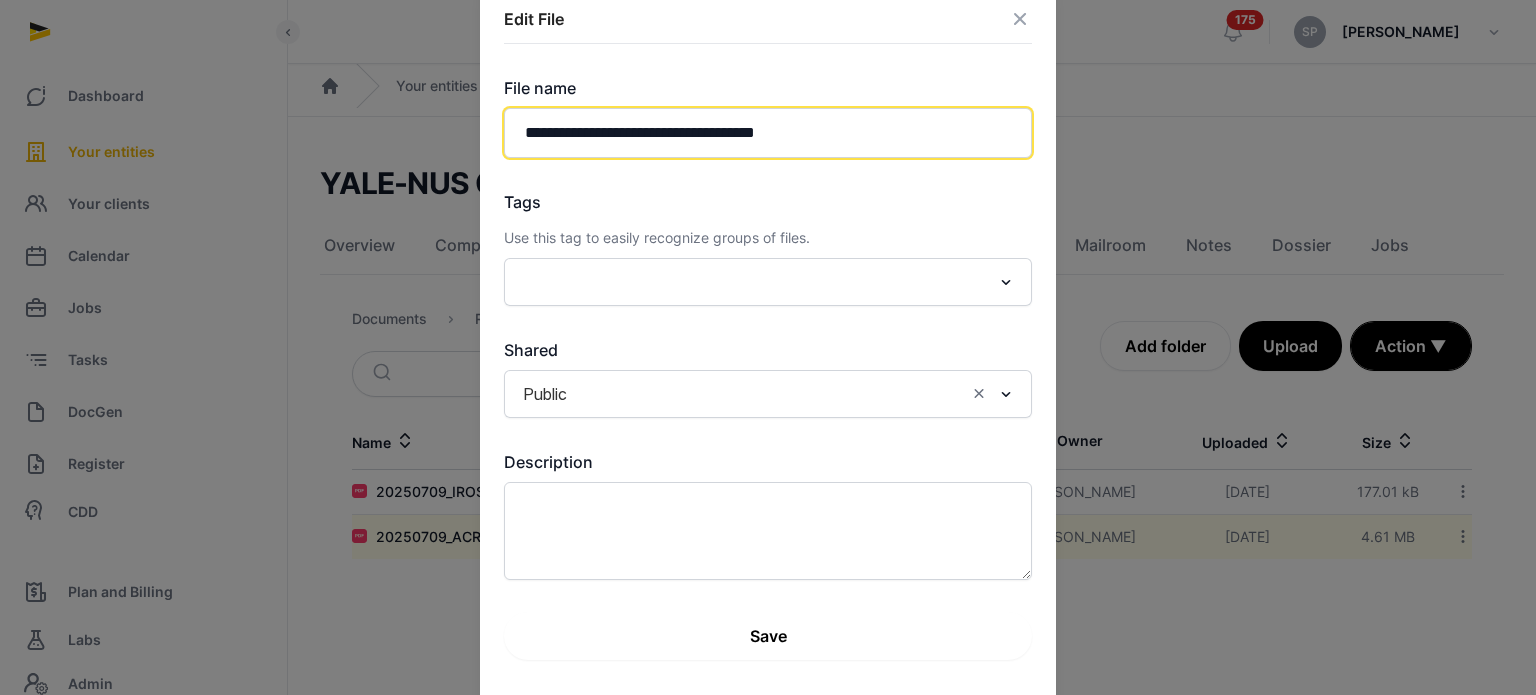 type on "**********" 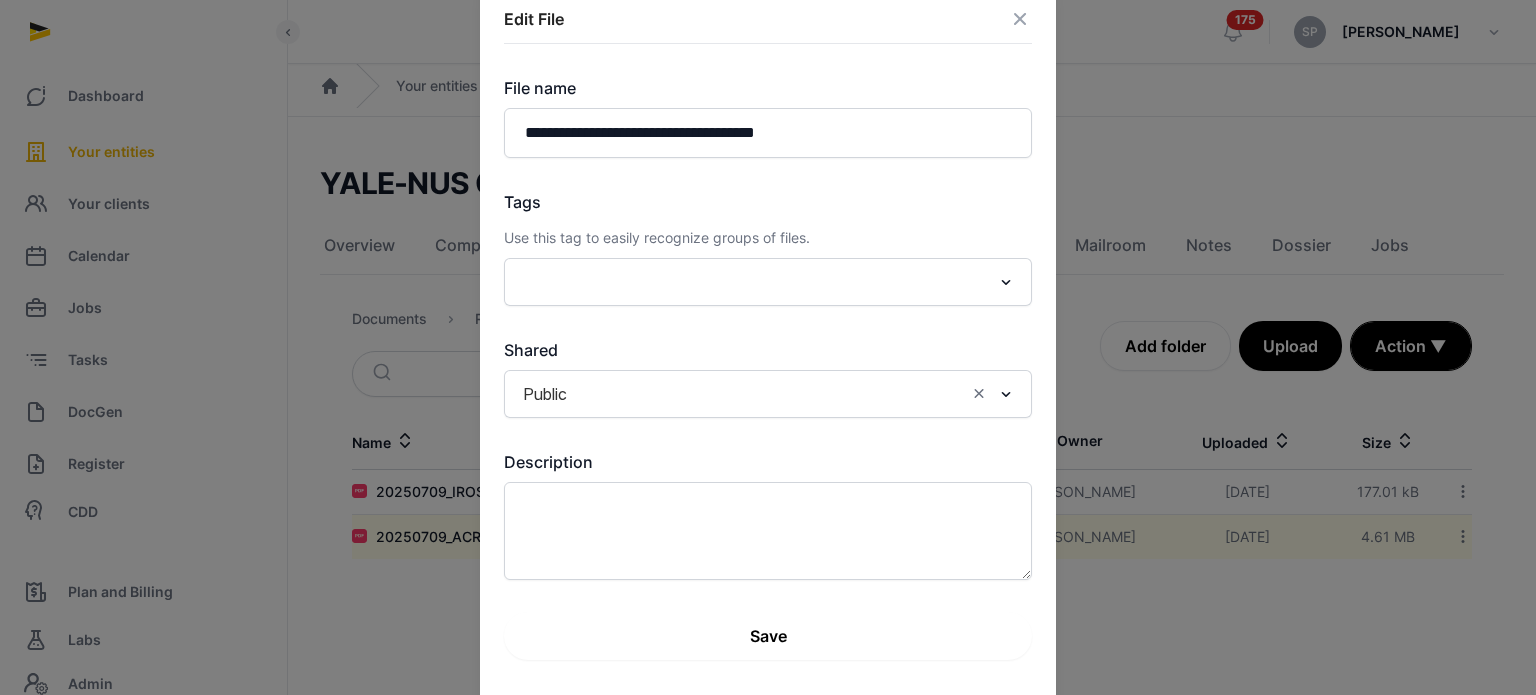 click on "Save" at bounding box center [768, 636] 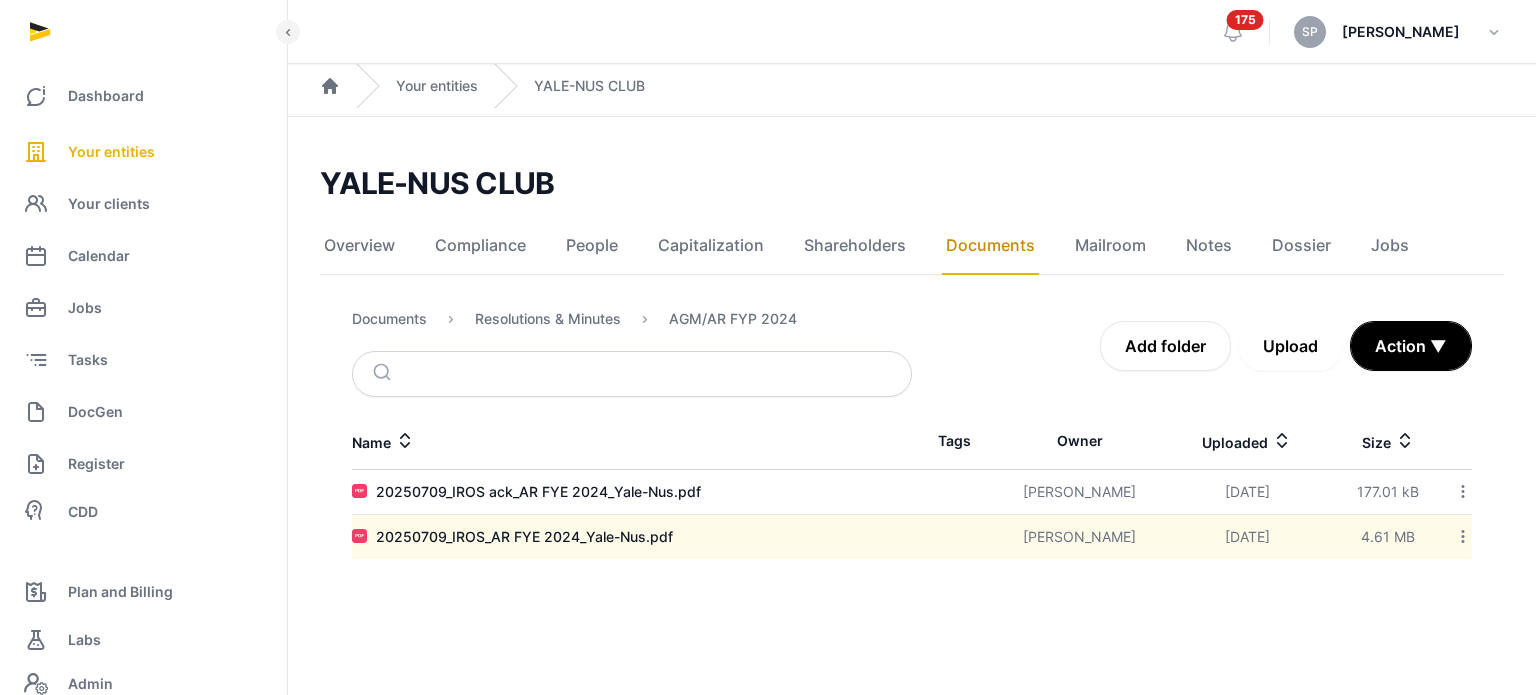 click on "Upload" at bounding box center (1290, 346) 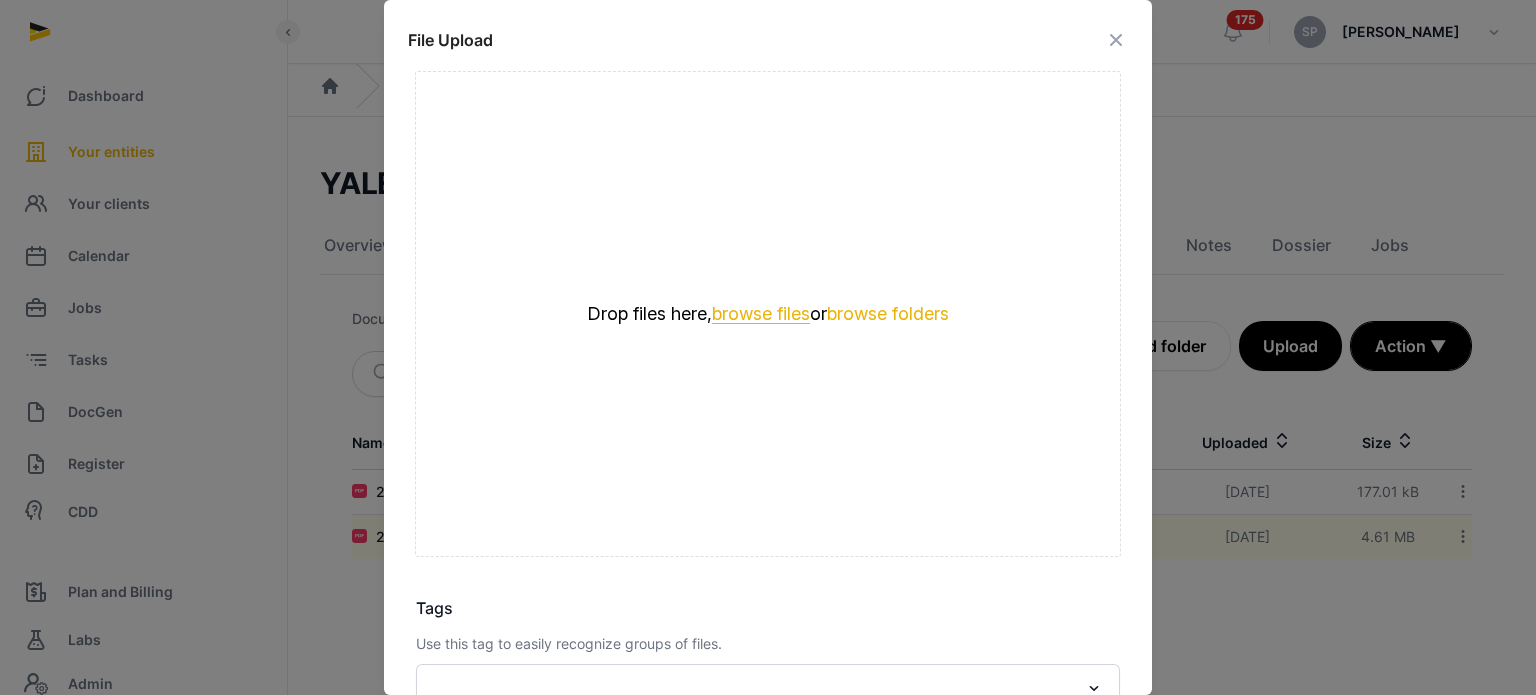click on "browse files" at bounding box center (761, 314) 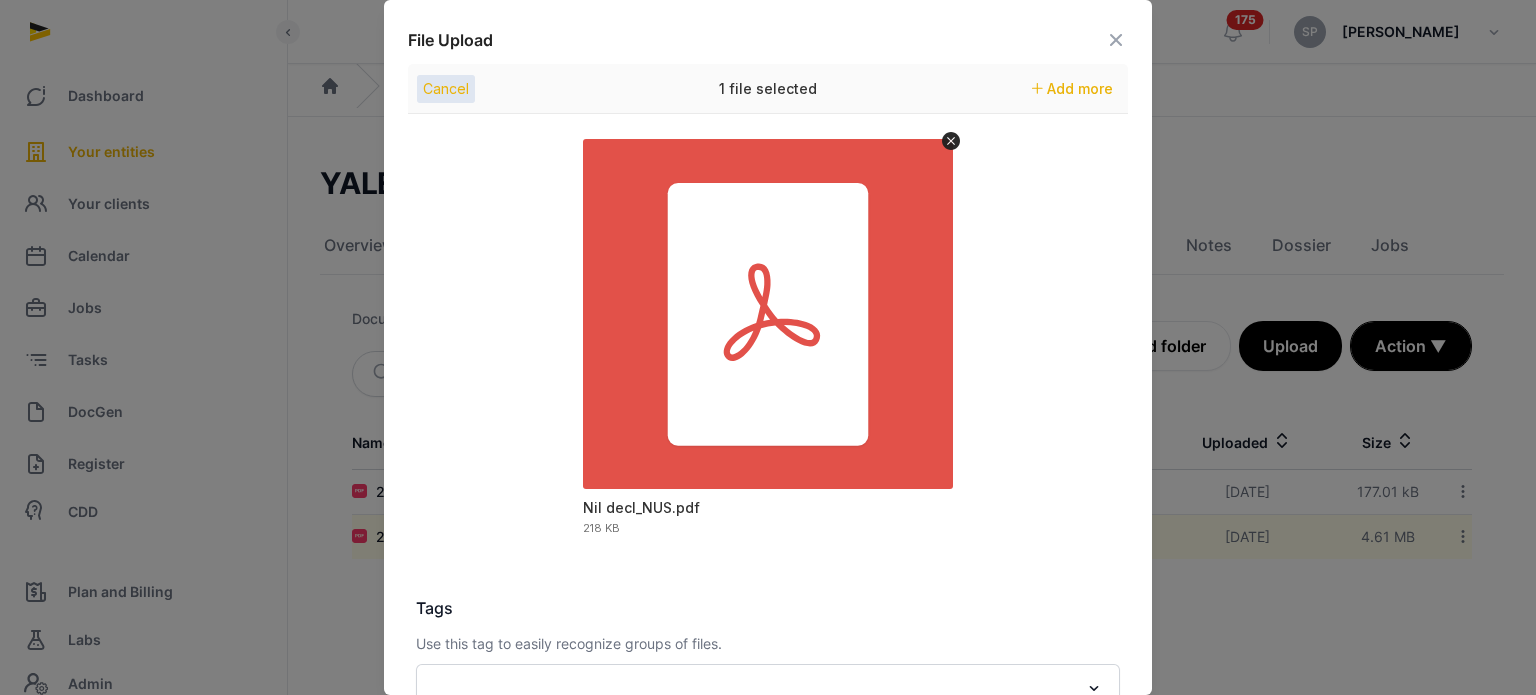 scroll, scrollTop: 282, scrollLeft: 0, axis: vertical 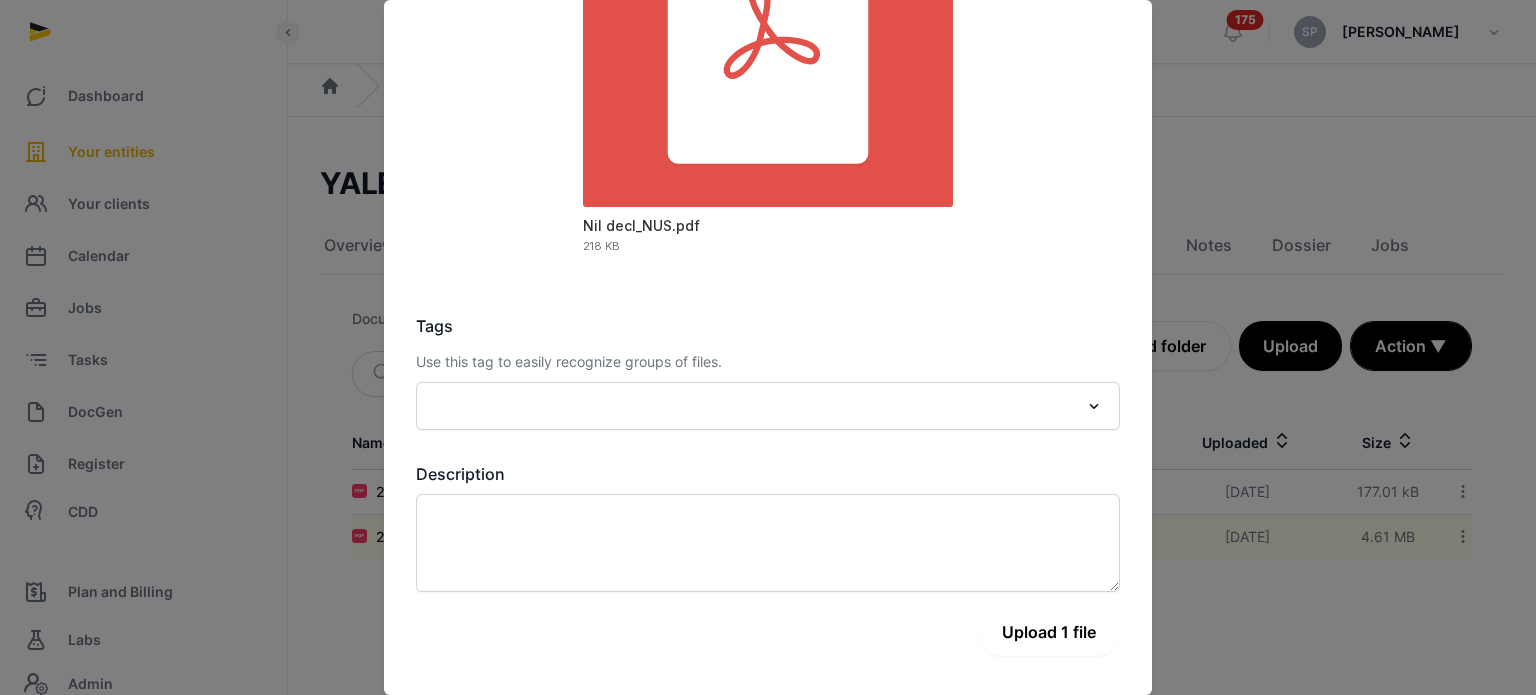 click on "Upload 1 file" at bounding box center [1049, 632] 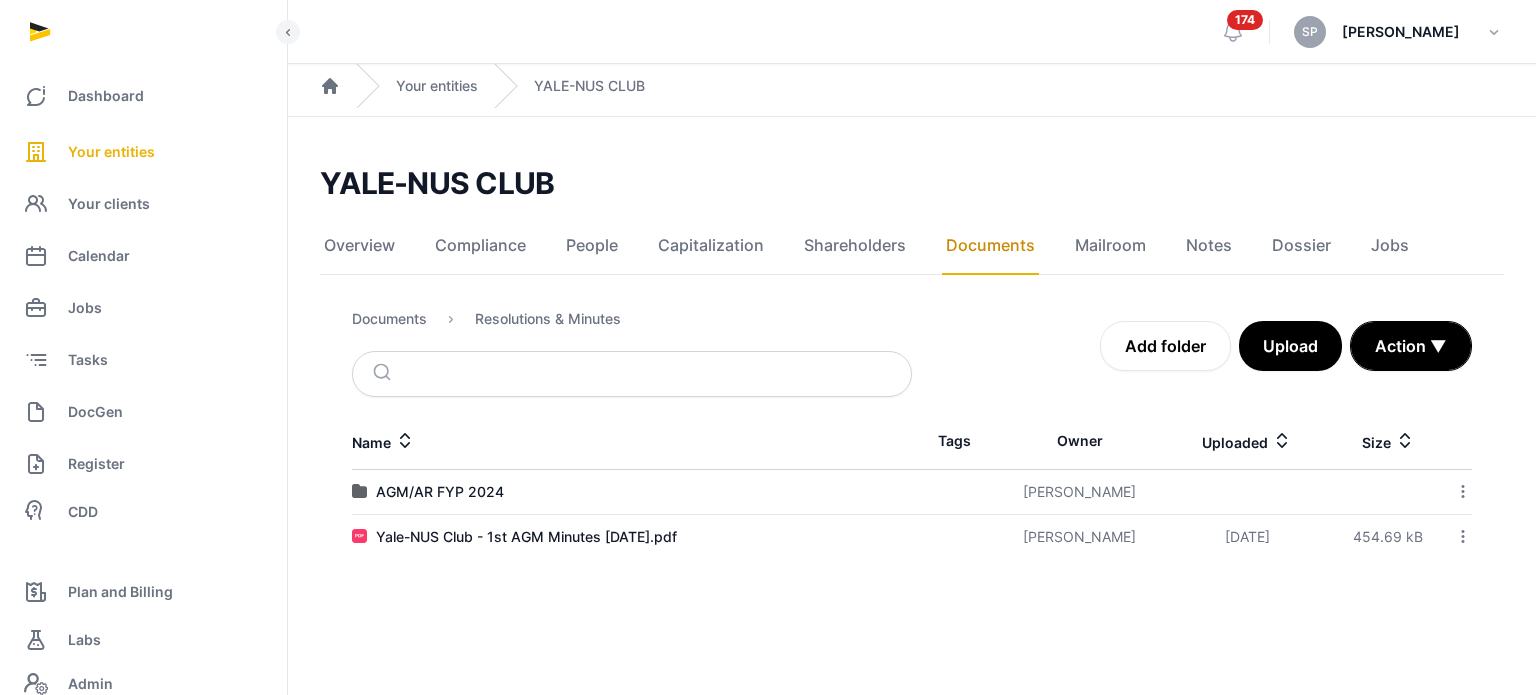 click on "Your entities" at bounding box center [143, 152] 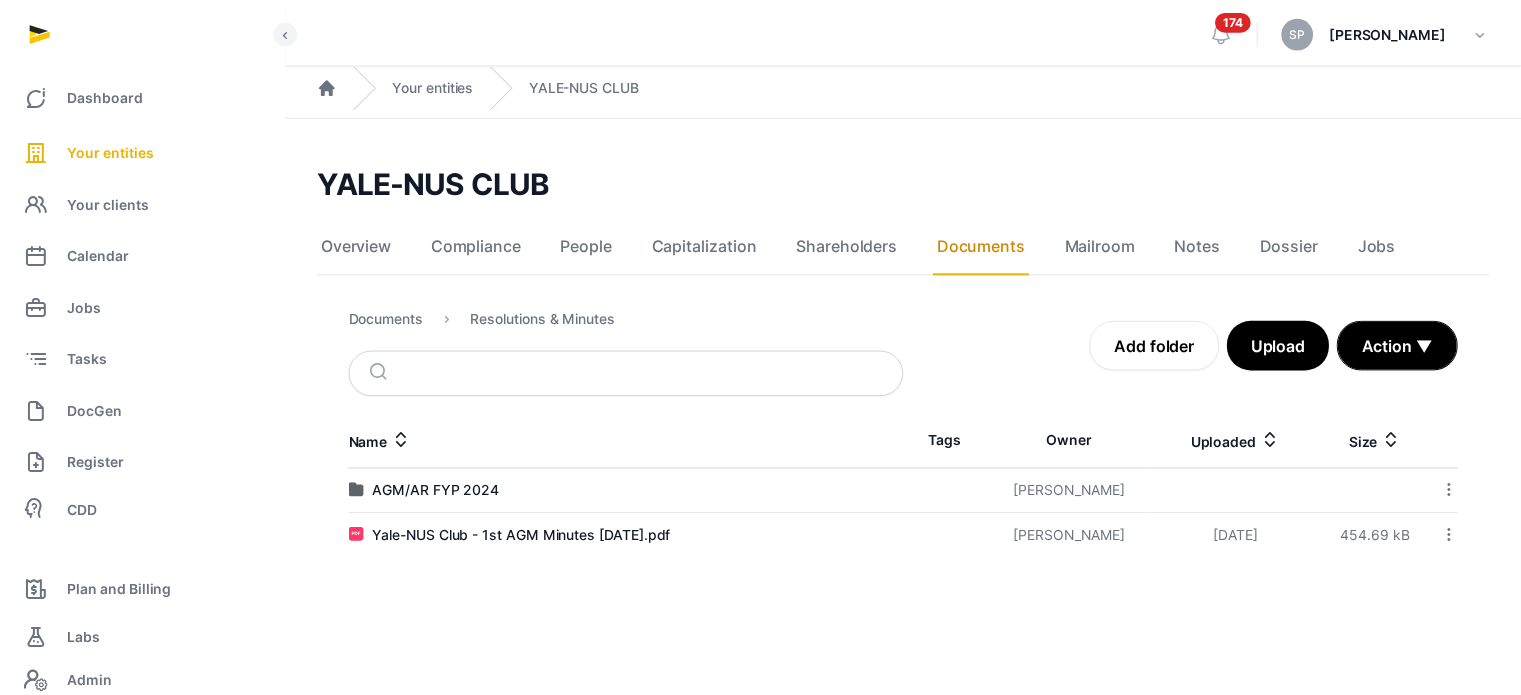 scroll, scrollTop: 0, scrollLeft: 0, axis: both 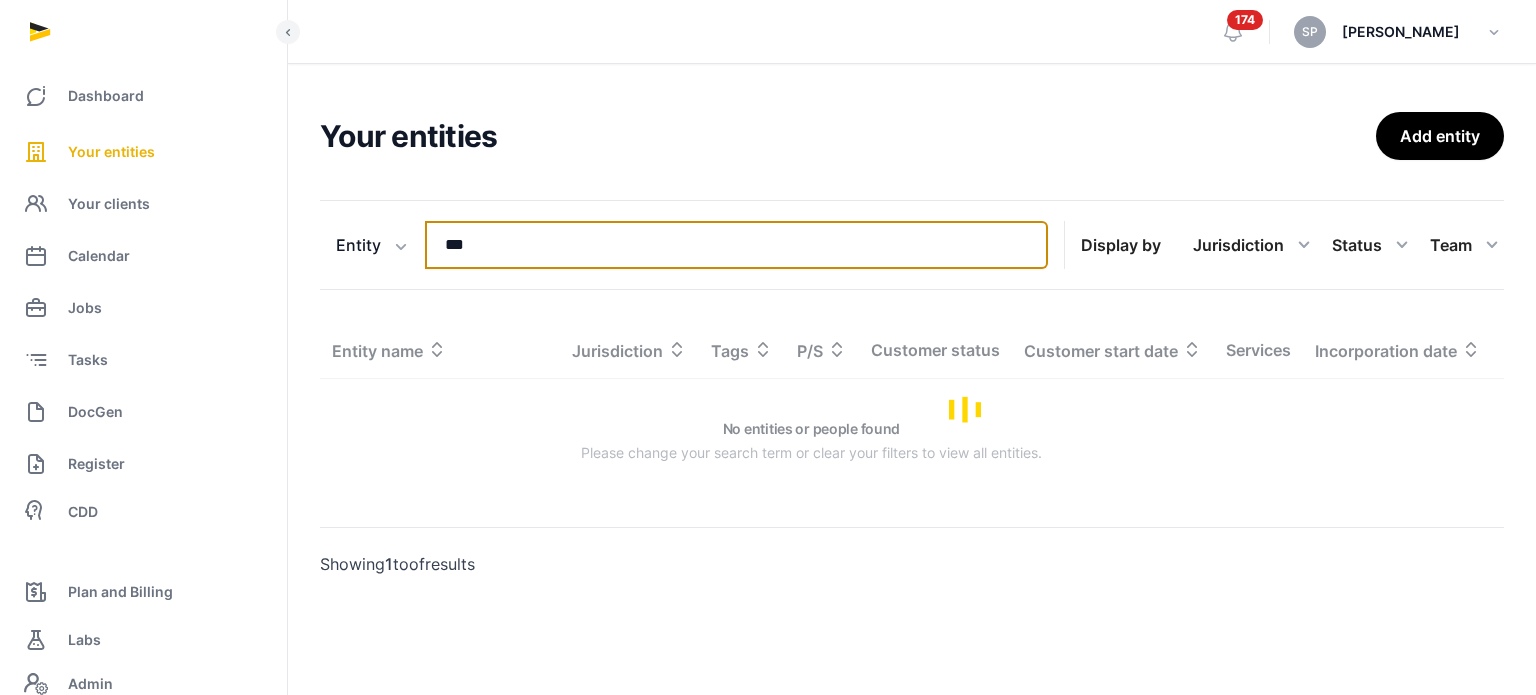 click on "***" at bounding box center (736, 245) 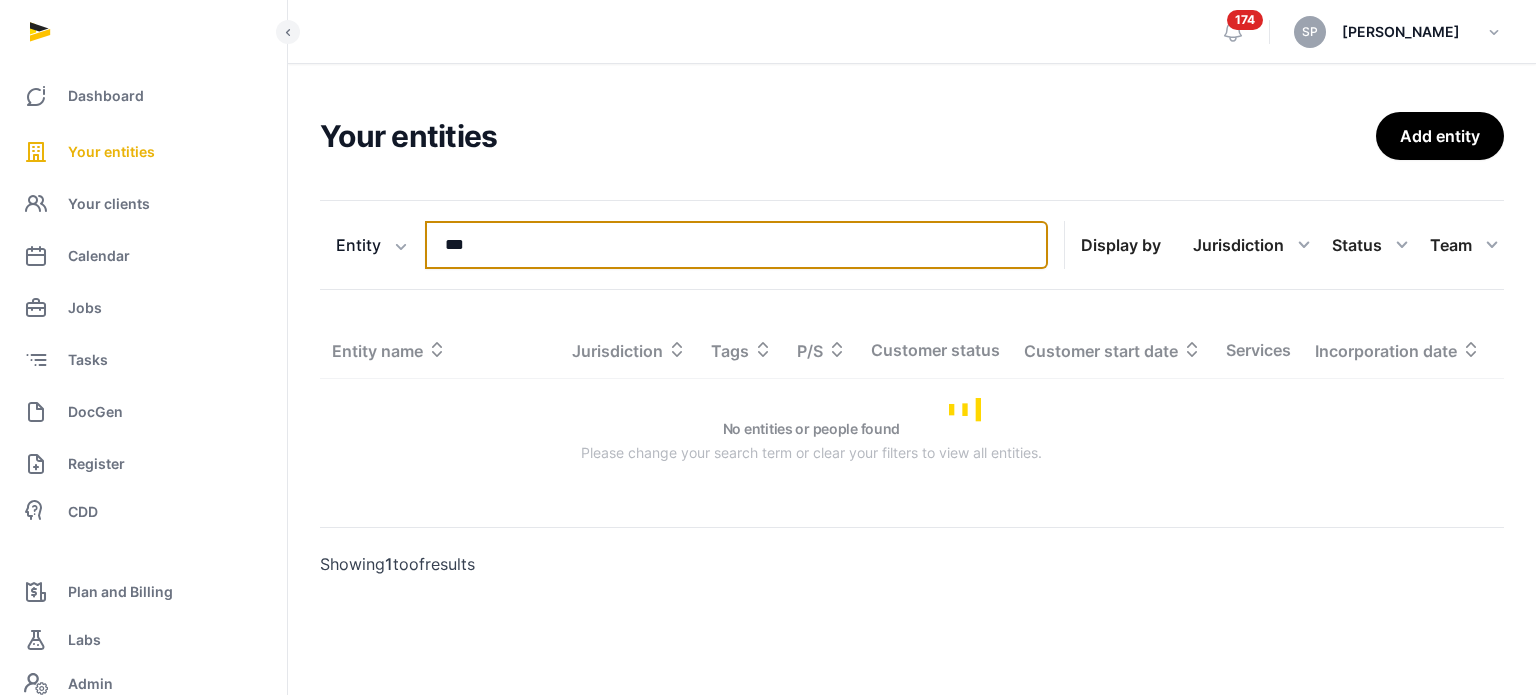 click on "***" at bounding box center (736, 245) 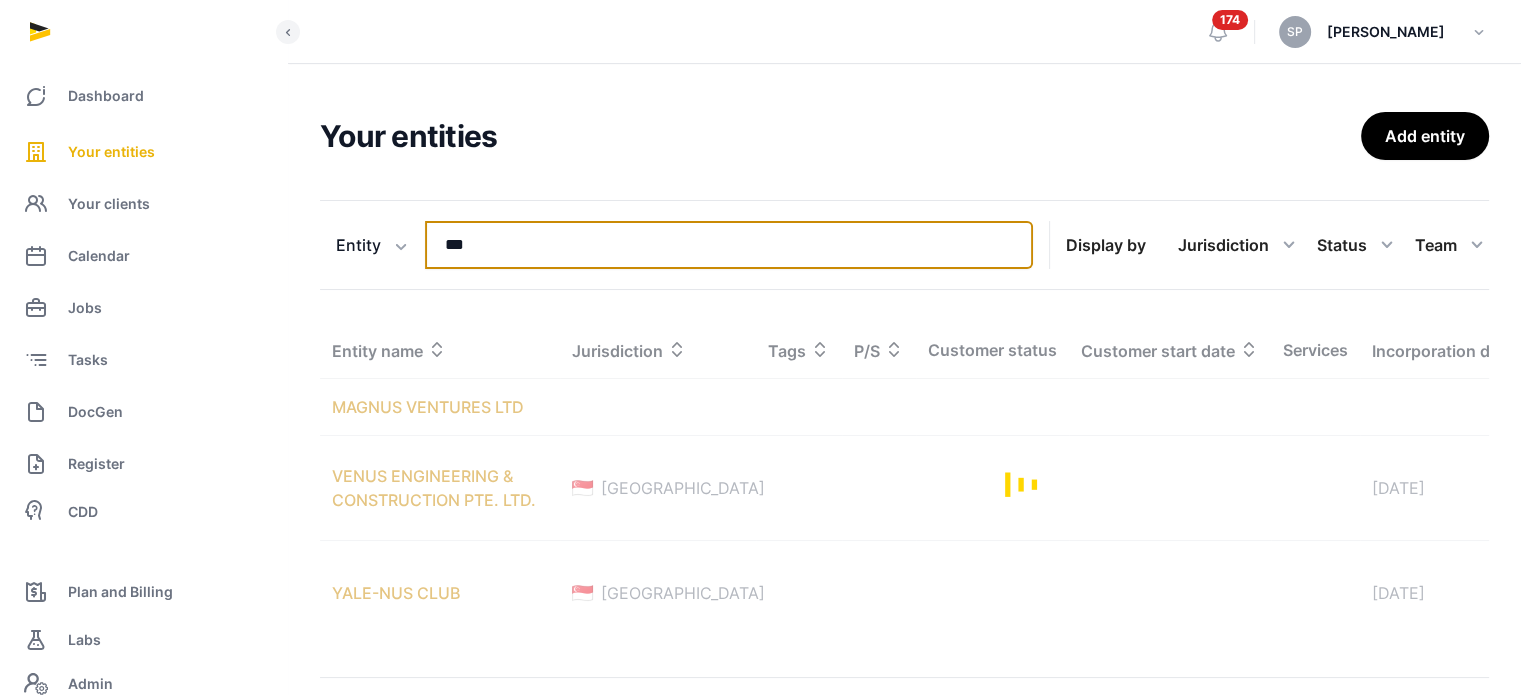 click on "***" at bounding box center [729, 245] 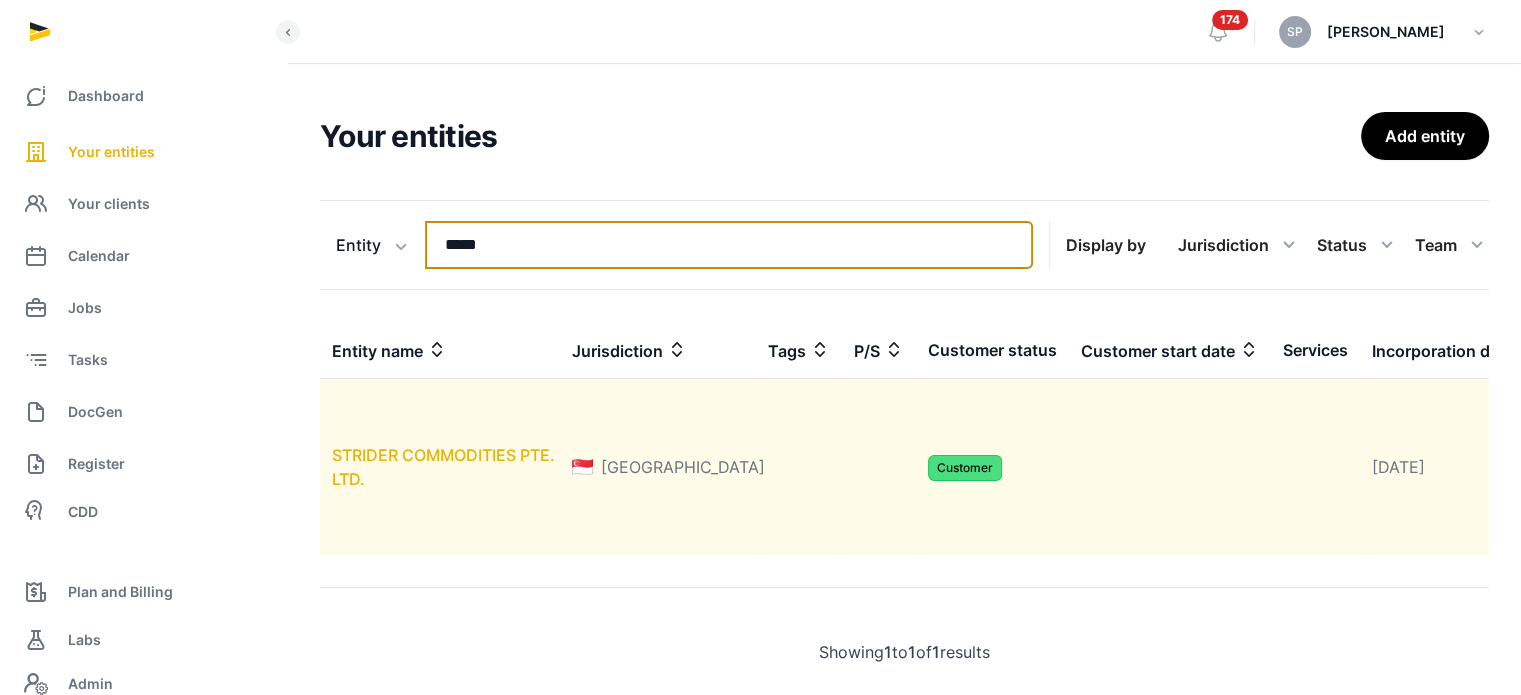 type on "*****" 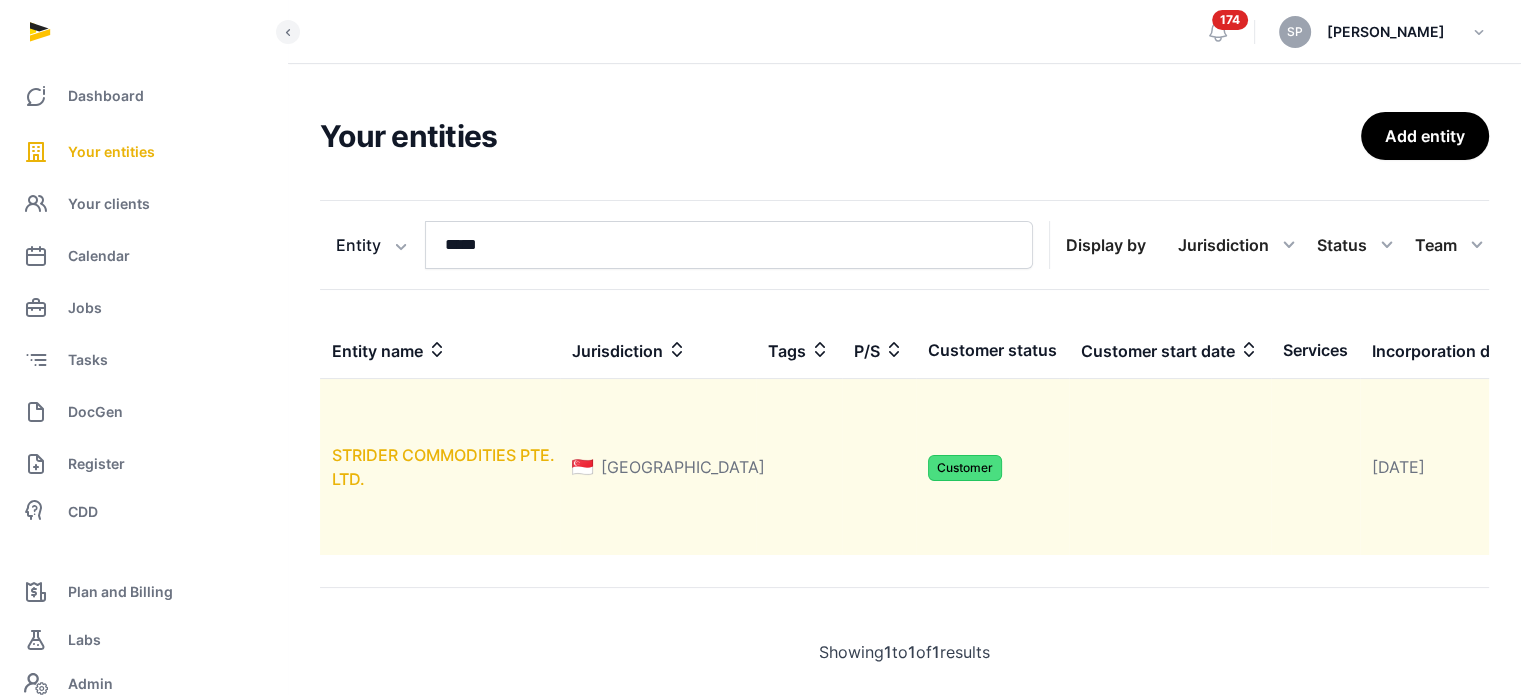 click on "STRIDER COMMODITIES PTE. LTD." at bounding box center [443, 467] 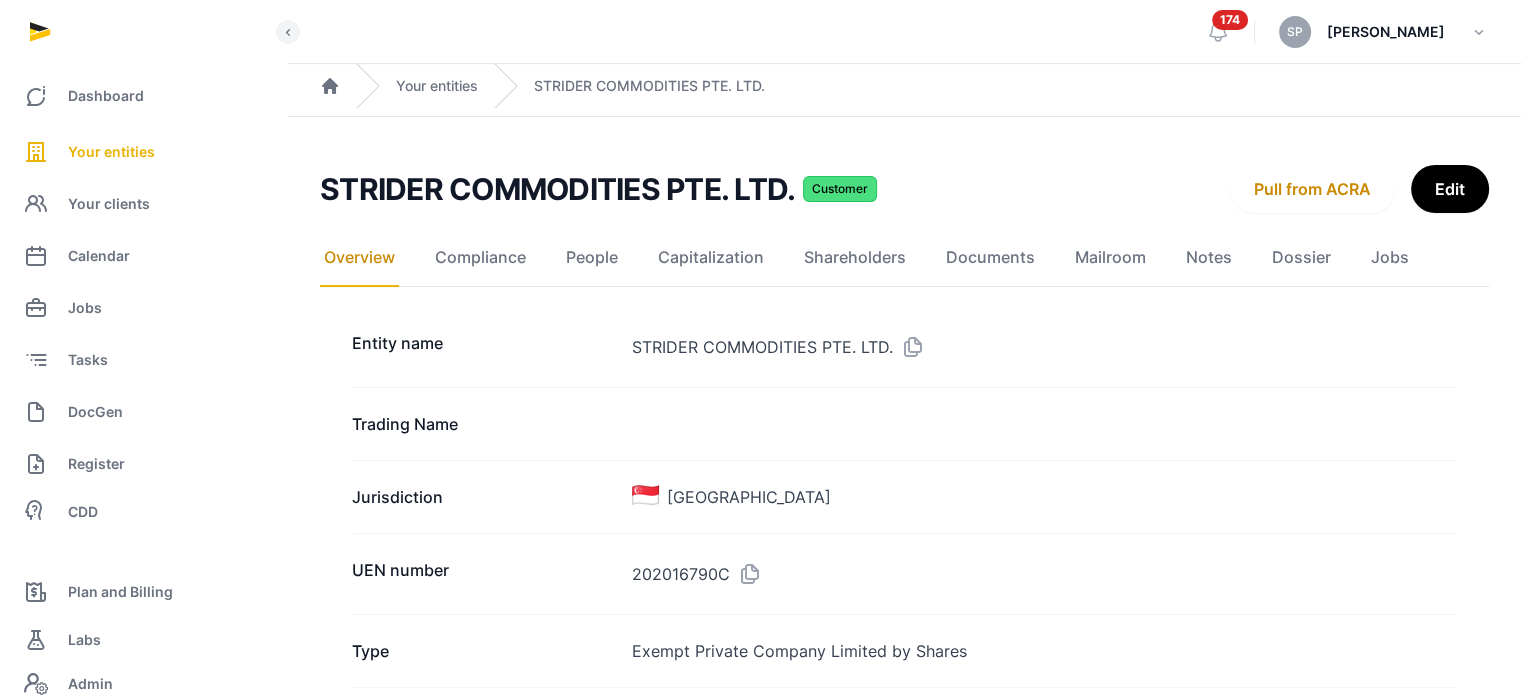 click at bounding box center [909, 347] 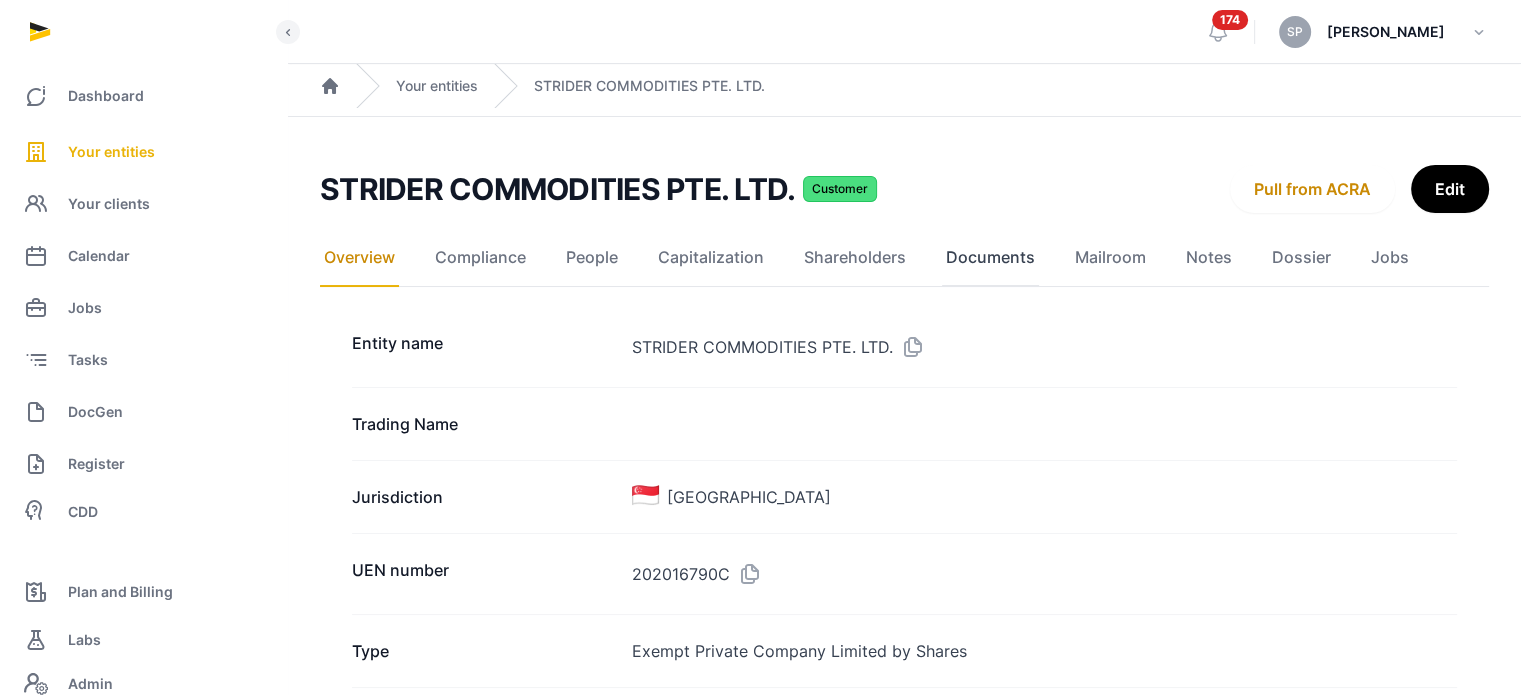 click on "Documents" 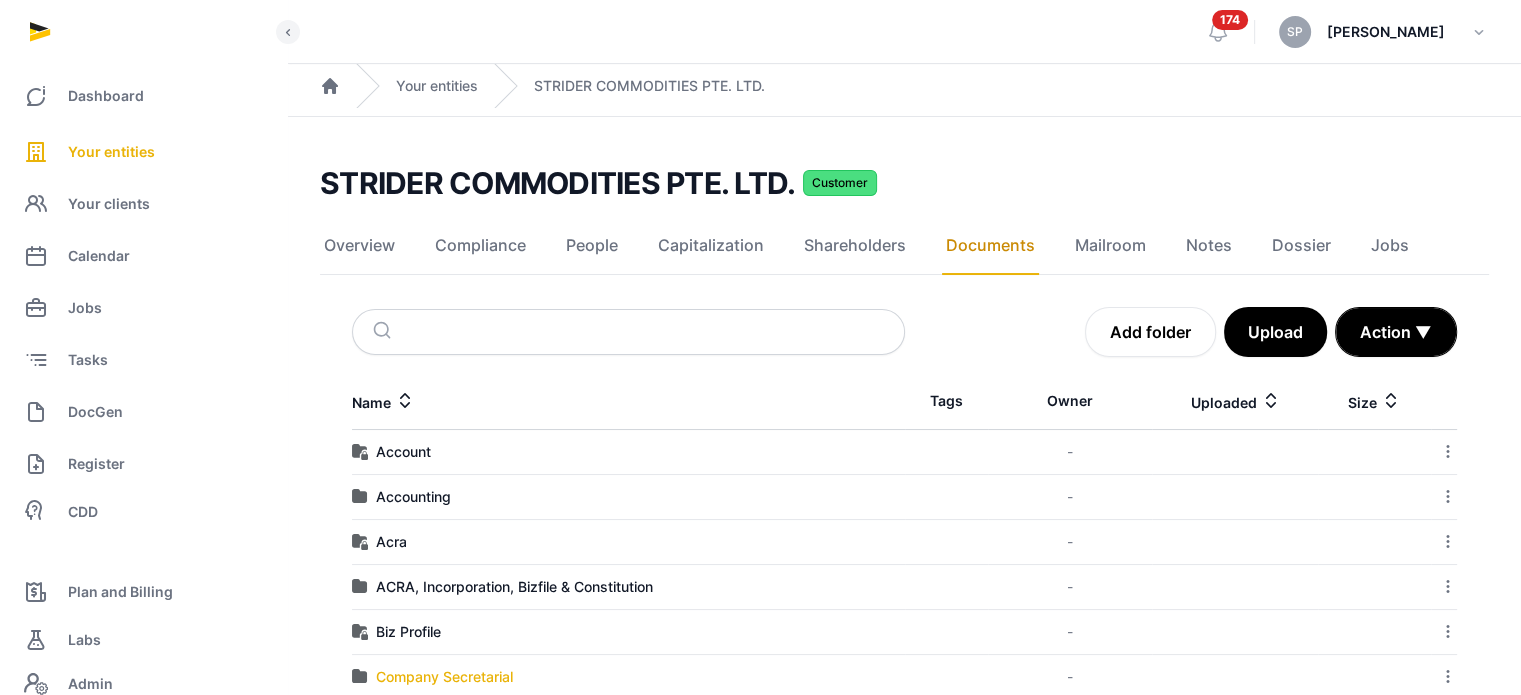click on "Company Secretarial" at bounding box center (444, 677) 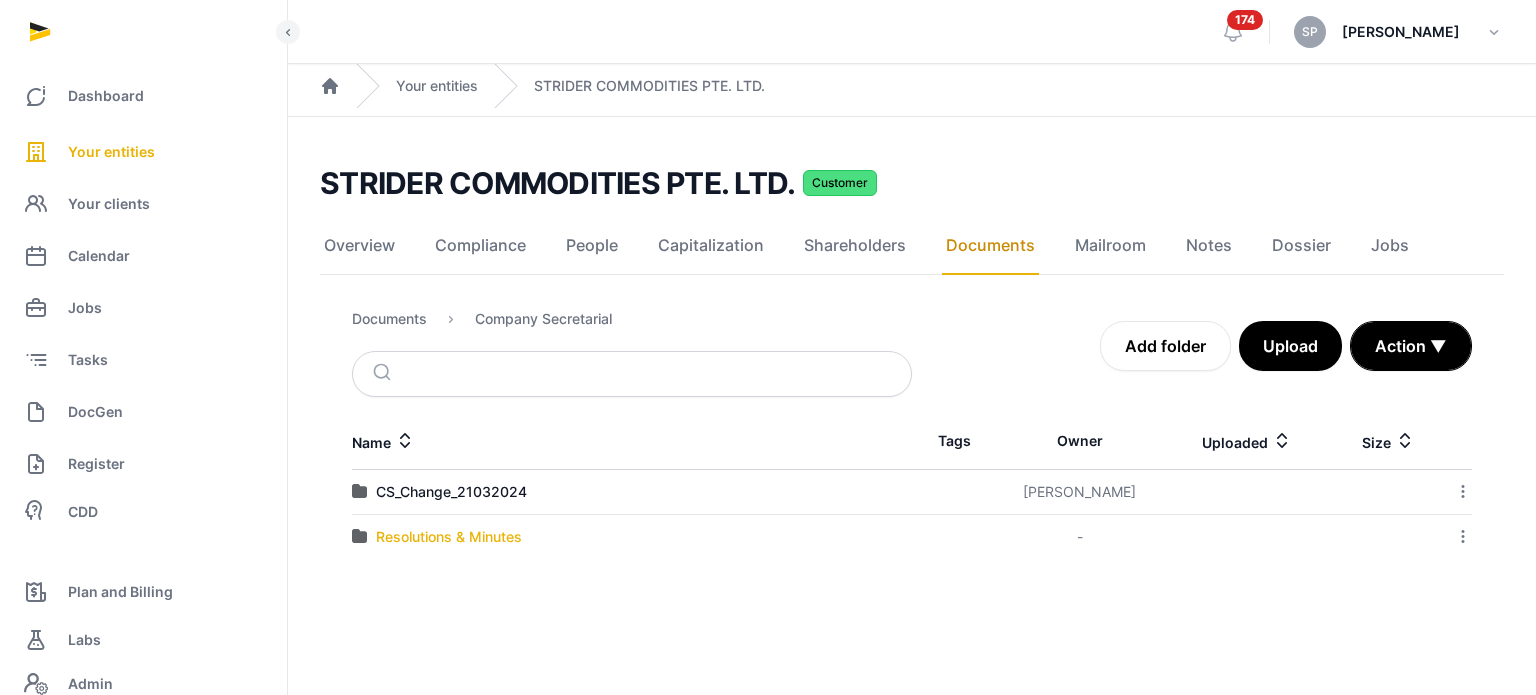click on "Resolutions & Minutes" at bounding box center [449, 537] 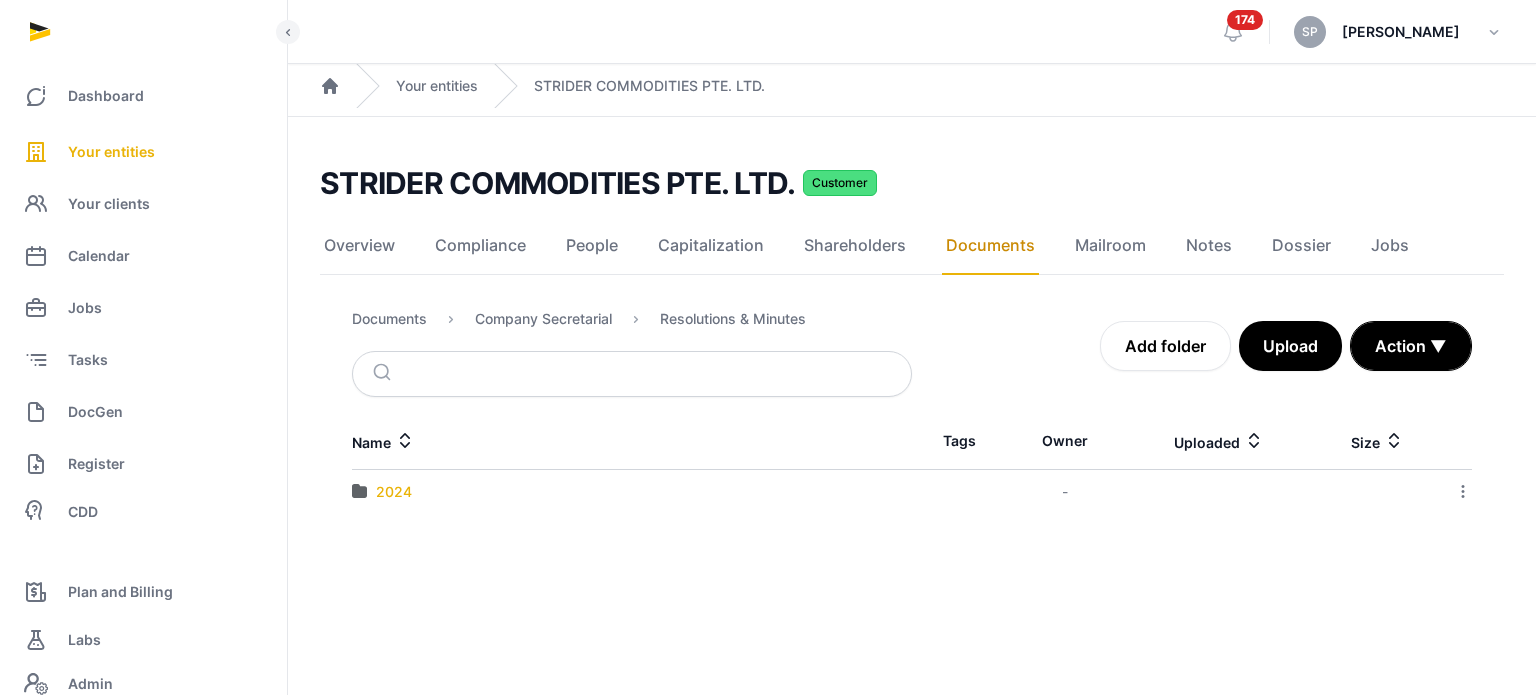 click on "2024" at bounding box center [394, 492] 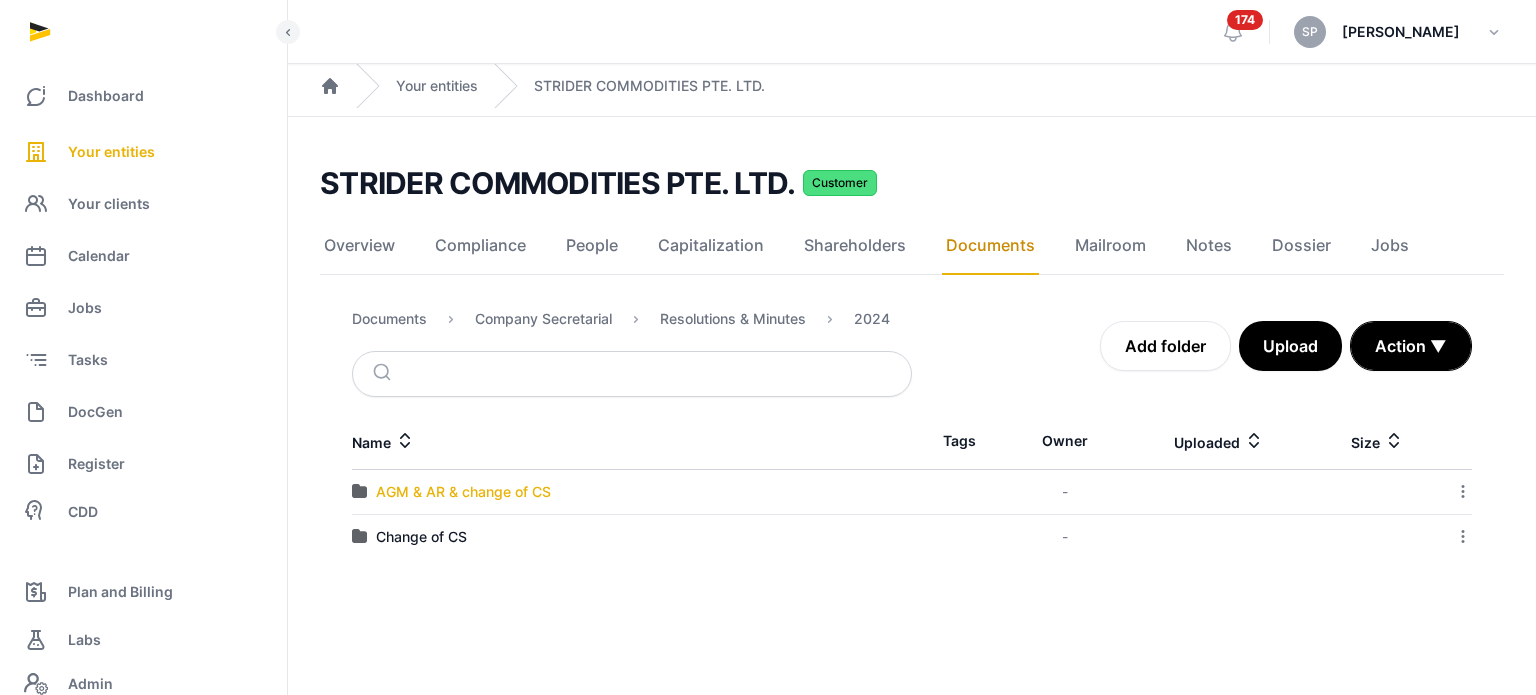 click on "AGM & AR & change of CS" at bounding box center [463, 492] 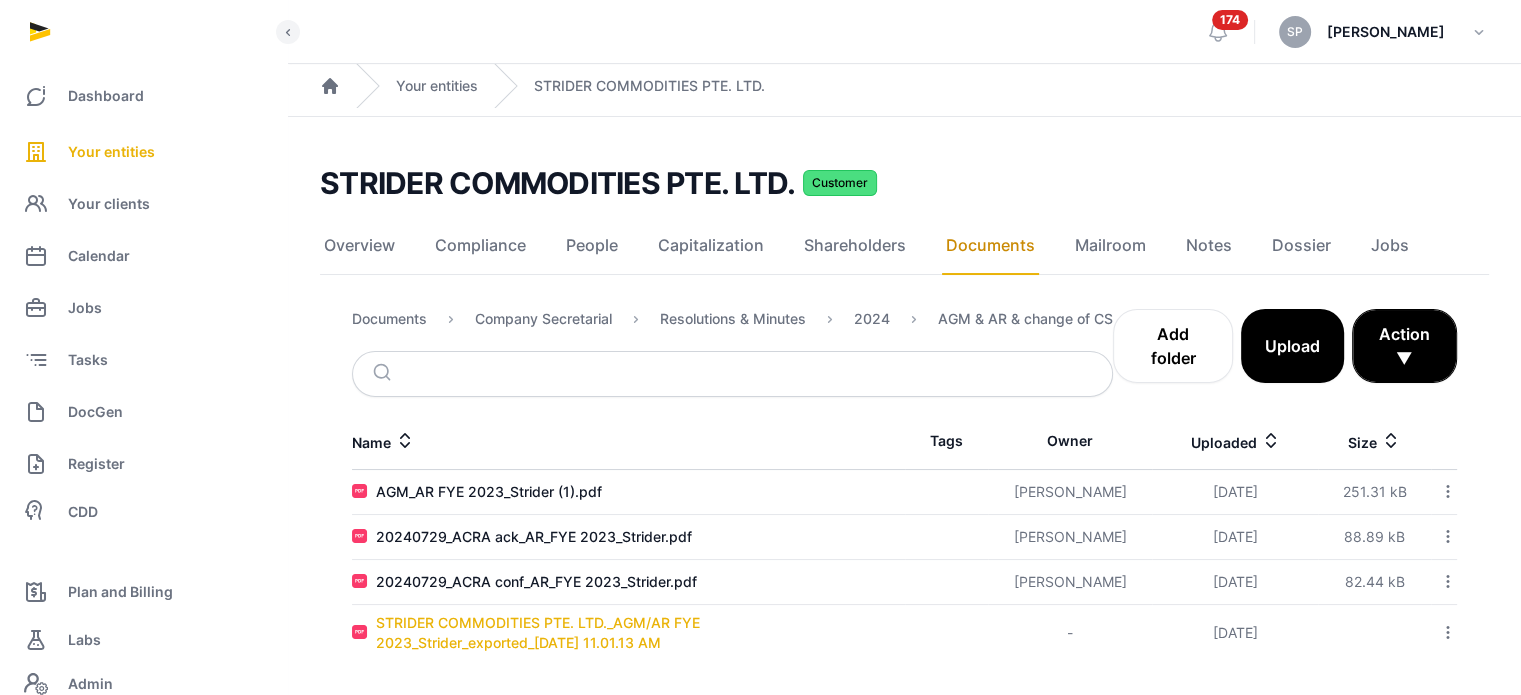 click on "STRIDER COMMODITIES PTE. LTD._AGM/AR FYE 2023_Strider_exported_[DATE] 11.01.13 AM" at bounding box center (640, 633) 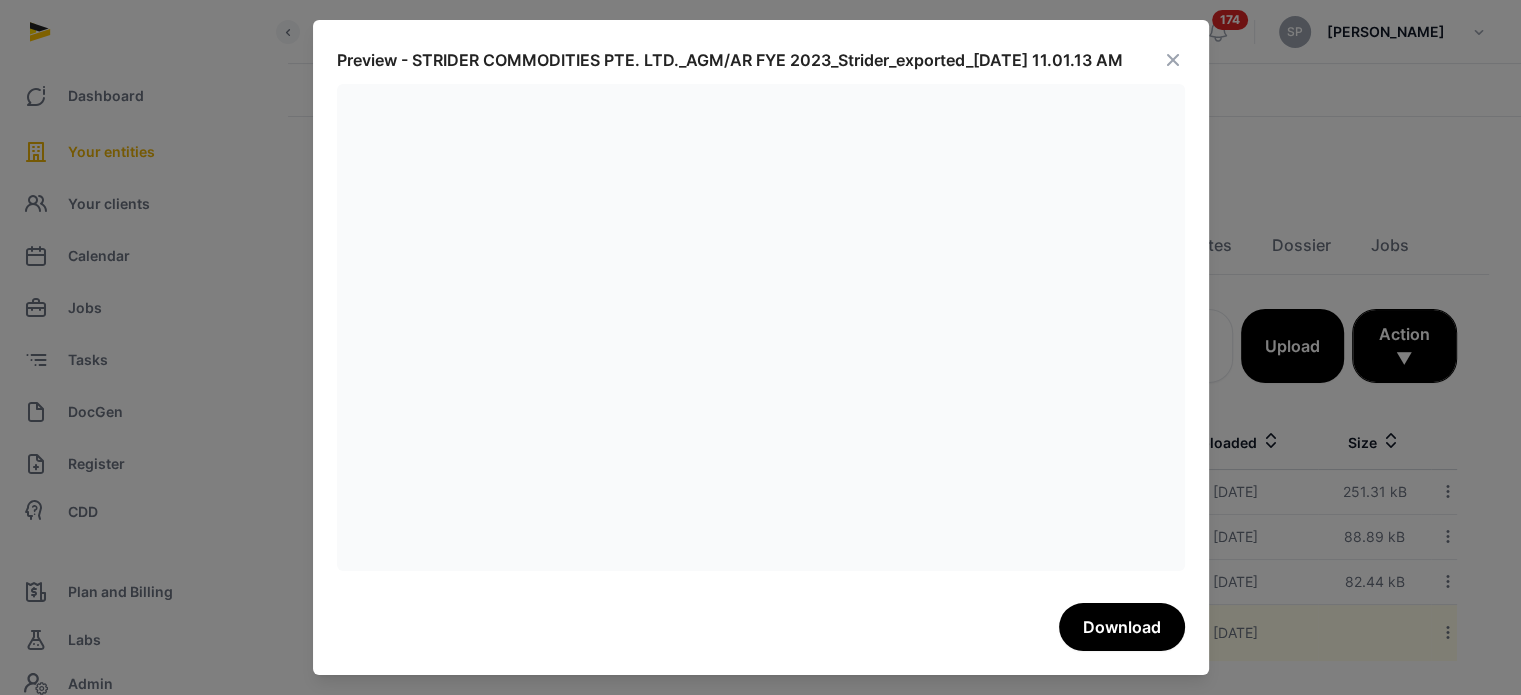 drag, startPoint x: 1184, startPoint y: 218, endPoint x: 1184, endPoint y: 260, distance: 42 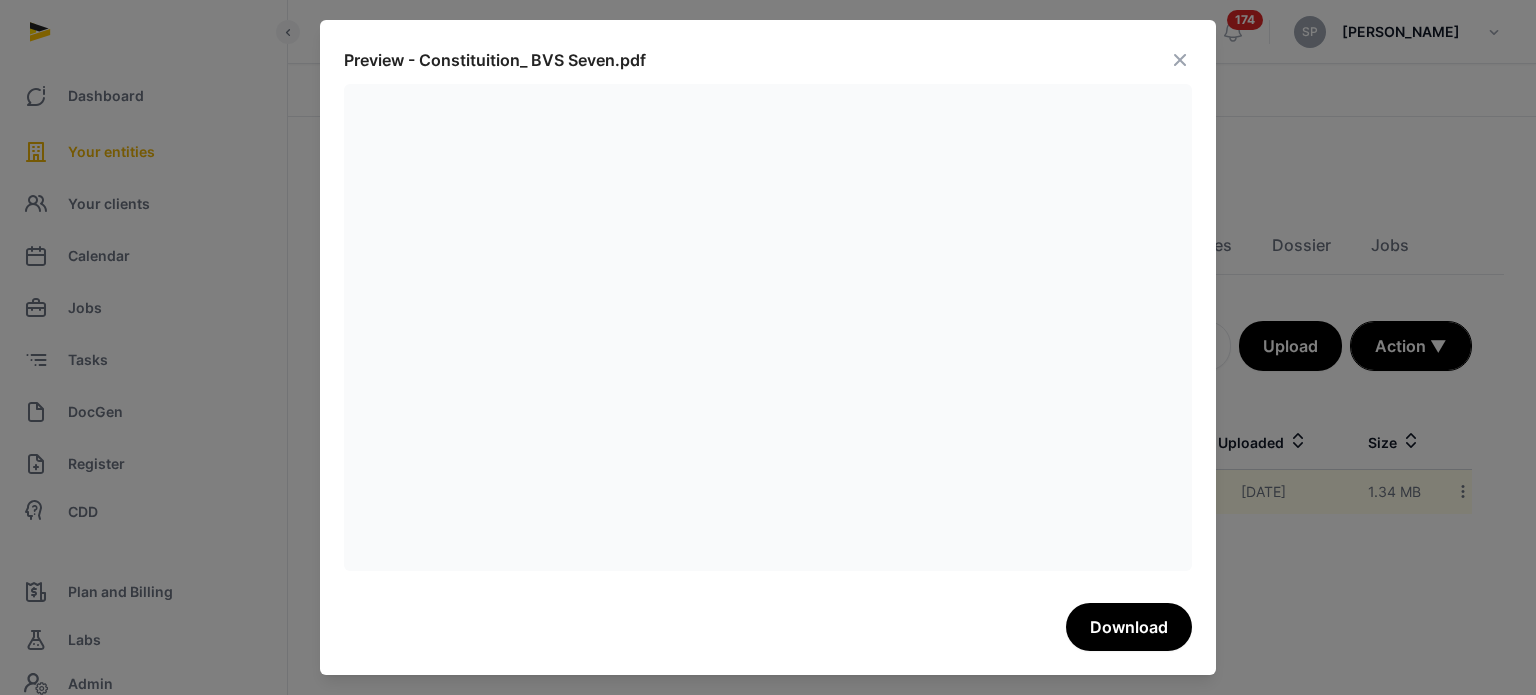 scroll, scrollTop: 0, scrollLeft: 0, axis: both 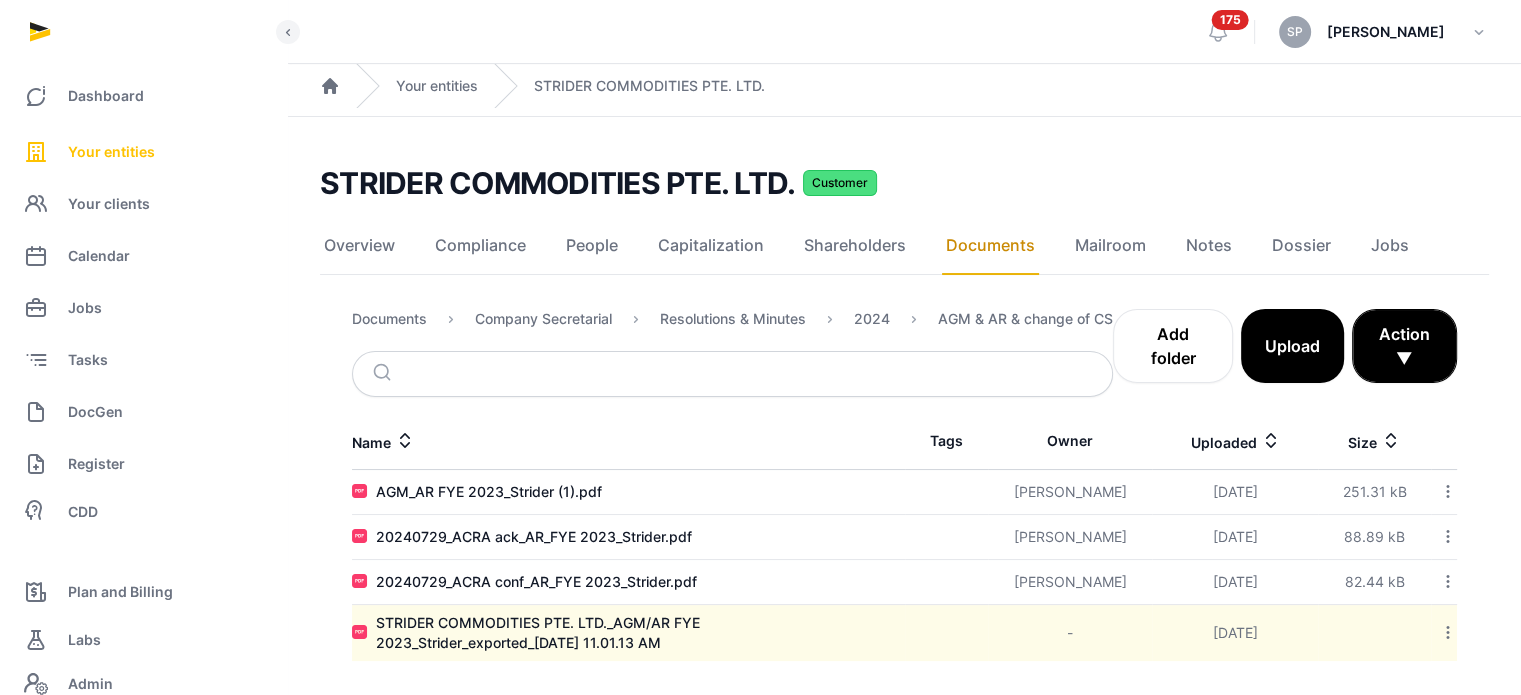 click on "Your entities" at bounding box center [143, 152] 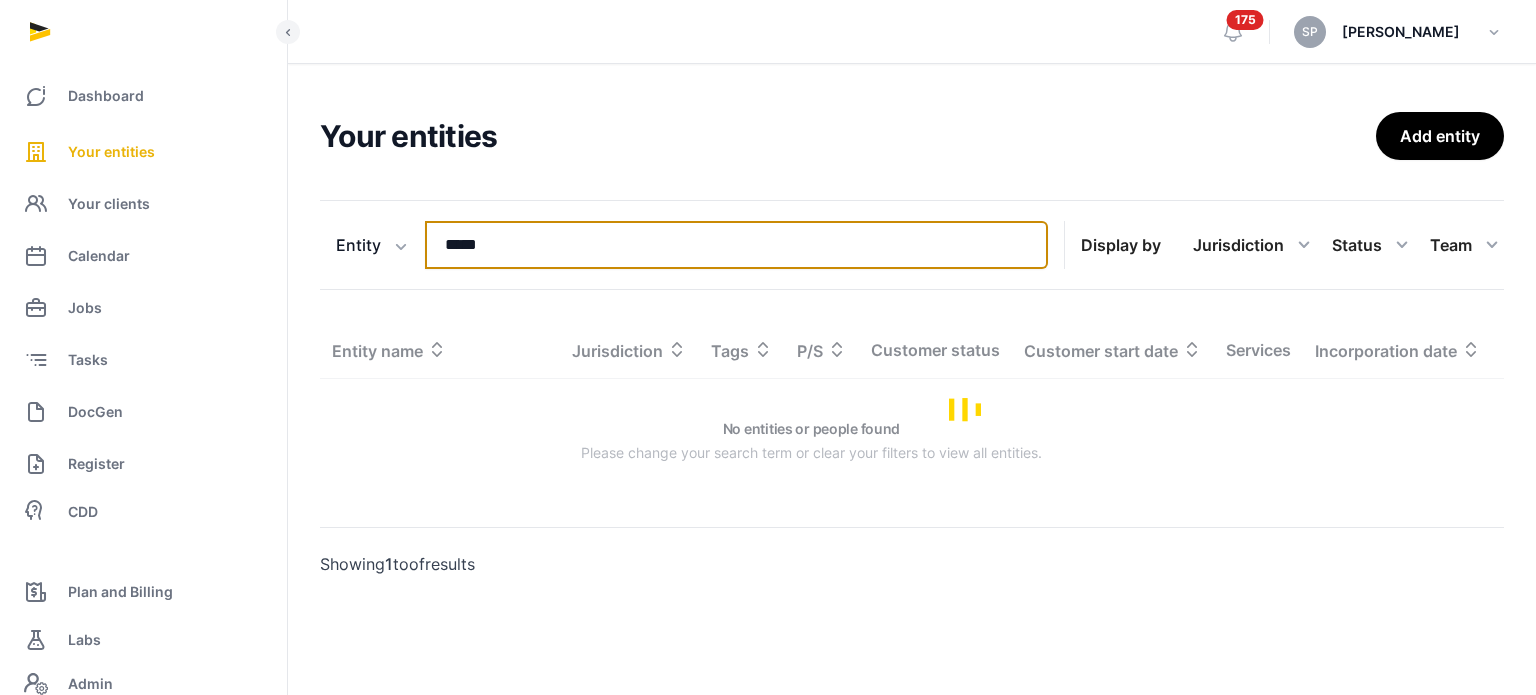 click on "*****" at bounding box center [736, 245] 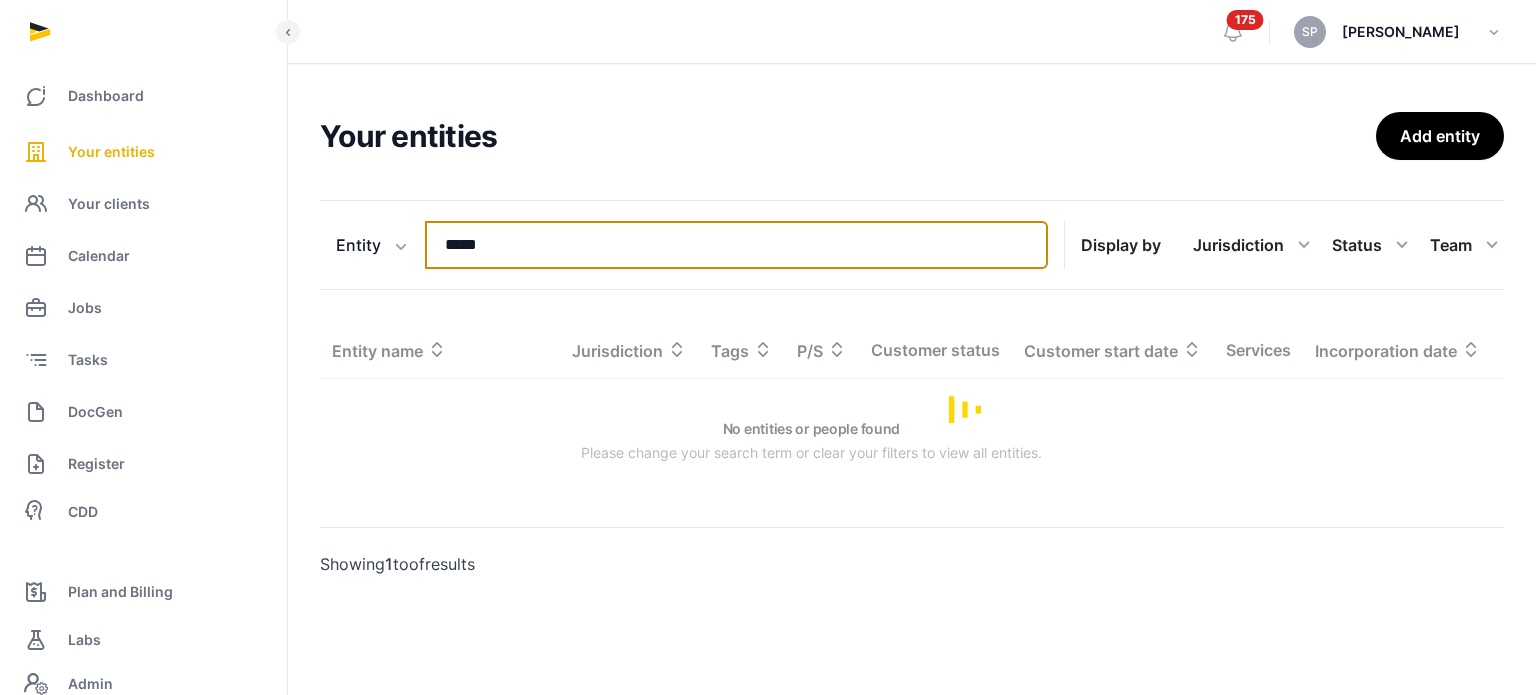 click on "*****" at bounding box center (736, 245) 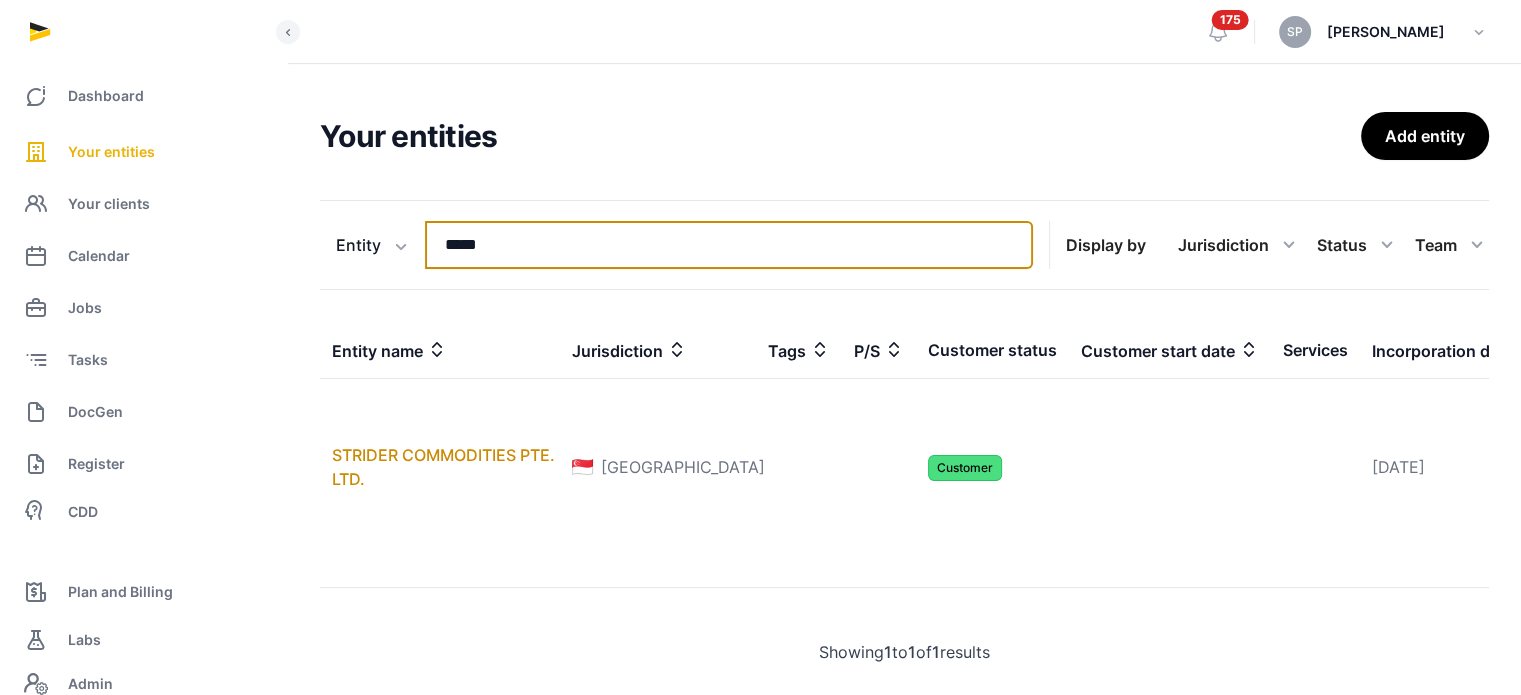 click on "*****" at bounding box center (729, 245) 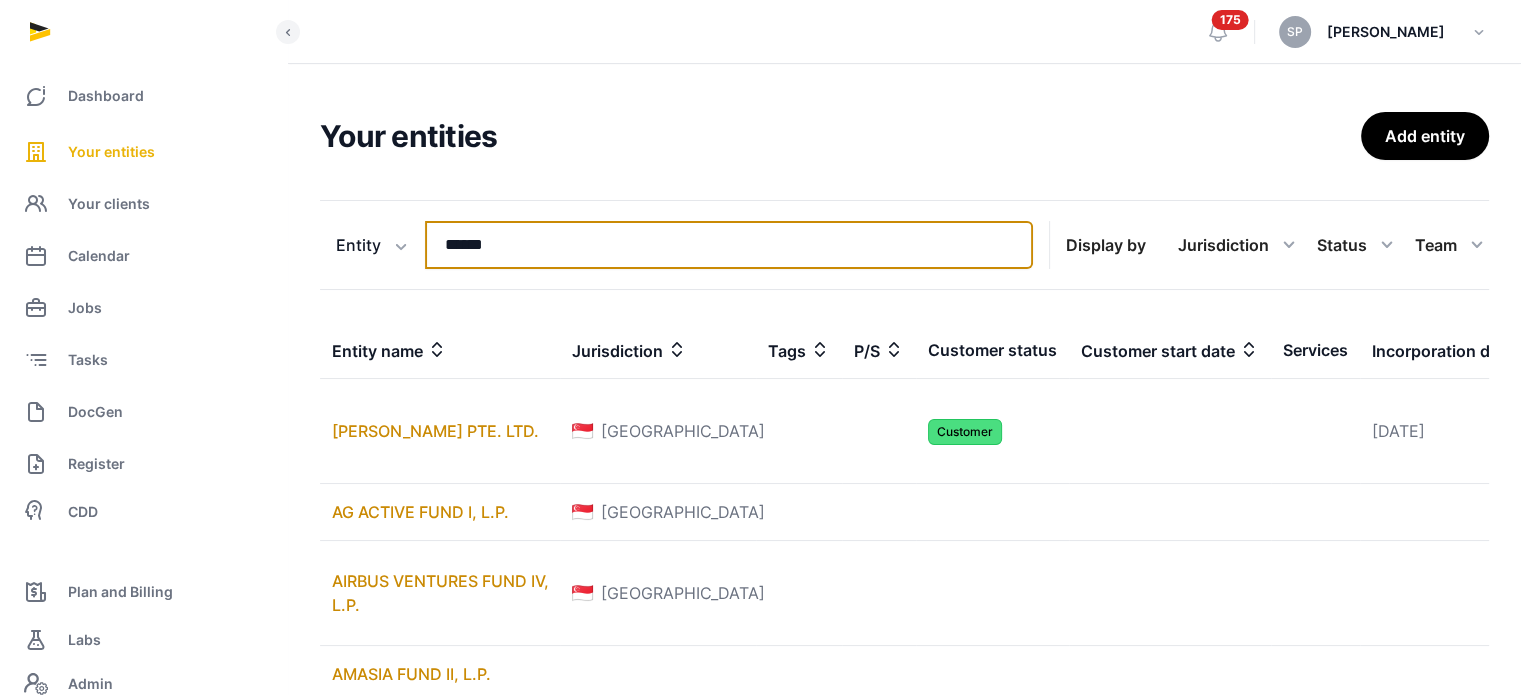 type on "******" 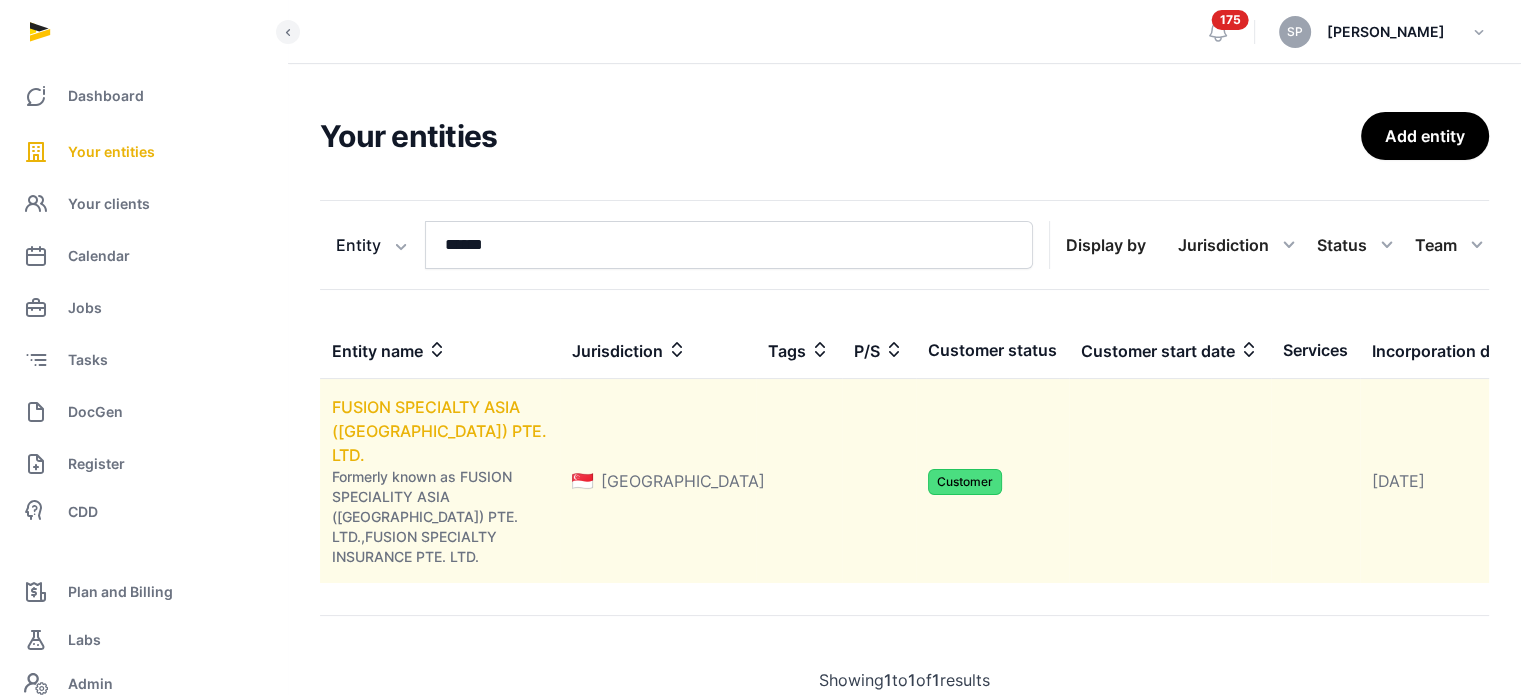 click on "FUSION SPECIALTY ASIA (SINGAPORE) PTE. LTD." at bounding box center (439, 431) 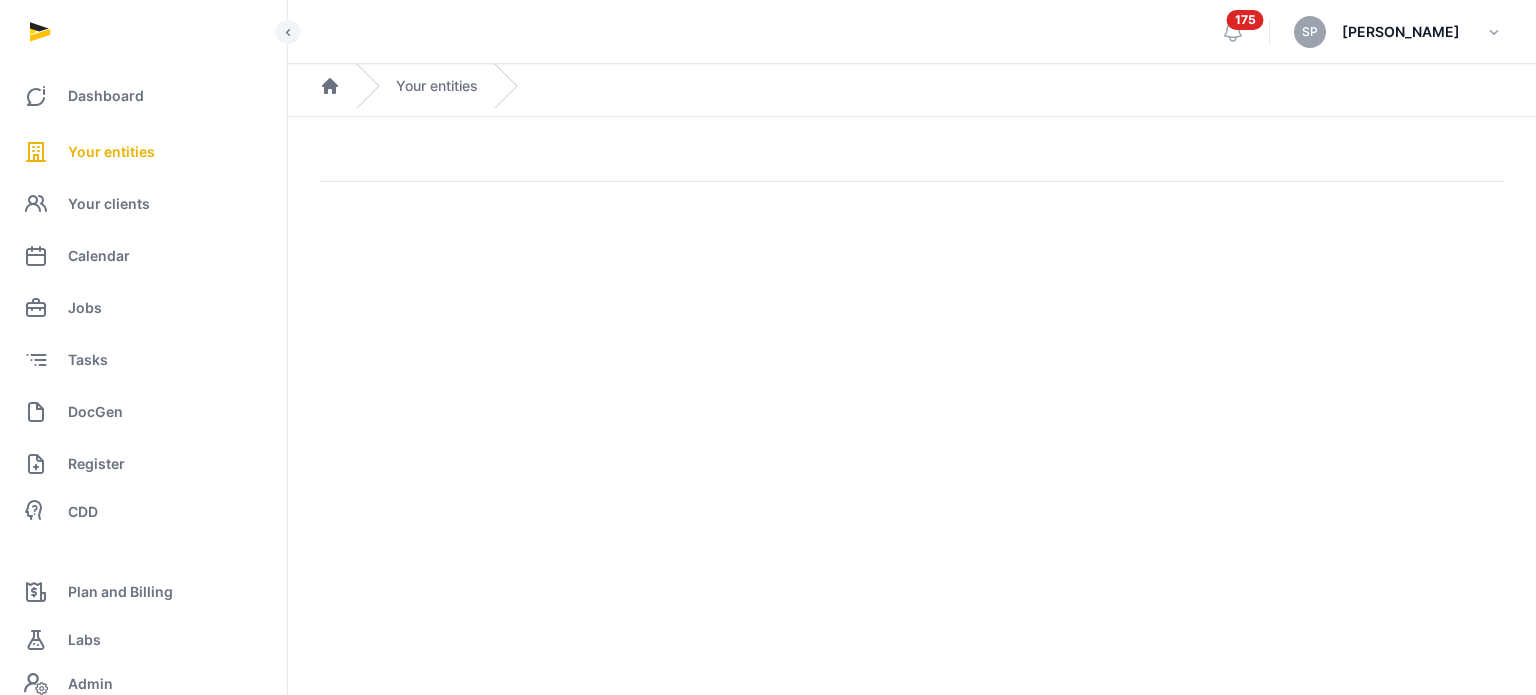 click on "Open sidebar 175 SP Sneha Patwari Home Your entities" at bounding box center (768, 347) 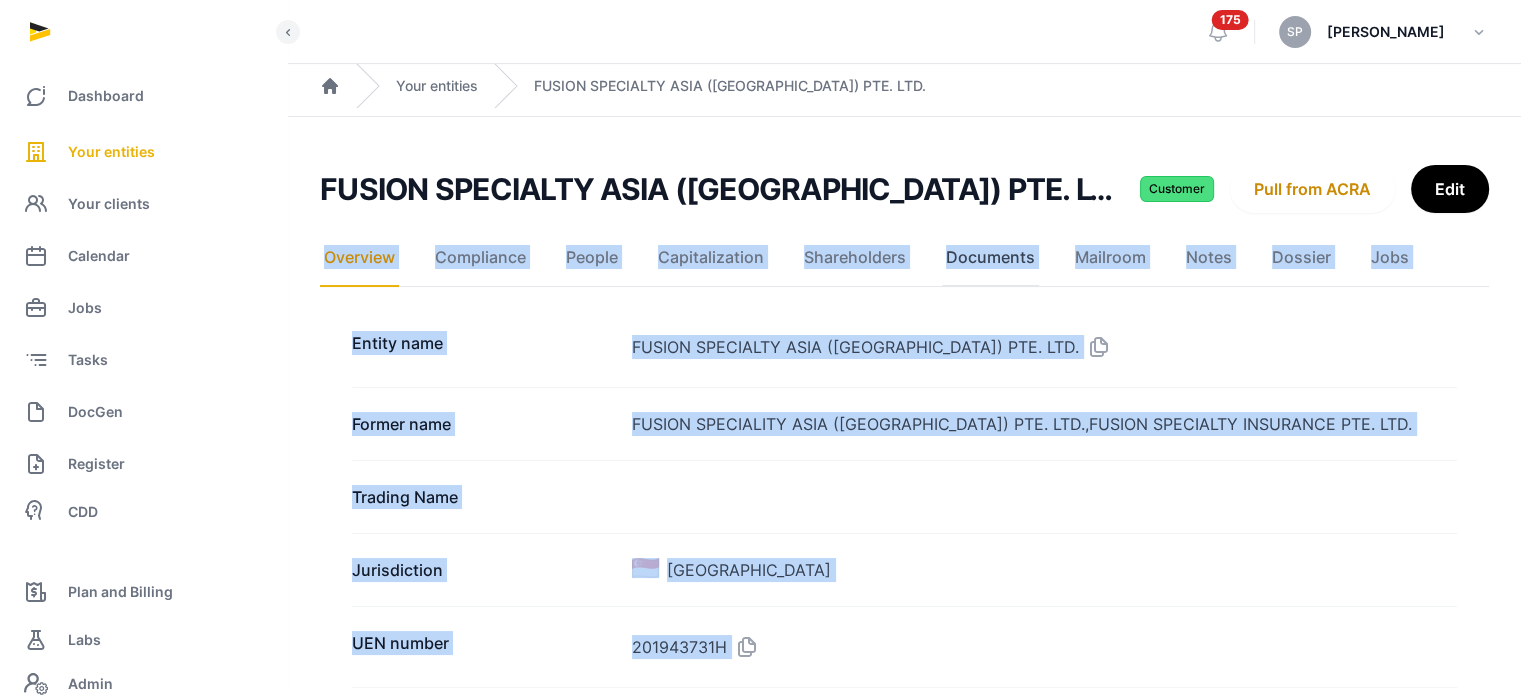click on "Documents" 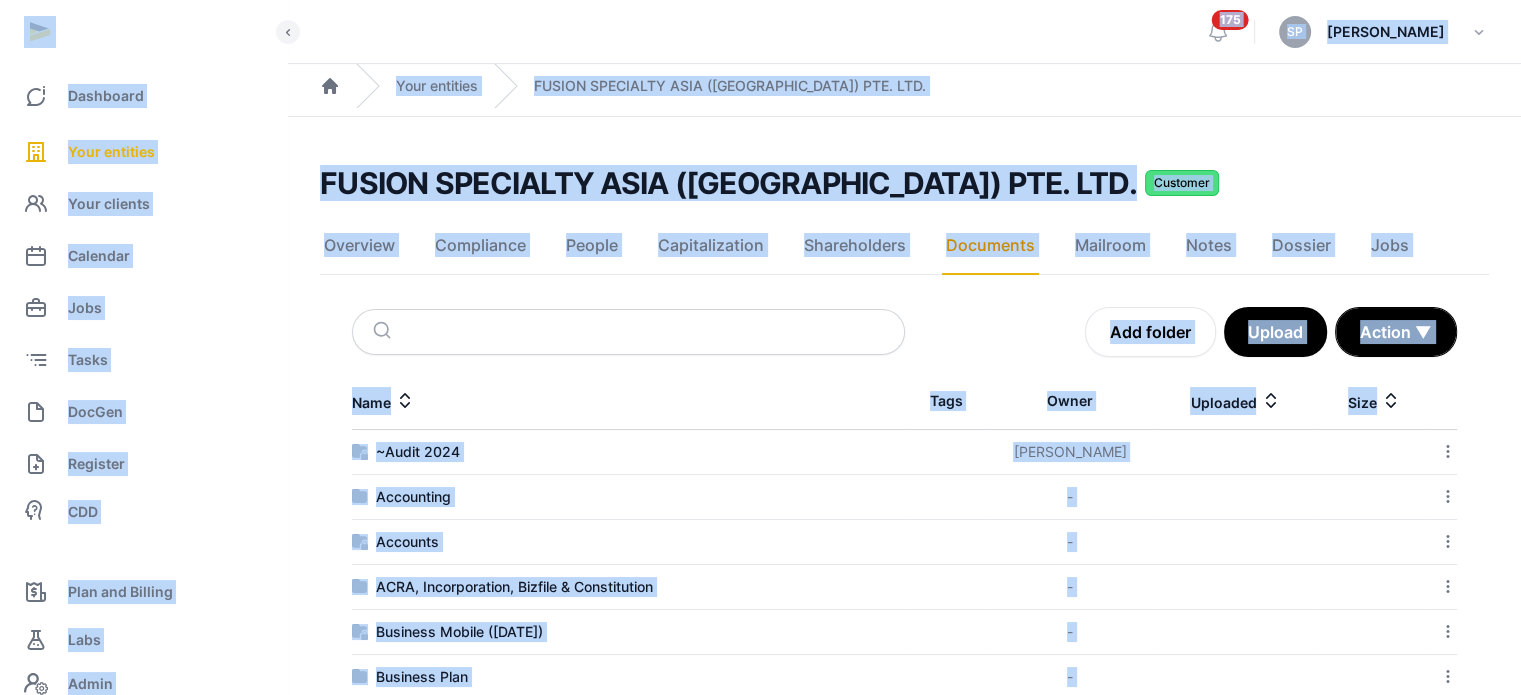 click on "Name  Tags Owner  Uploaded   Size  ~Audit 2024 Rathika Rajoo  Download Folder   Edit properties   Change owner   Copy link   Move   Copy & Move   Delete  Accounting -  Download Folder   Edit properties   Change owner   Copy link   Move   Copy & Move   Delete  Accounts -  Download Folder   Edit properties   Change owner   Copy link   Move   Copy & Move   Delete  ACRA, Incorporation, Bizfile & Constitution -  Download Folder   Edit properties   Change owner   Copy link   Move   Copy & Move   Delete  Business Mobile (14 Jan22) -  Download Folder   Edit properties   Change owner   Copy link   Move   Copy & Move   Delete  Business Plan -  Download Folder   Edit properties   Change owner   Copy link   Move   Copy & Move   Delete  Company Secretarial Sneha Patwari  Download Folder   Edit properties   Change owner   Copy link   Move   Copy & Move   Delete  GST -  Download Folder   Edit properties   Change owner   Copy link   Move   Copy & Move   Delete  KYC & Customer Due Diligence Rathika Rajoo  Download Folder  -" at bounding box center (904, 1166) 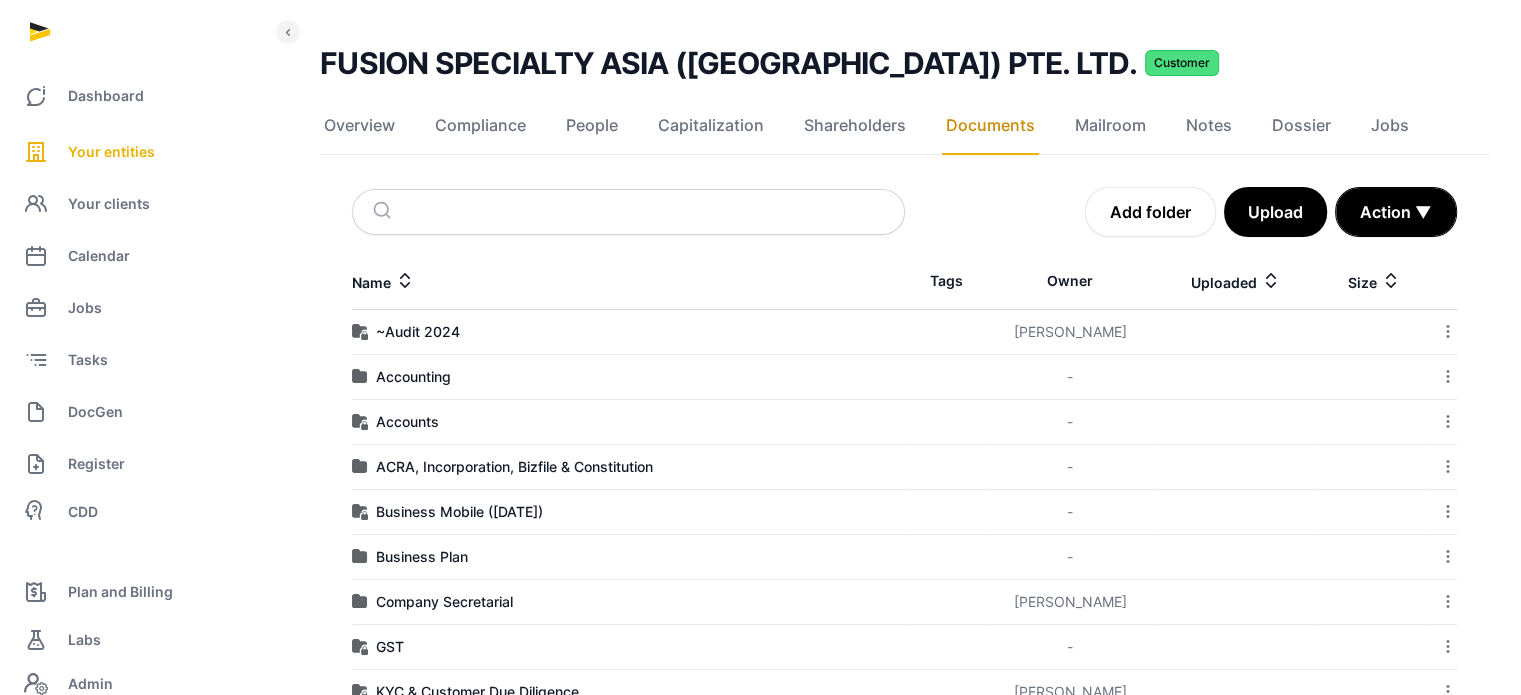 scroll, scrollTop: 160, scrollLeft: 0, axis: vertical 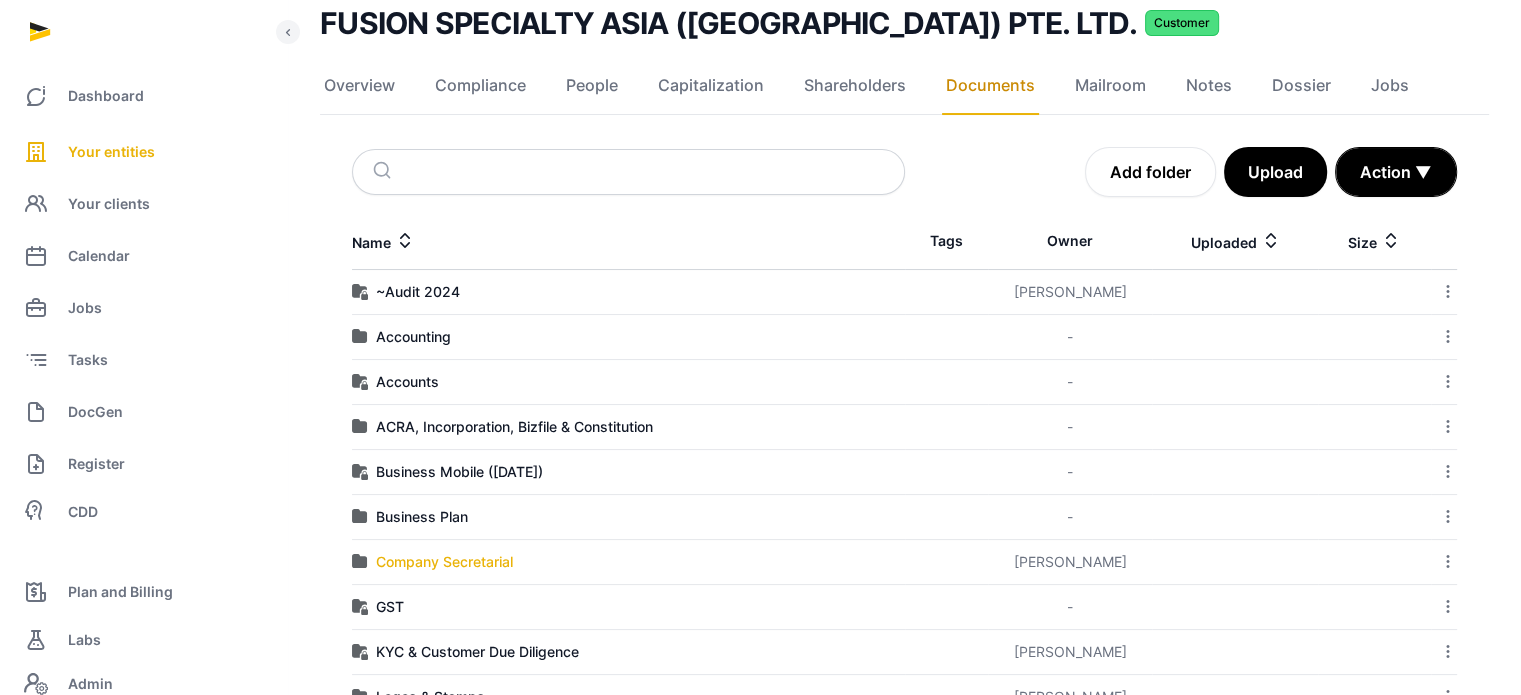 click on "Company Secretarial" at bounding box center (444, 562) 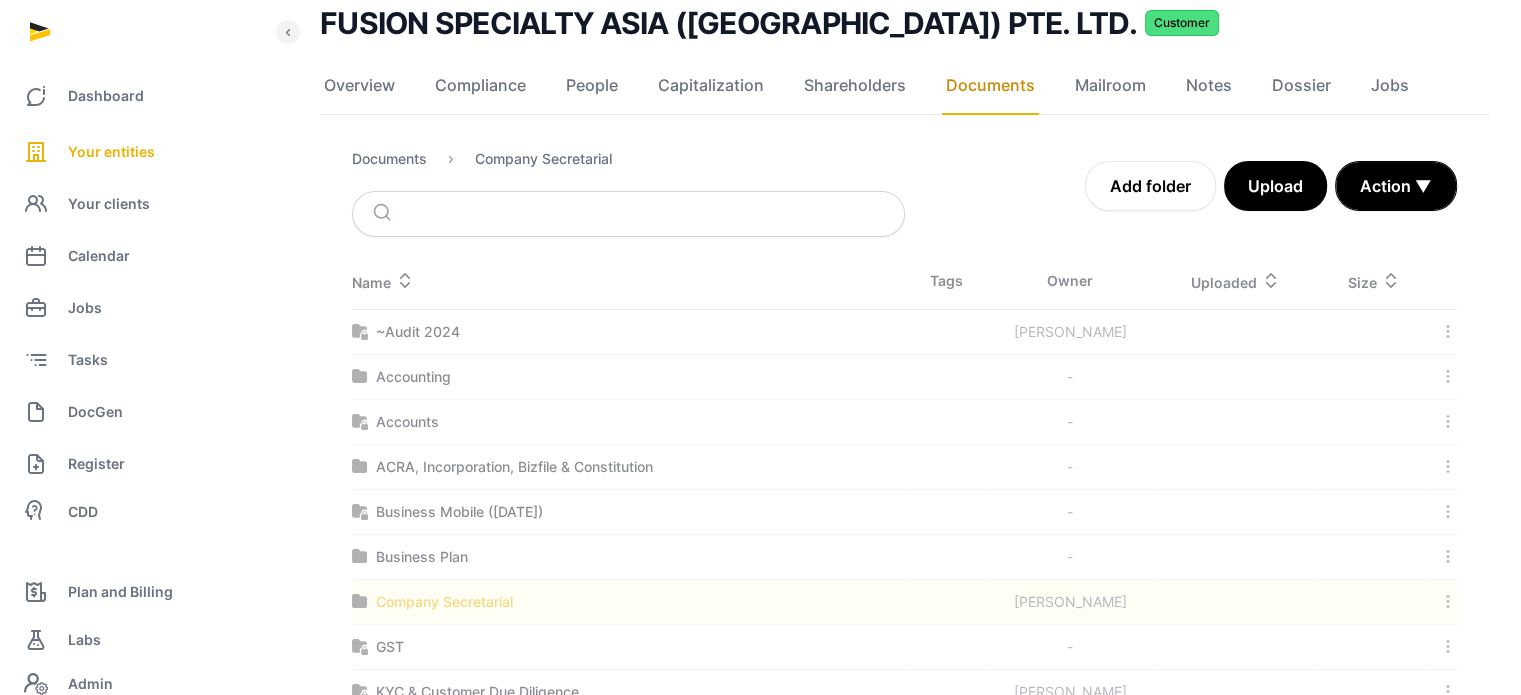 scroll, scrollTop: 0, scrollLeft: 0, axis: both 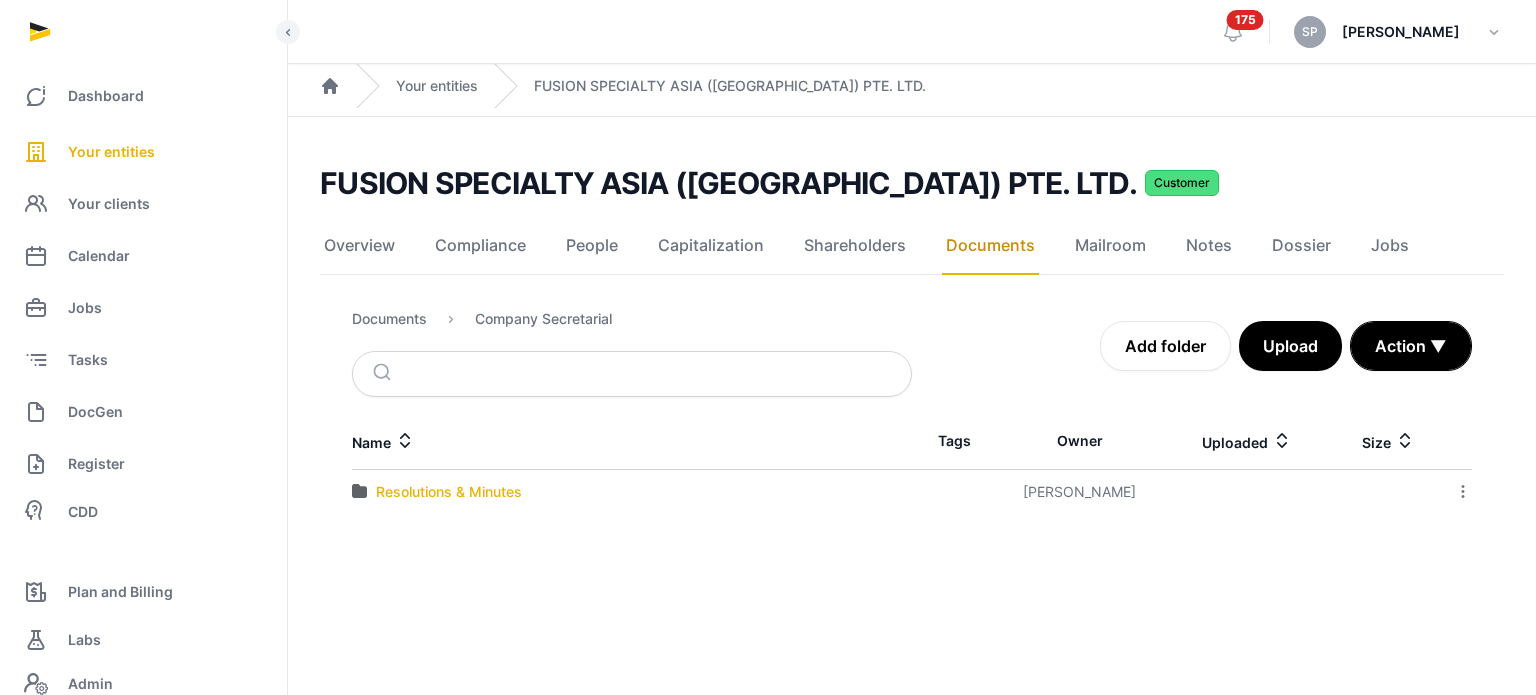 click on "Resolutions & Minutes" at bounding box center (449, 492) 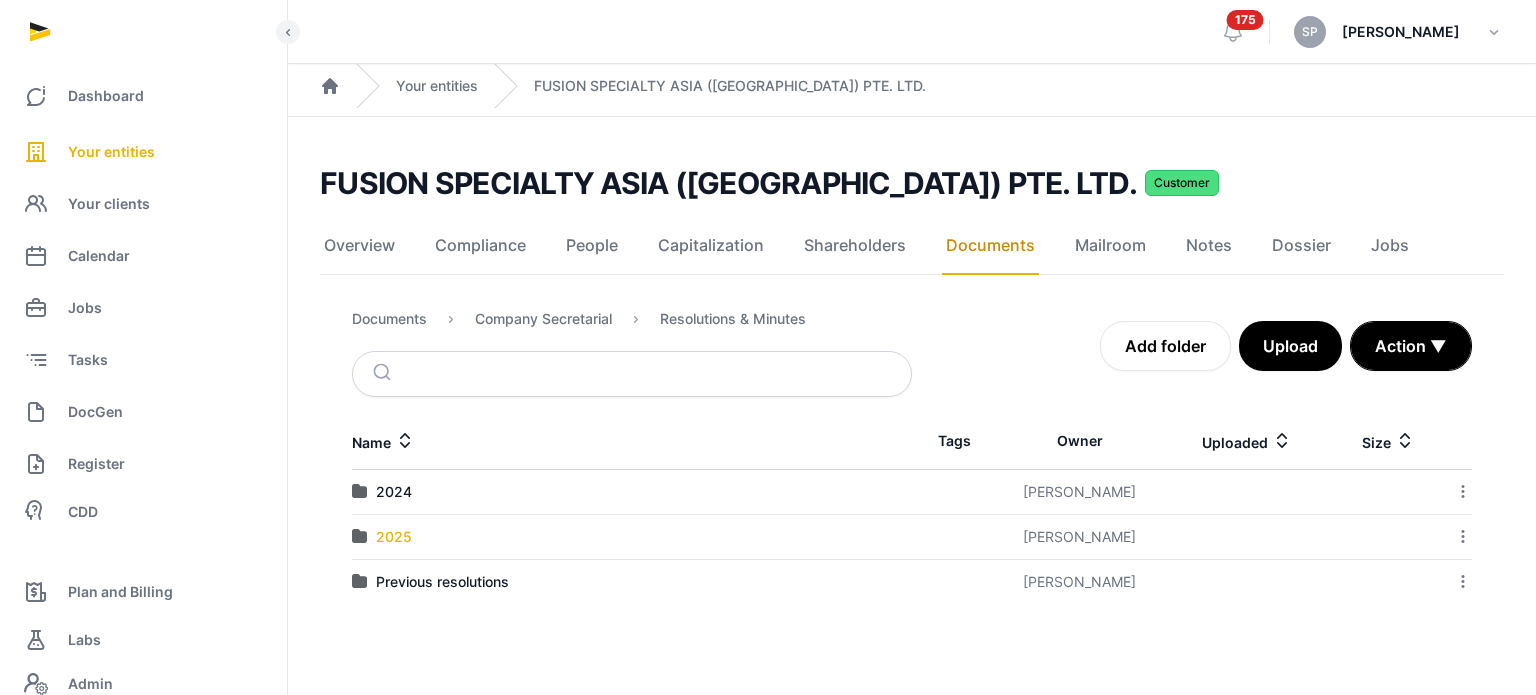 click on "2025" at bounding box center (394, 537) 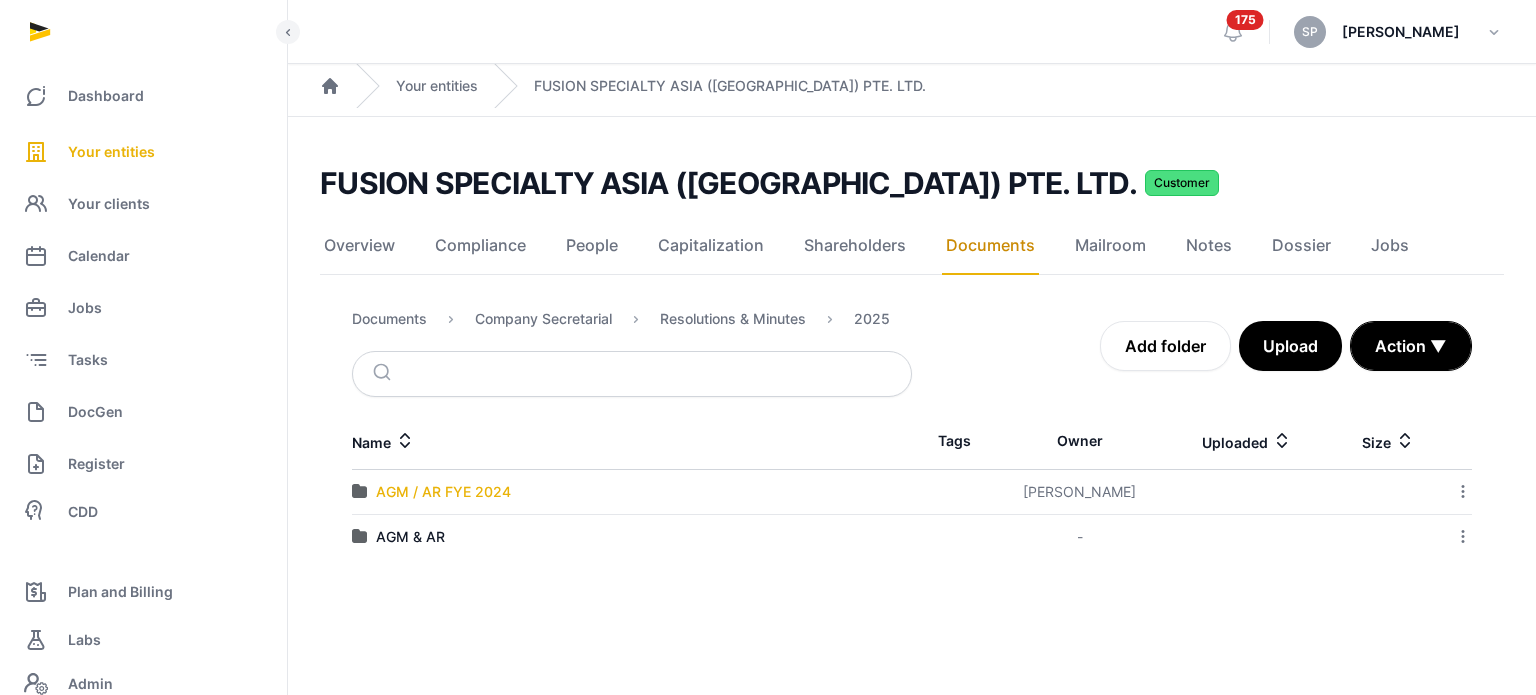 click on "AGM / AR FYE 2024" at bounding box center [443, 492] 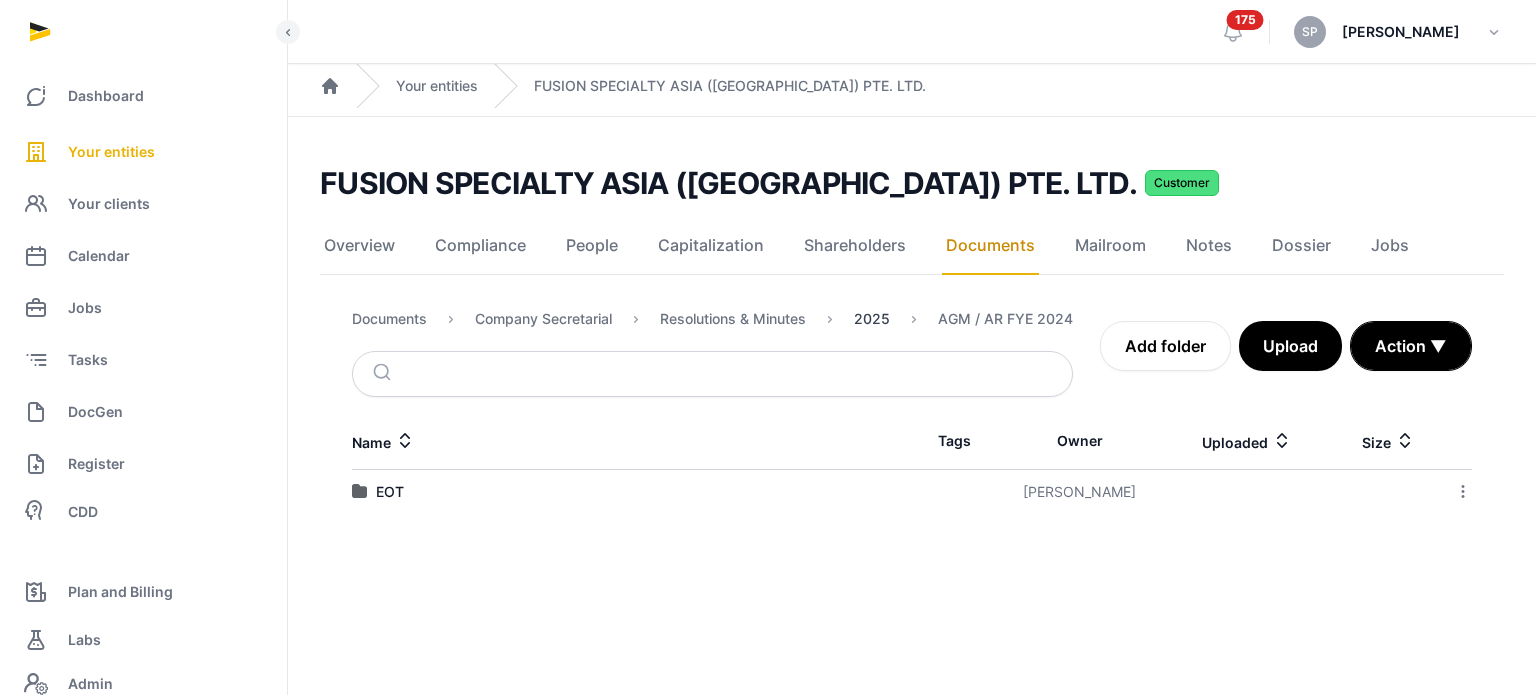 click on "2025" at bounding box center [872, 319] 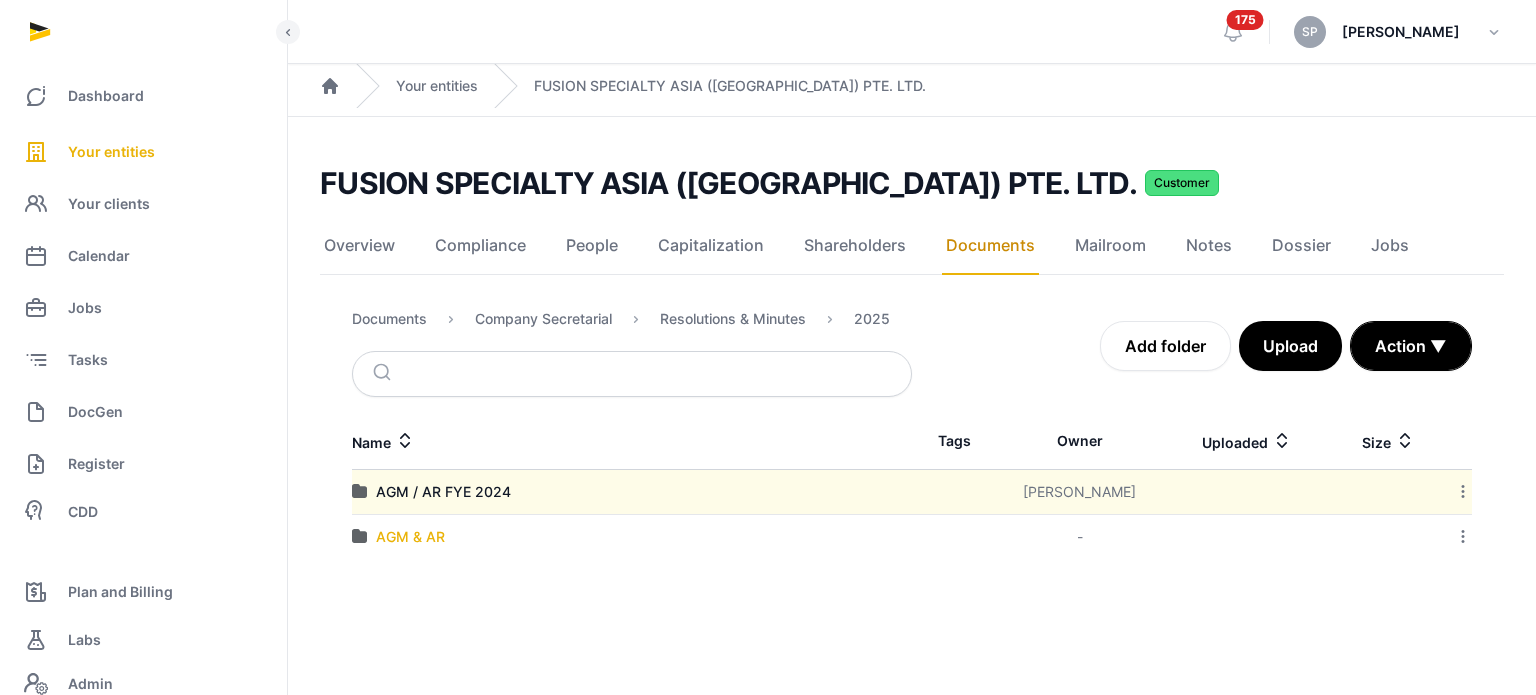 click on "AGM & AR" at bounding box center [410, 537] 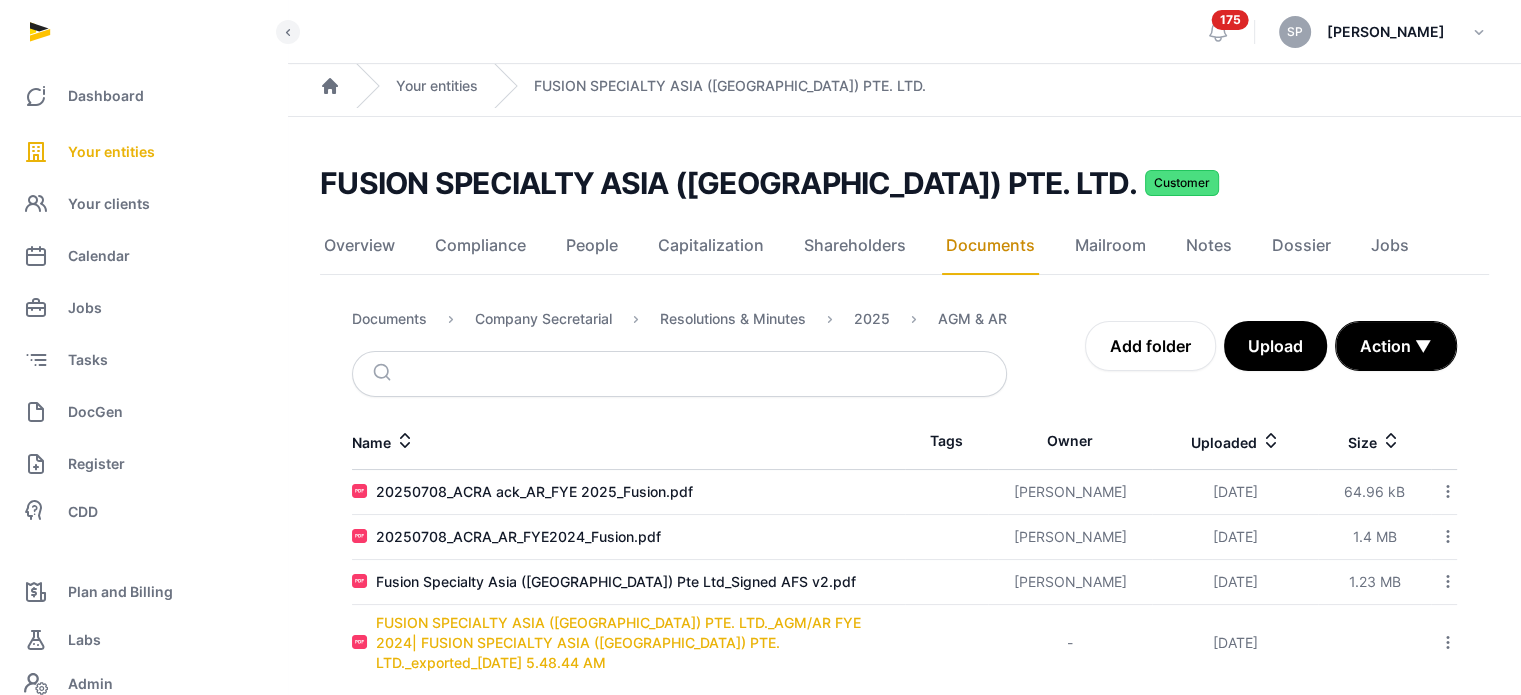 click on "FUSION SPECIALTY ASIA (SINGAPORE) PTE. LTD._AGM/AR FYE 2024| FUSION SPECIALTY ASIA (SINGAPORE) PTE. LTD._exported_2025-07-08 5.48.44 AM" at bounding box center (640, 643) 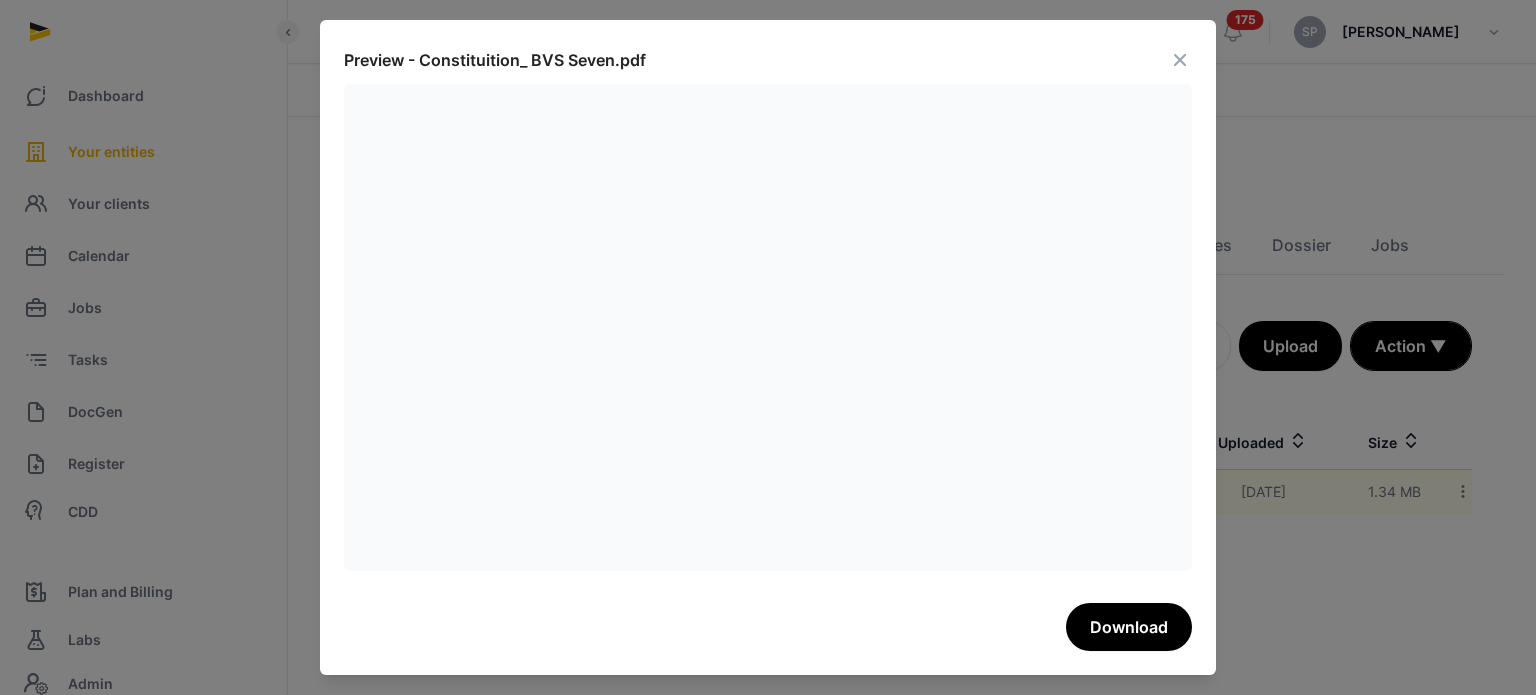 scroll, scrollTop: 0, scrollLeft: 0, axis: both 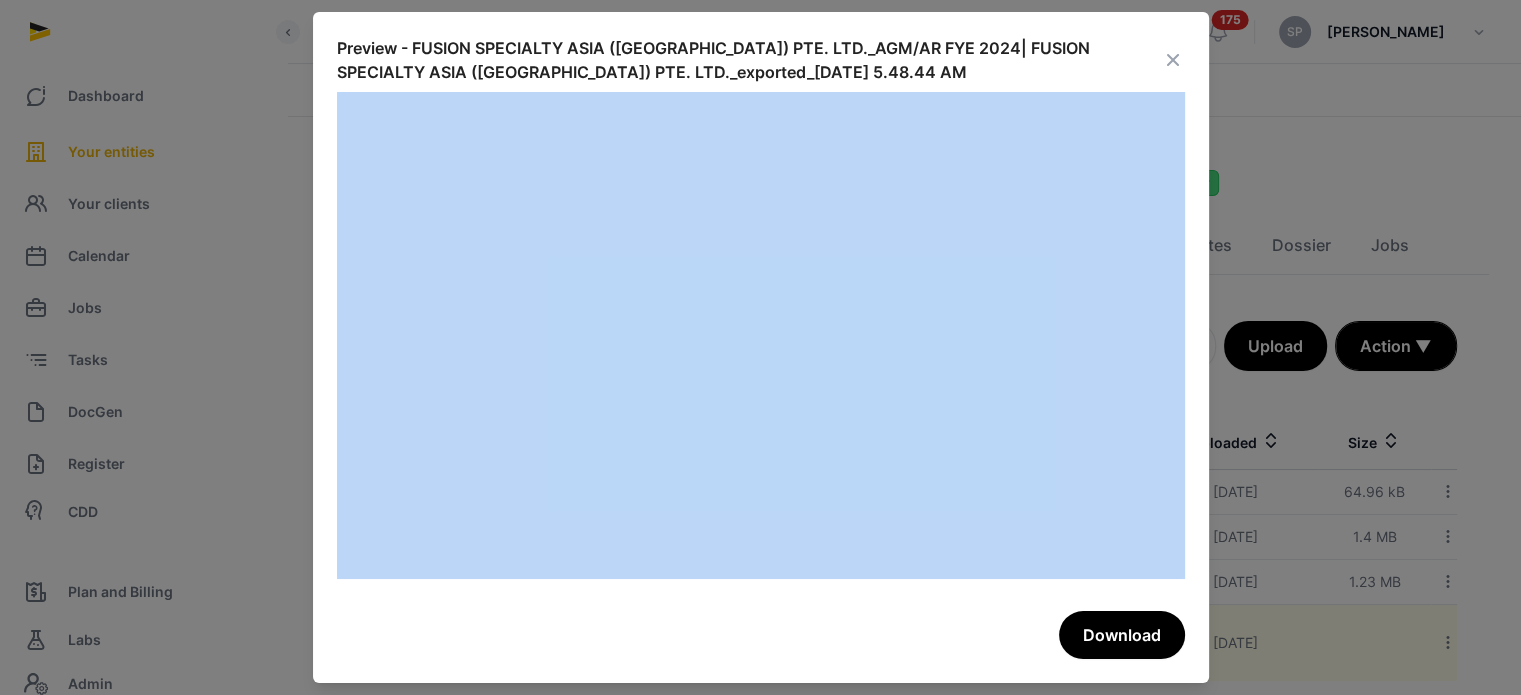 click at bounding box center [1173, 60] 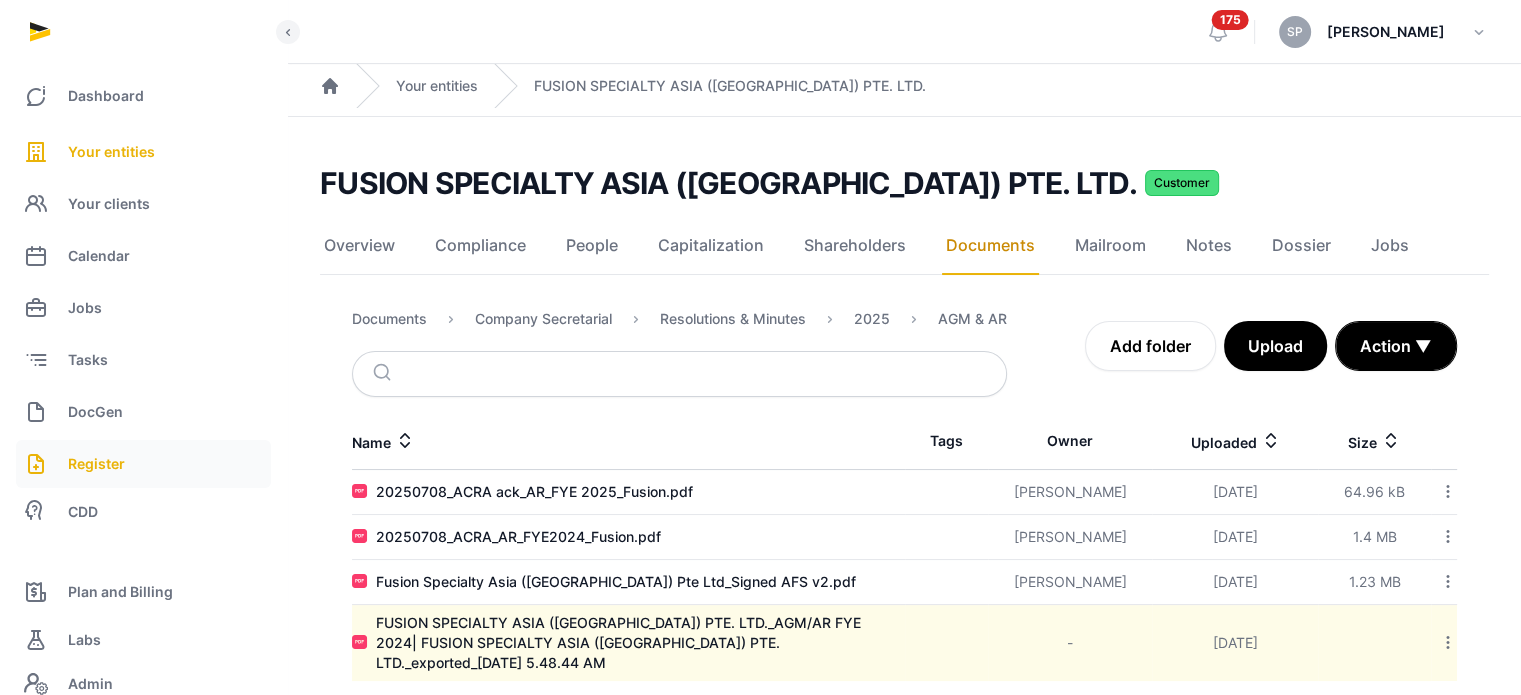 click on "Register" at bounding box center (96, 464) 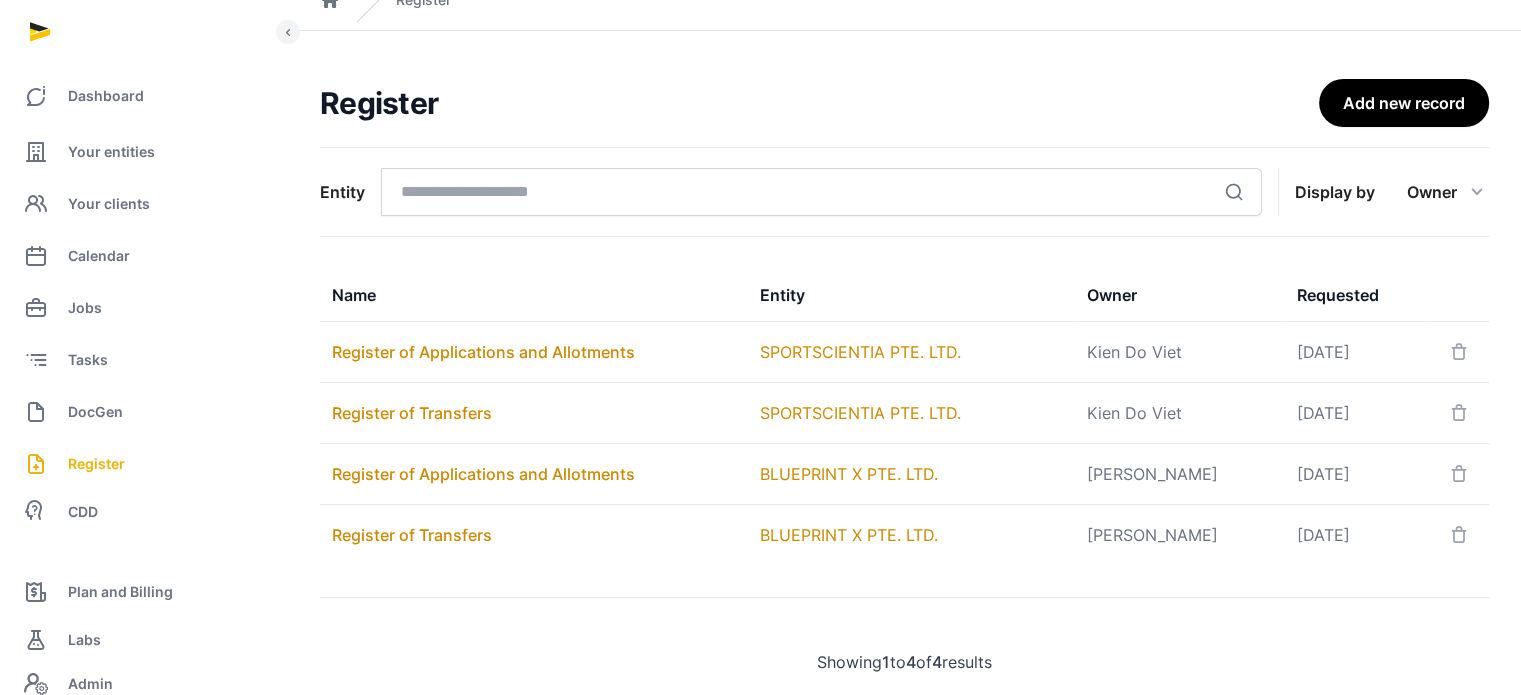 scroll, scrollTop: 131, scrollLeft: 0, axis: vertical 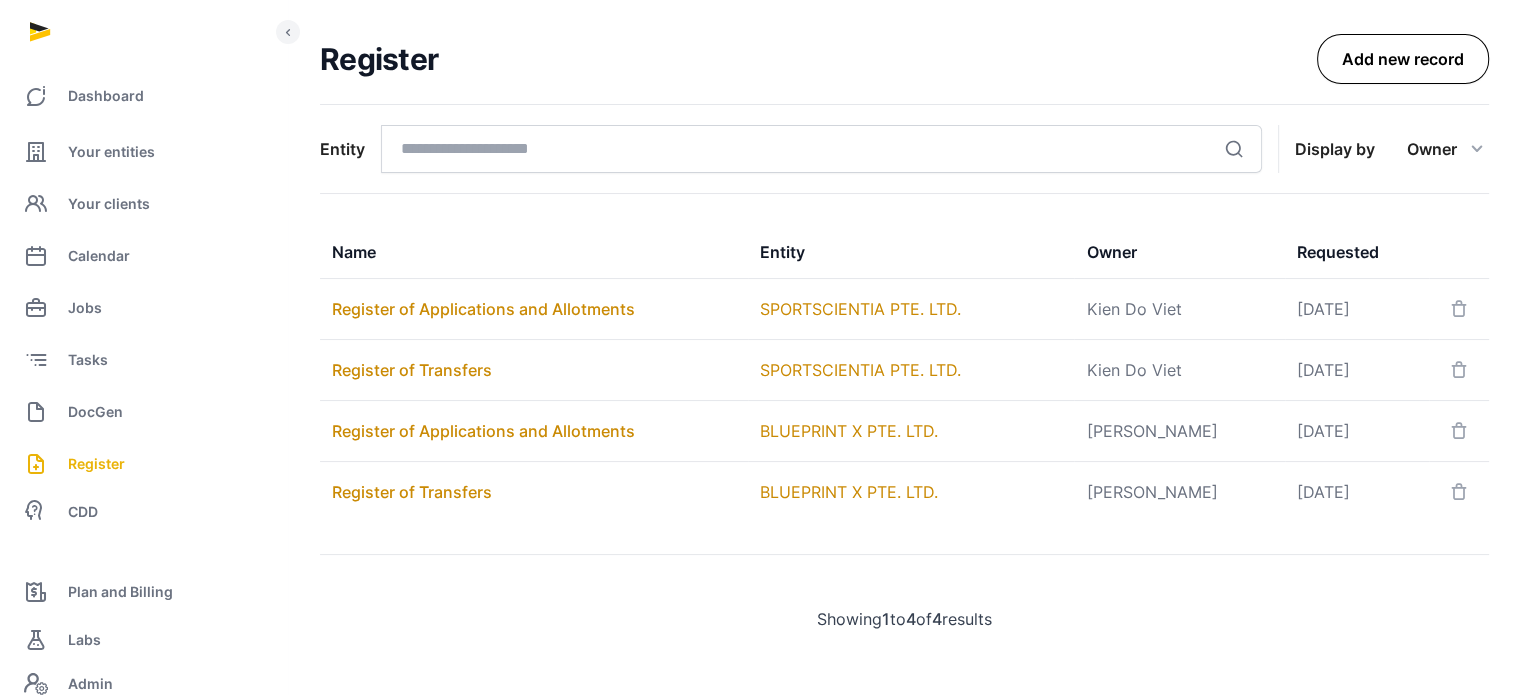 click on "Add new record" at bounding box center (1403, 59) 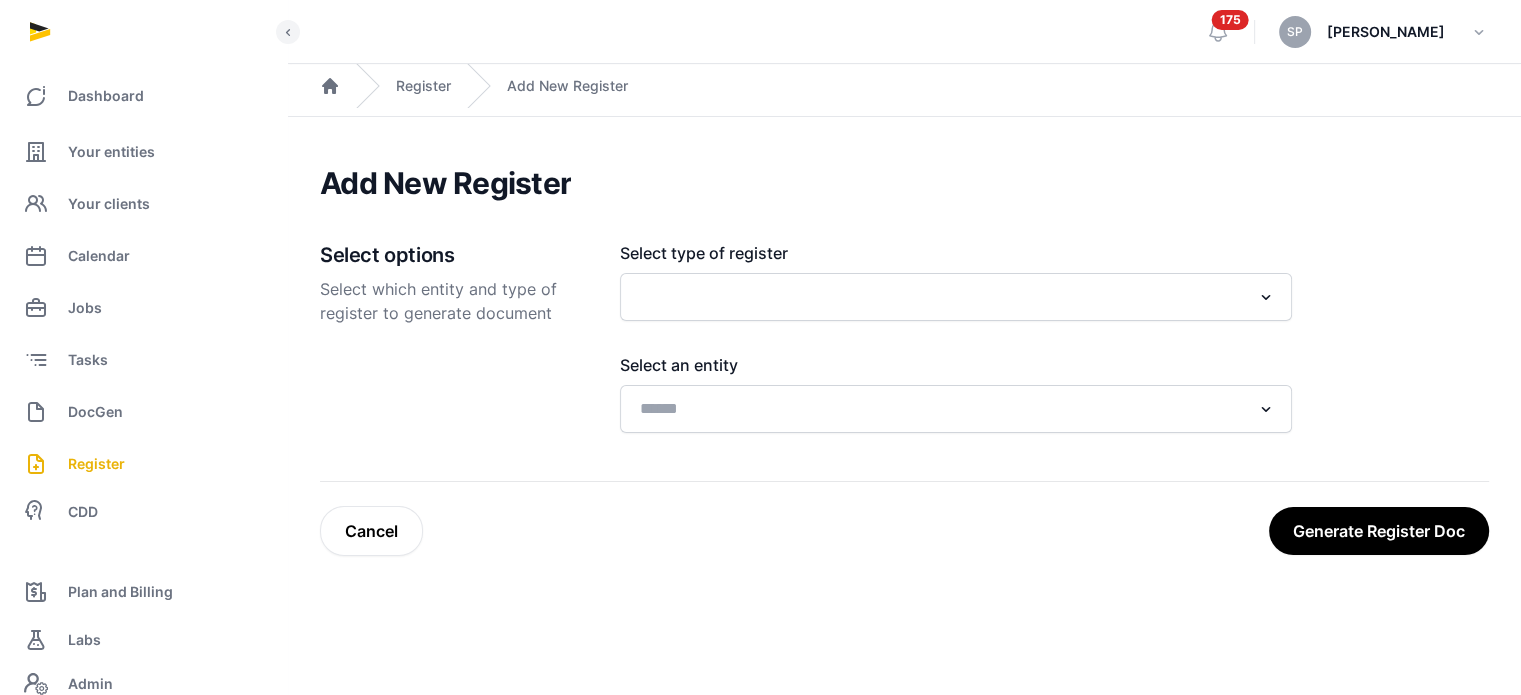 scroll, scrollTop: 0, scrollLeft: 0, axis: both 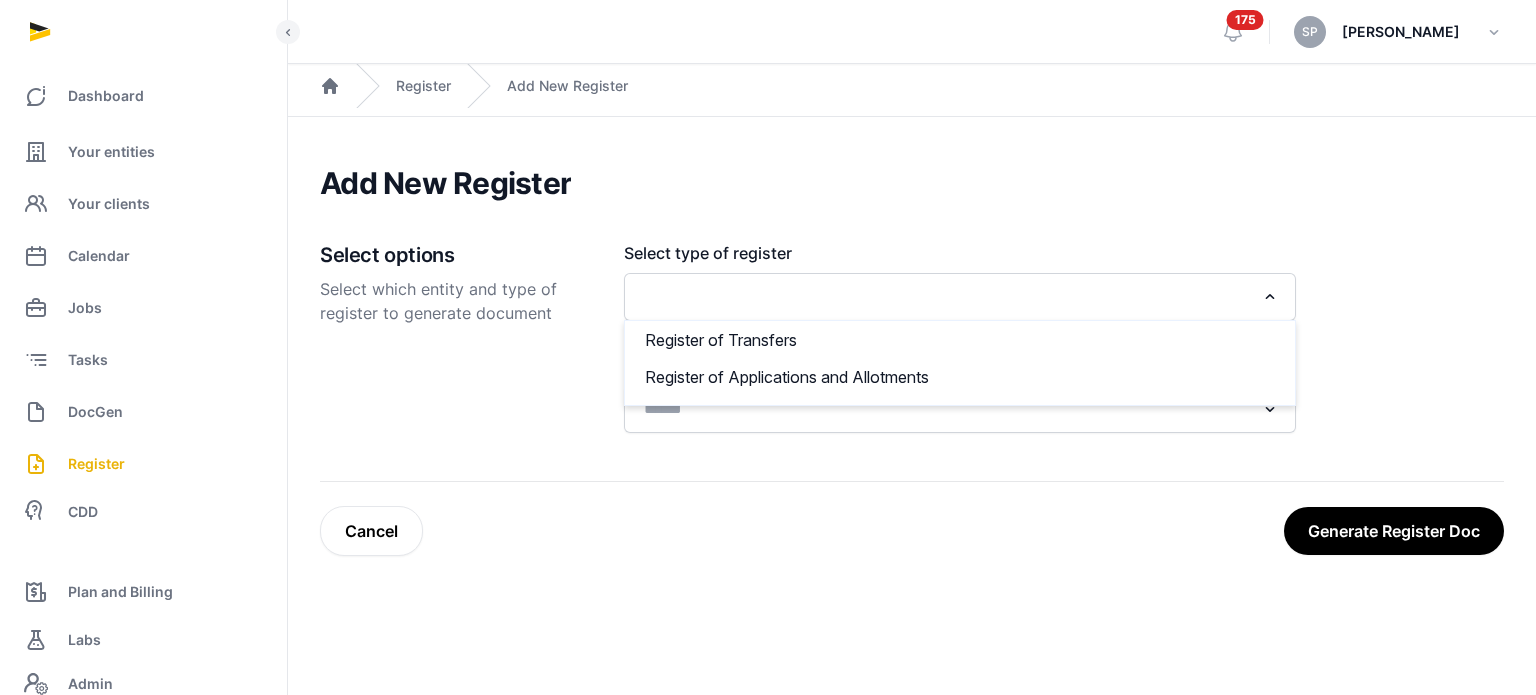 click 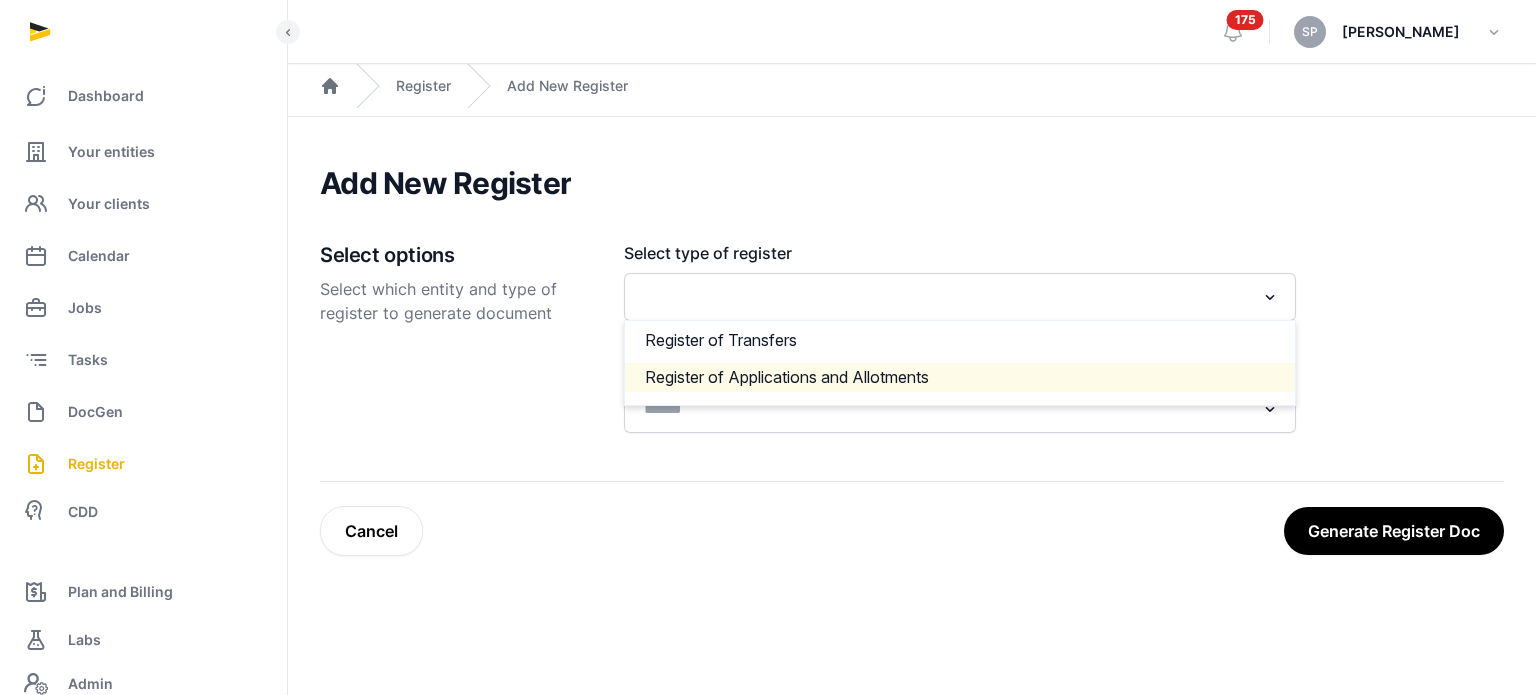 click on "Add New Register Select options Select which entity and type of register to generate document Select type of register Loading... Register of Transfers Register of Applications and Allotments Select an entity Loading... Generate Register Doc Cancel" 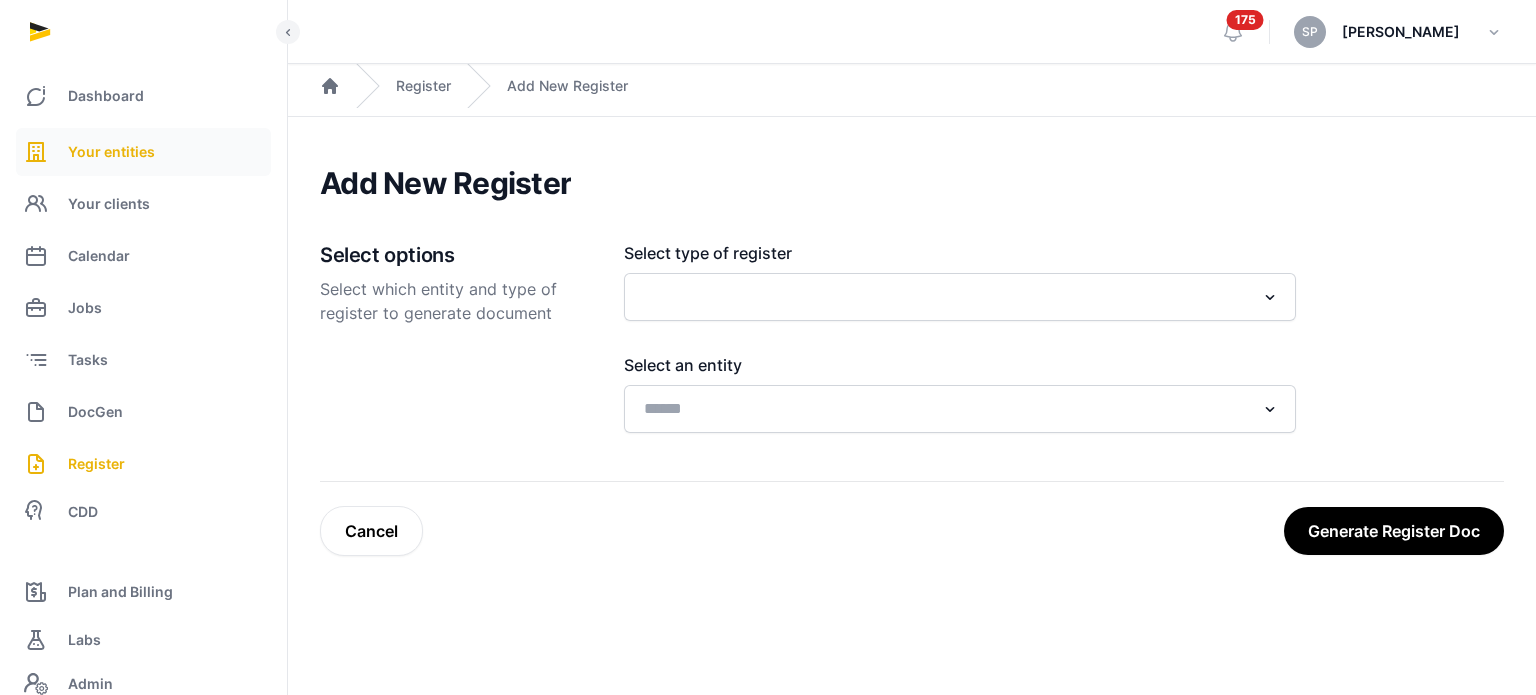 click on "Your entities" at bounding box center [111, 152] 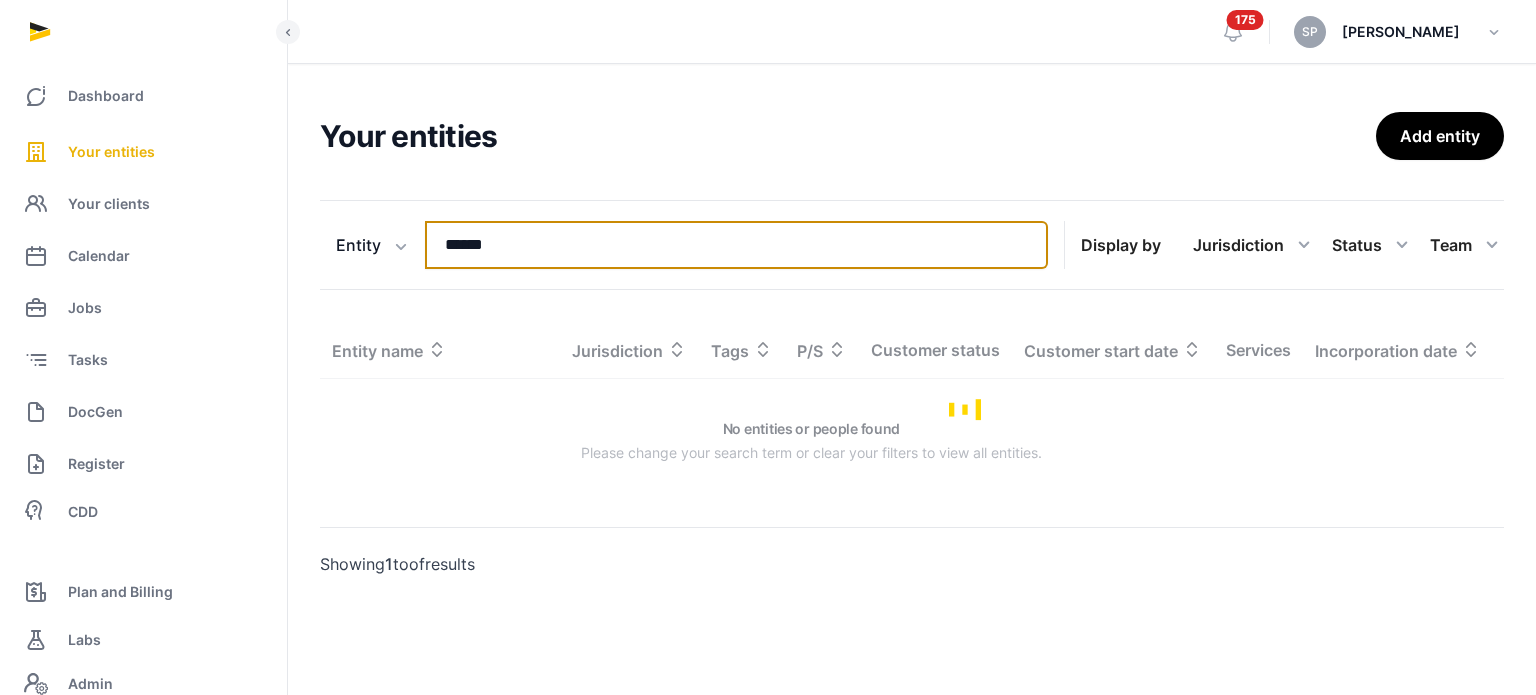 click on "******" at bounding box center [736, 245] 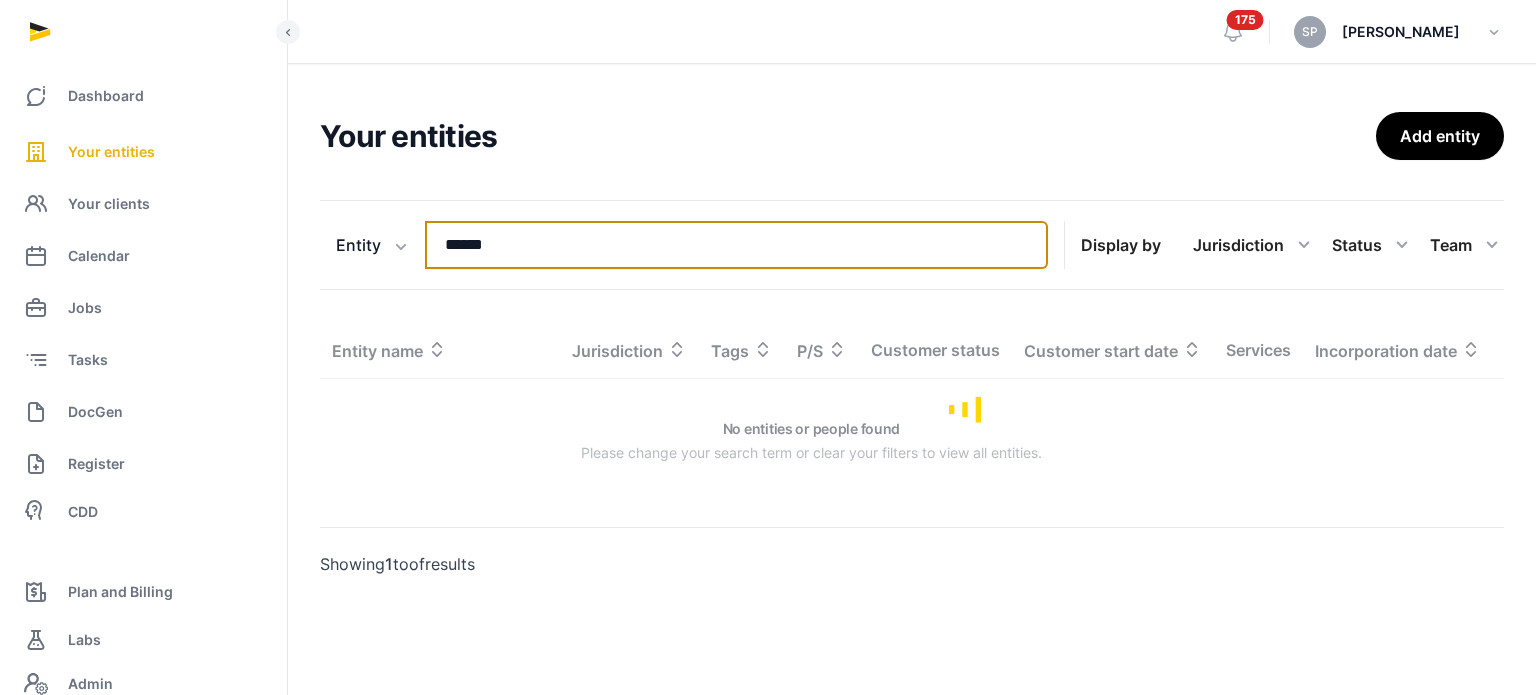 click on "******" at bounding box center [736, 245] 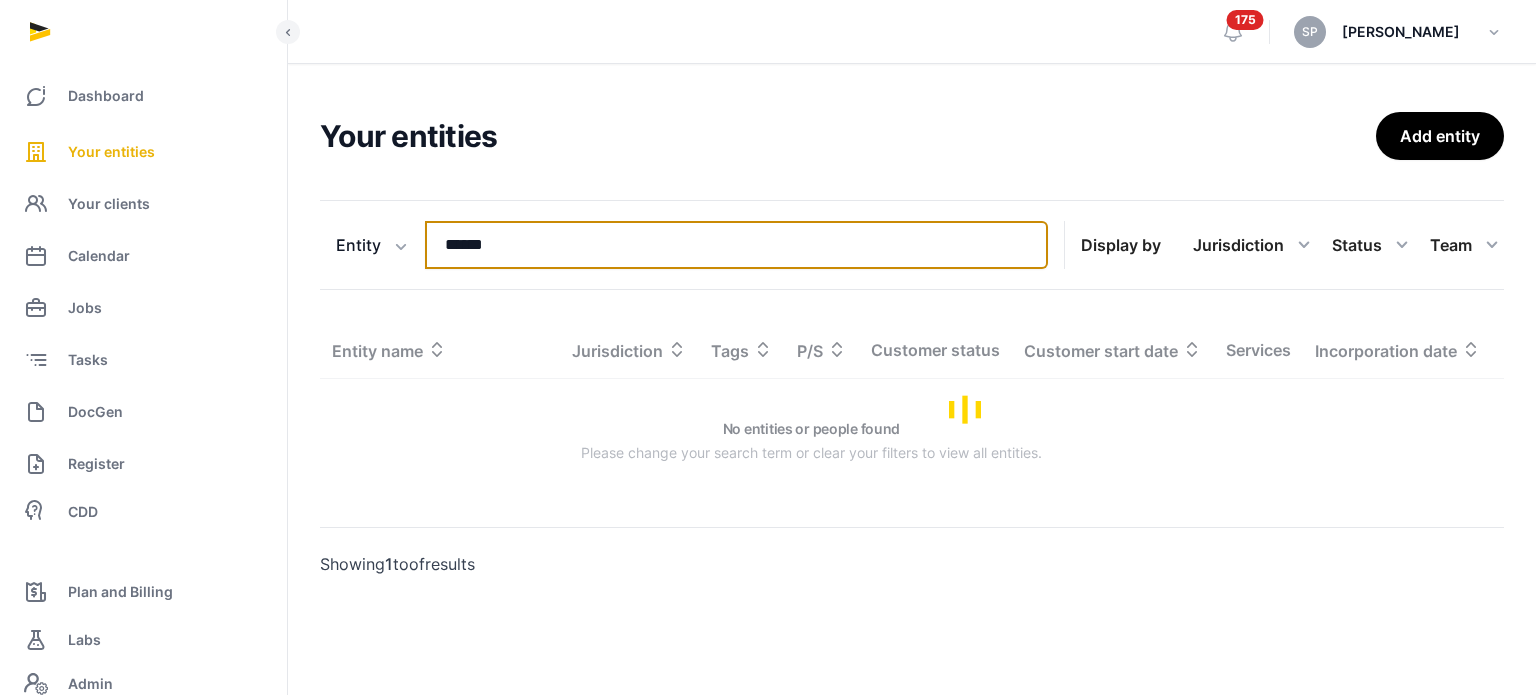 click on "******" at bounding box center (736, 245) 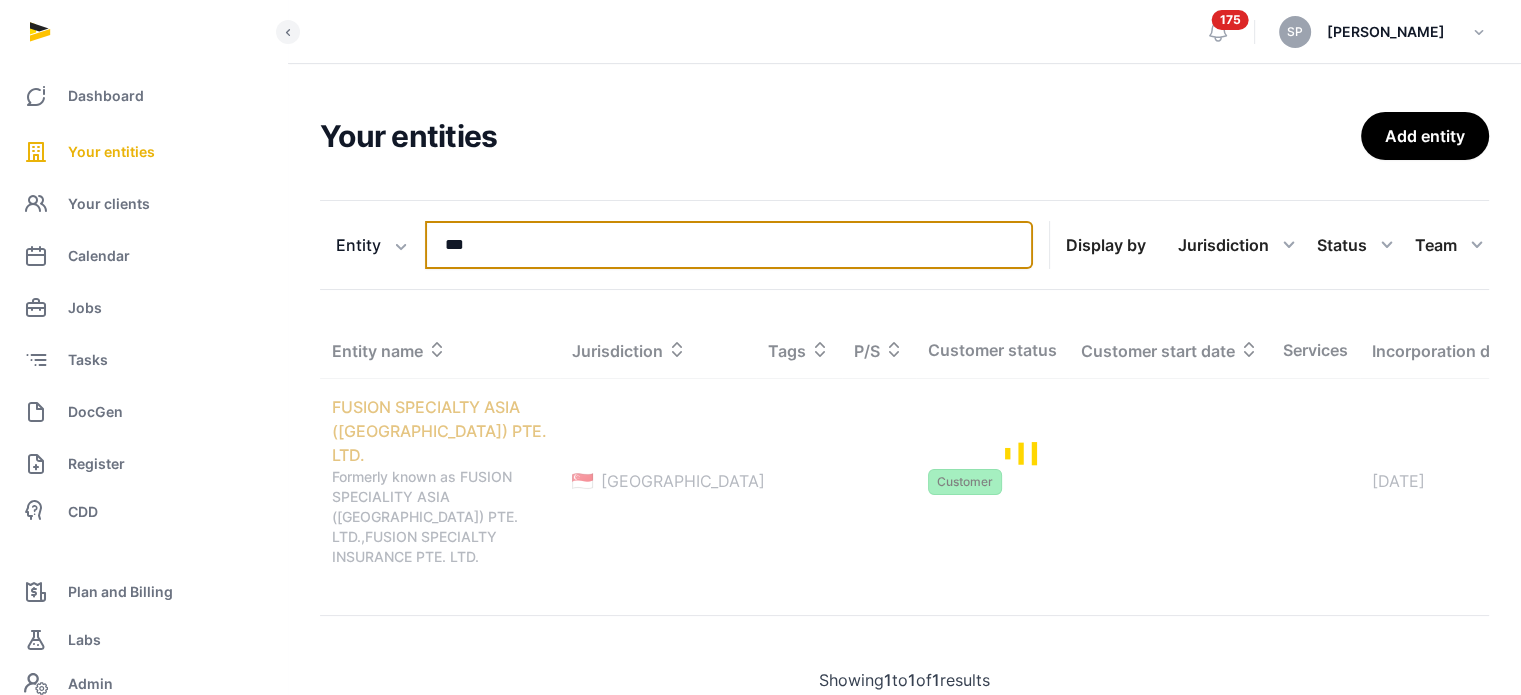 type on "***" 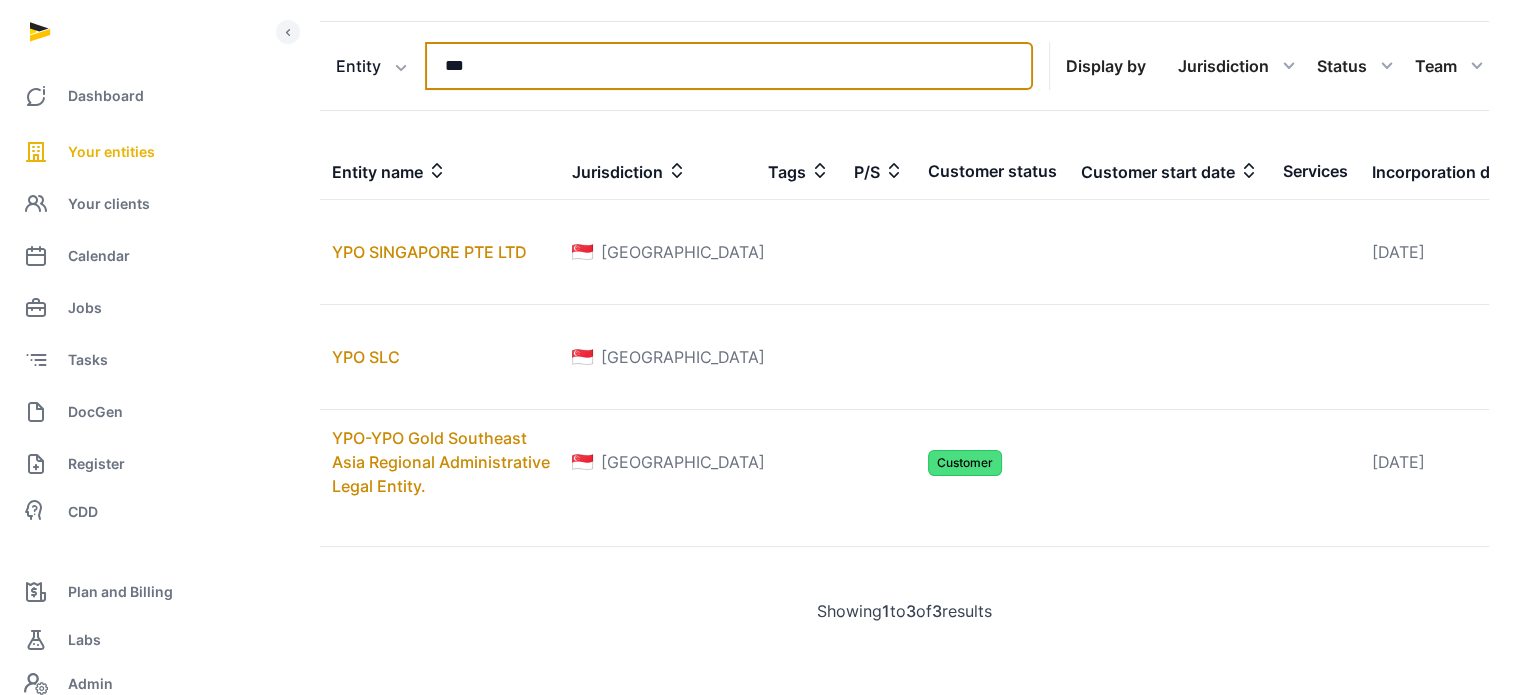 scroll, scrollTop: 298, scrollLeft: 0, axis: vertical 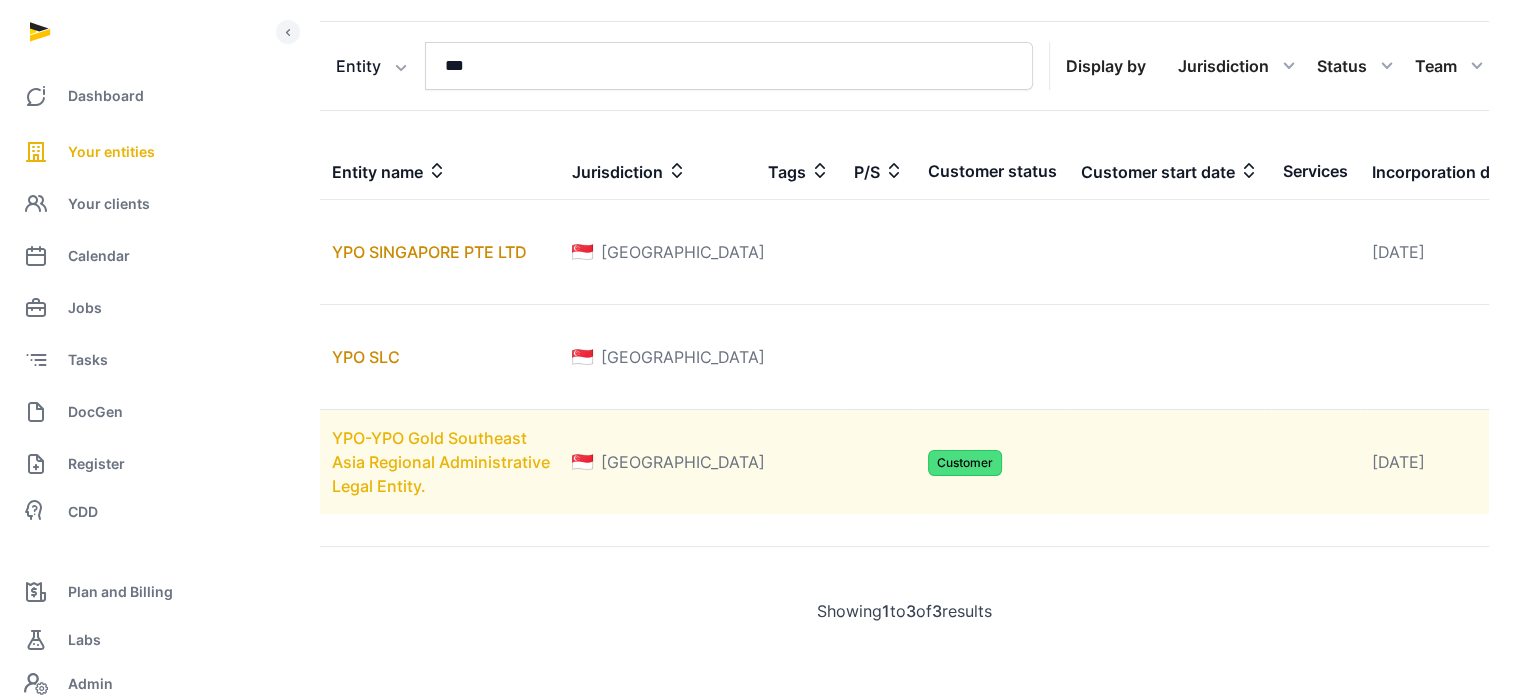 click on "YPO-YPO Gold Southeast Asia Regional Administrative Legal Entity." at bounding box center [441, 462] 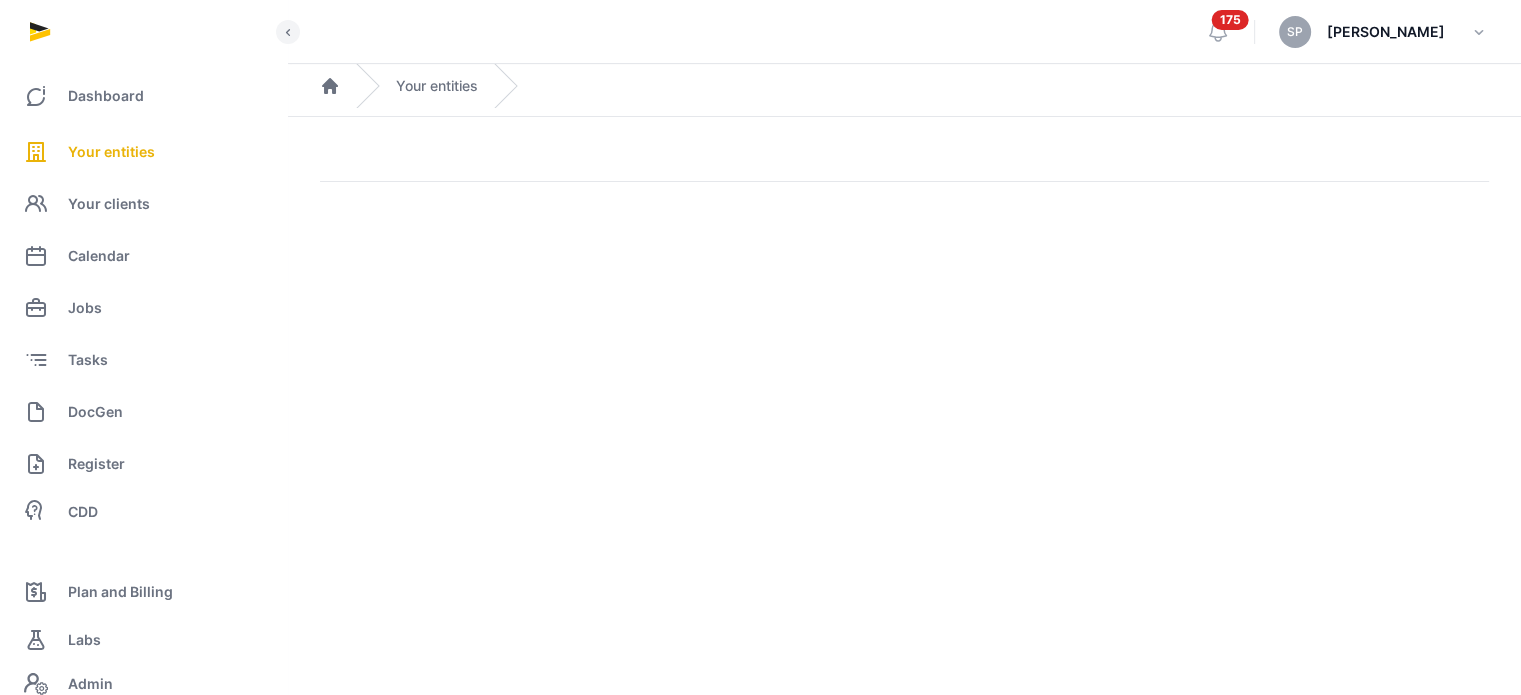 scroll, scrollTop: 0, scrollLeft: 0, axis: both 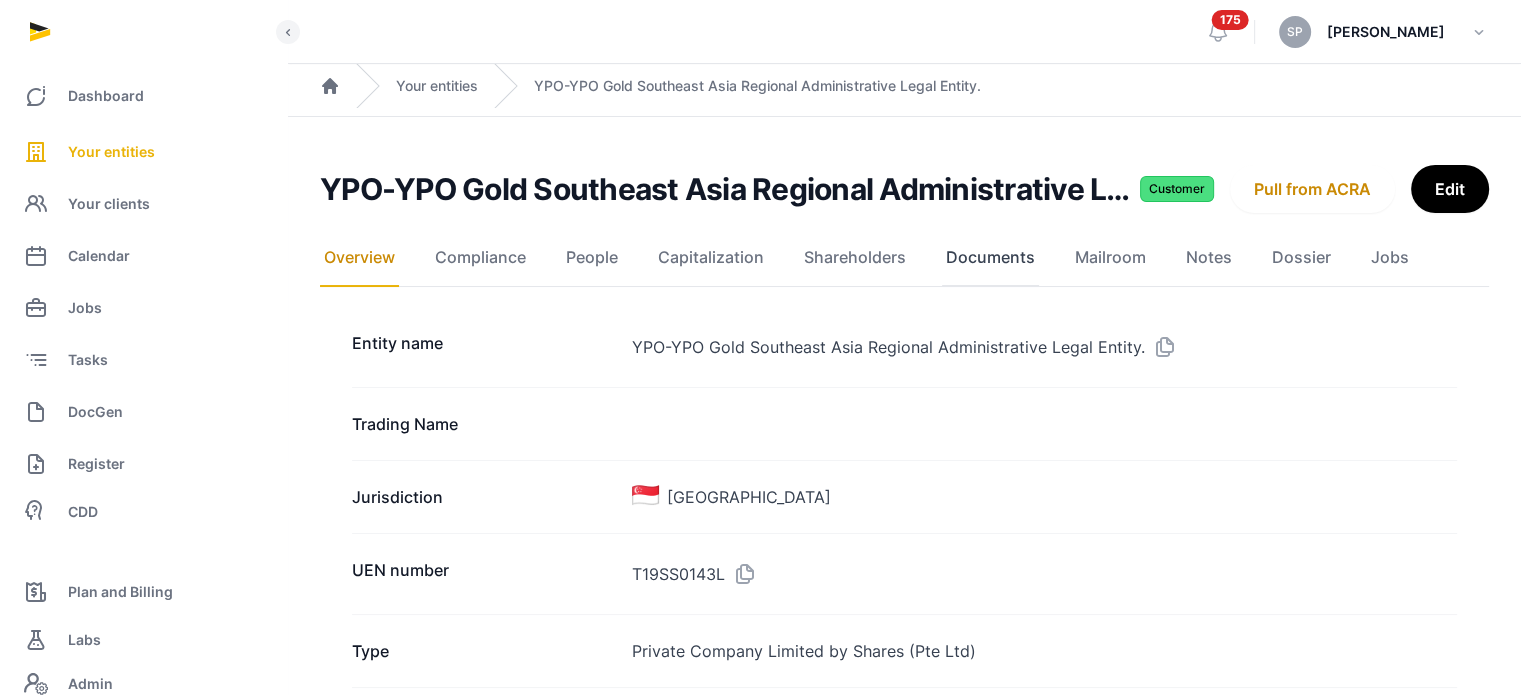 click on "Documents" 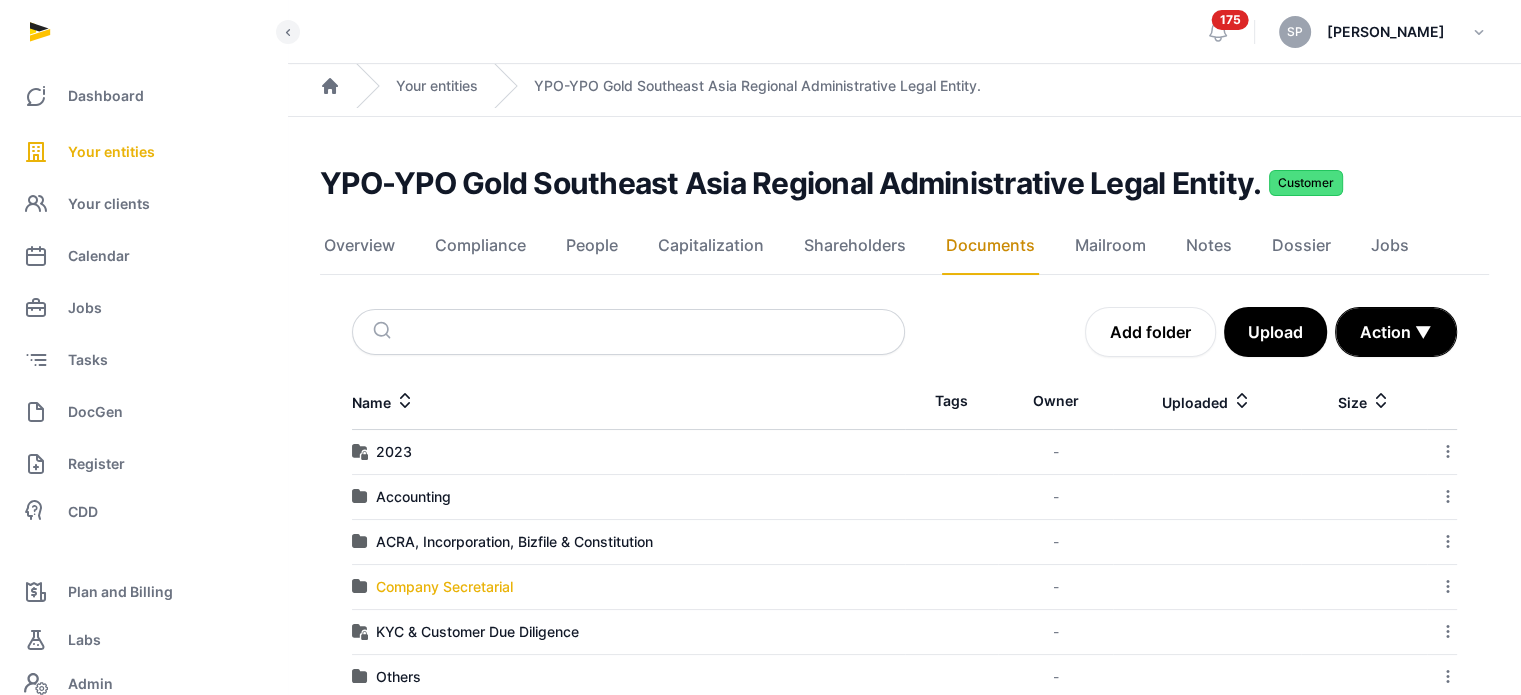 click on "Company Secretarial" at bounding box center [444, 587] 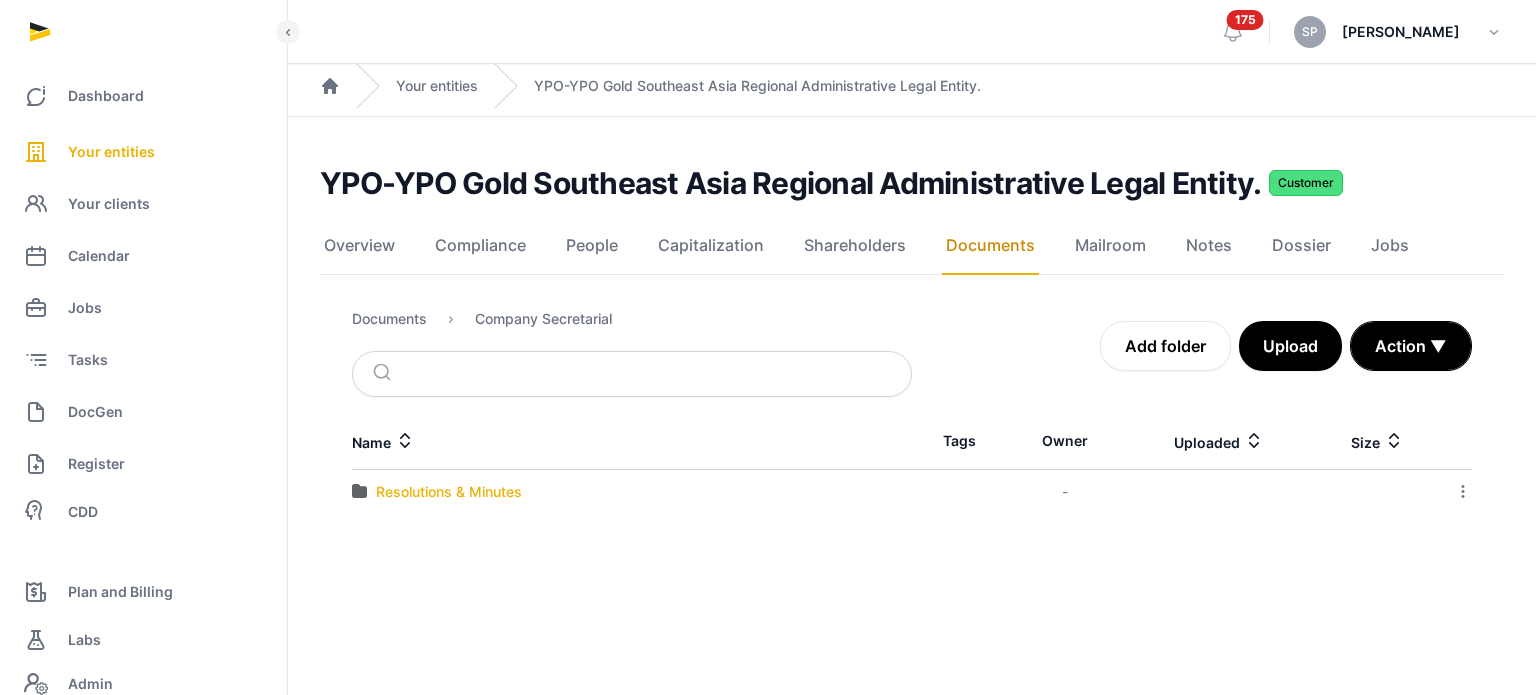 click on "Resolutions & Minutes" at bounding box center (449, 492) 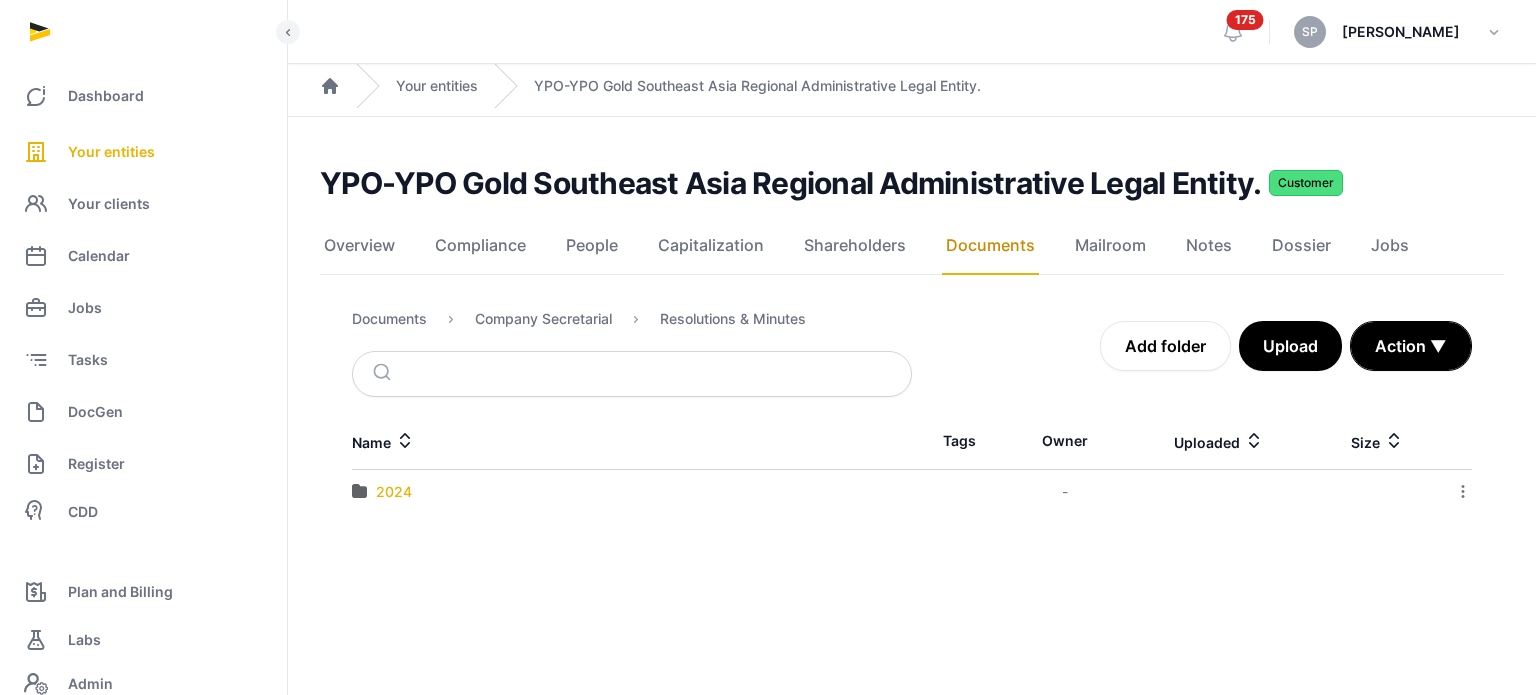 click on "2024" at bounding box center (394, 492) 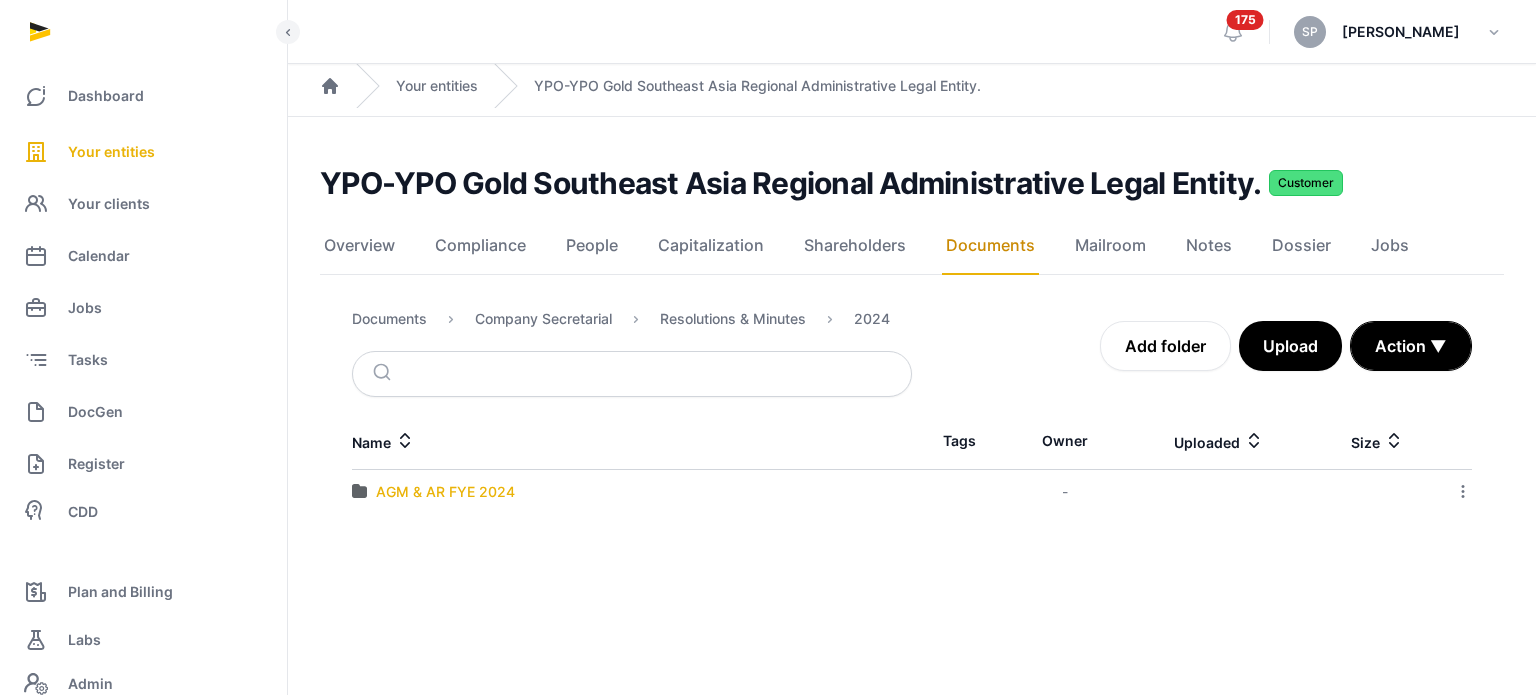 click on "AGM & AR FYE 2024" at bounding box center [445, 492] 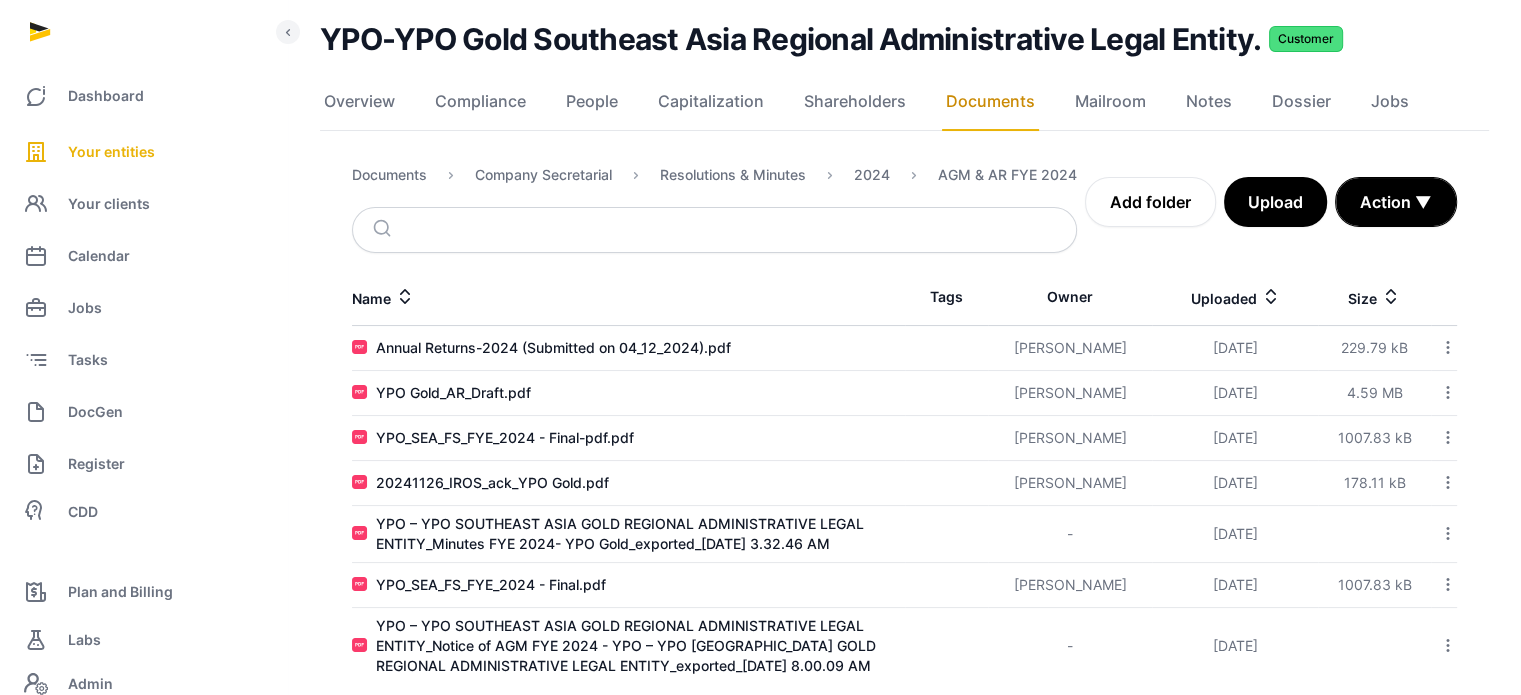 scroll, scrollTop: 170, scrollLeft: 0, axis: vertical 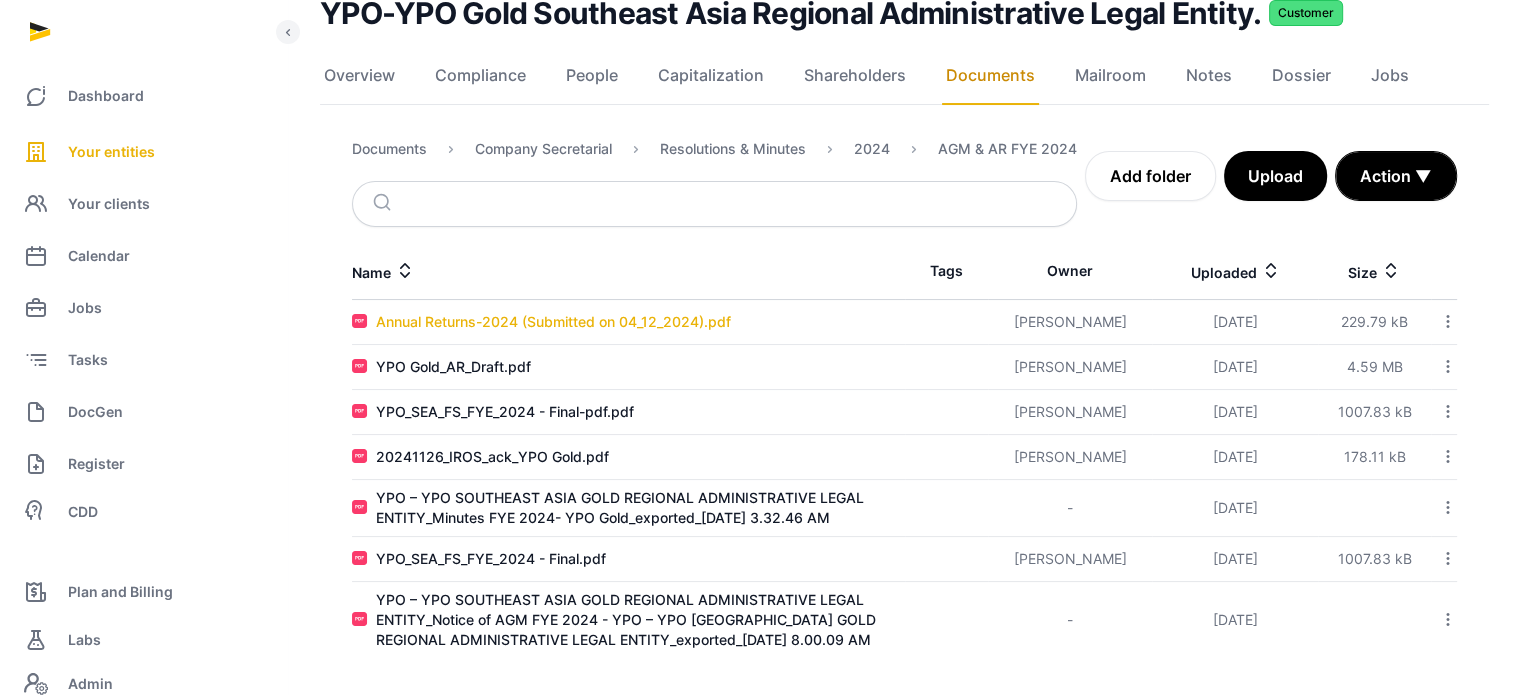click on "Annual Returns-2024 (Submitted on 04_12_2024).pdf" at bounding box center (553, 322) 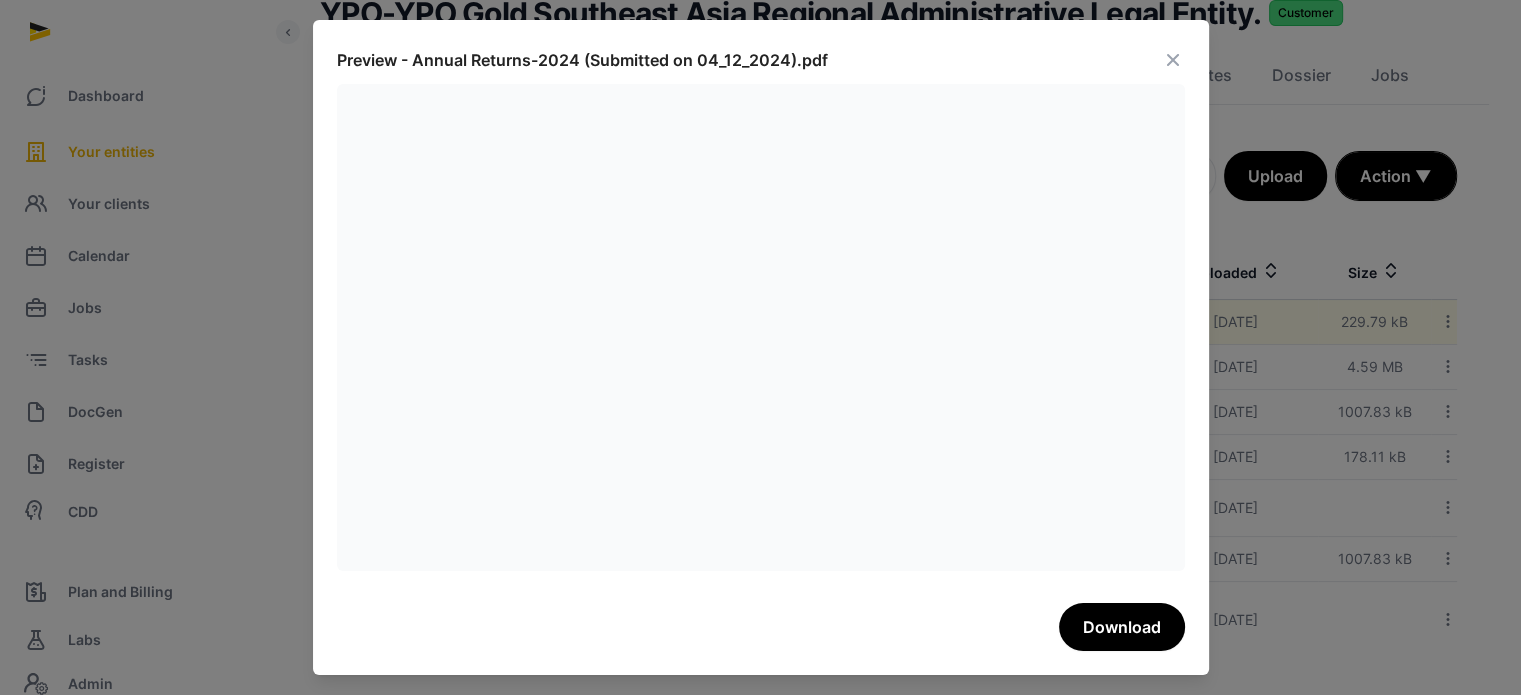 click at bounding box center [1173, 60] 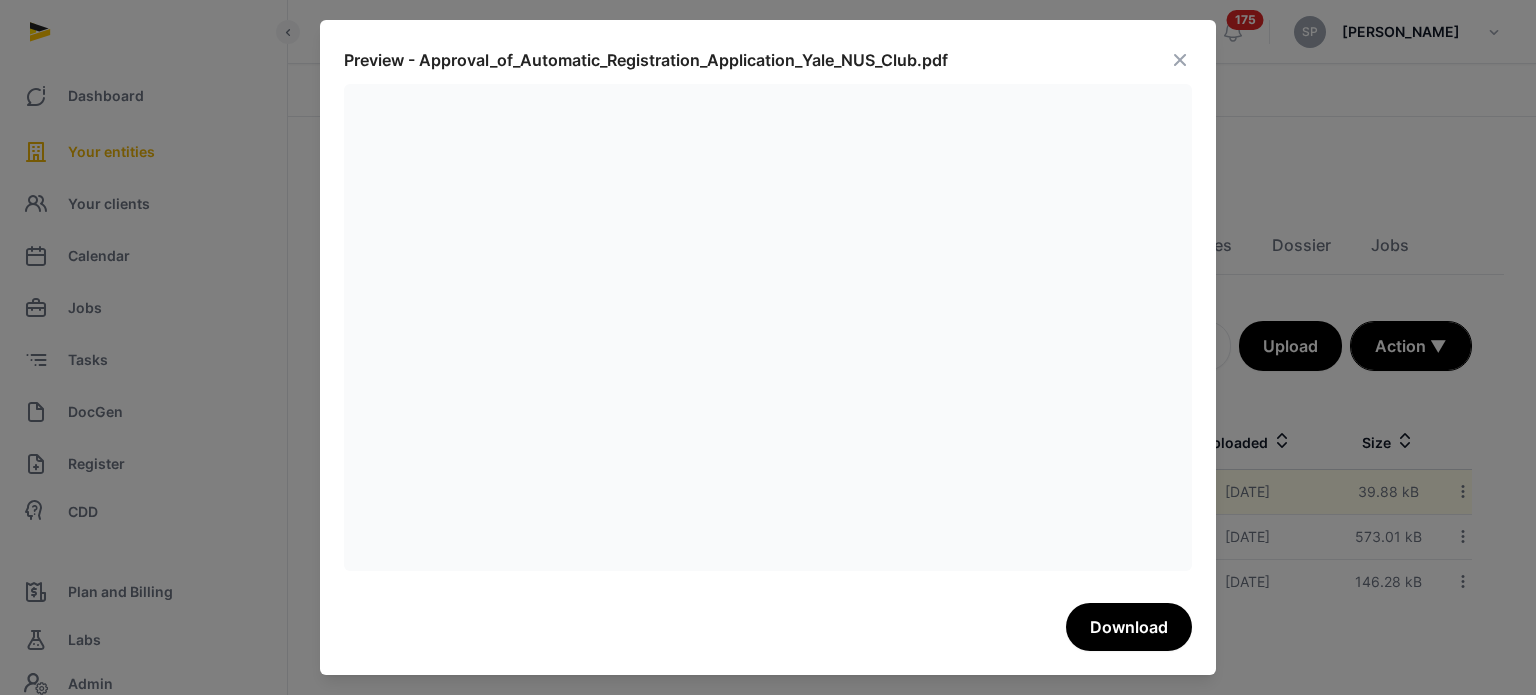 scroll, scrollTop: 0, scrollLeft: 0, axis: both 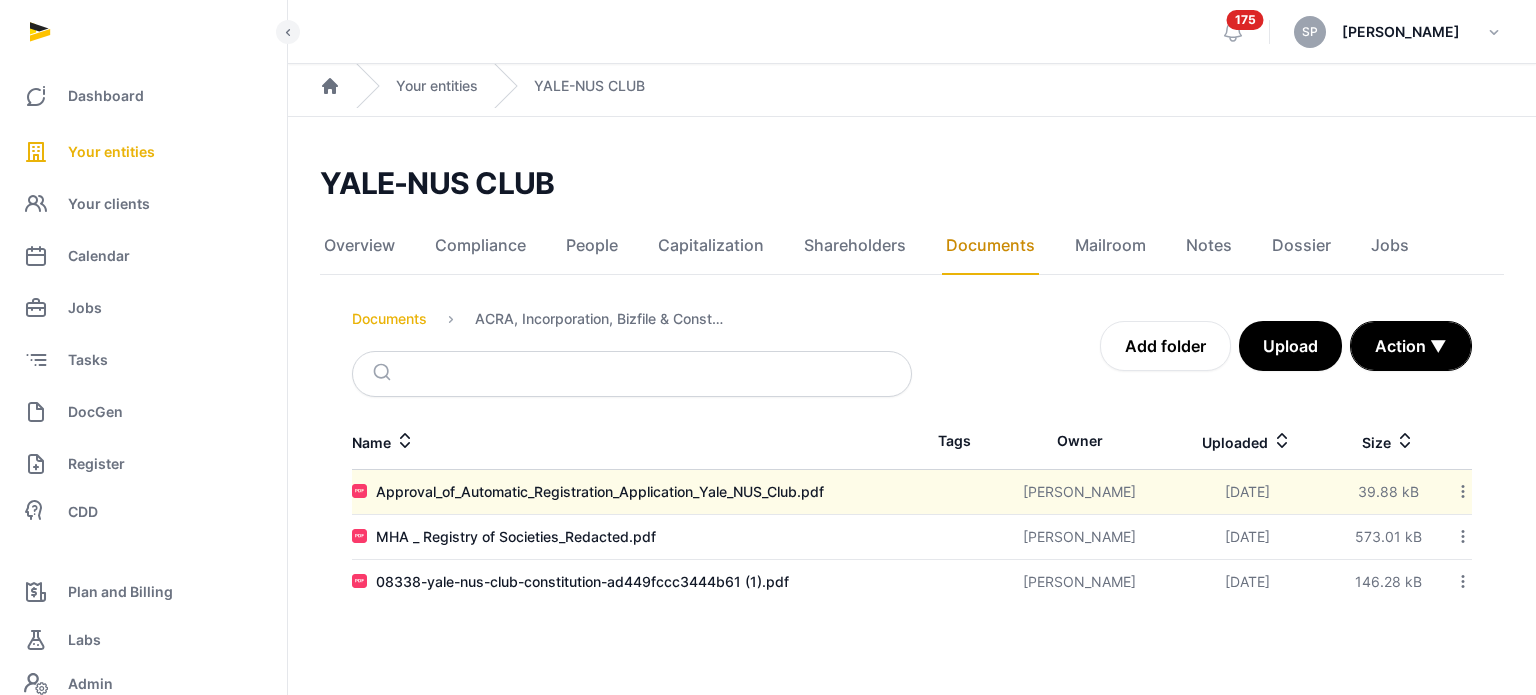click on "Documents" at bounding box center (389, 319) 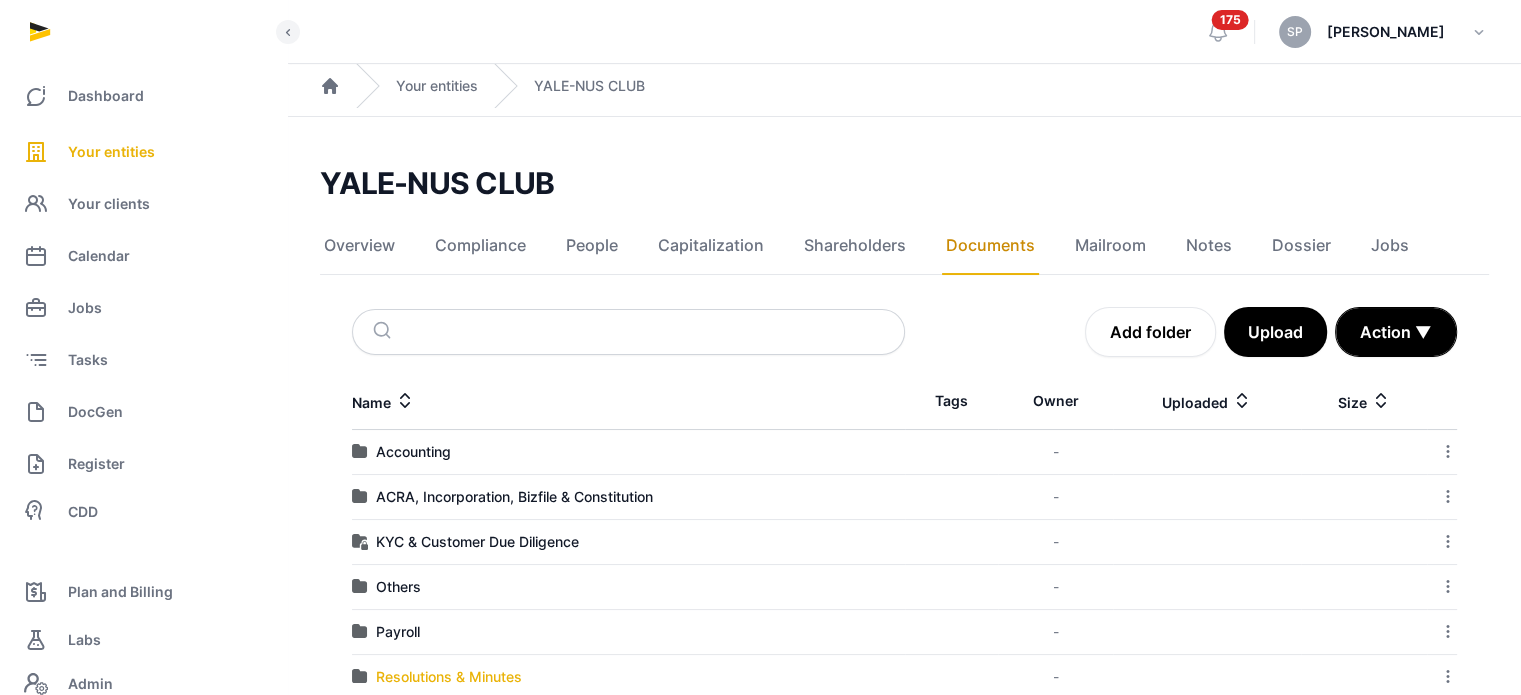 click on "Resolutions & Minutes" at bounding box center [449, 677] 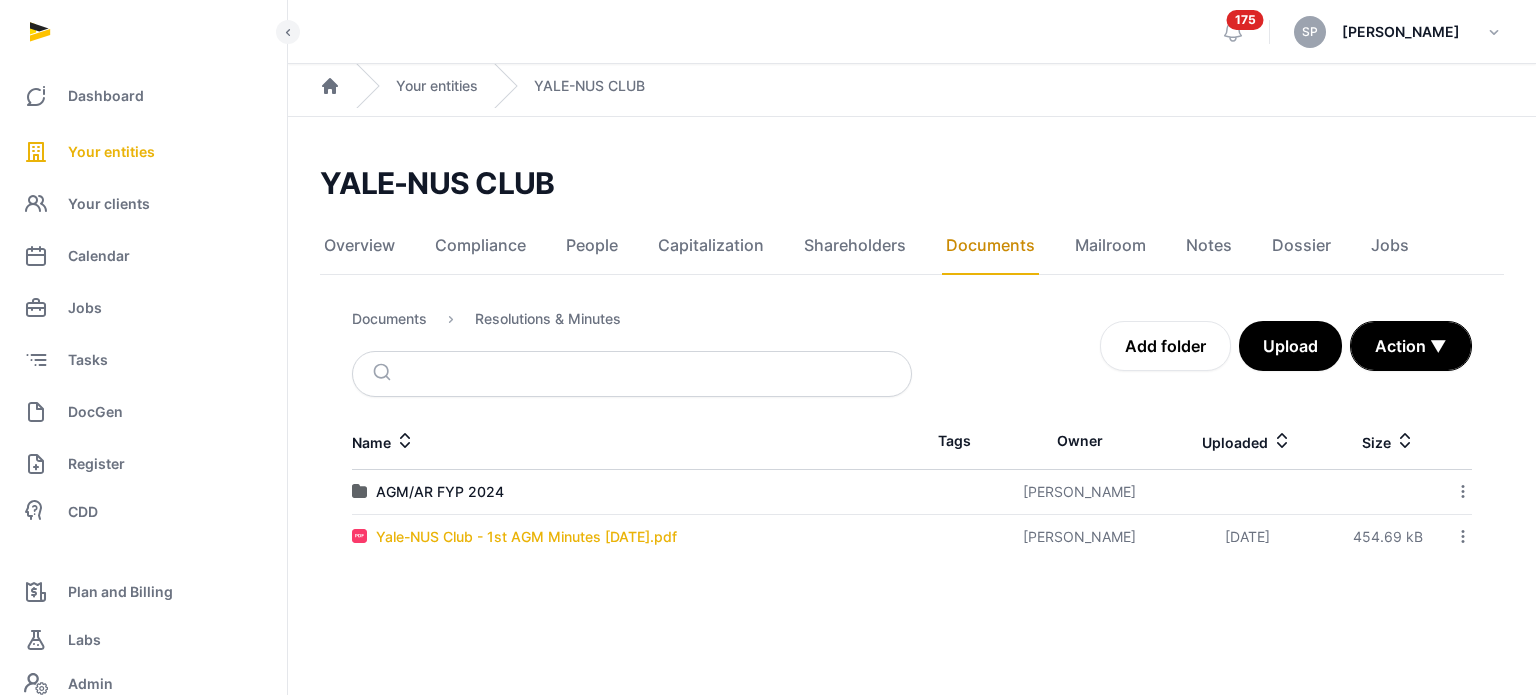click on "Yale-NUS Club - 1st AGM Minutes [DATE].pdf" at bounding box center (526, 537) 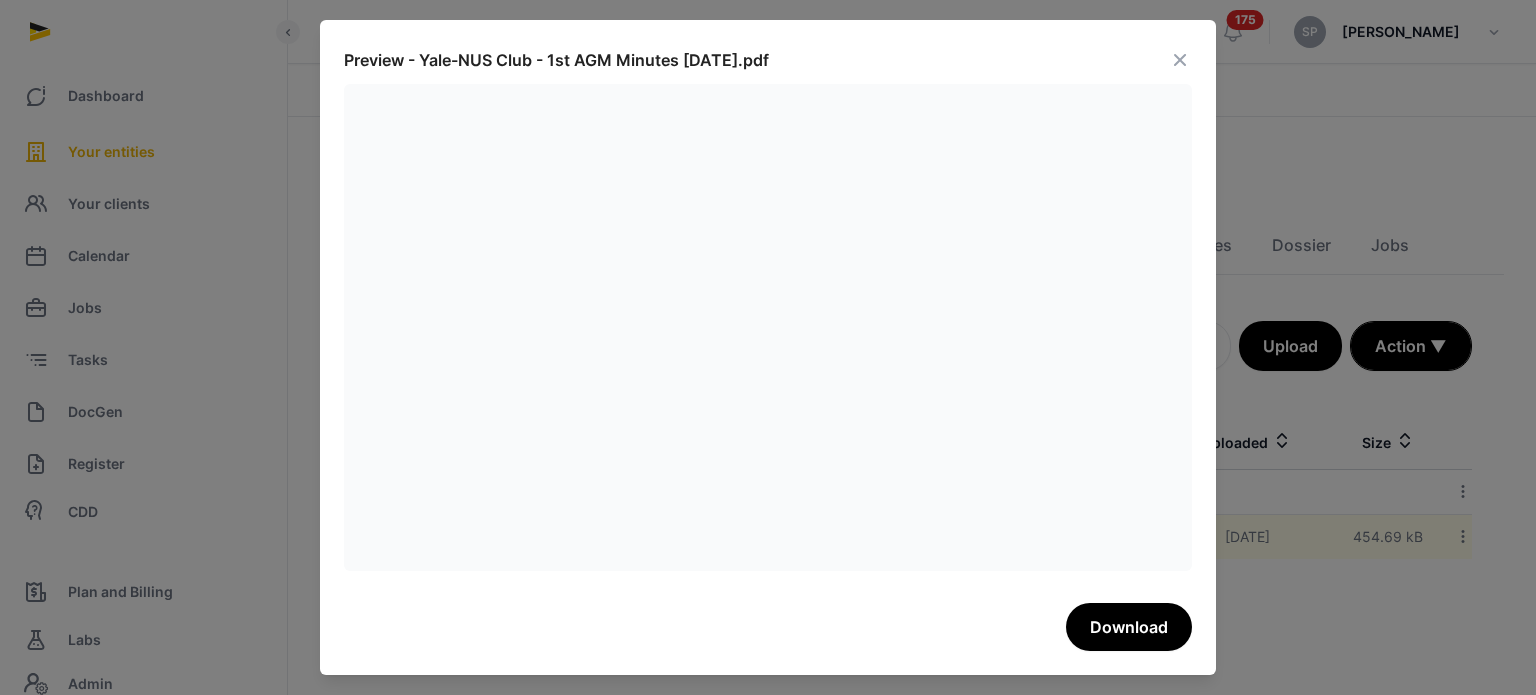 click on "Preview - Yale-NUS Club - 1st AGM Minutes [DATE].pdf Download" at bounding box center [768, 347] 